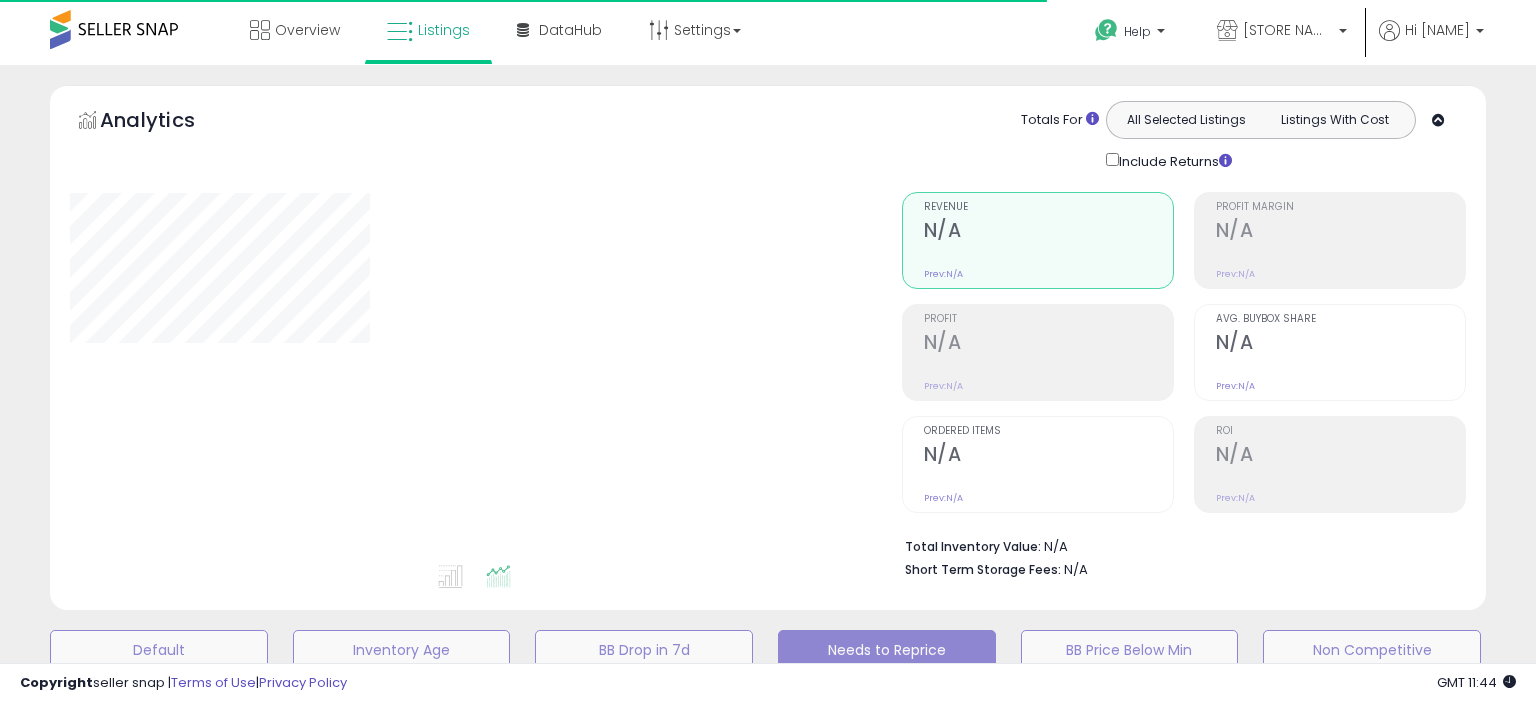 scroll, scrollTop: 0, scrollLeft: 0, axis: both 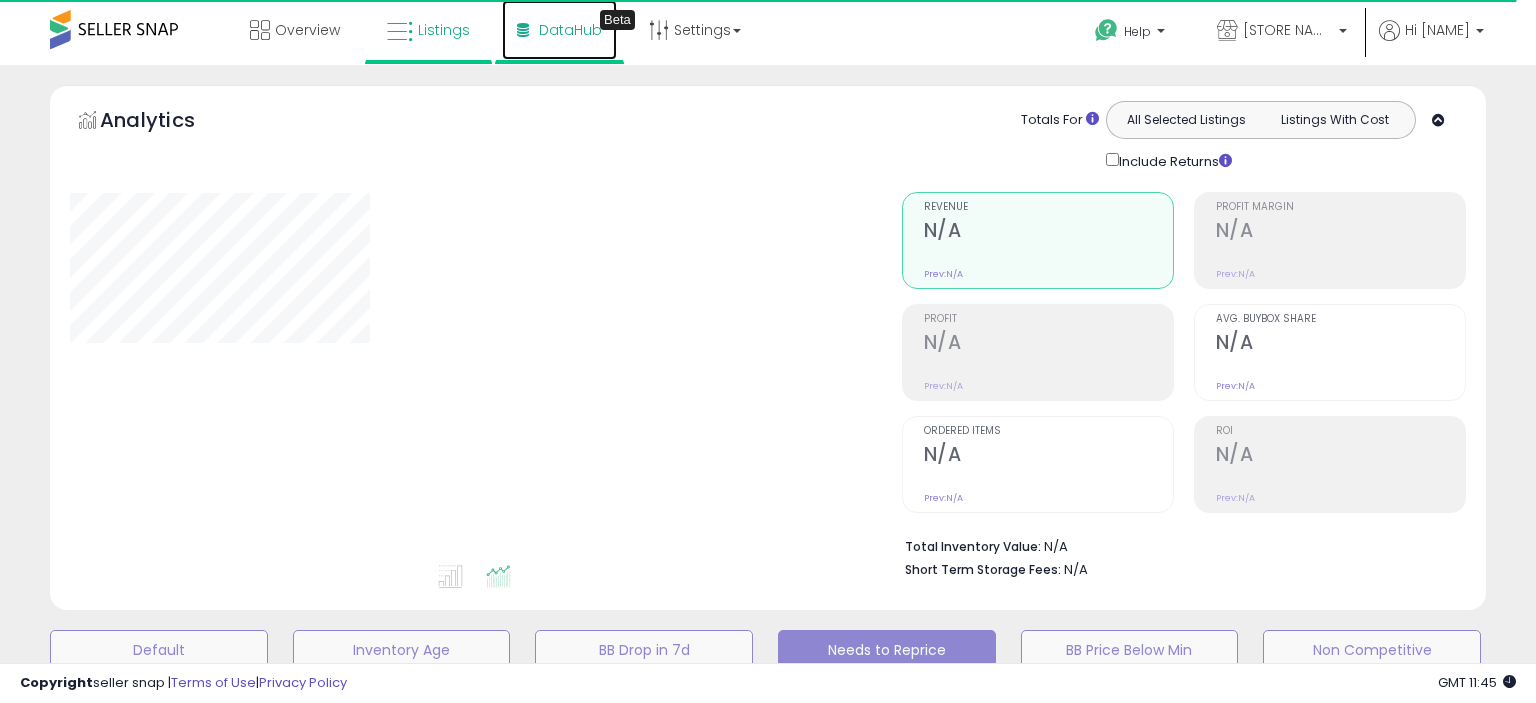 click on "DataHub Beta" at bounding box center [559, 30] 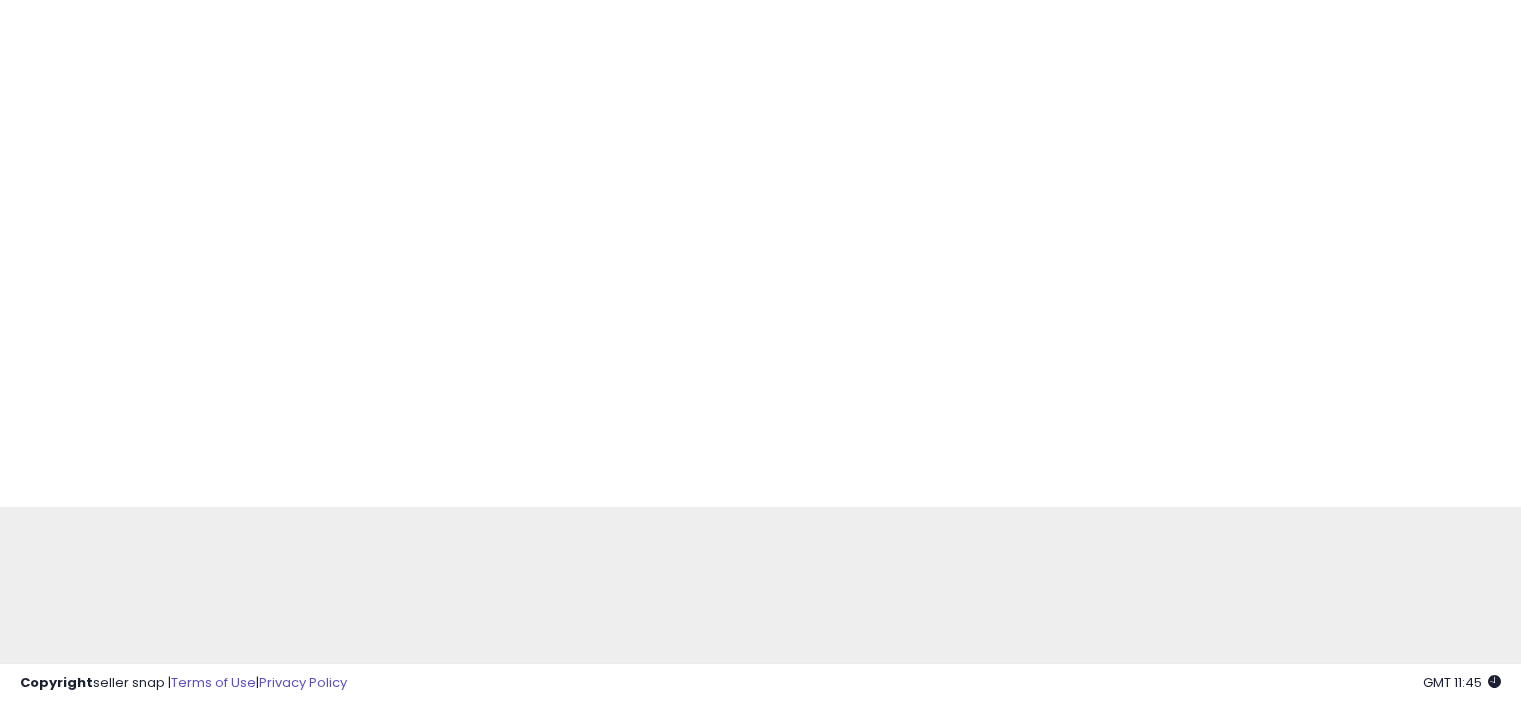 scroll, scrollTop: 0, scrollLeft: 0, axis: both 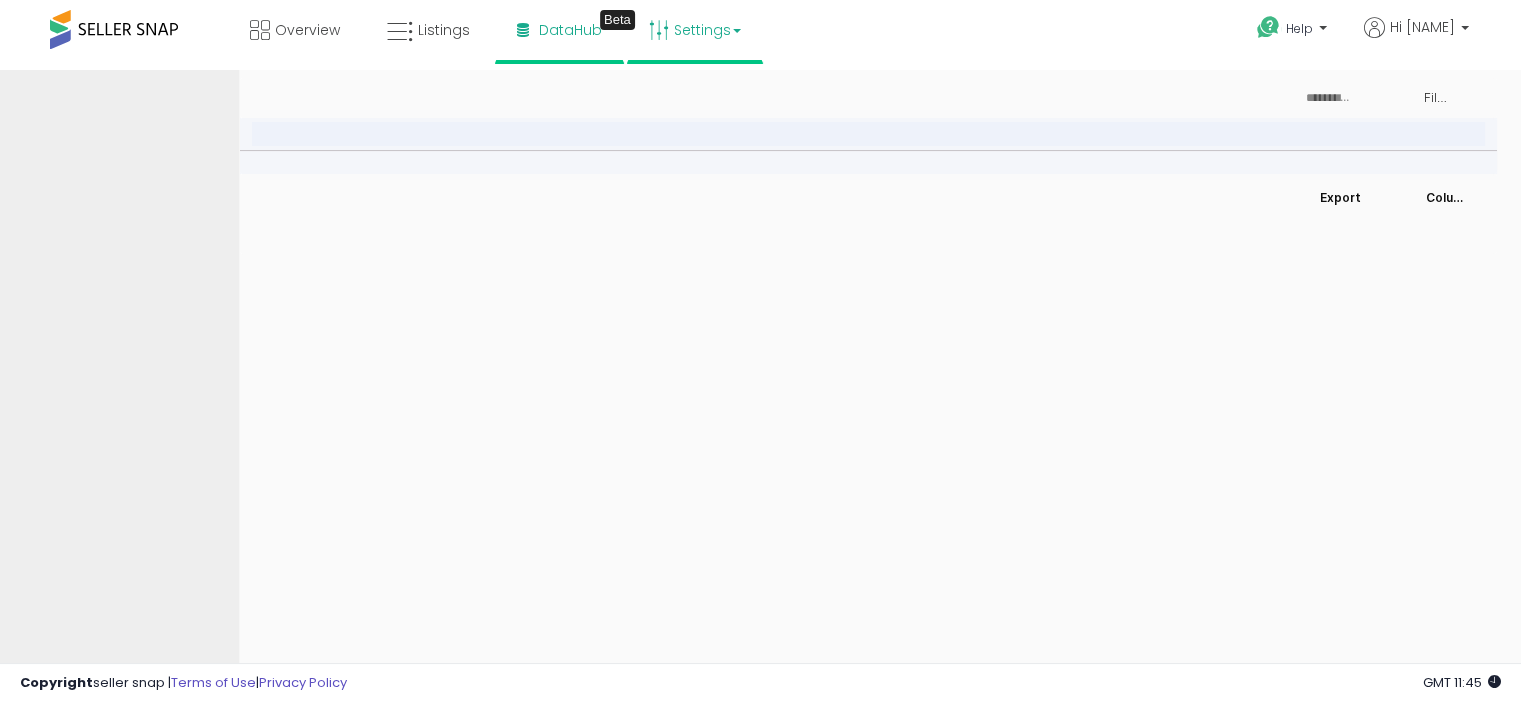type on "***" 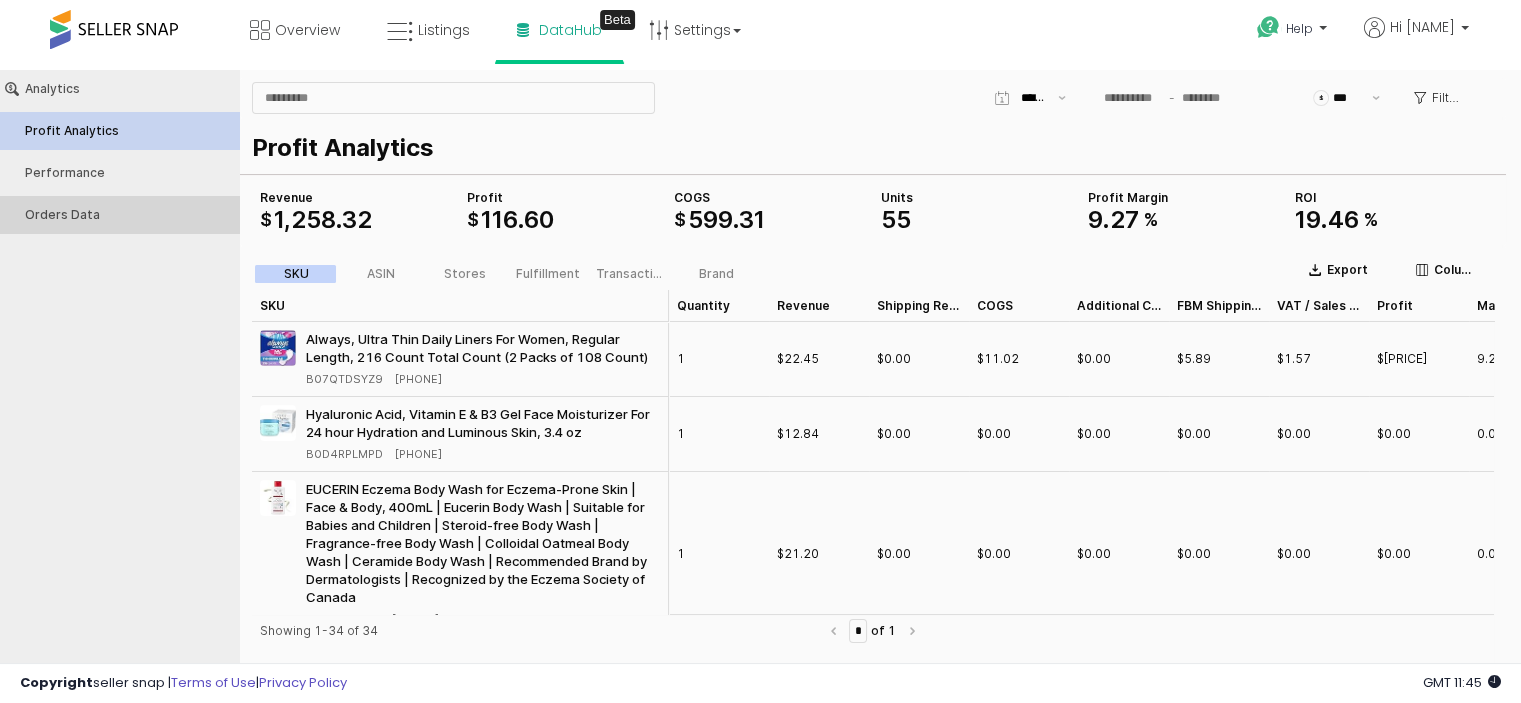 click on "Orders Data" at bounding box center [129, 215] 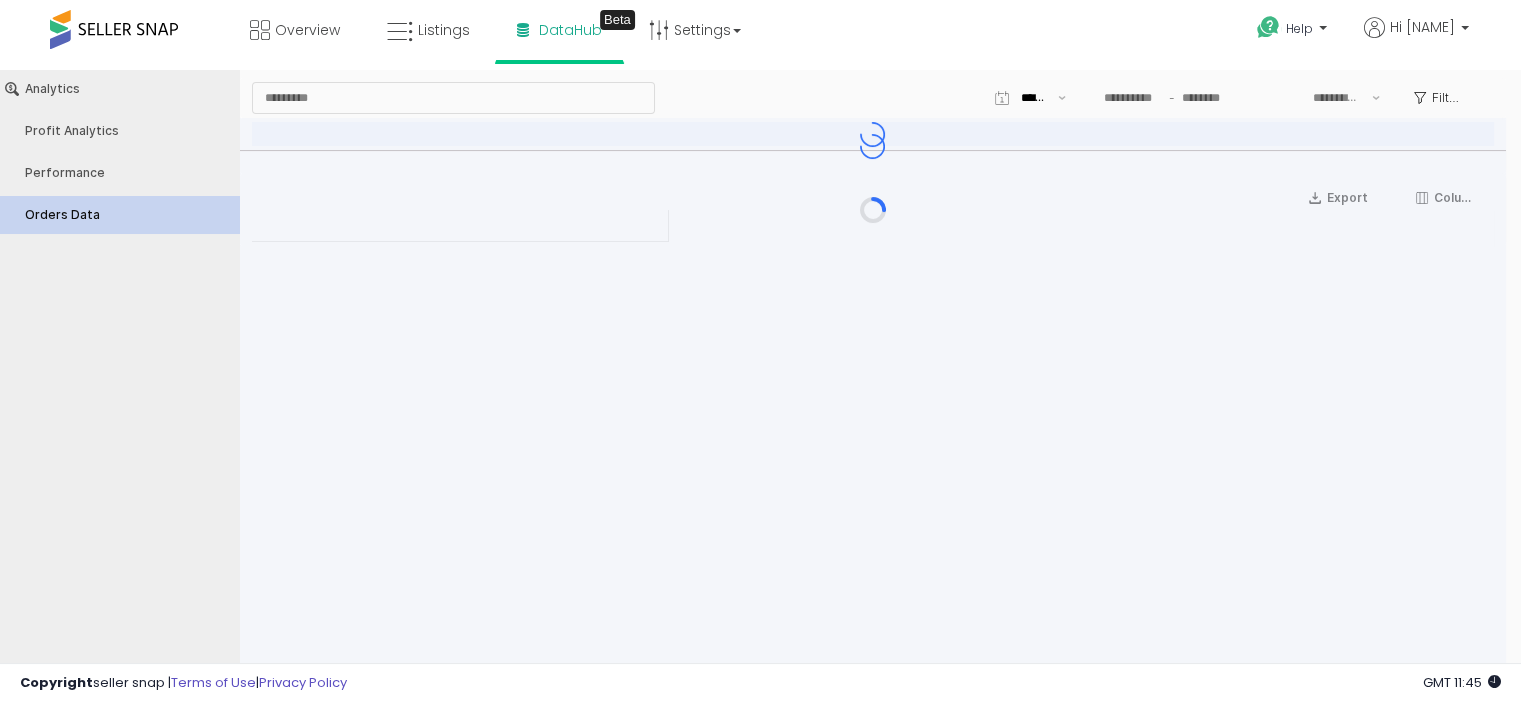 type on "***" 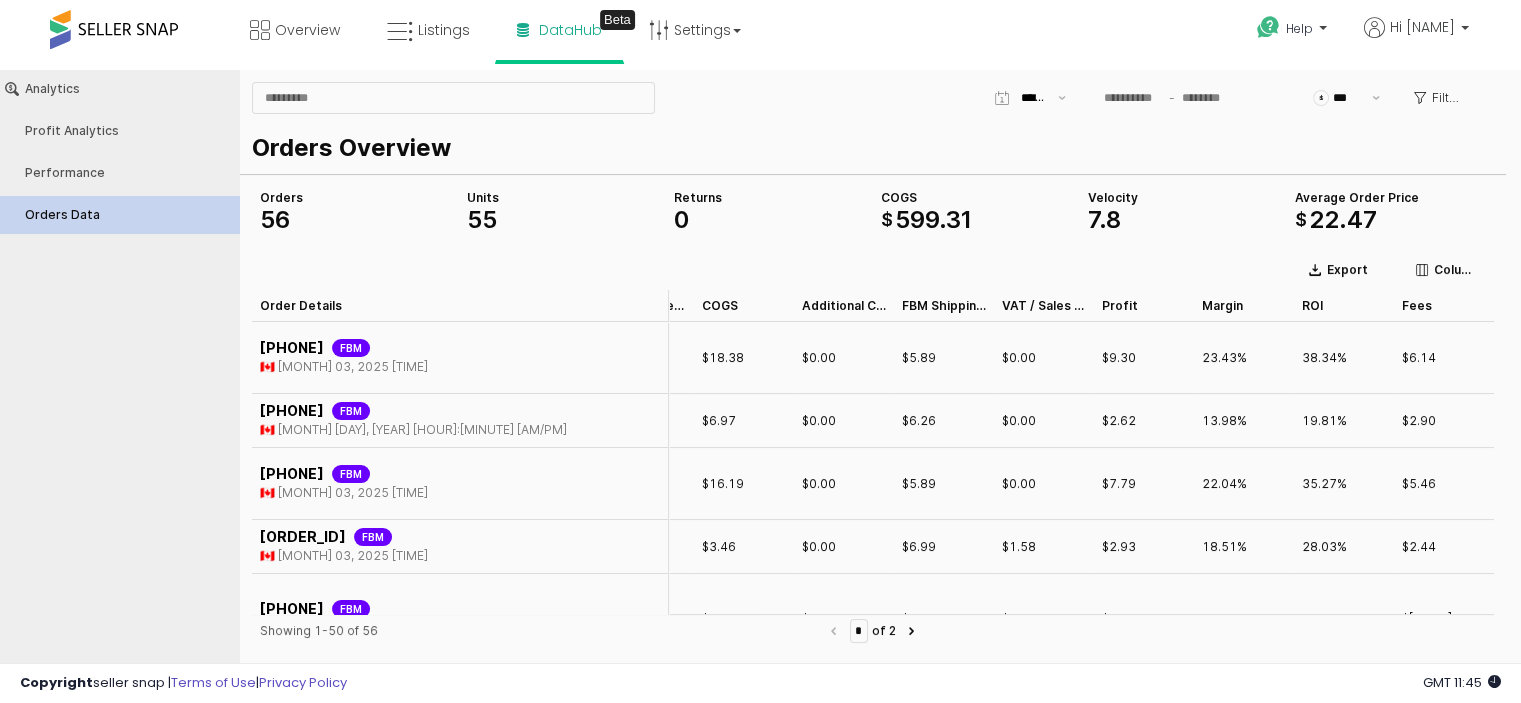 scroll, scrollTop: 0, scrollLeft: 0, axis: both 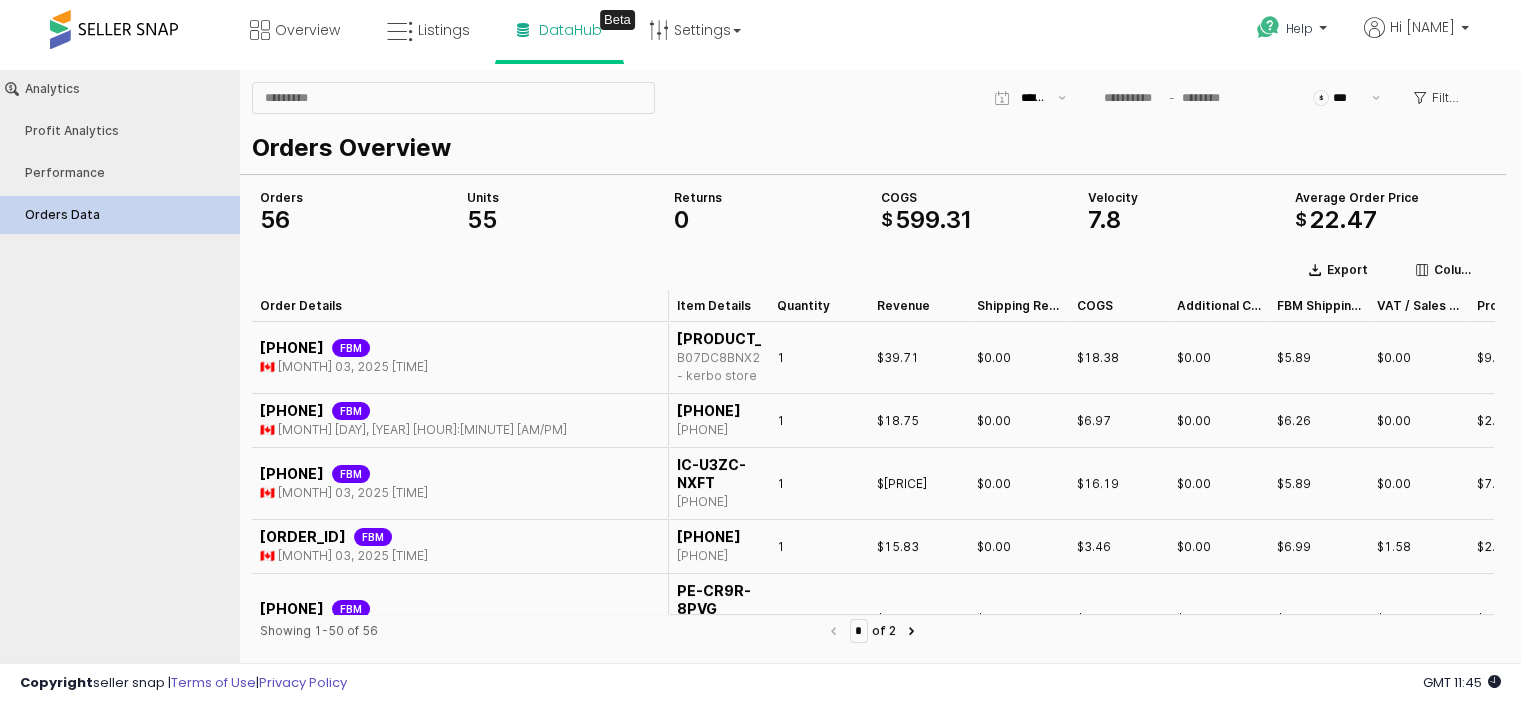 click on "702-4759551-3312225
FBM" at bounding box center [344, 348] 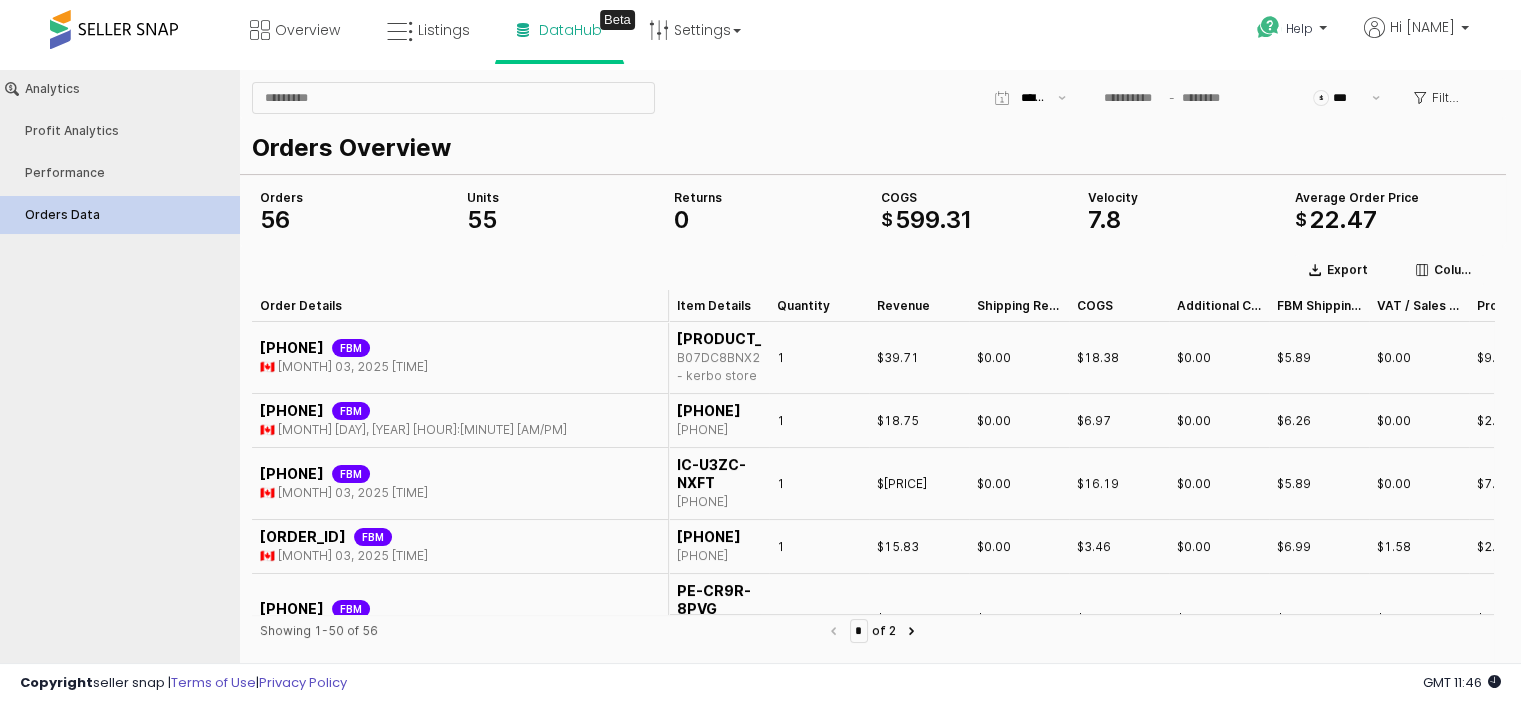click on "702-4759551-3312225
FBM
🇨🇦 Jul 03, 2025 12:58 AM" at bounding box center (344, 357) 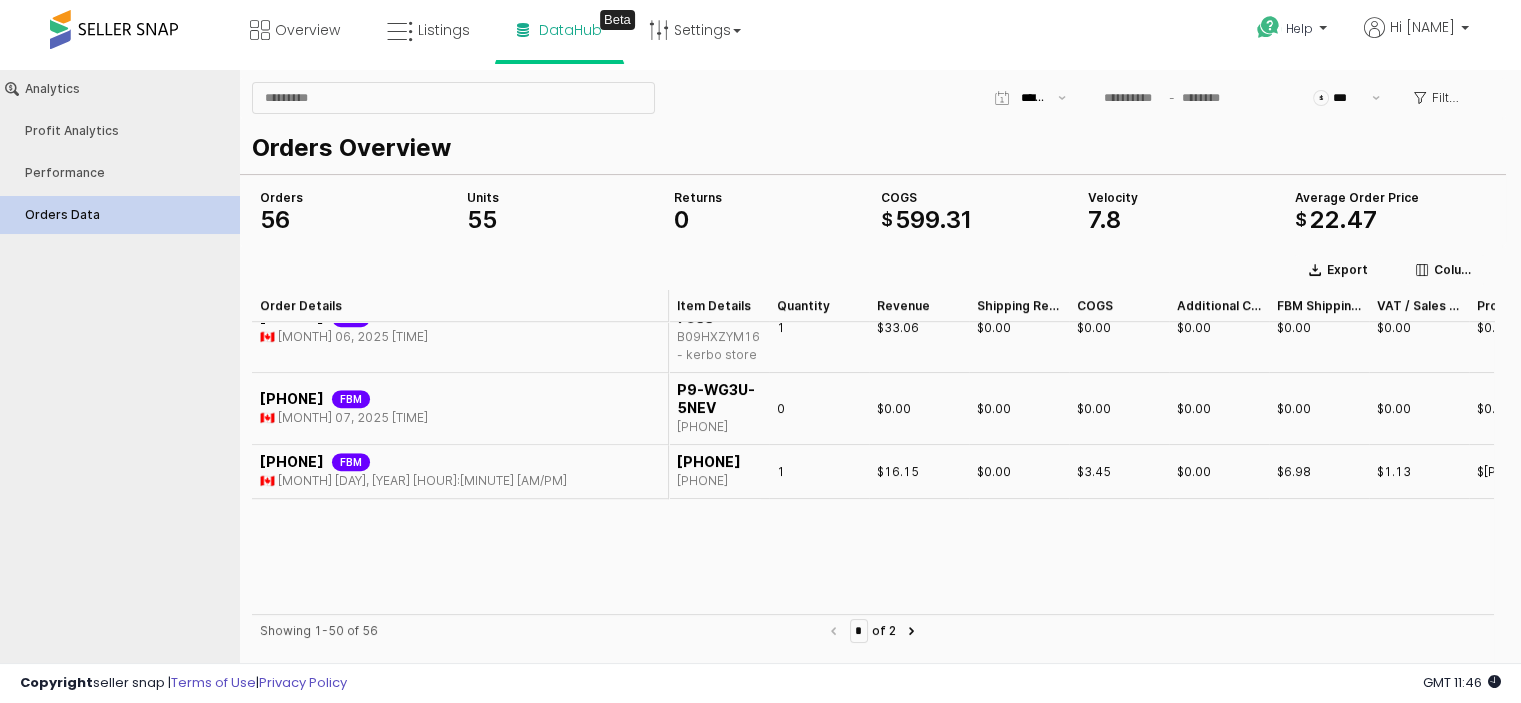 scroll, scrollTop: 0, scrollLeft: 0, axis: both 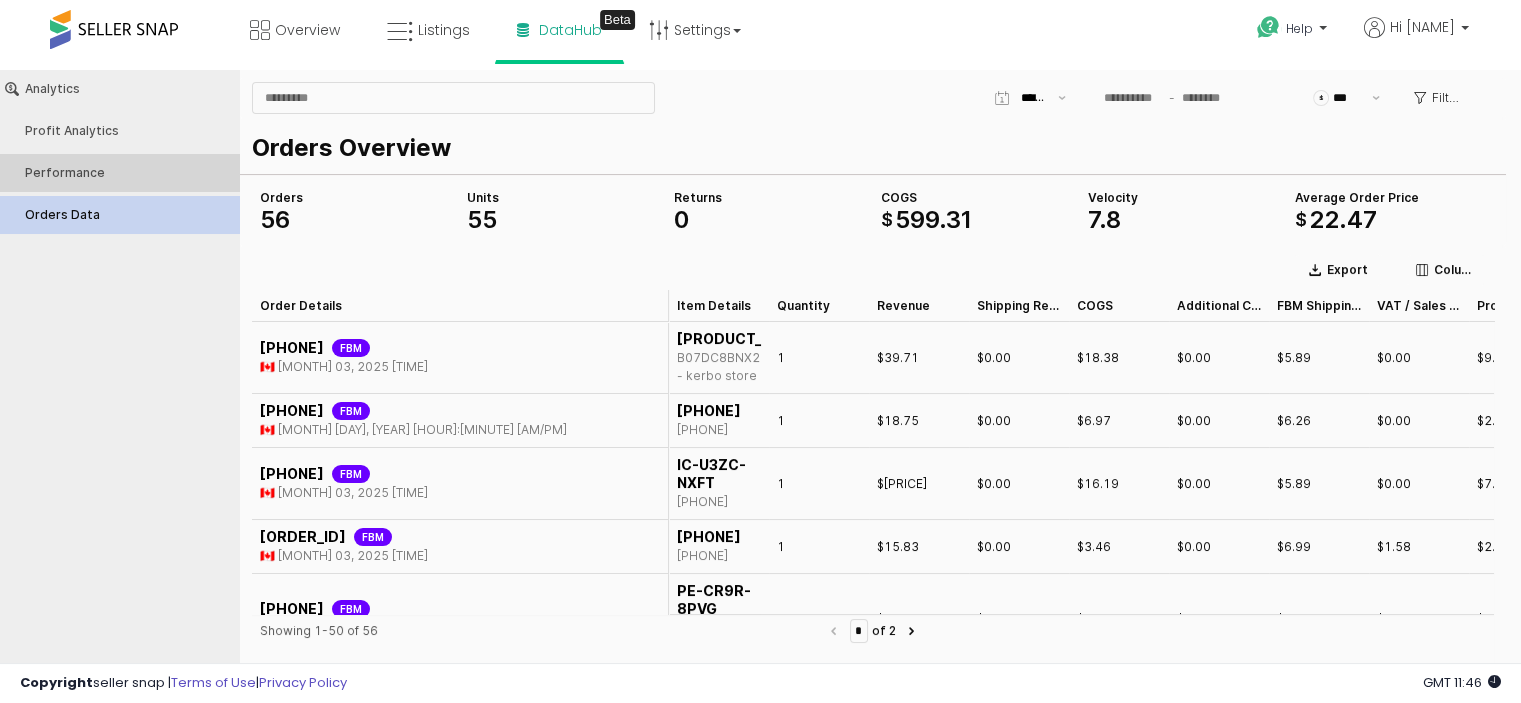 click on "Performance" at bounding box center [119, 173] 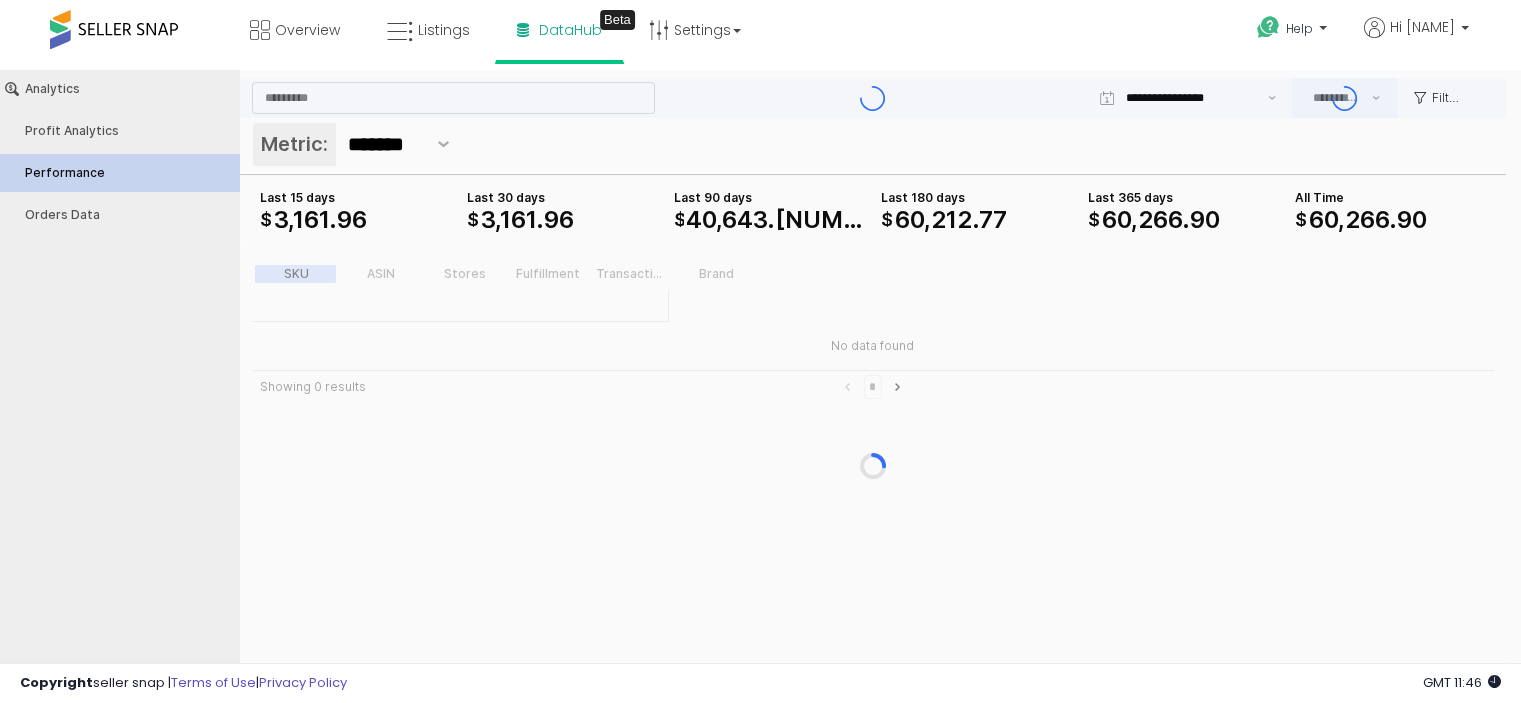 type on "***" 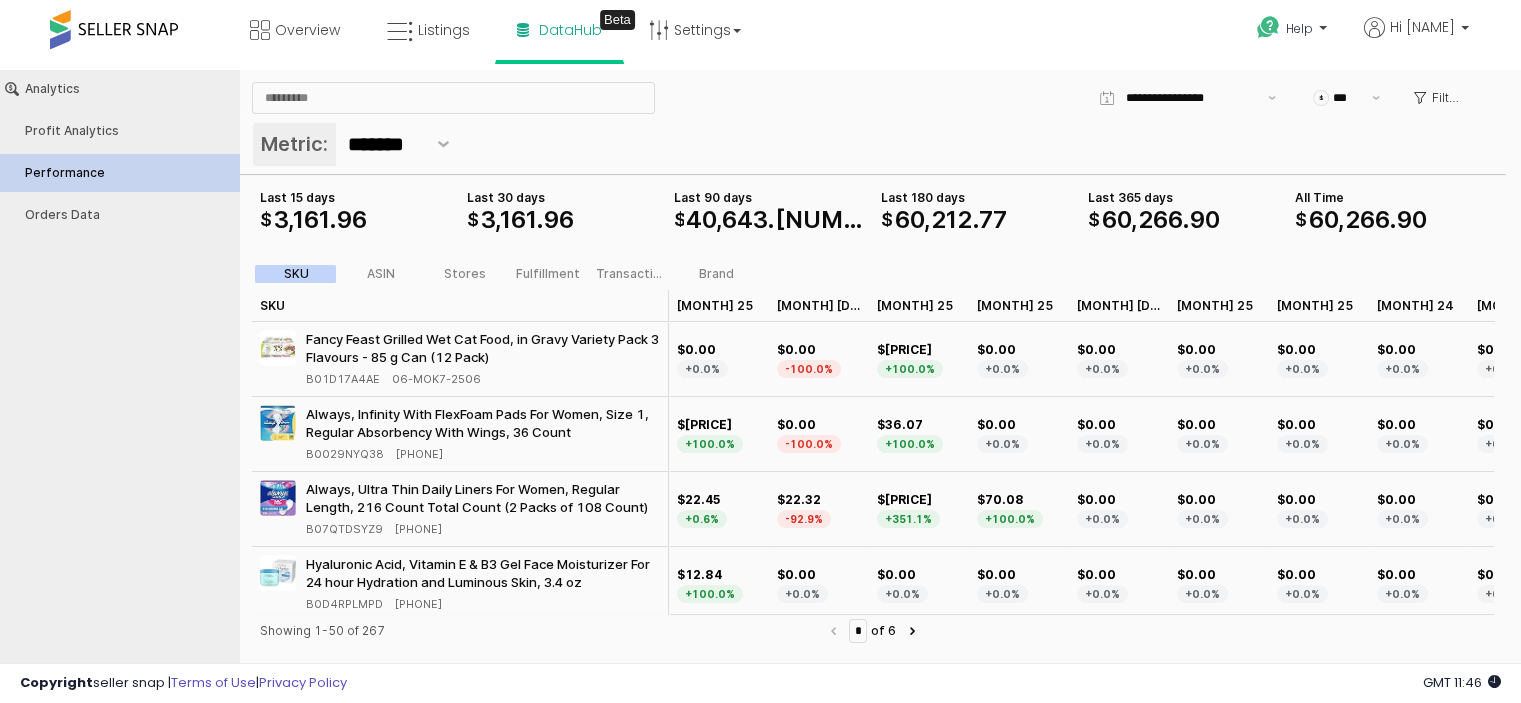 click on "3" at bounding box center (488, 219) 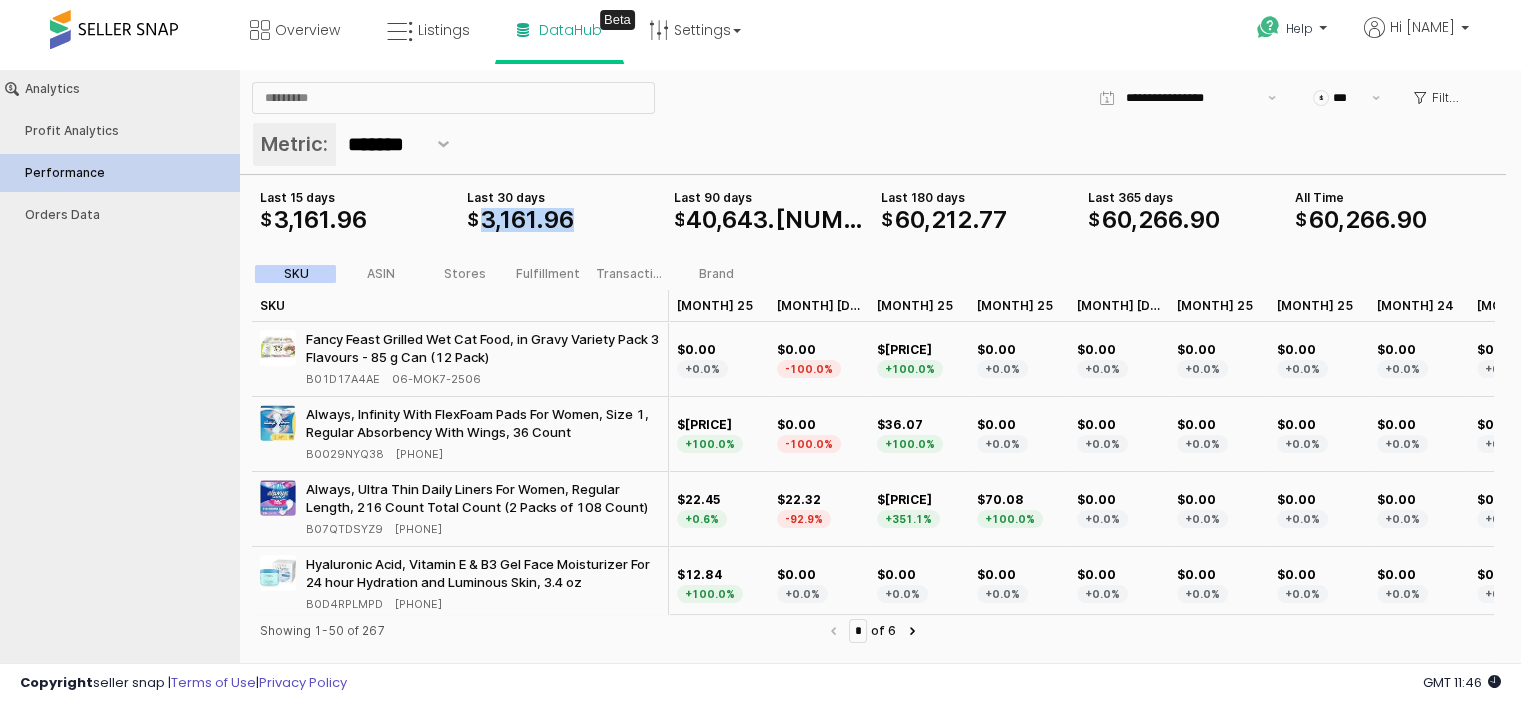 click on "3" at bounding box center (488, 219) 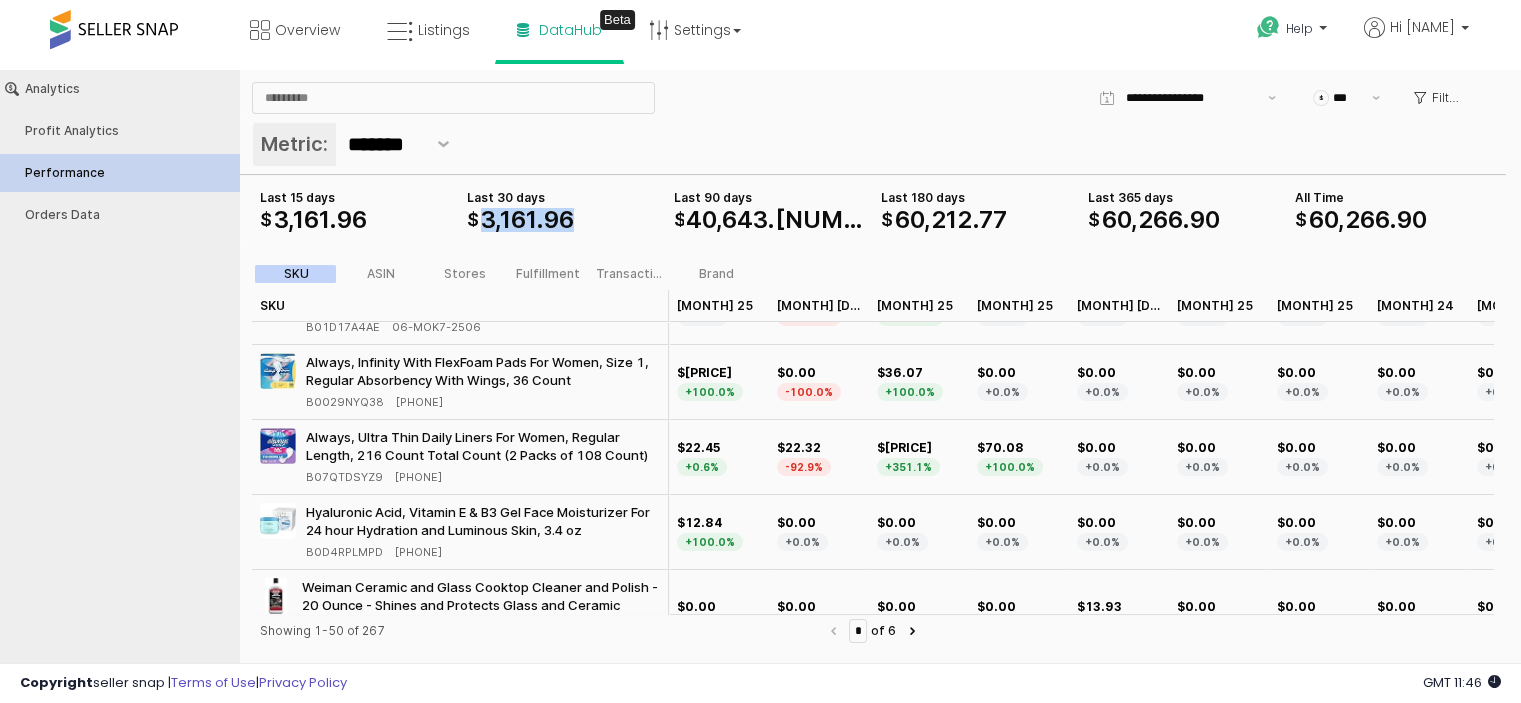scroll, scrollTop: 0, scrollLeft: 0, axis: both 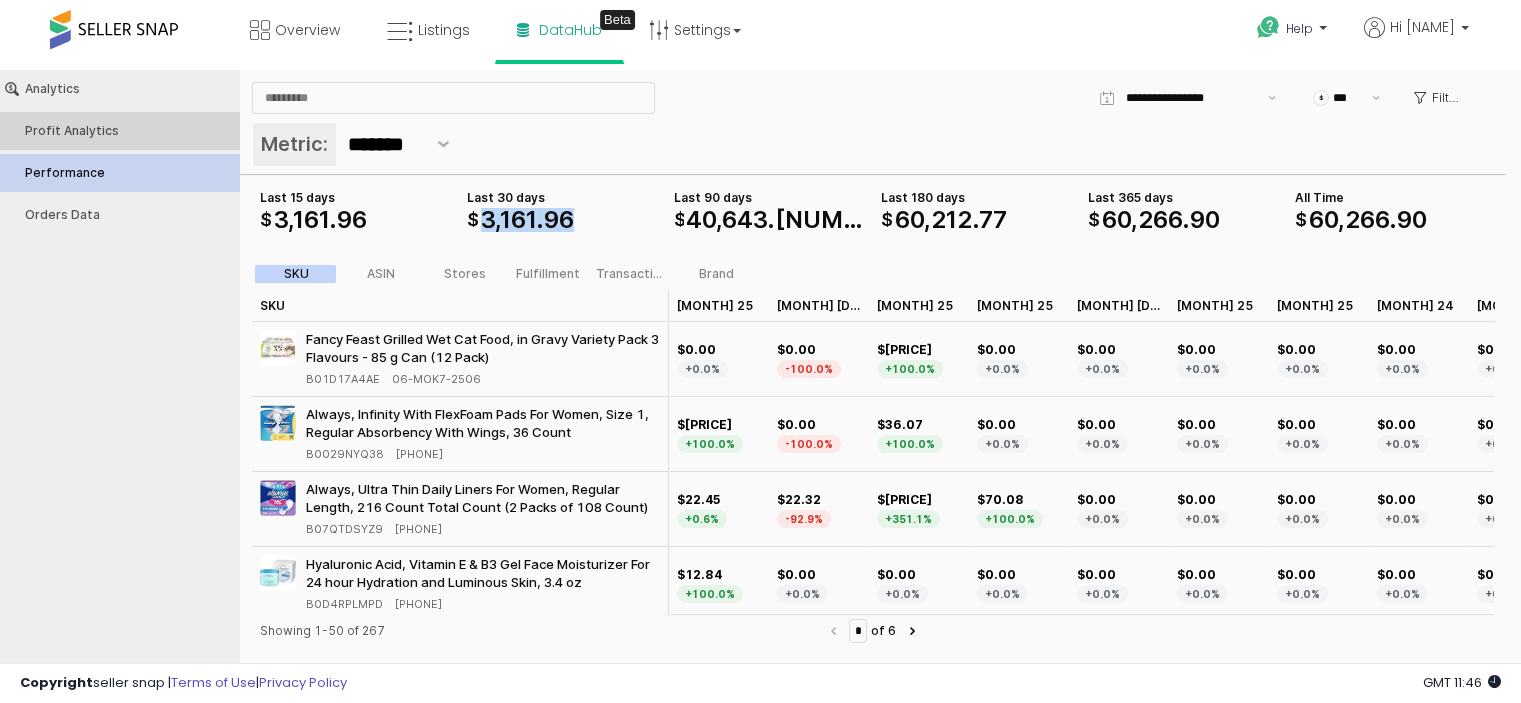 click on "Profit Analytics" at bounding box center (129, 131) 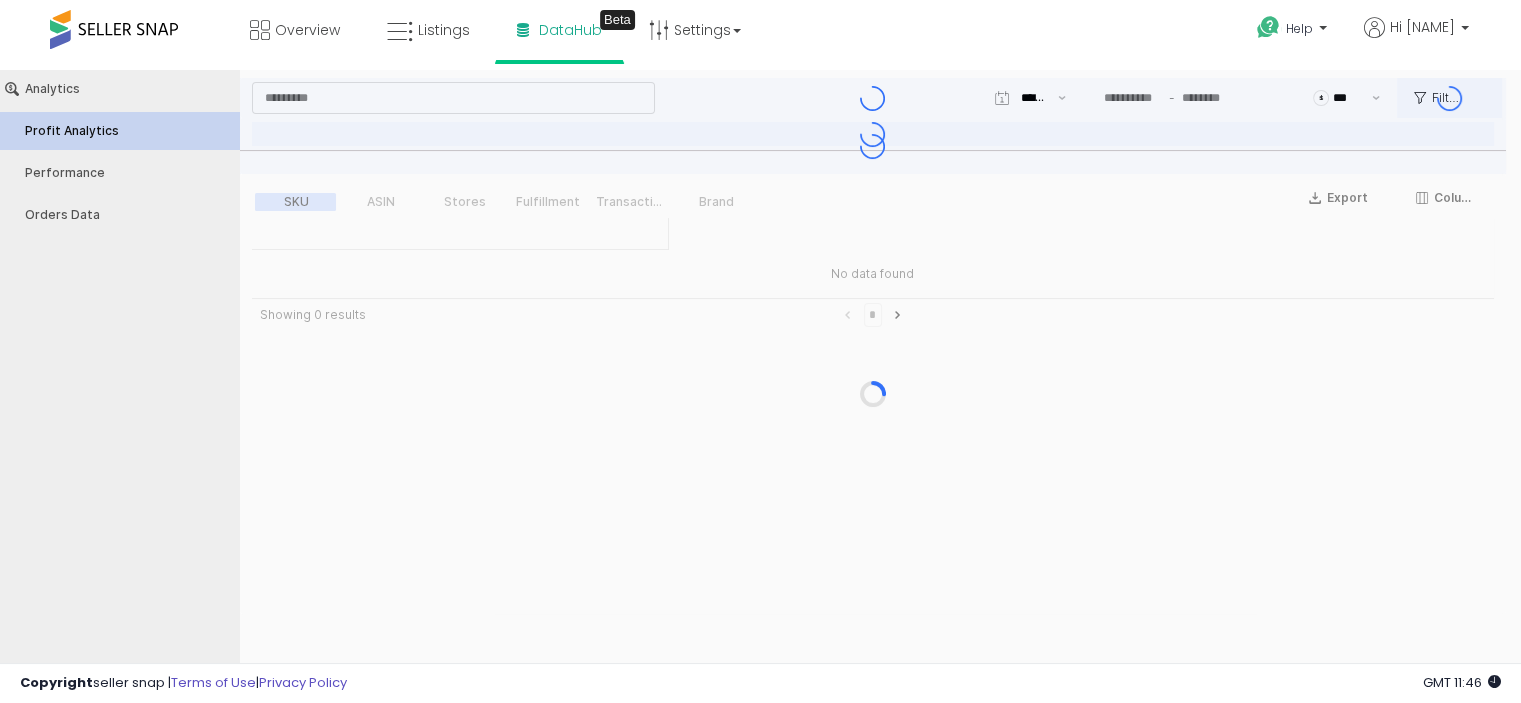 type on "***" 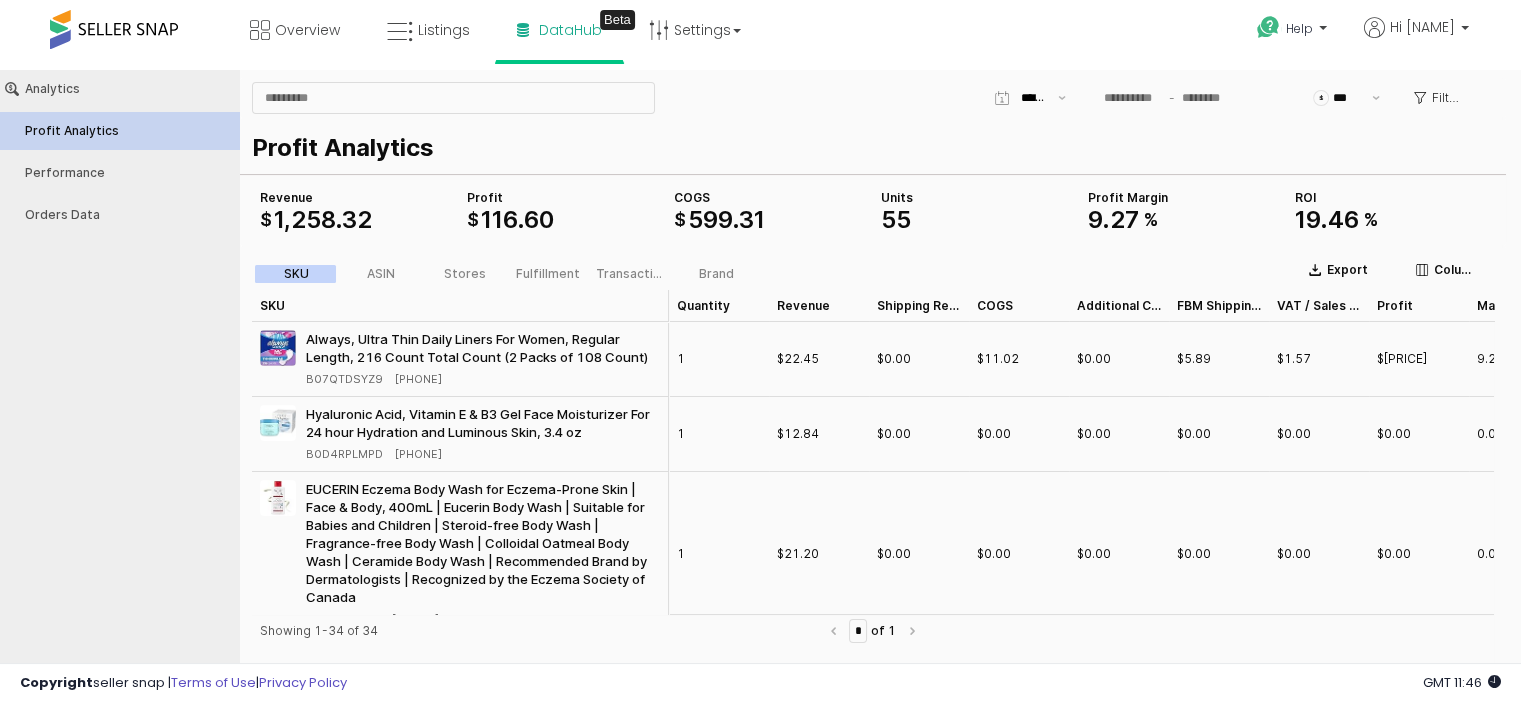 click on "116" at bounding box center (499, 219) 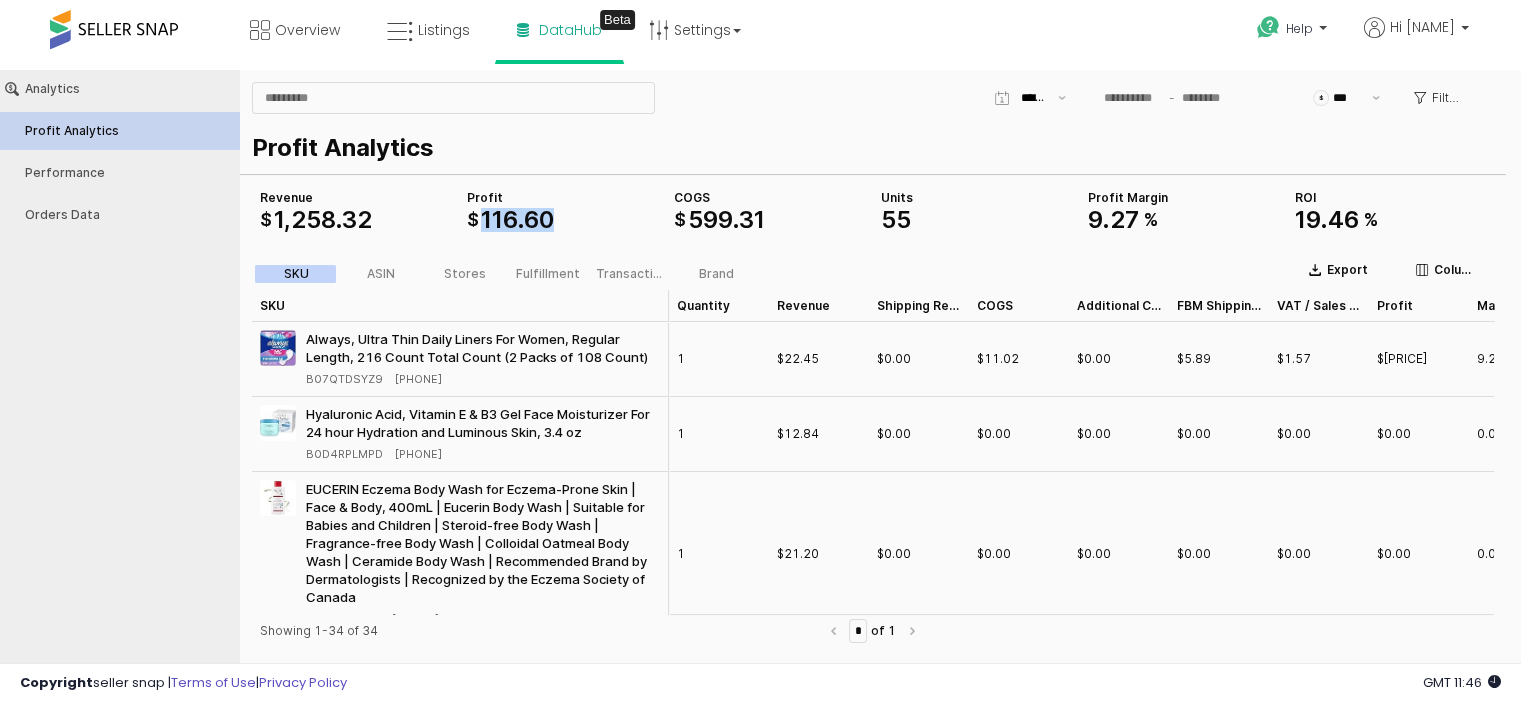 click on "116" at bounding box center (499, 219) 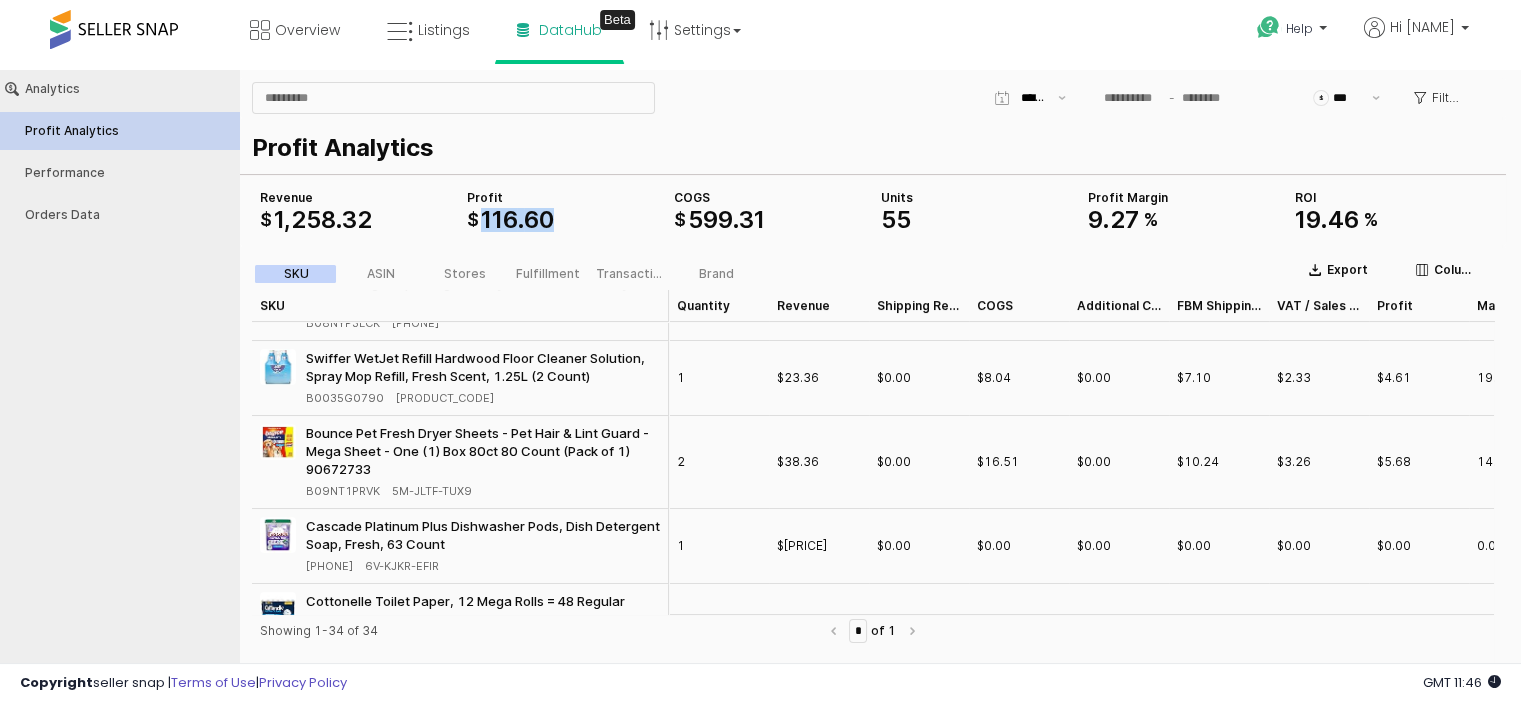 scroll, scrollTop: 0, scrollLeft: 0, axis: both 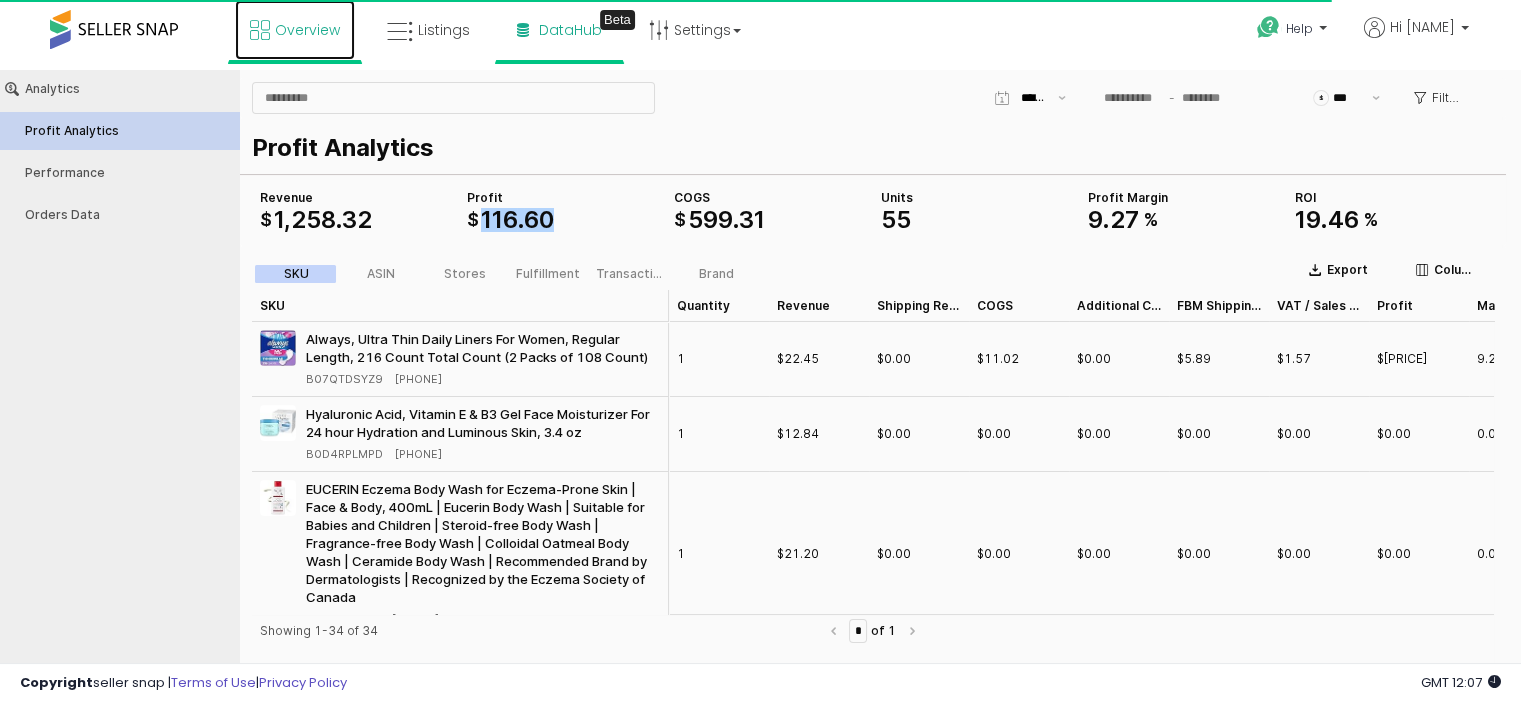 click on "Overview" at bounding box center [295, 30] 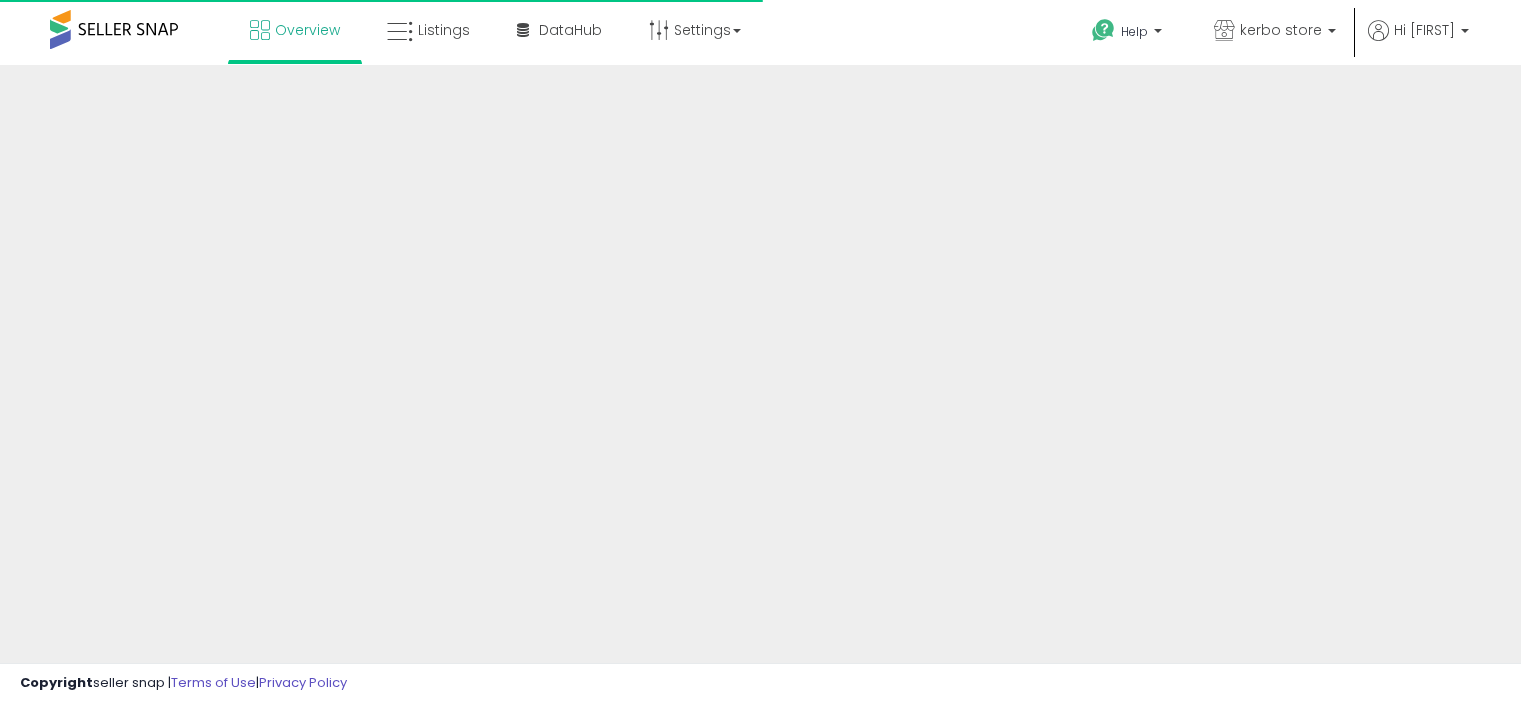 scroll, scrollTop: 0, scrollLeft: 0, axis: both 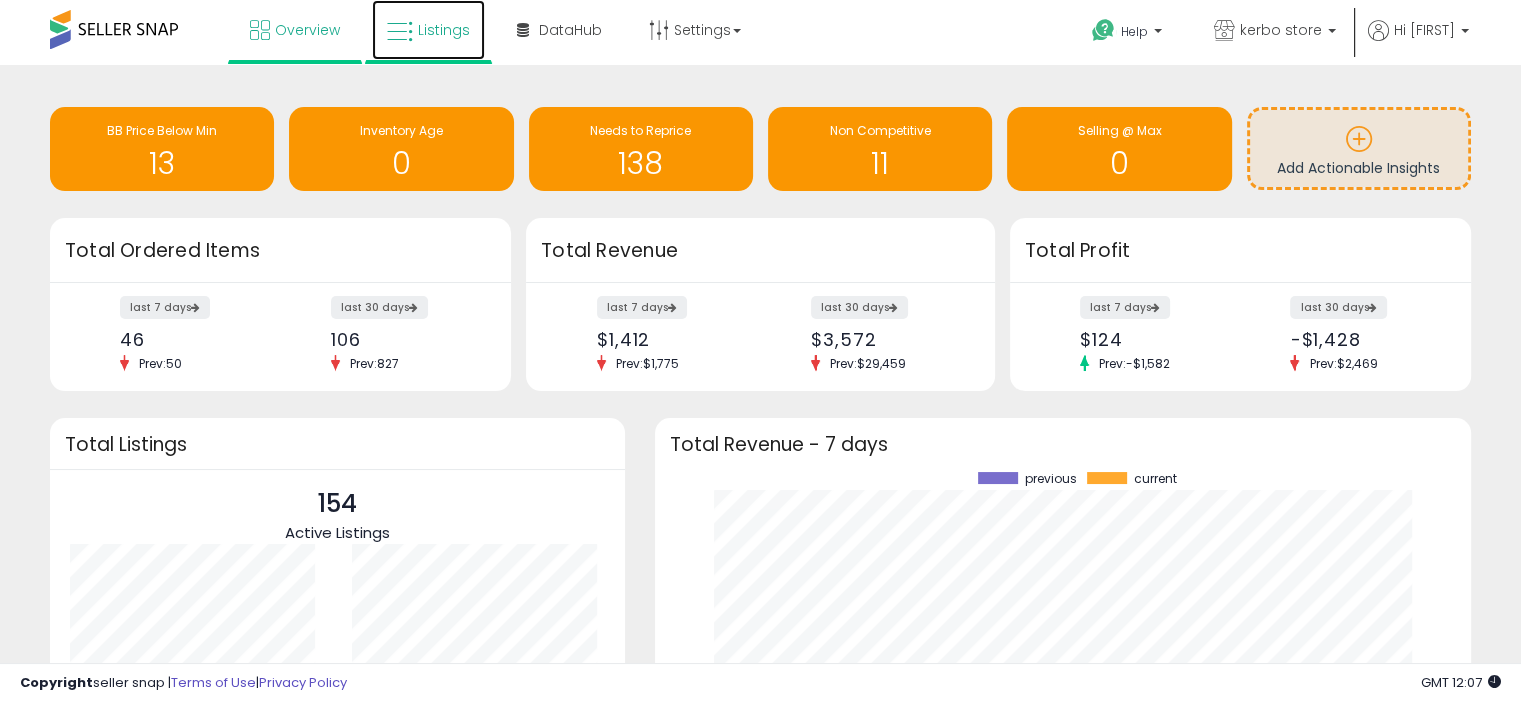 click on "Listings" at bounding box center [428, 30] 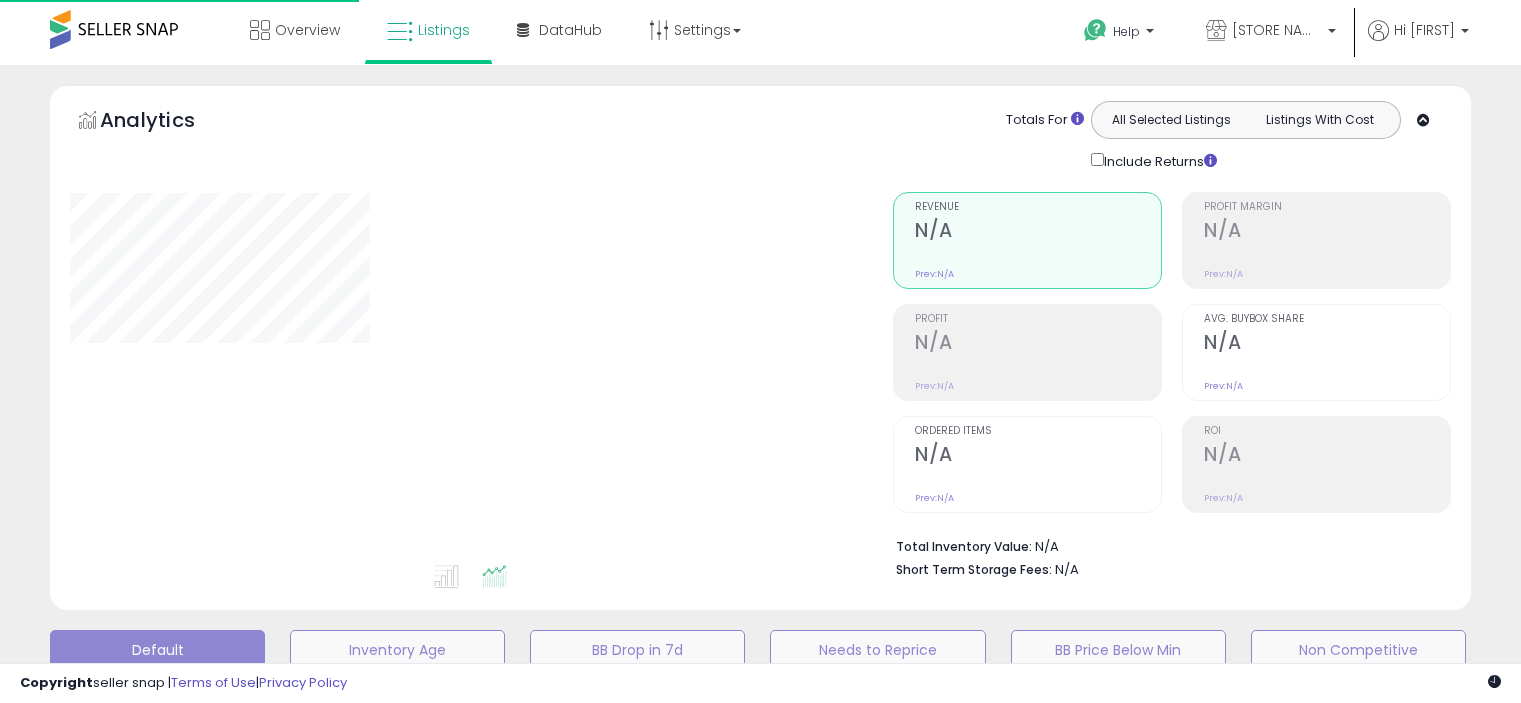 scroll, scrollTop: 0, scrollLeft: 0, axis: both 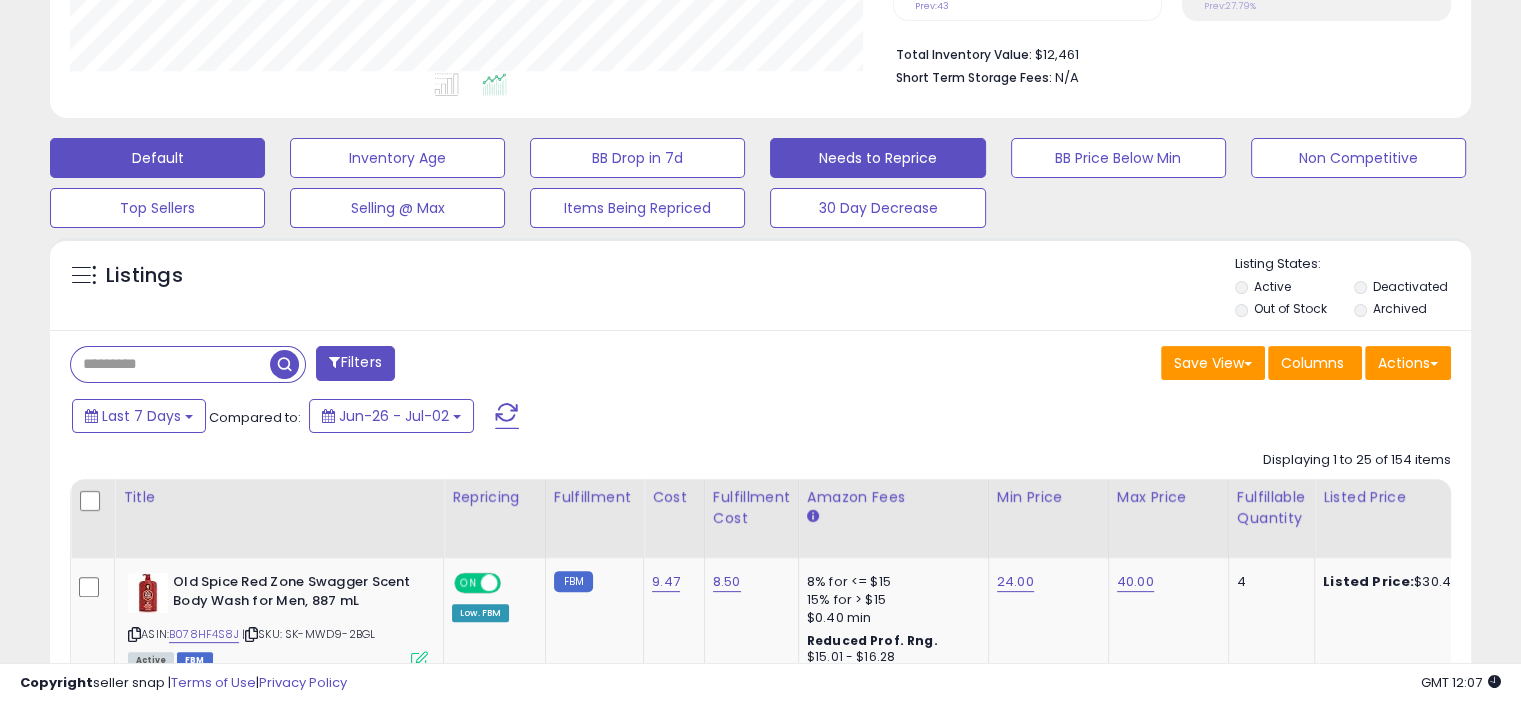 click on "Needs to Reprice" at bounding box center [397, 158] 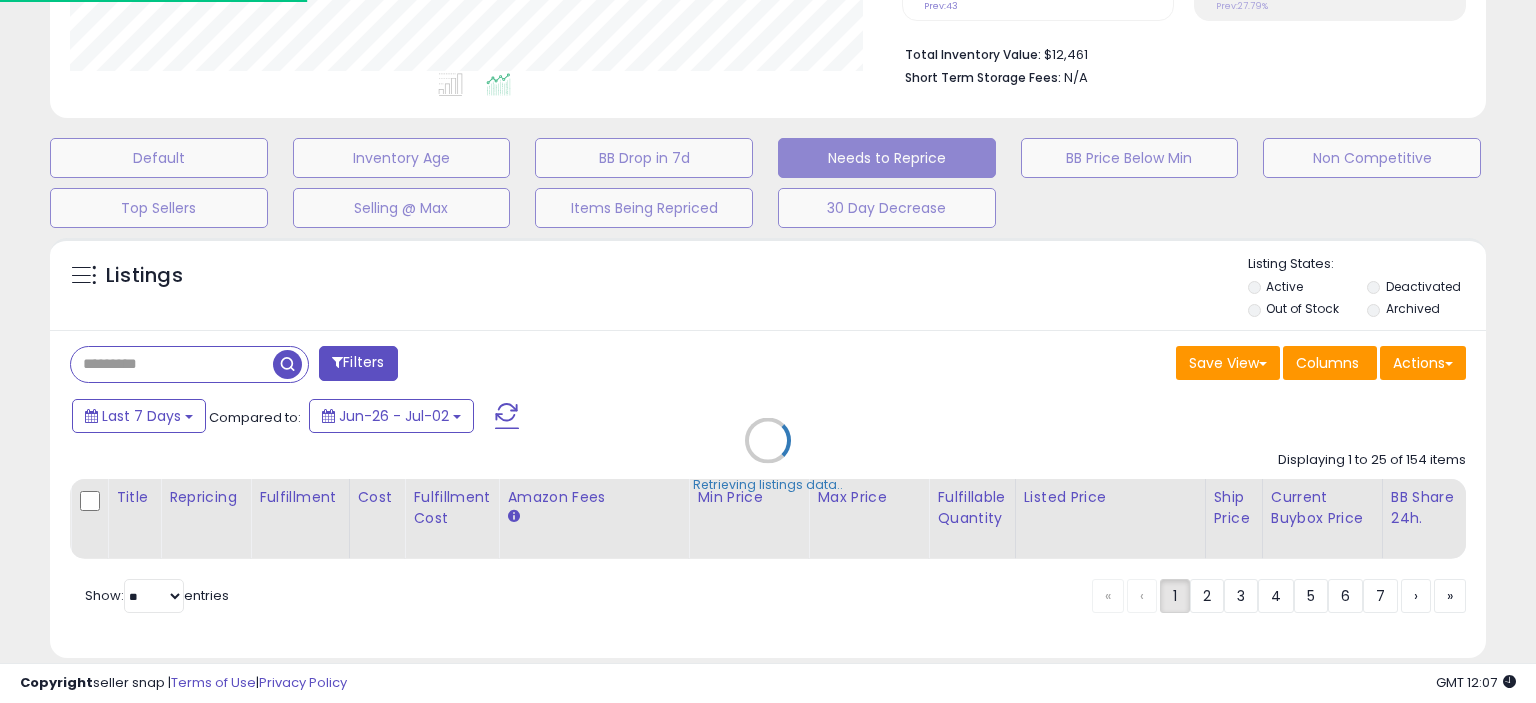 scroll, scrollTop: 999589, scrollLeft: 999168, axis: both 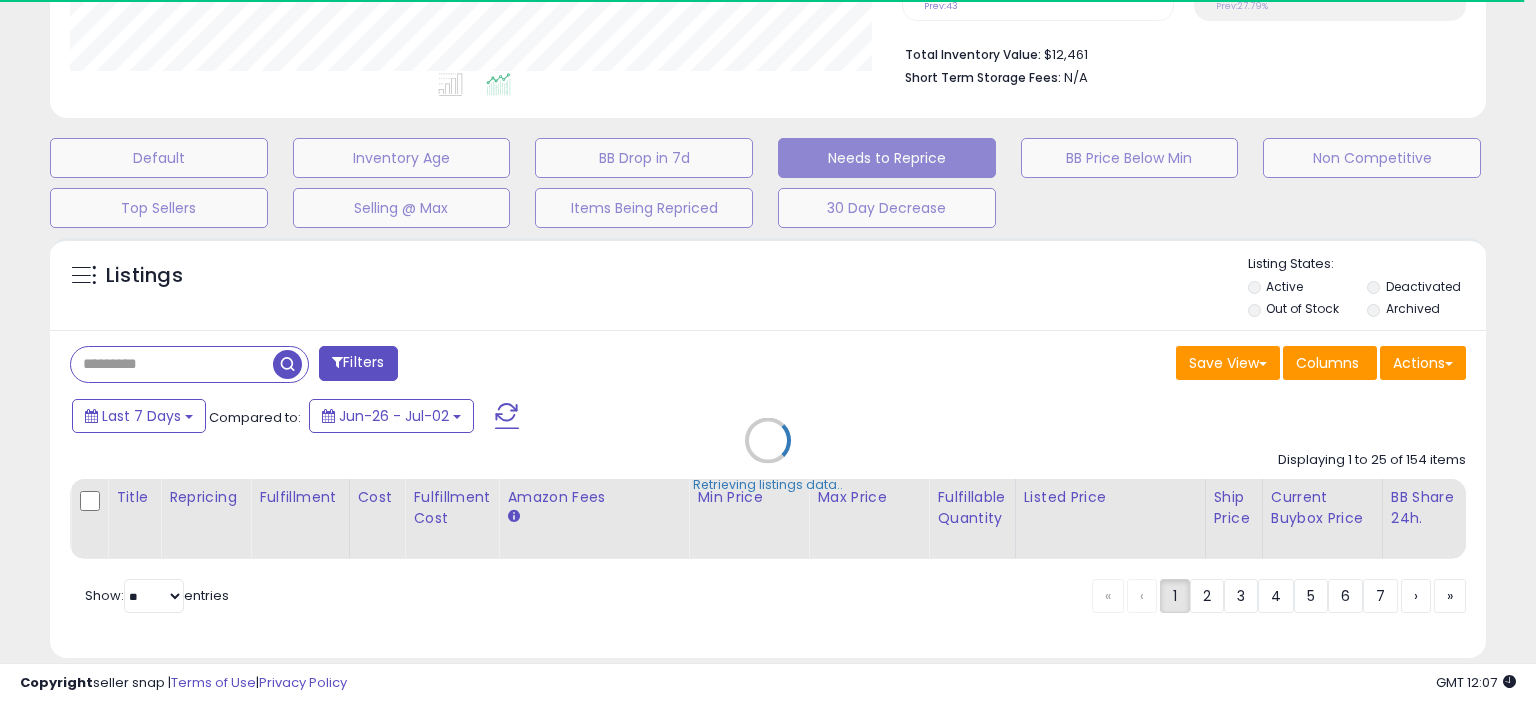select on "**" 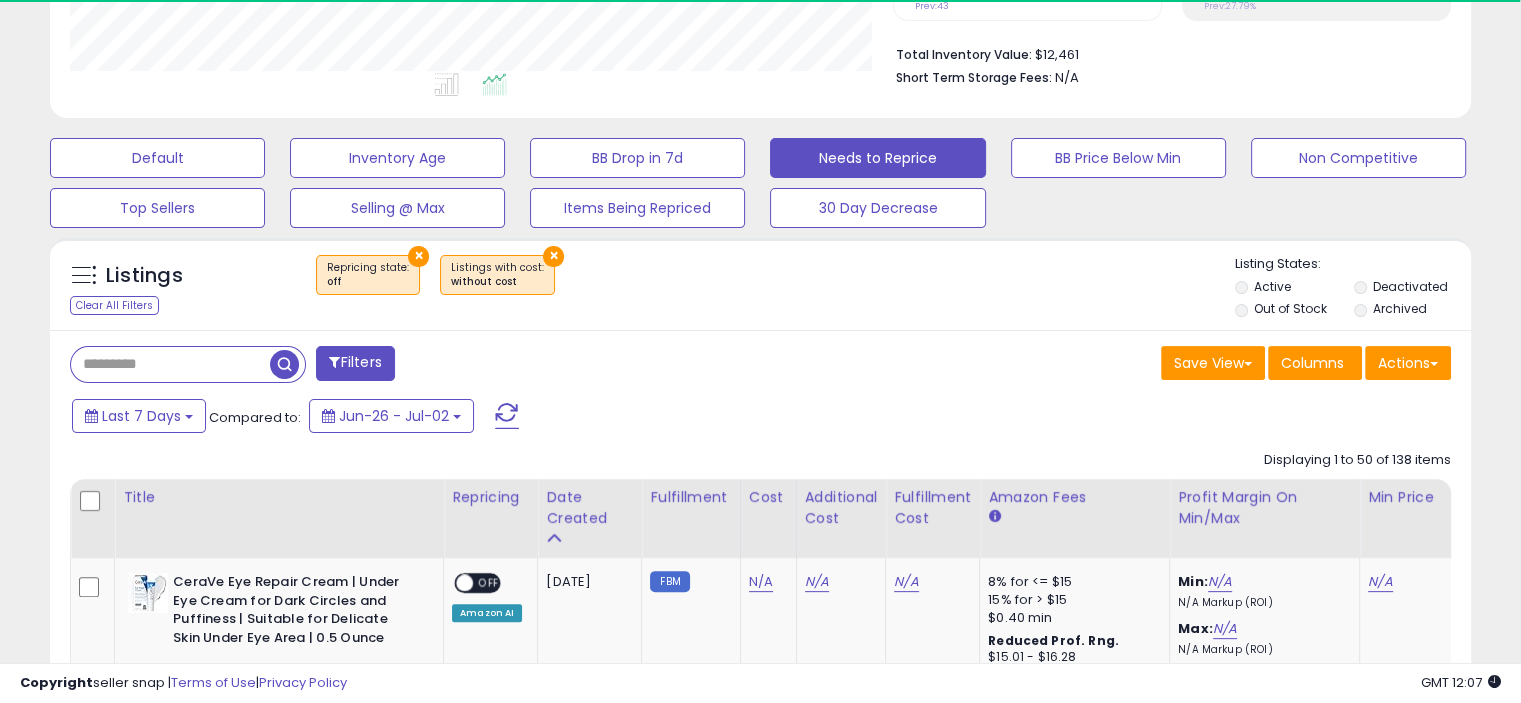 scroll, scrollTop: 409, scrollLeft: 822, axis: both 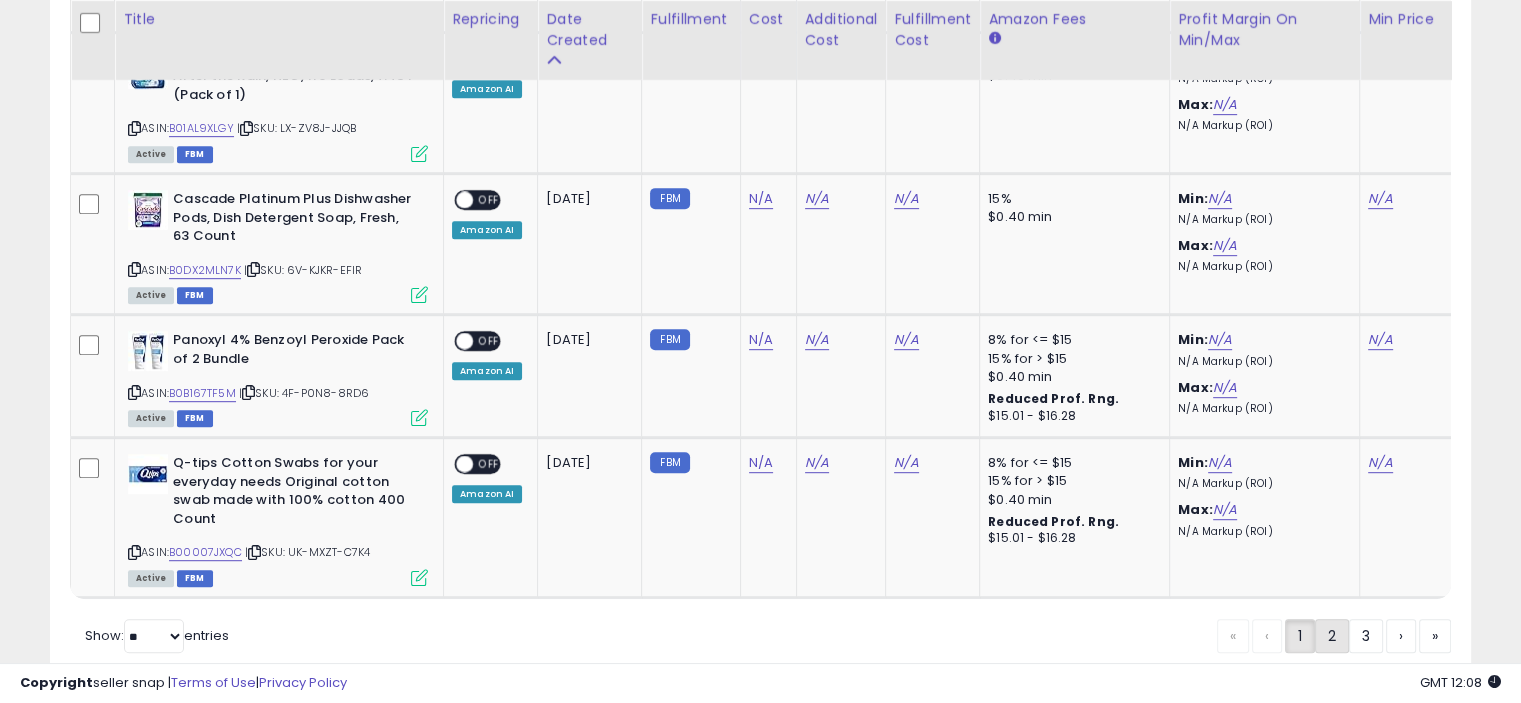 click on "2" 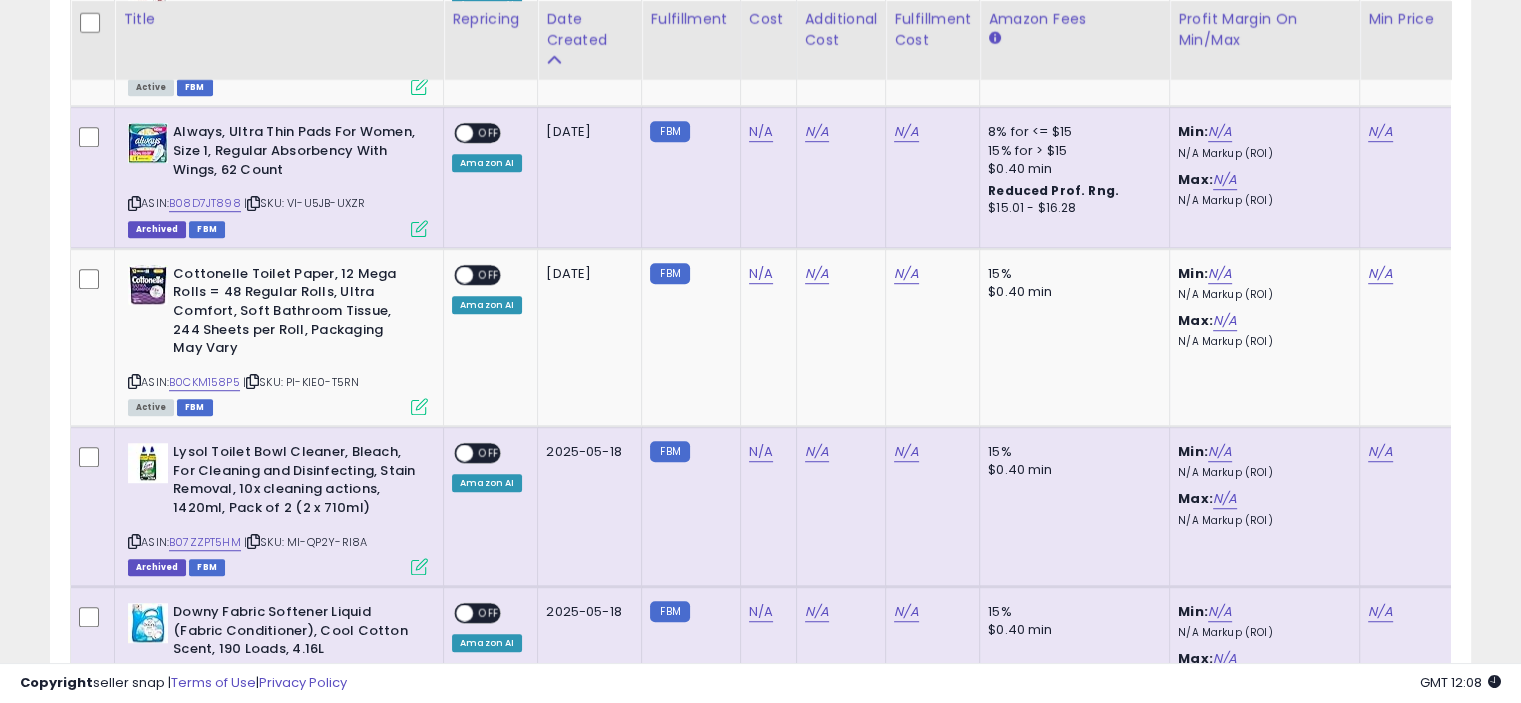 scroll, scrollTop: 1246, scrollLeft: 0, axis: vertical 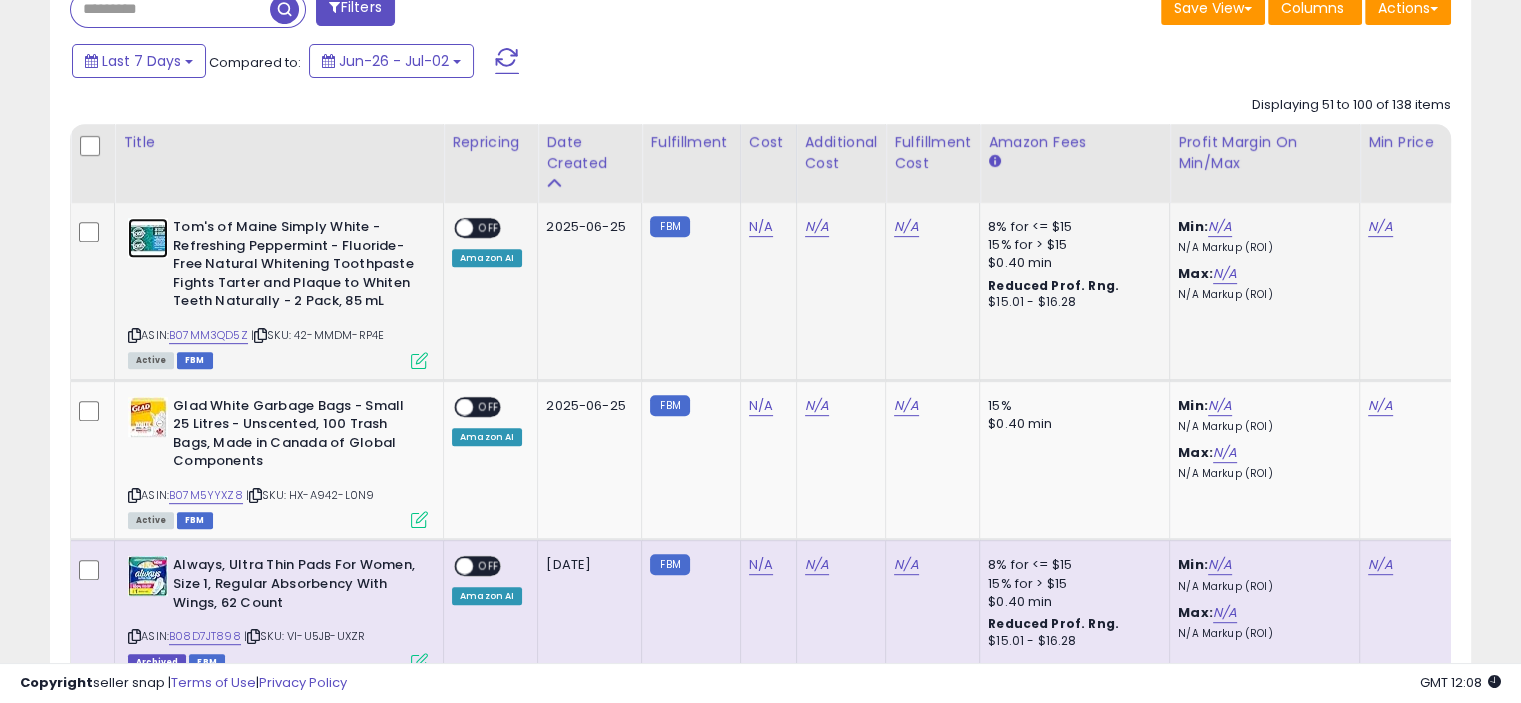 click at bounding box center (148, 238) 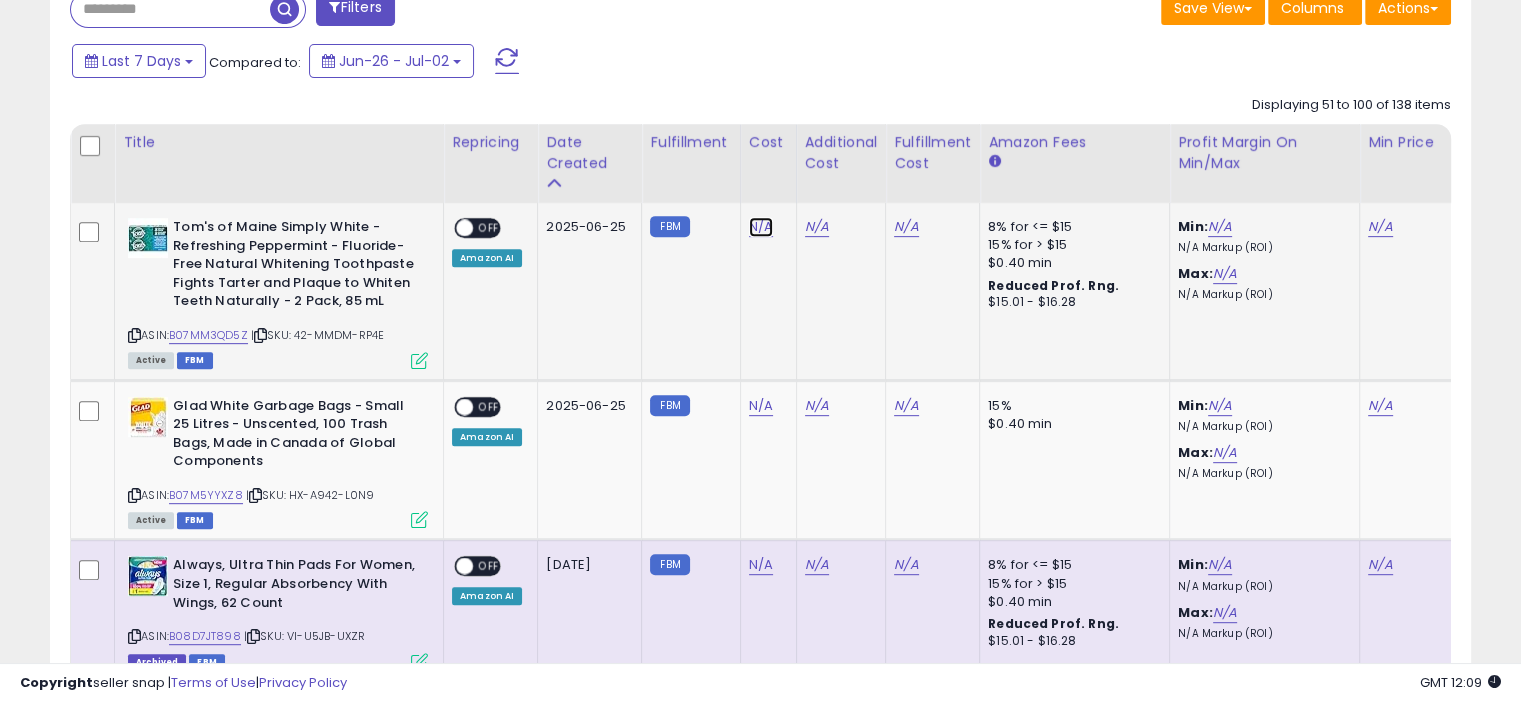 click on "N/A" at bounding box center (761, 227) 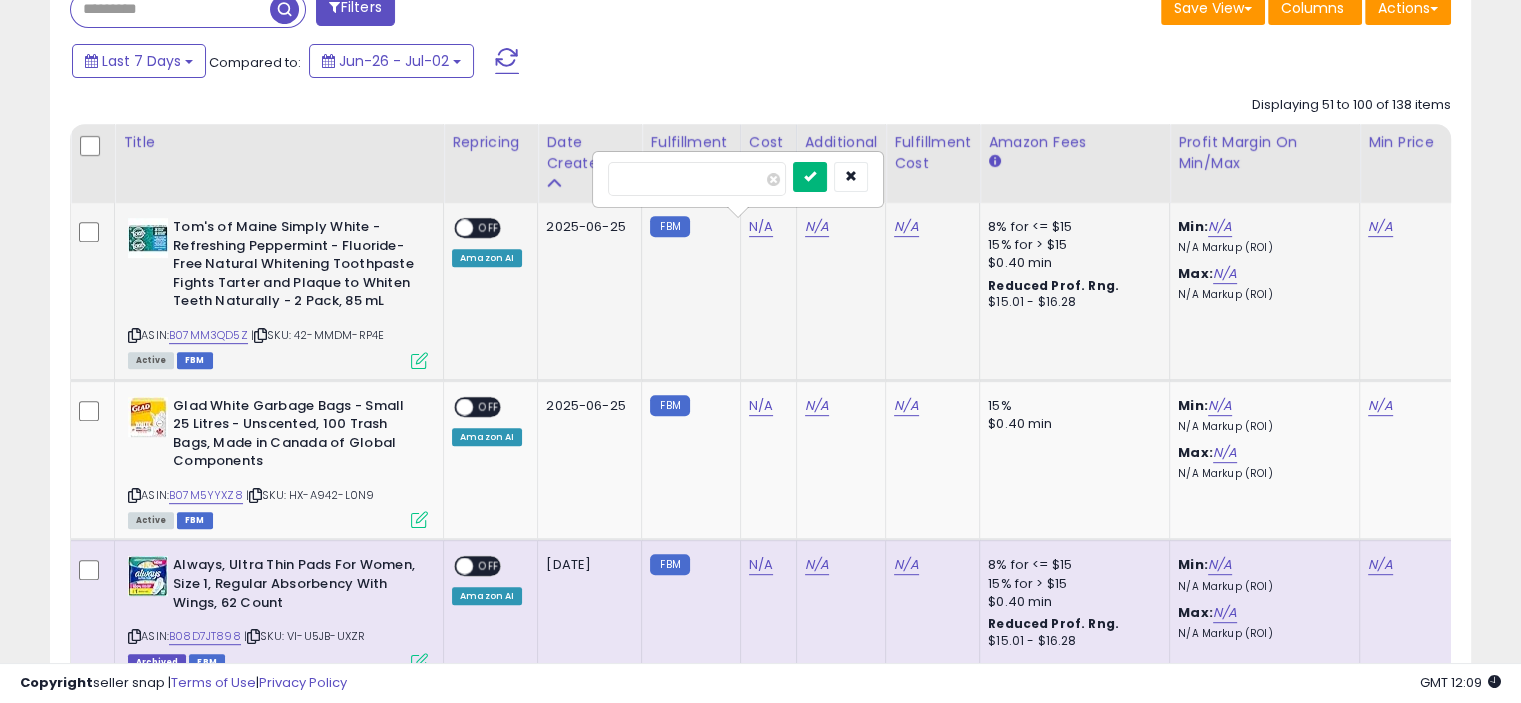 type on "*****" 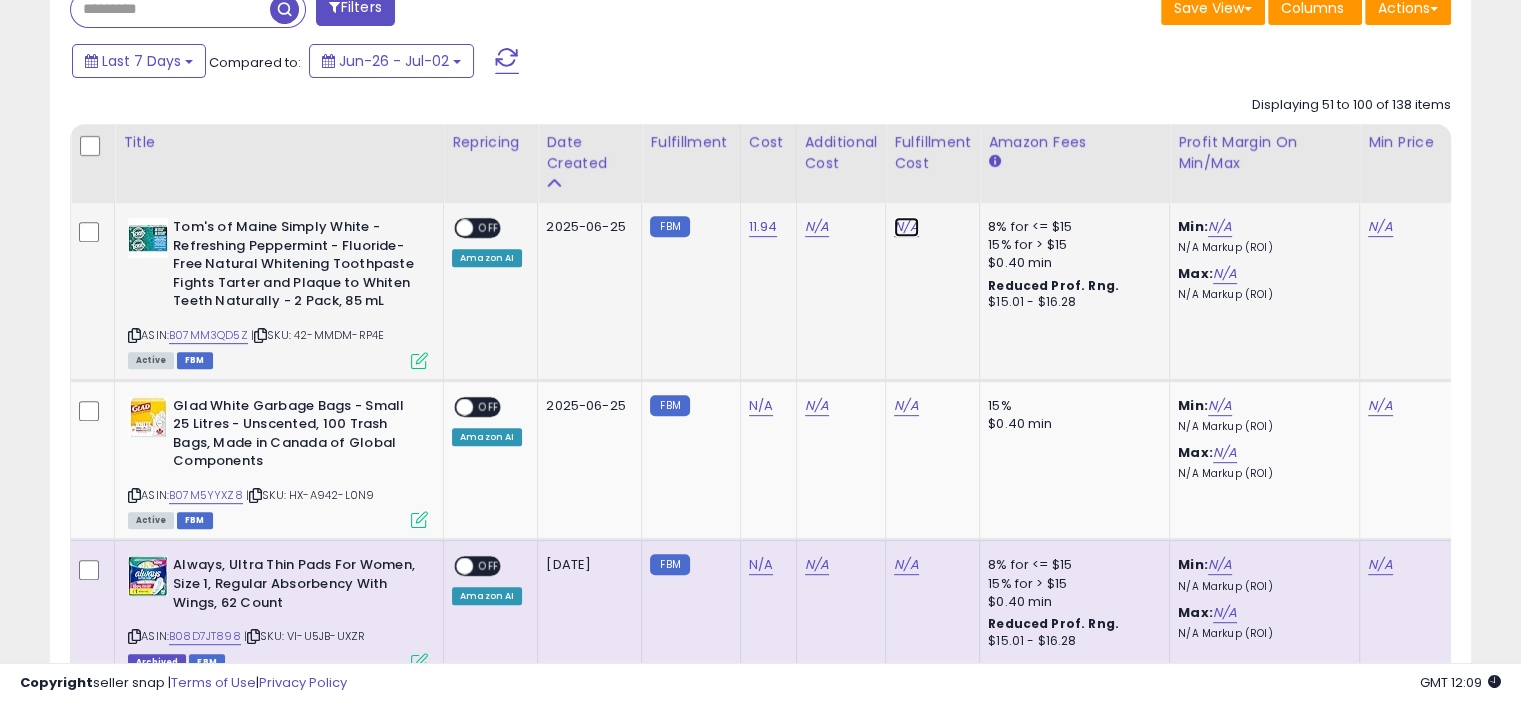 click on "N/A" at bounding box center [906, 227] 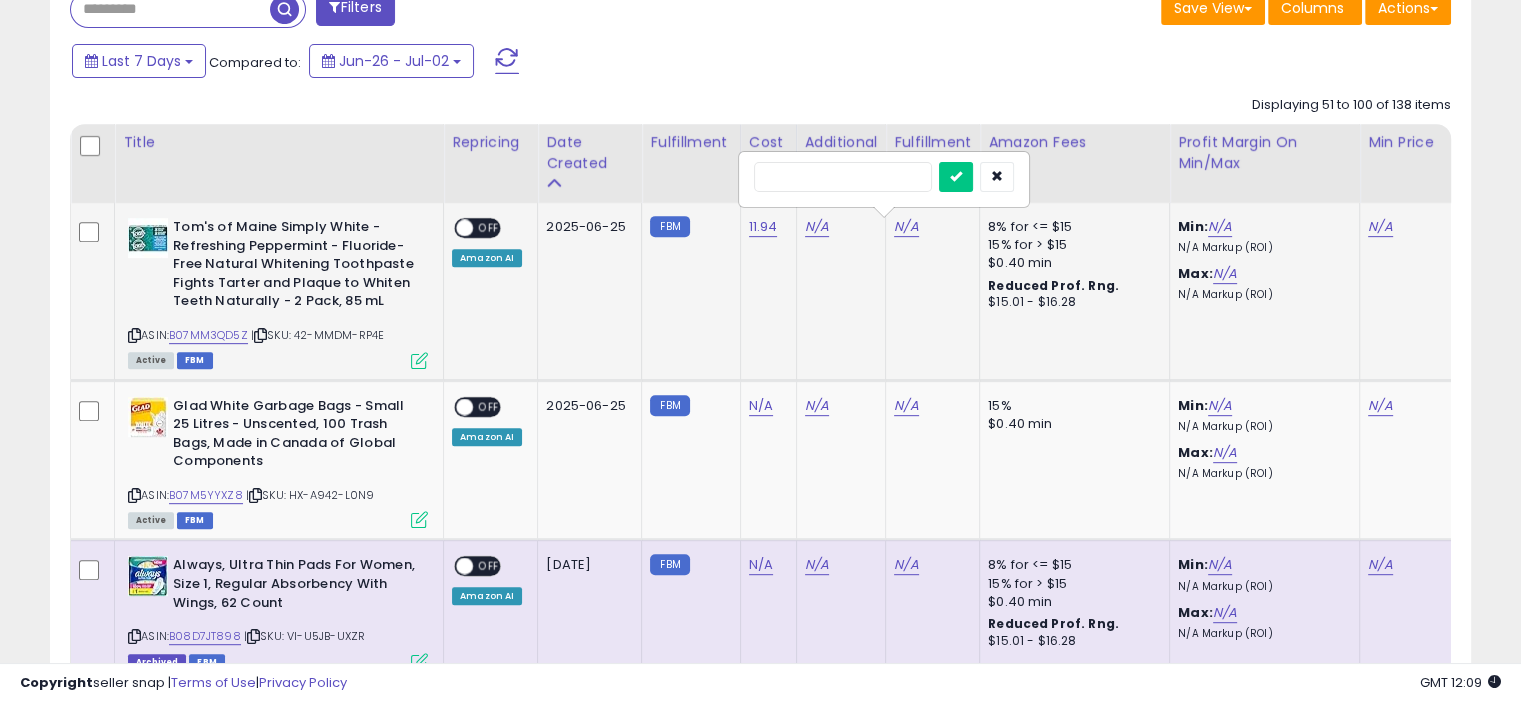 type on "*" 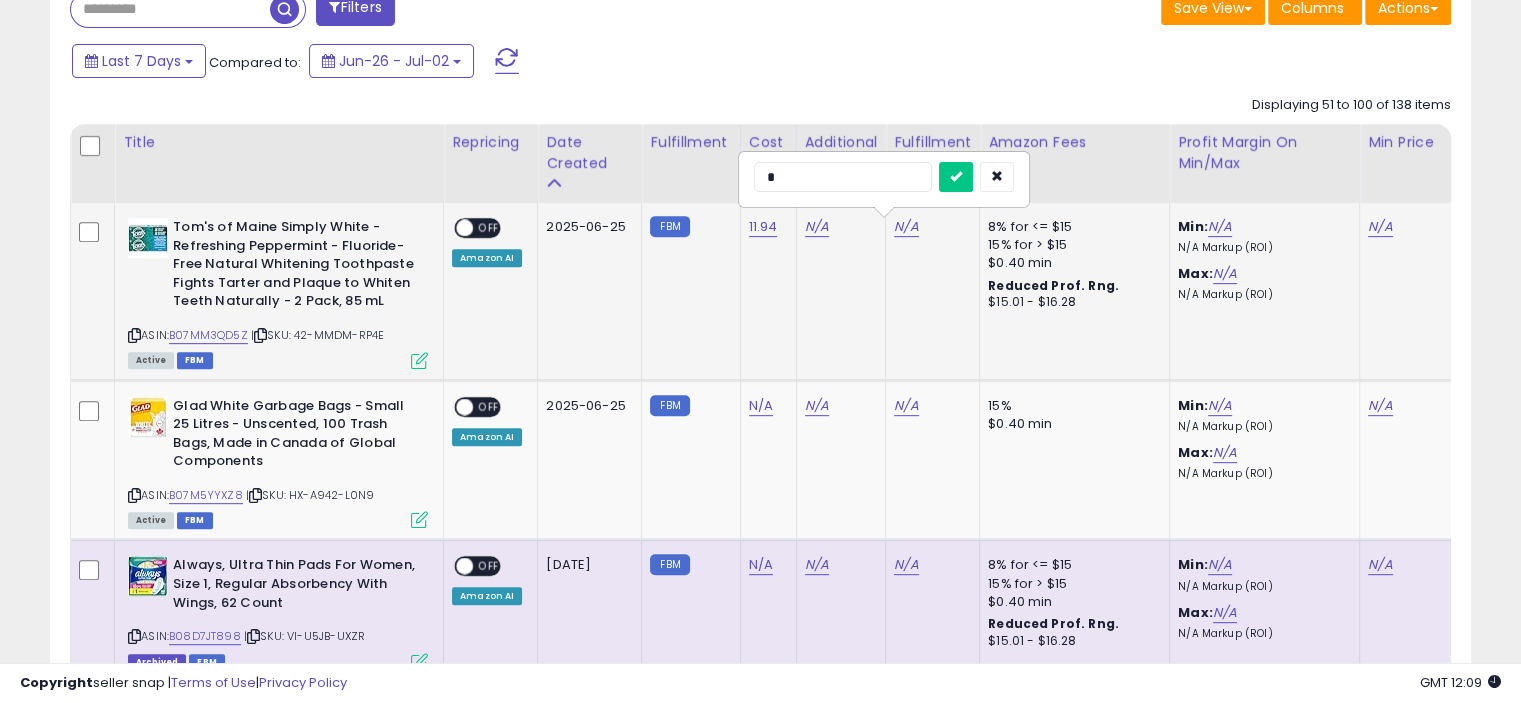 click at bounding box center [956, 177] 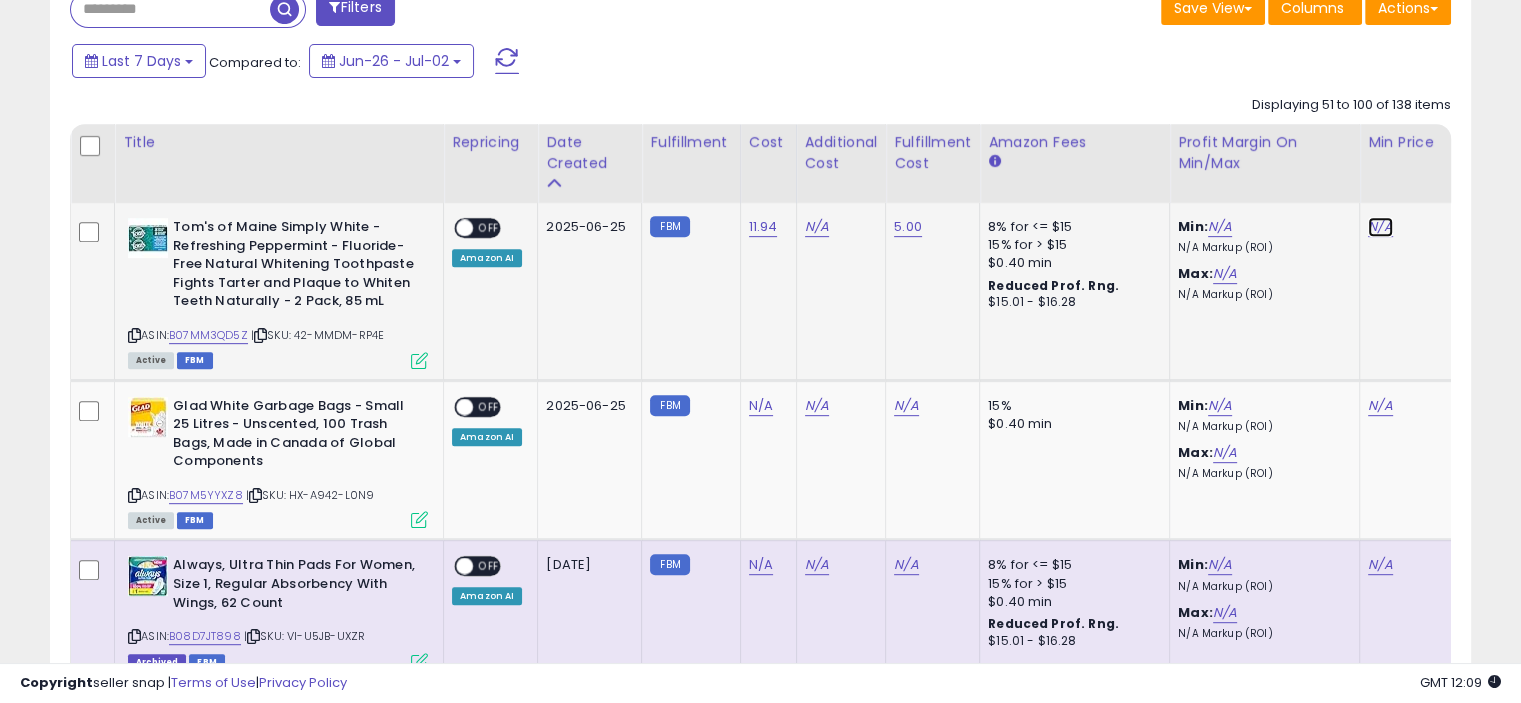 click on "N/A" at bounding box center (1380, 227) 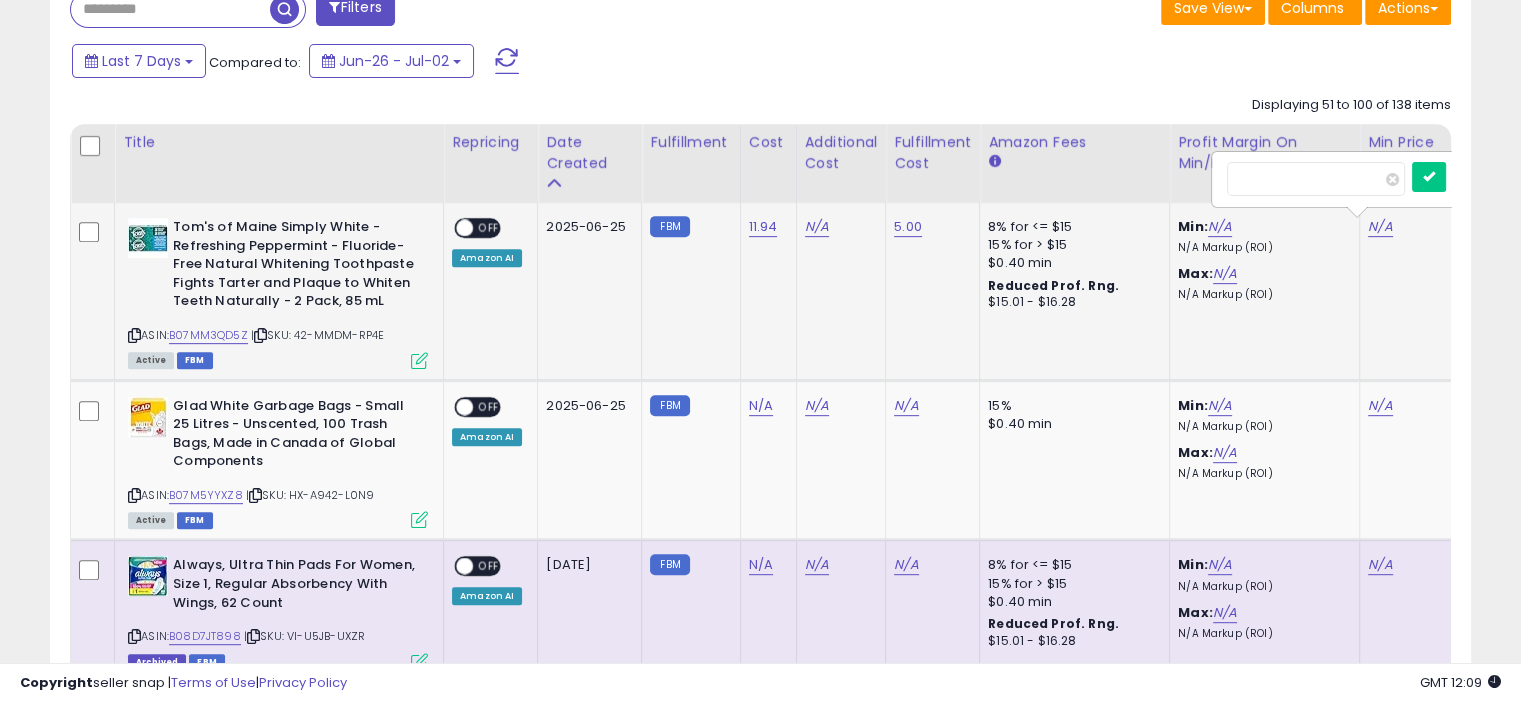 scroll, scrollTop: 0, scrollLeft: 121, axis: horizontal 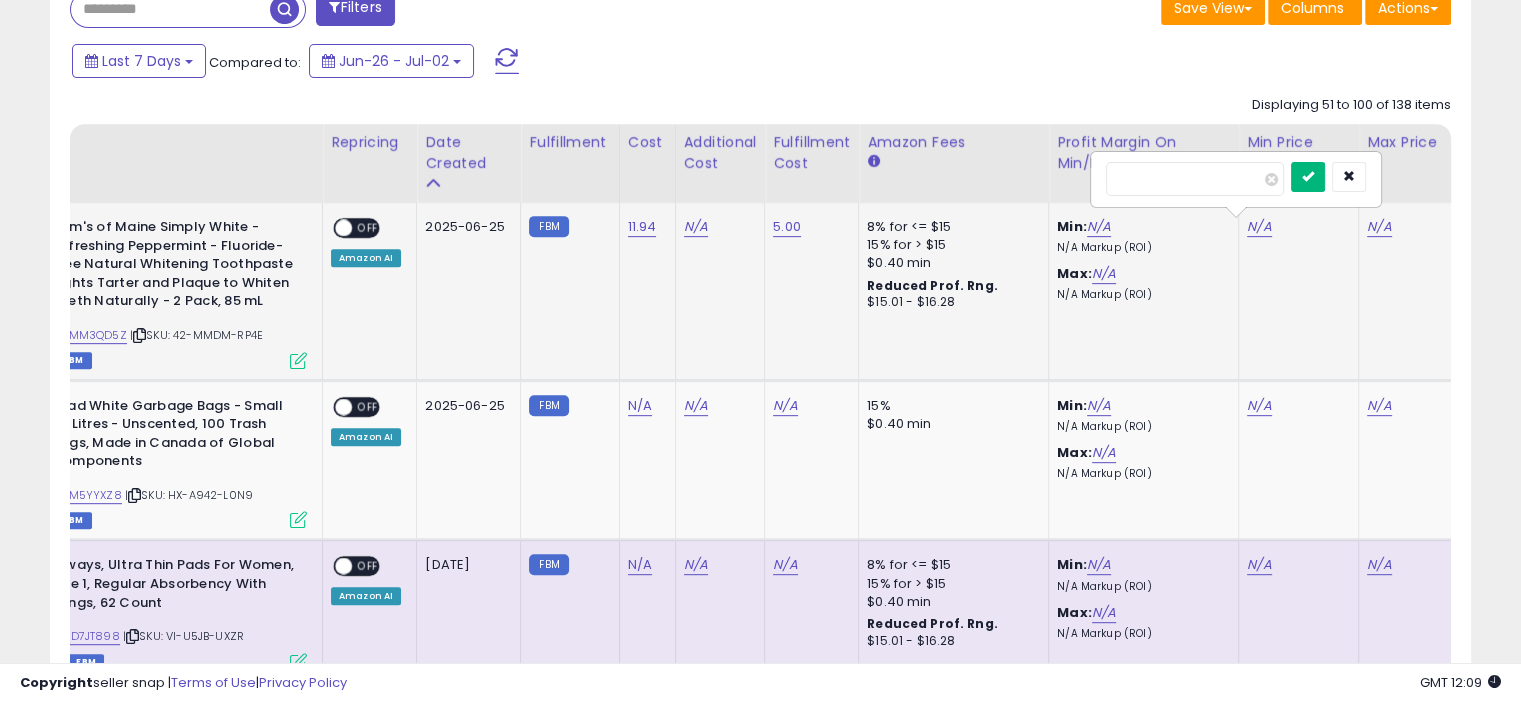 type on "****" 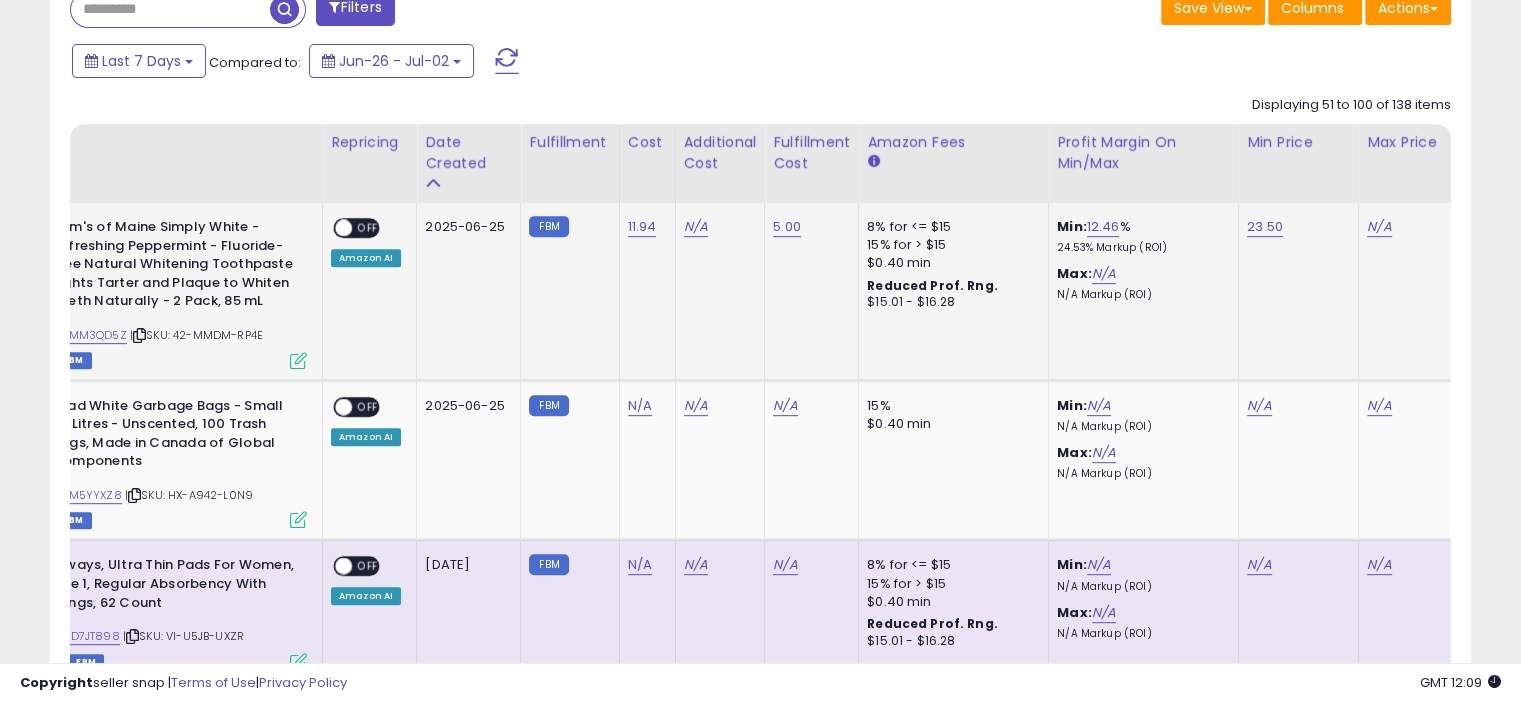 click on "N/A" 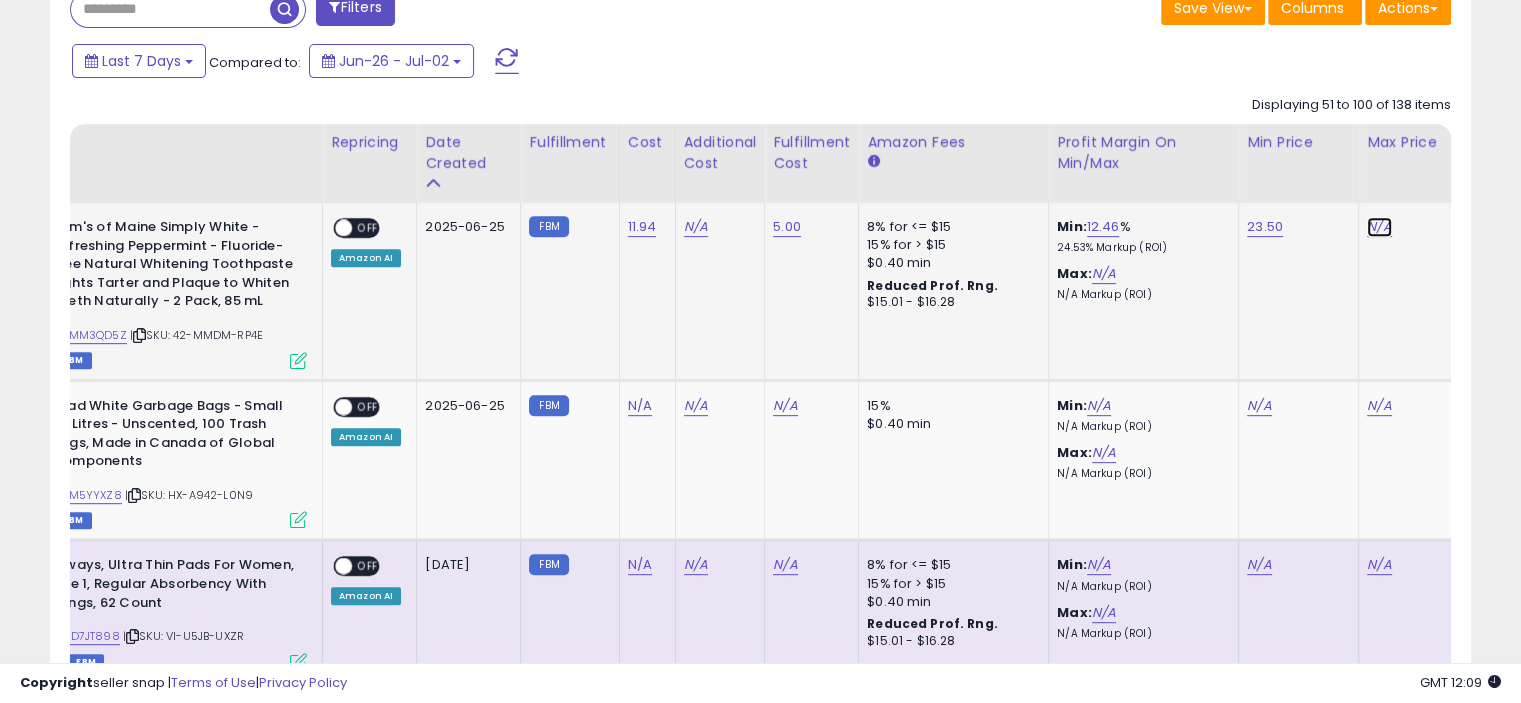 click on "N/A" at bounding box center [1379, 227] 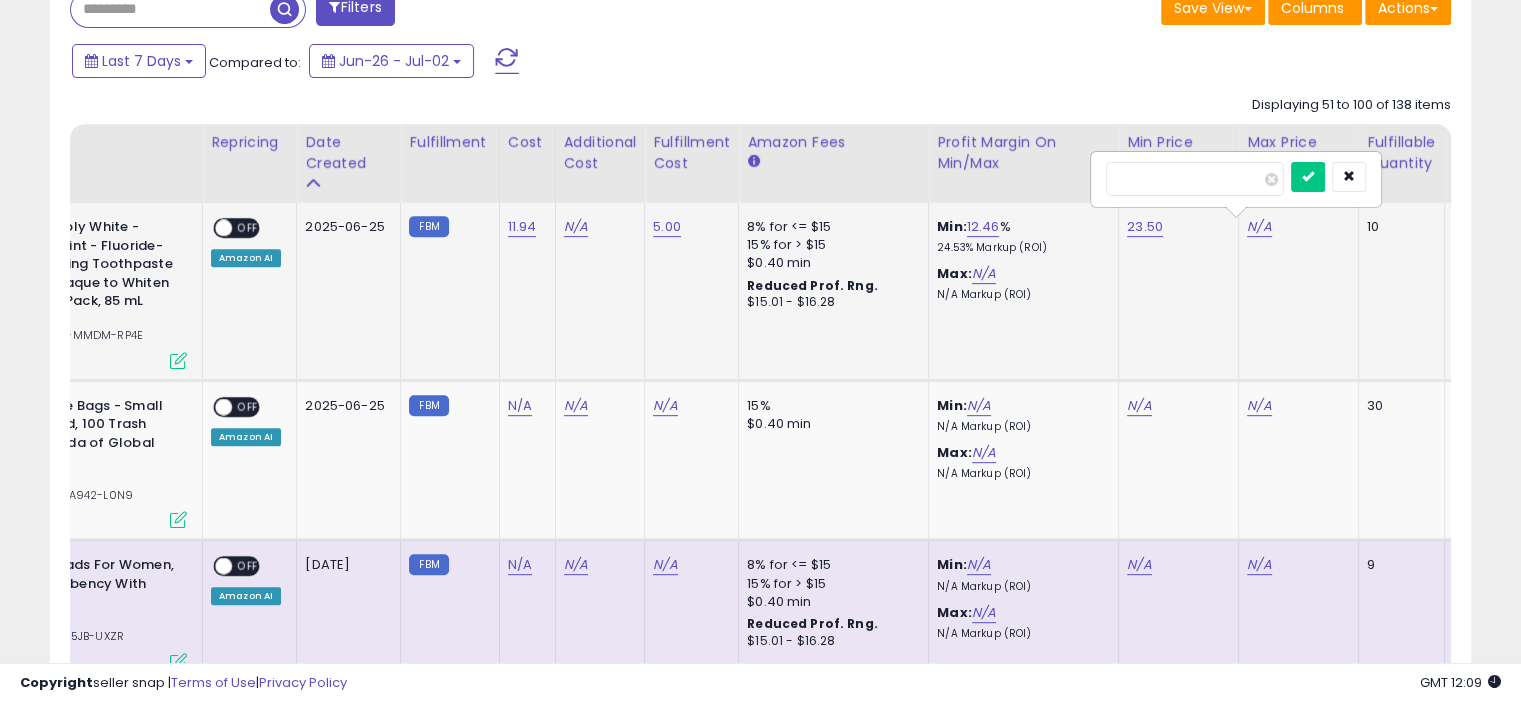 type on "**" 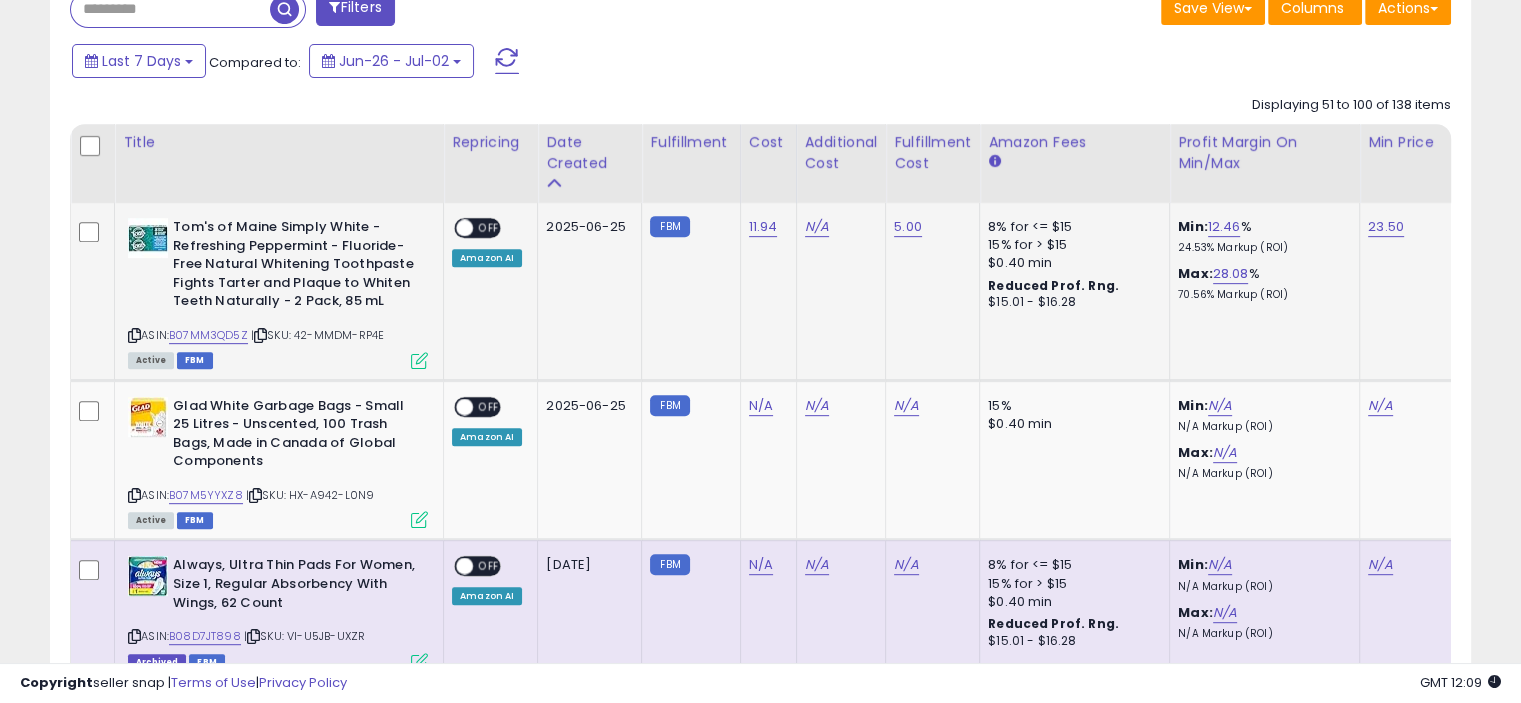 click at bounding box center [419, 360] 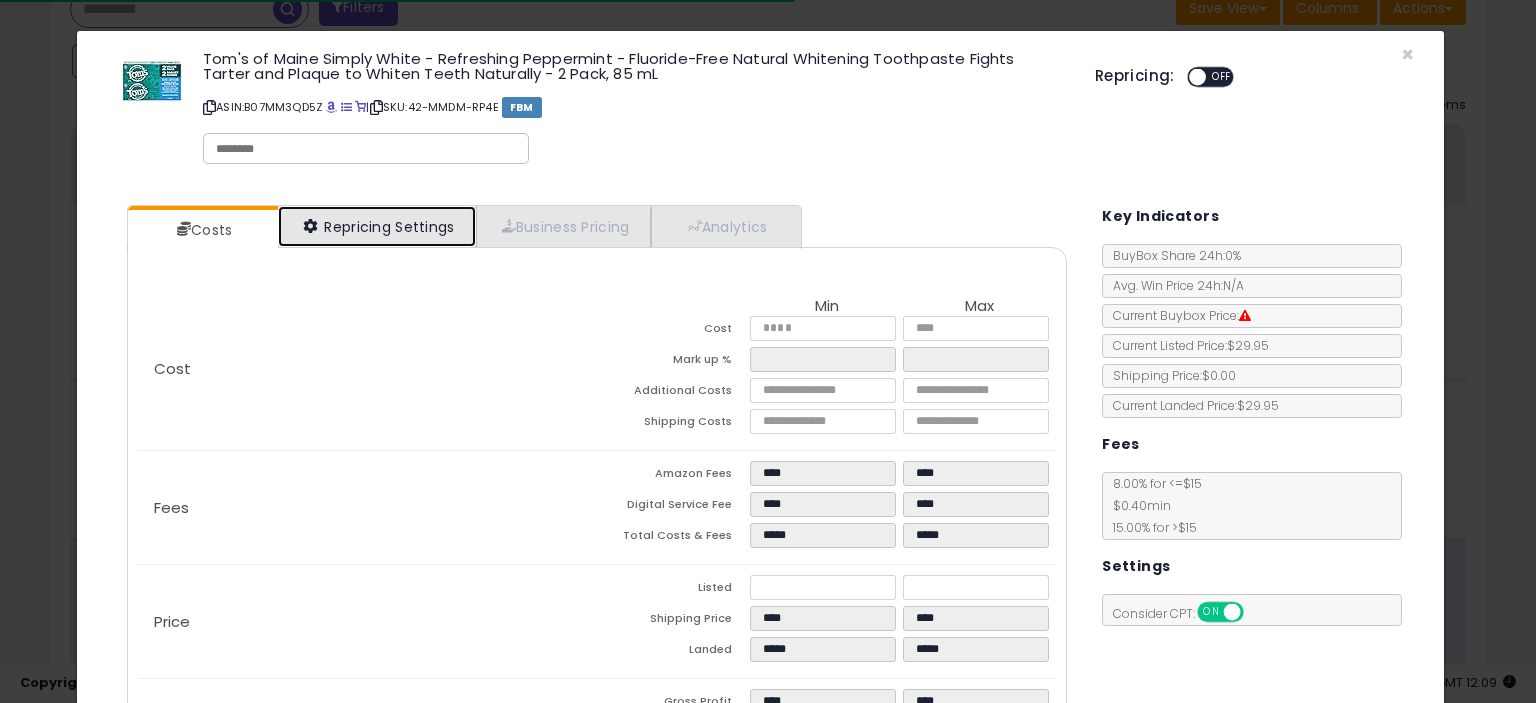 click on "Repricing Settings" at bounding box center [377, 226] 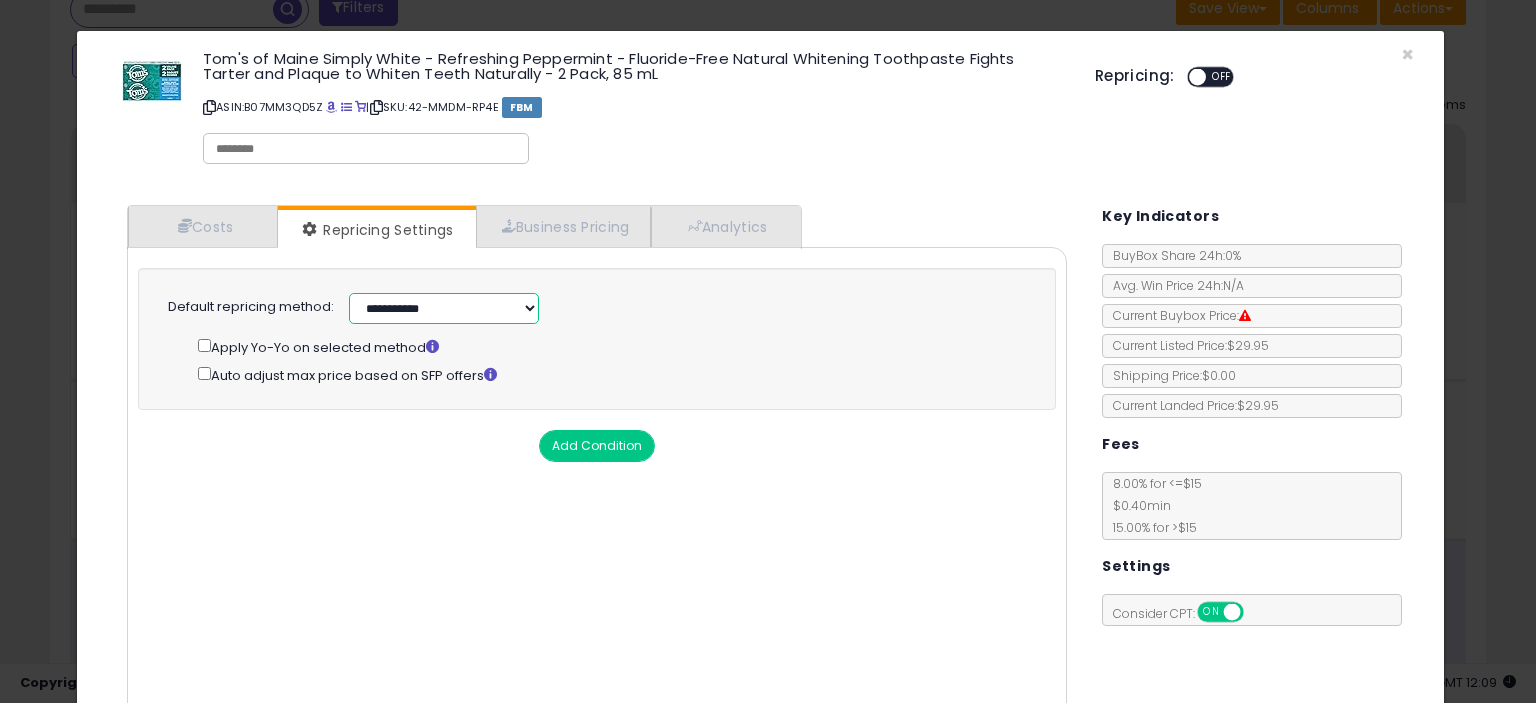 click on "**********" at bounding box center [444, 308] 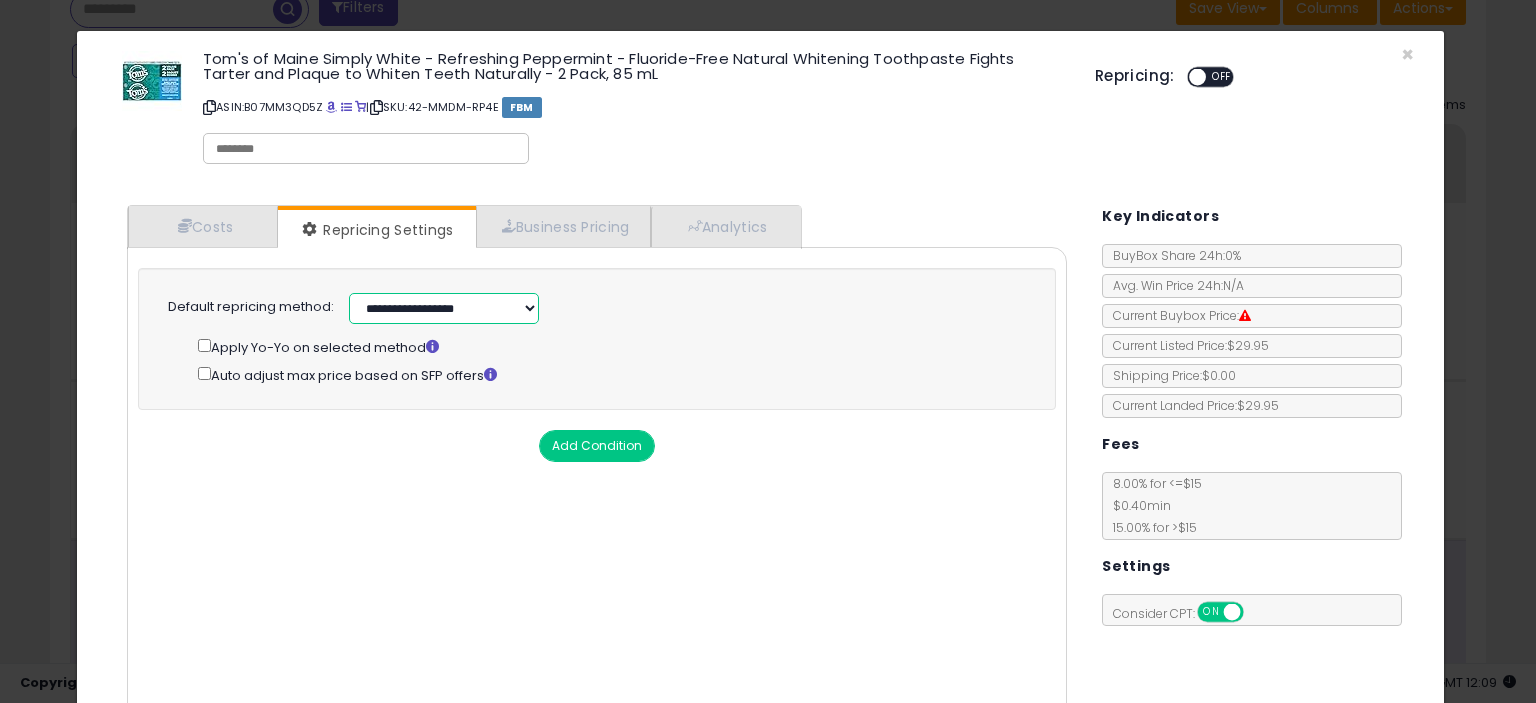click on "**********" at bounding box center (444, 308) 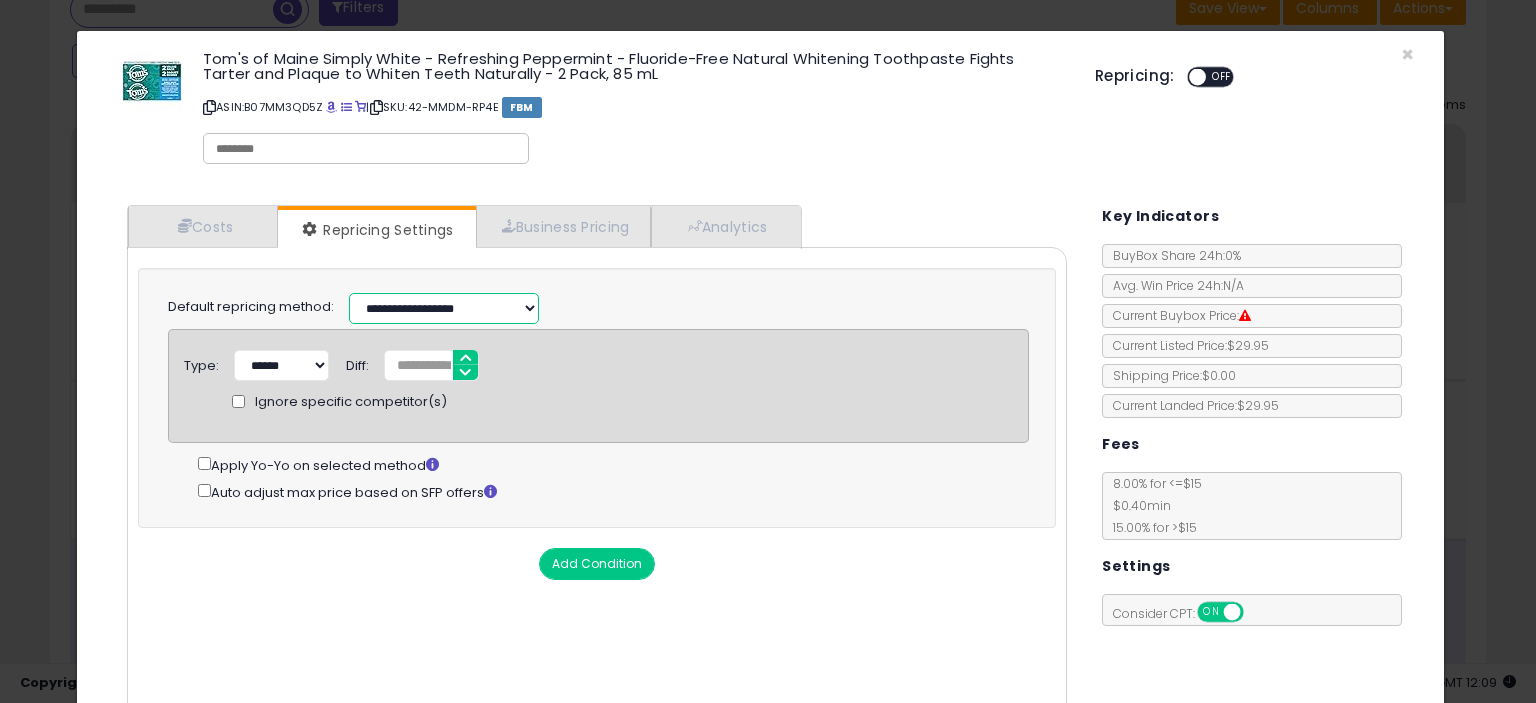 click on "**********" at bounding box center [444, 308] 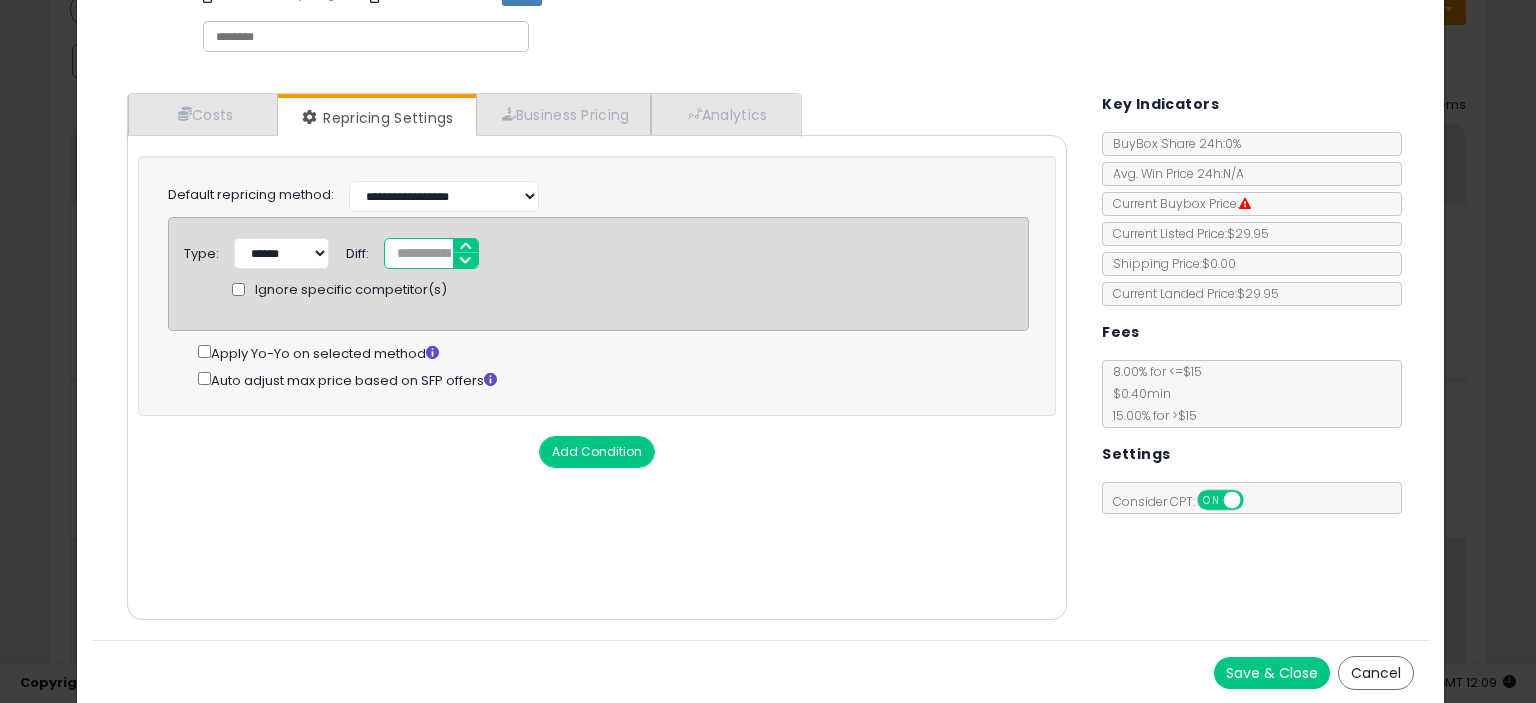 click on "*" at bounding box center (431, 253) 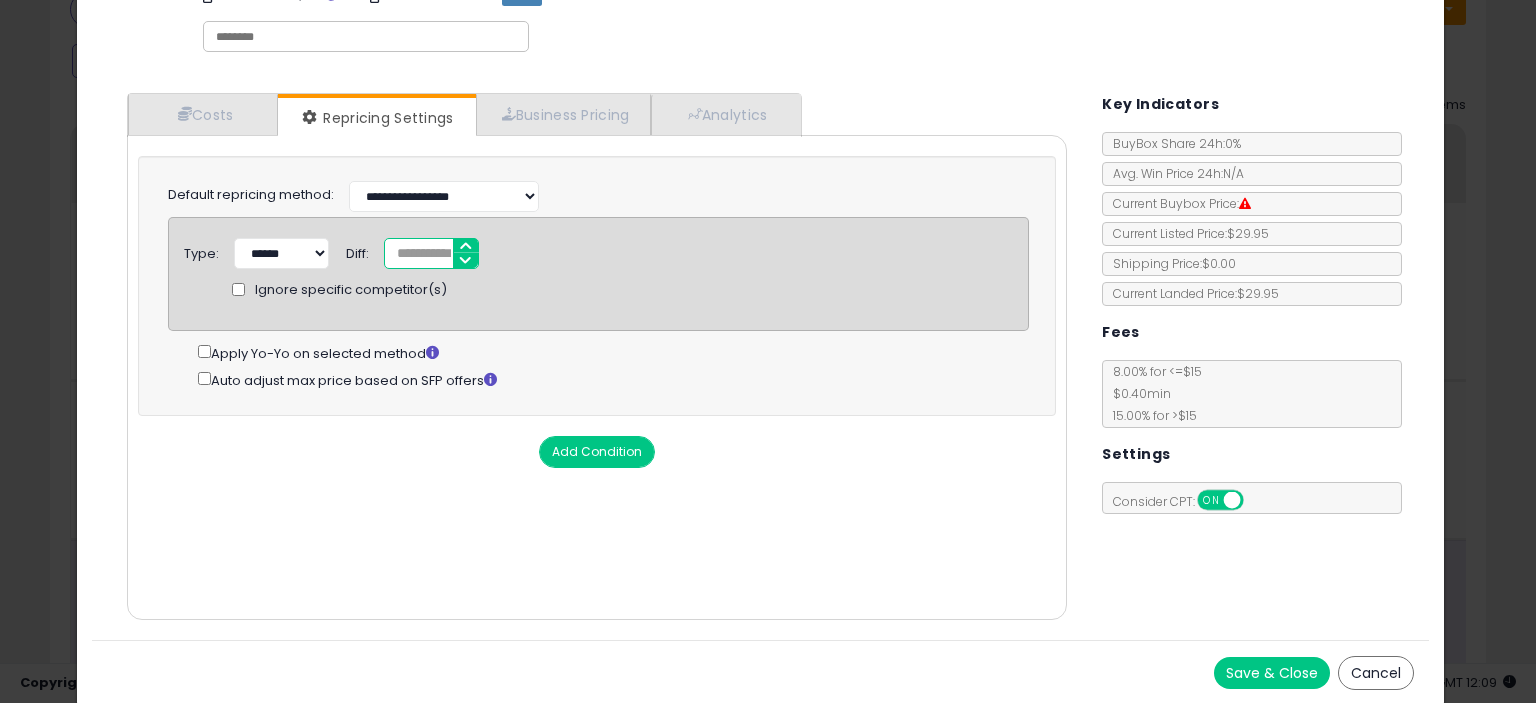 type on "*****" 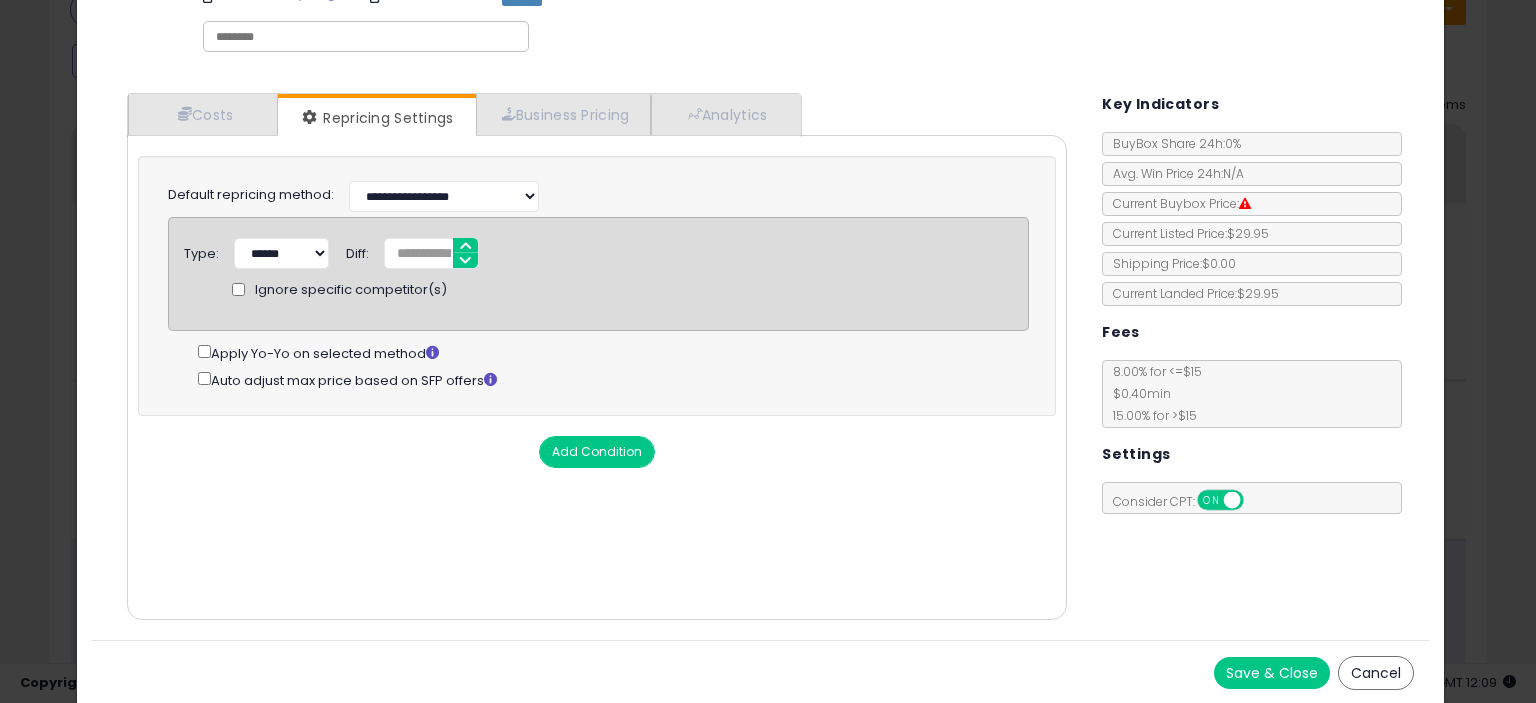 click on "Cost
Min
Max
Cost
*****
*****
Mark up %
*****
******
Additional Costs
Shipping Costs ****" at bounding box center [597, 377] 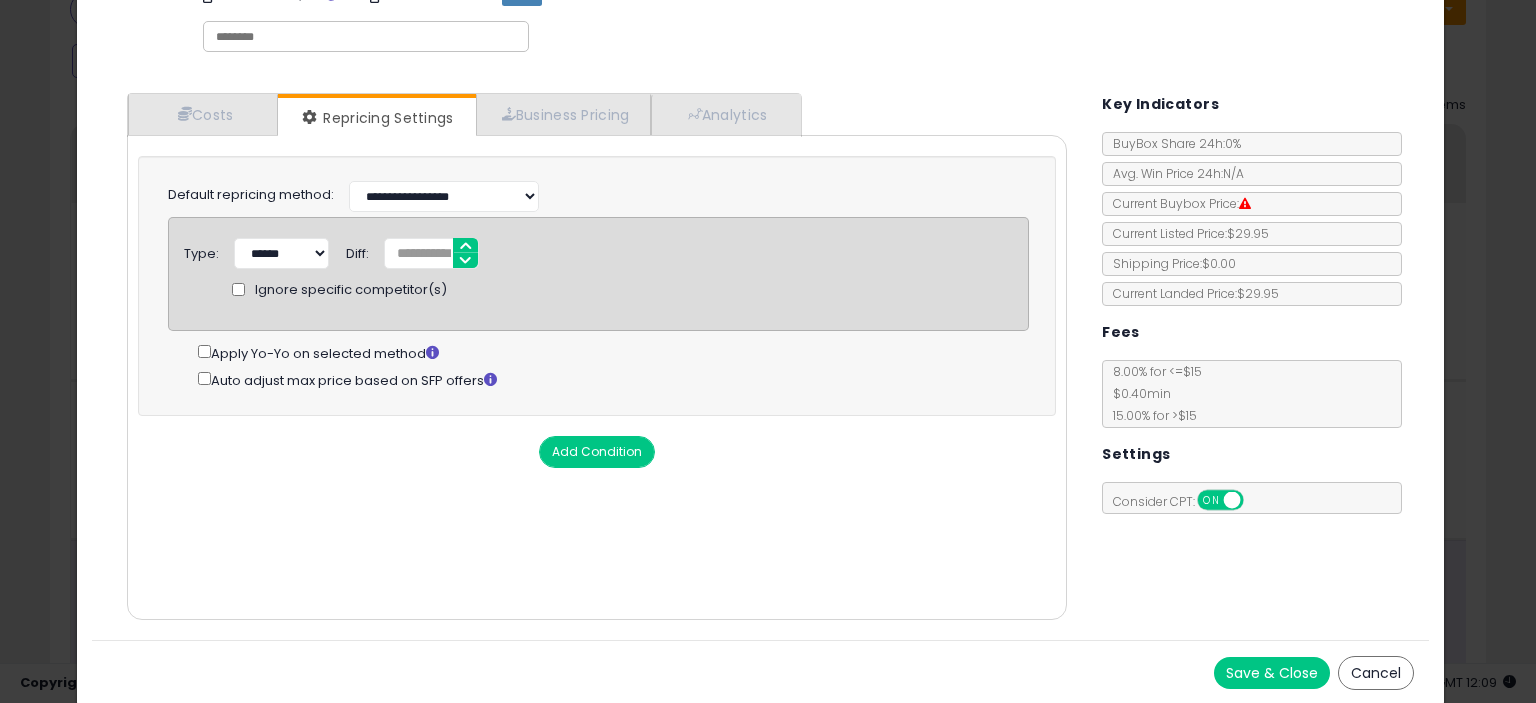 click on "Save & Close" at bounding box center (1272, 673) 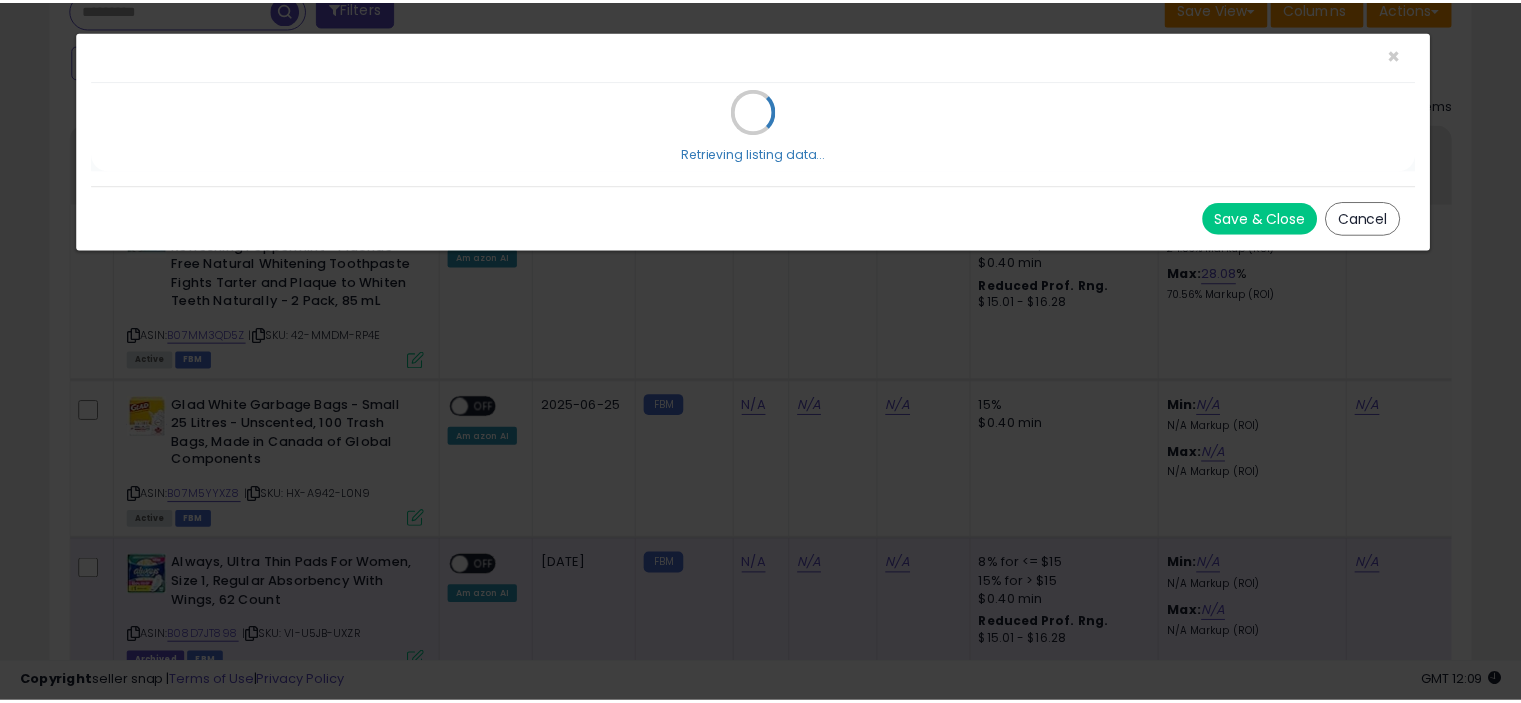 scroll, scrollTop: 0, scrollLeft: 0, axis: both 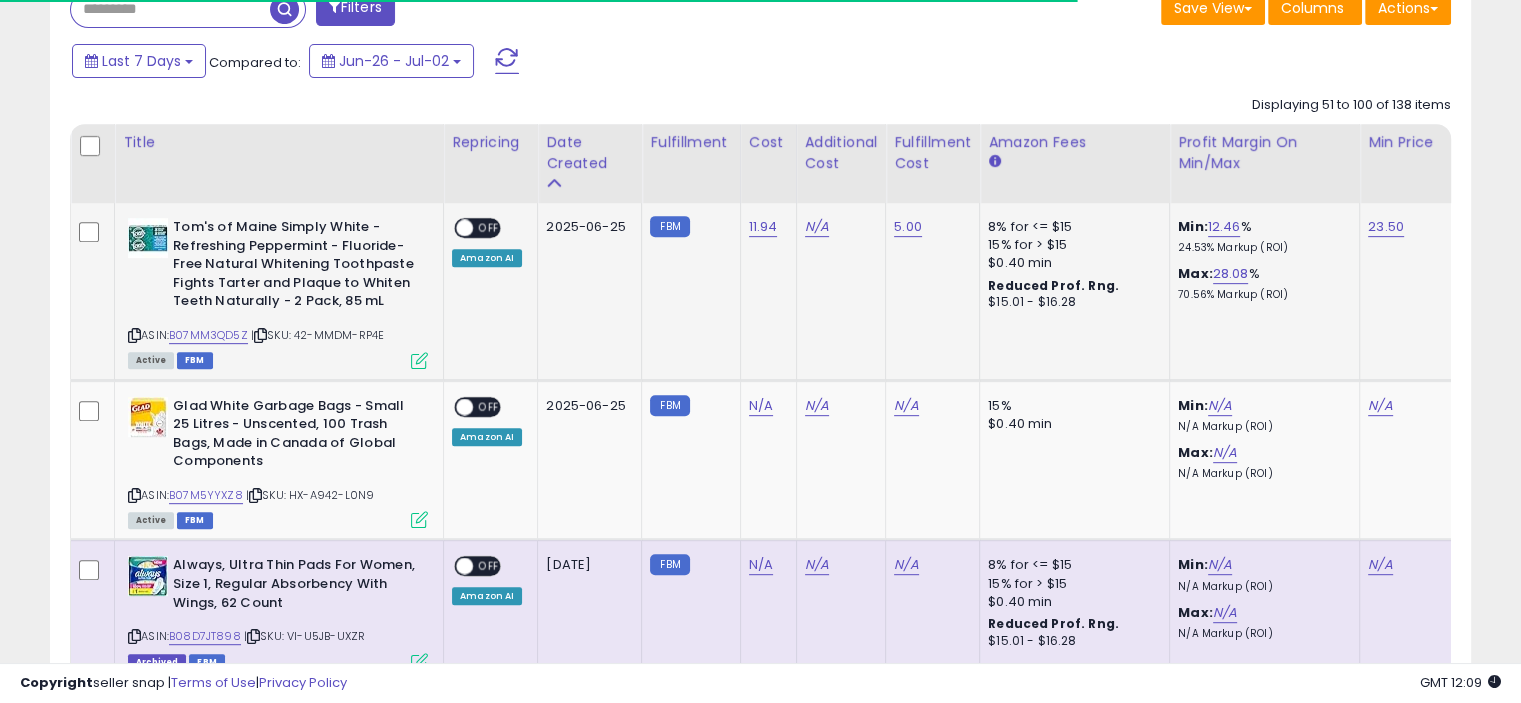 click on "OFF" at bounding box center [489, 228] 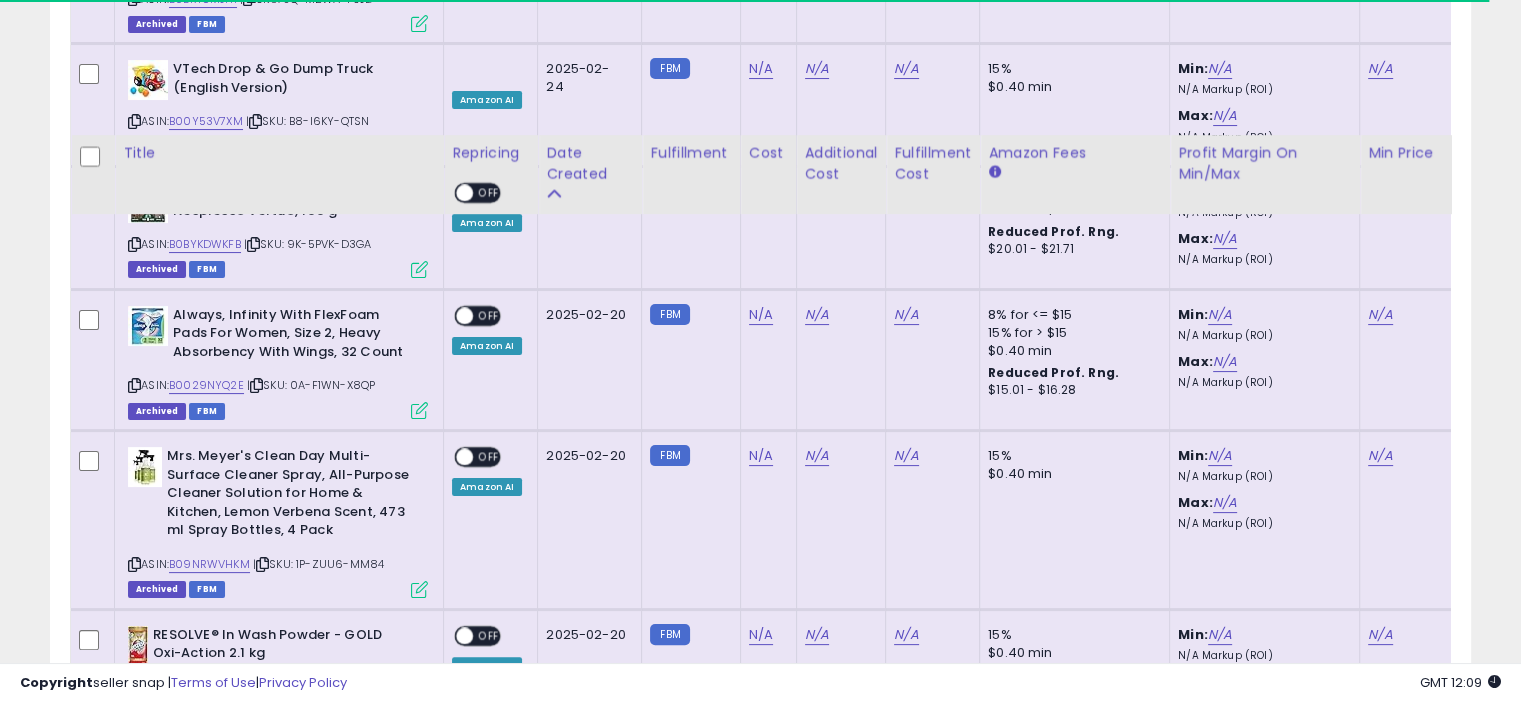 scroll, scrollTop: 8056, scrollLeft: 0, axis: vertical 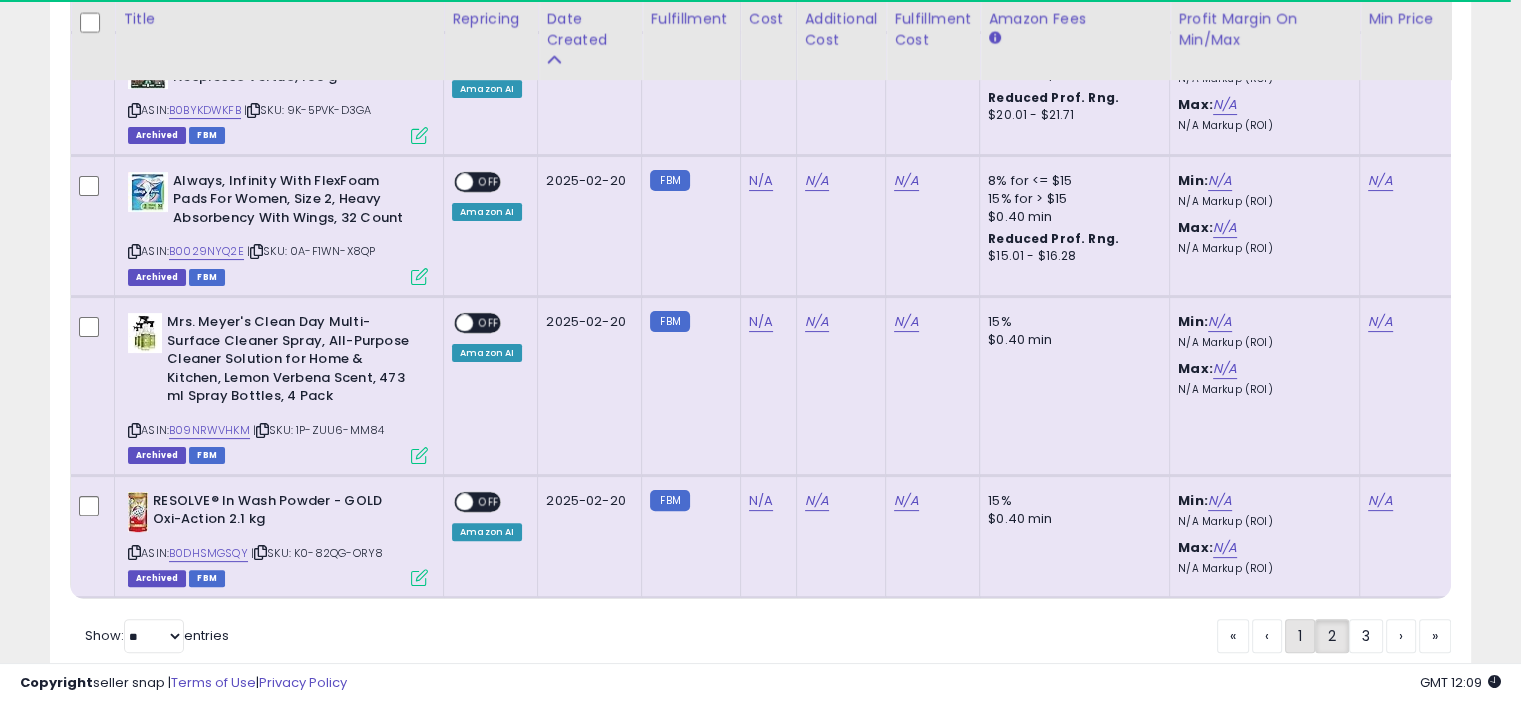 click on "1" 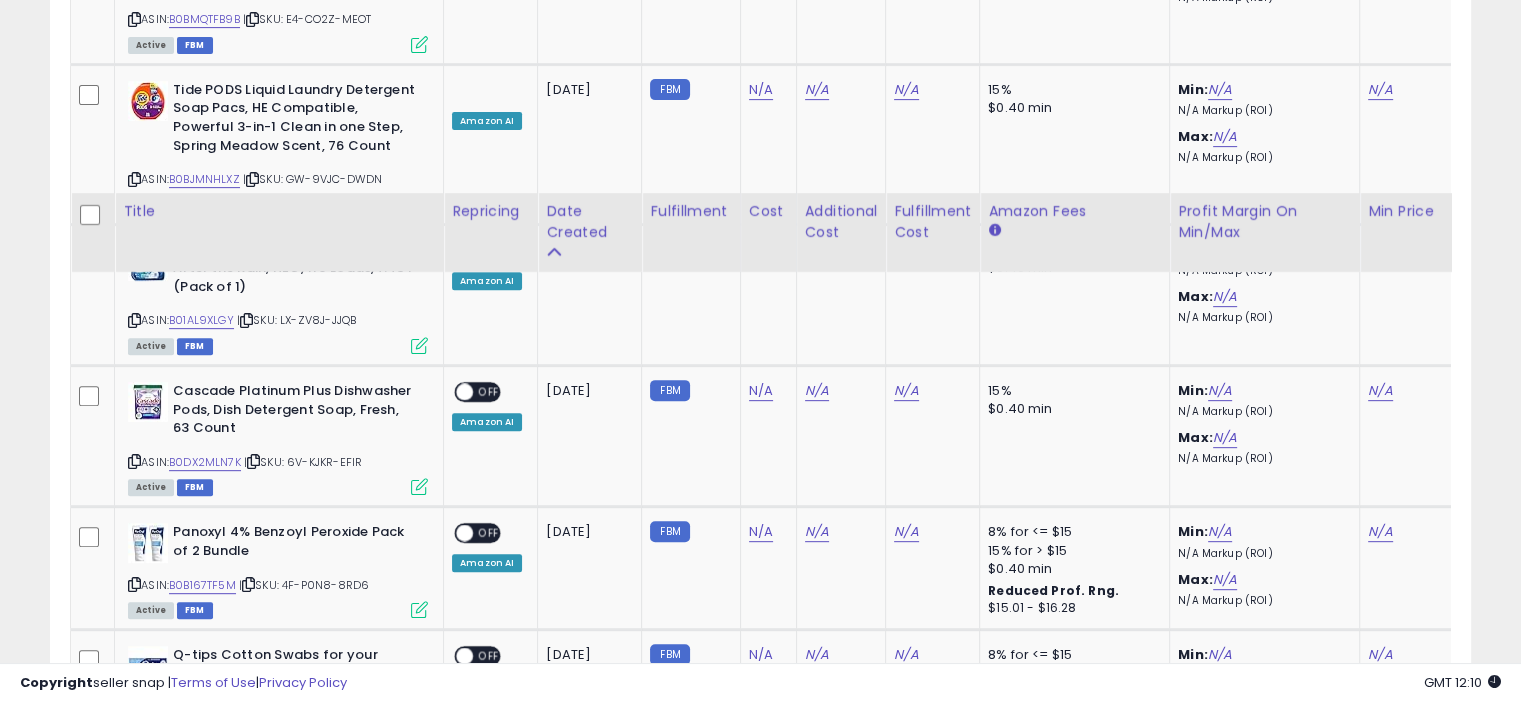 scroll, scrollTop: 8595, scrollLeft: 0, axis: vertical 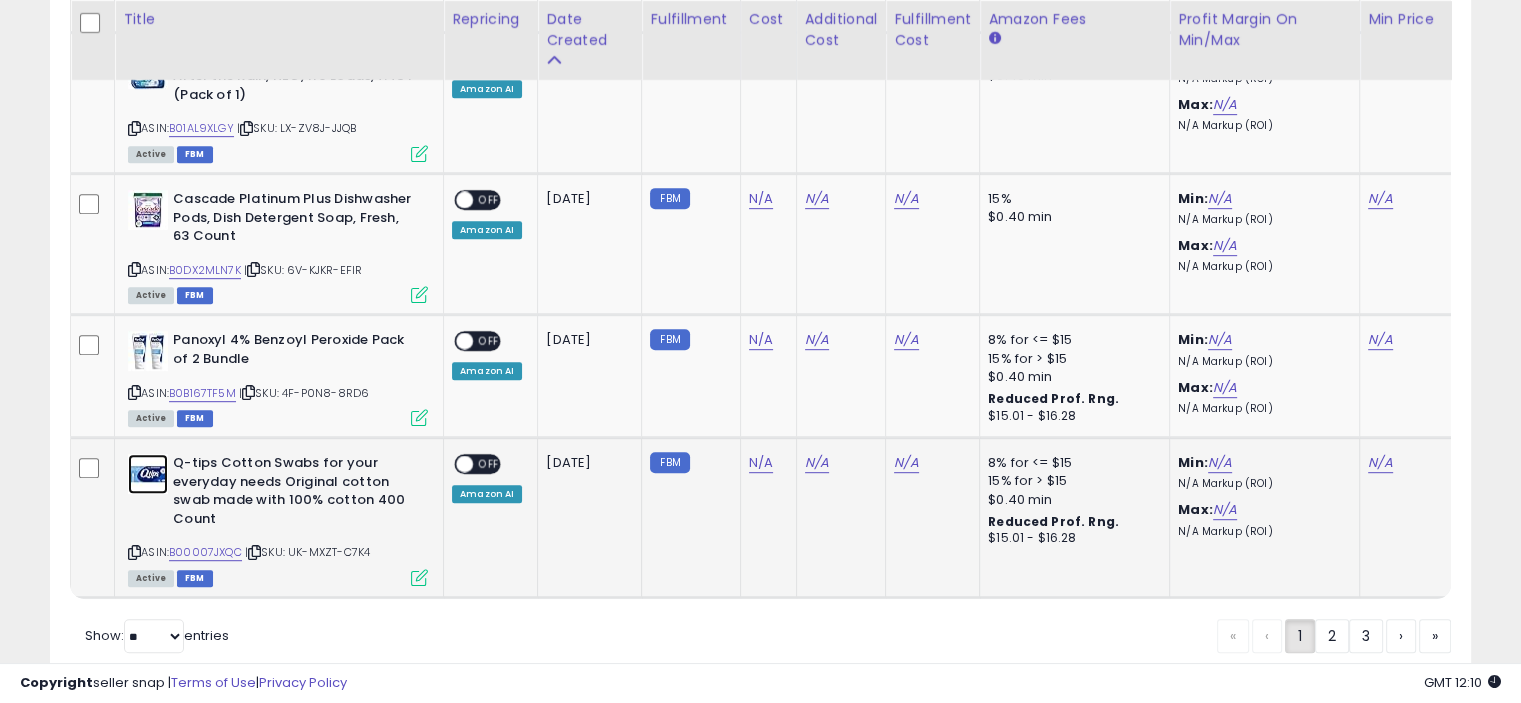 click at bounding box center (148, 474) 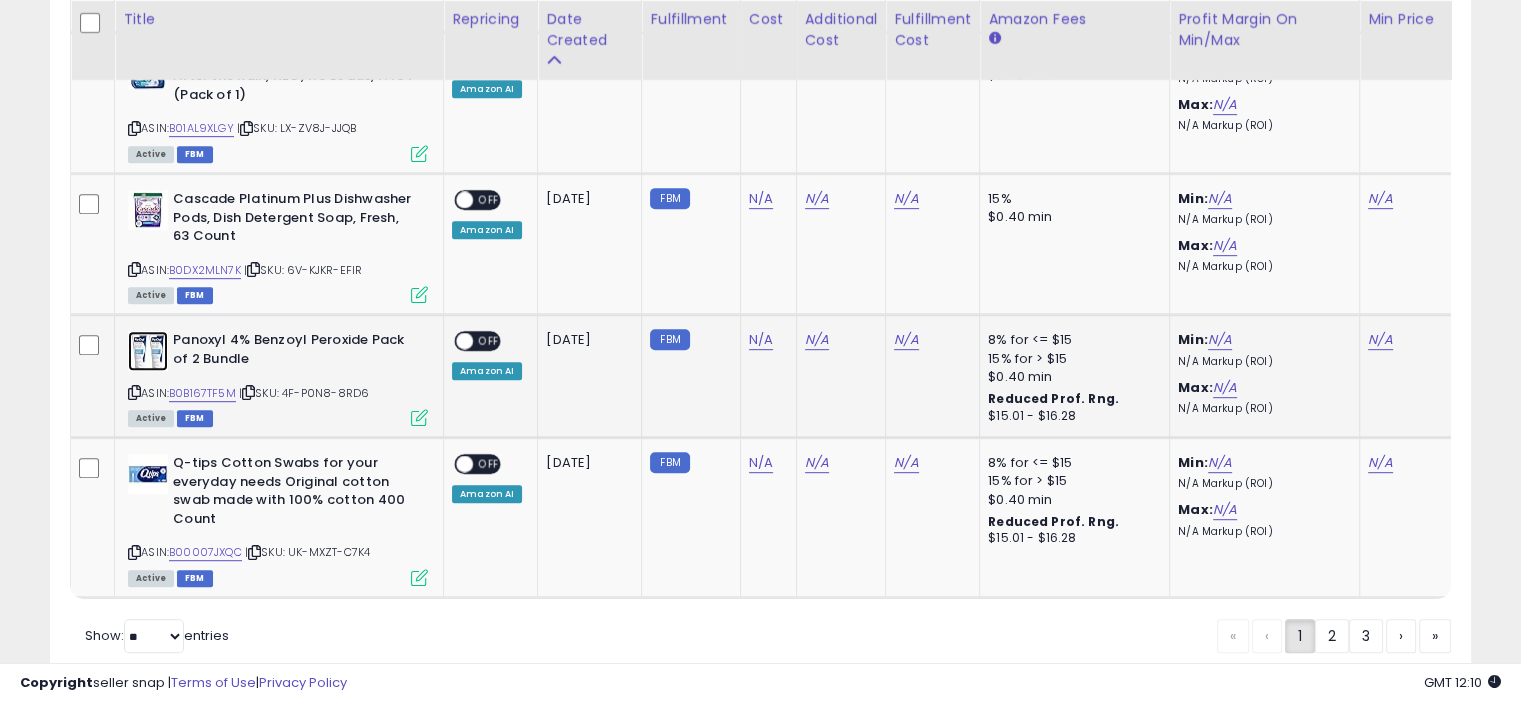 click at bounding box center (148, 351) 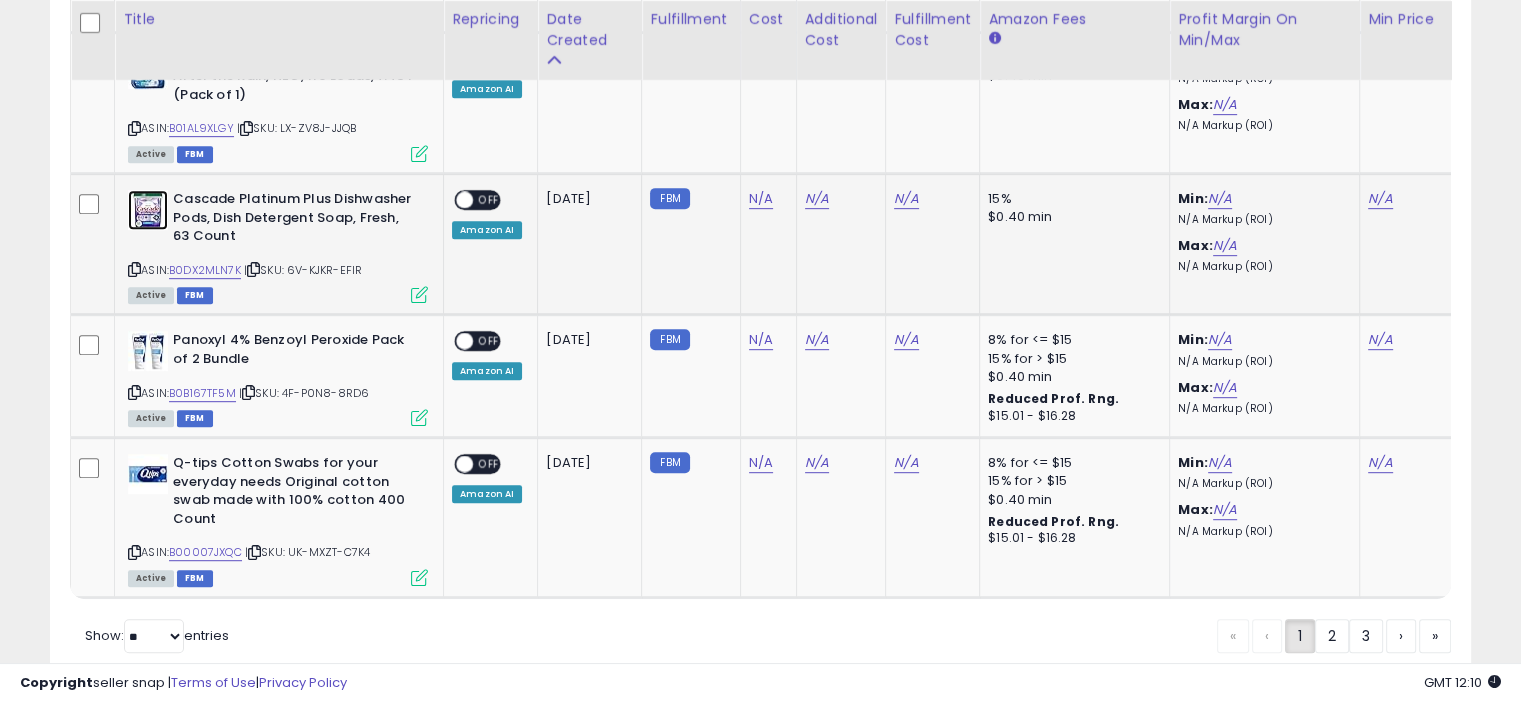 click at bounding box center (148, 210) 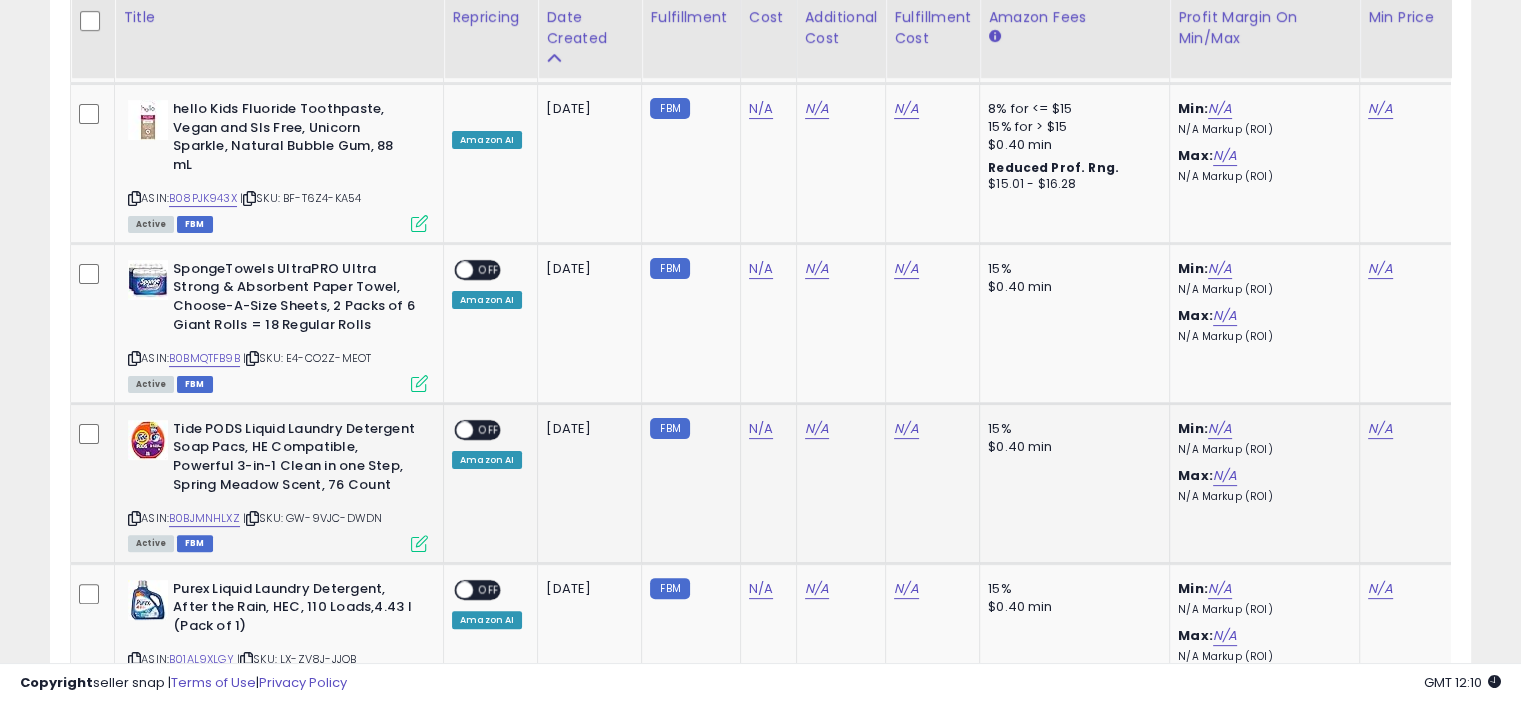 scroll, scrollTop: 8062, scrollLeft: 0, axis: vertical 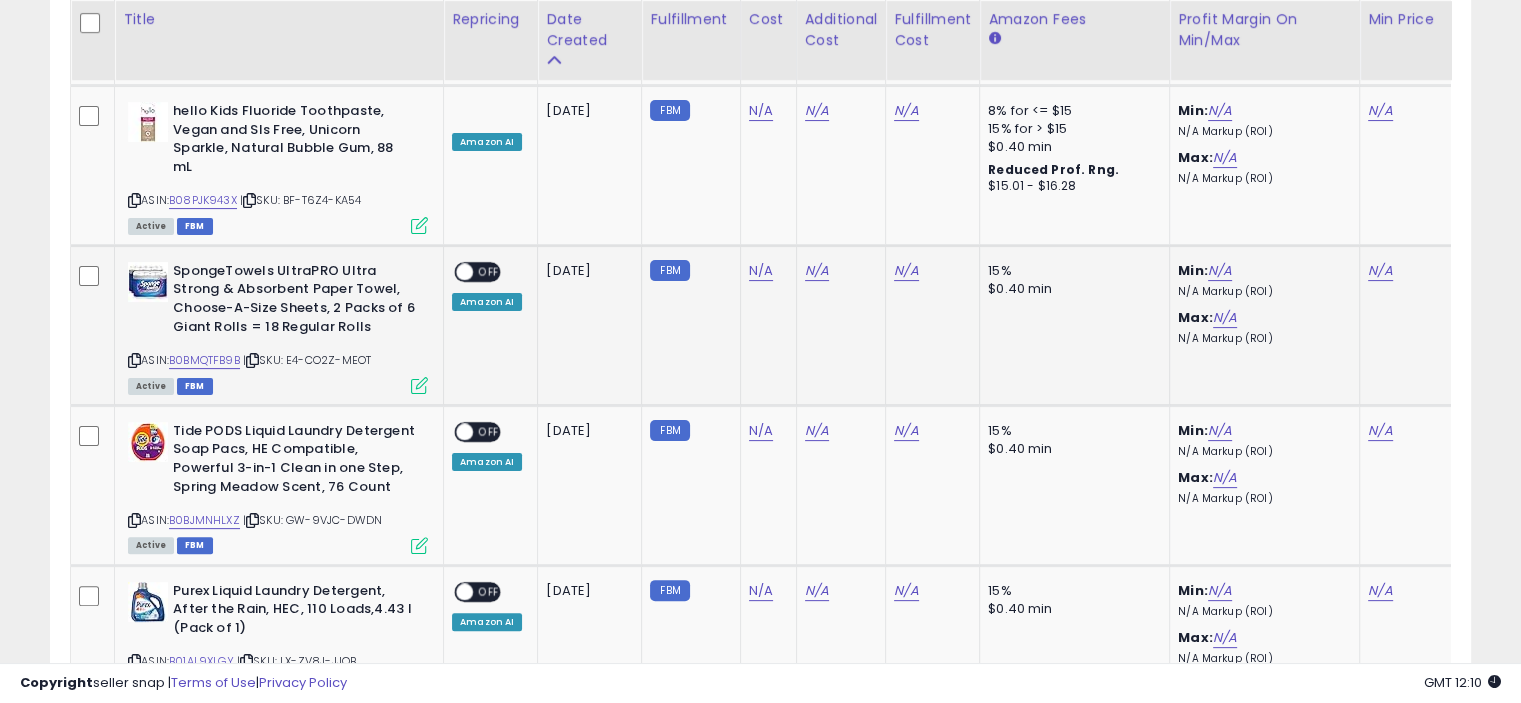 click on "SpongeTowels UltraPRO Ultra Strong & Absorbent Paper Towel, Choose-A-Size Sheets, 2 Packs of 6 Giant Rolls = 18 Regular Rolls" at bounding box center (278, 301) 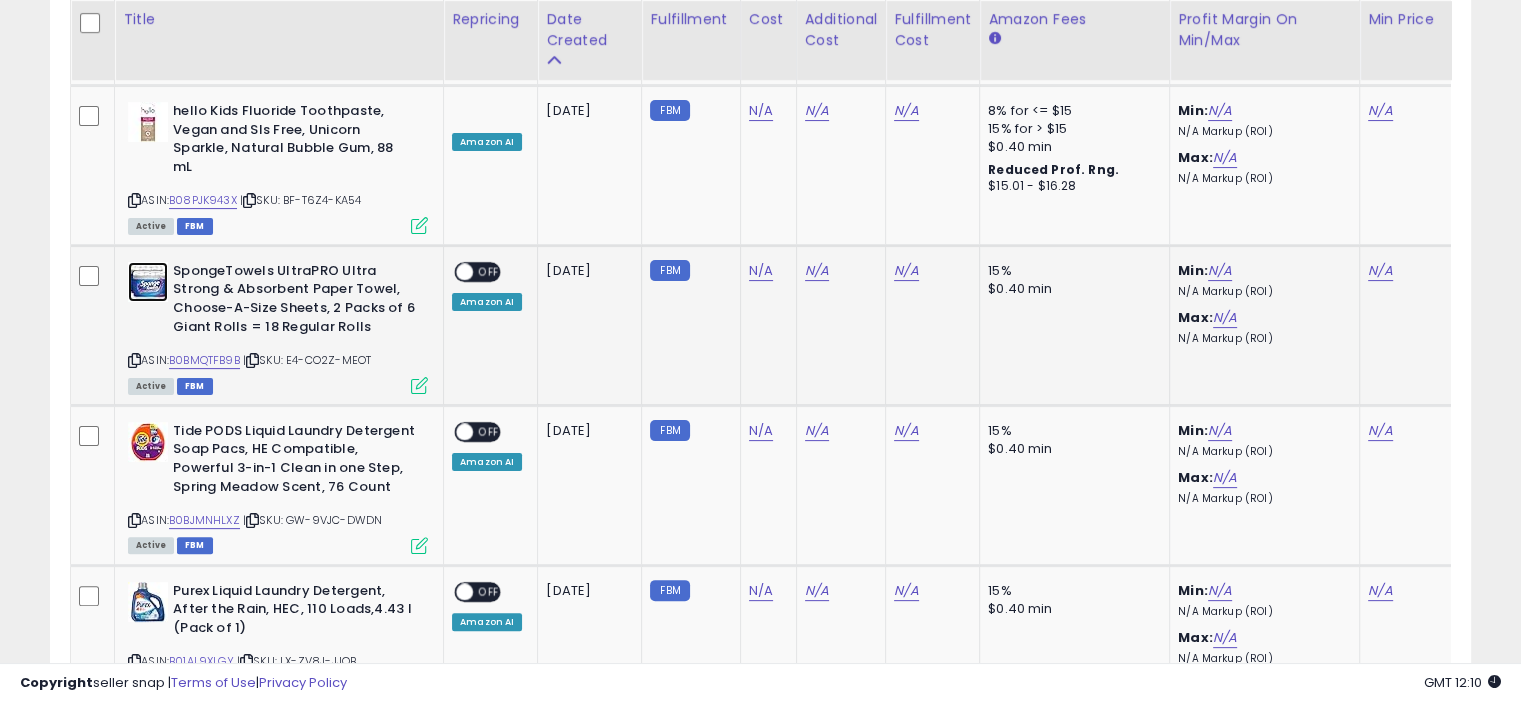 click at bounding box center (148, 282) 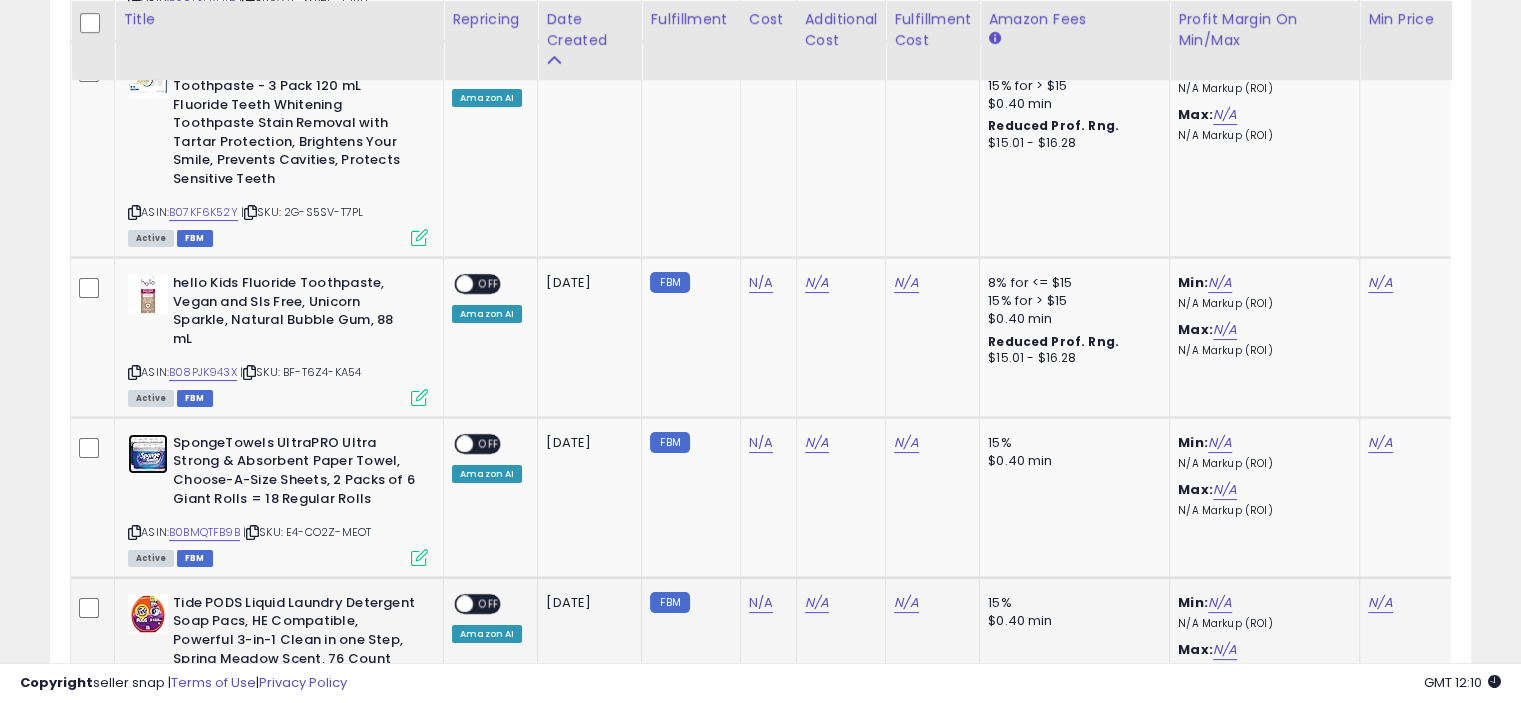 scroll, scrollTop: 7886, scrollLeft: 0, axis: vertical 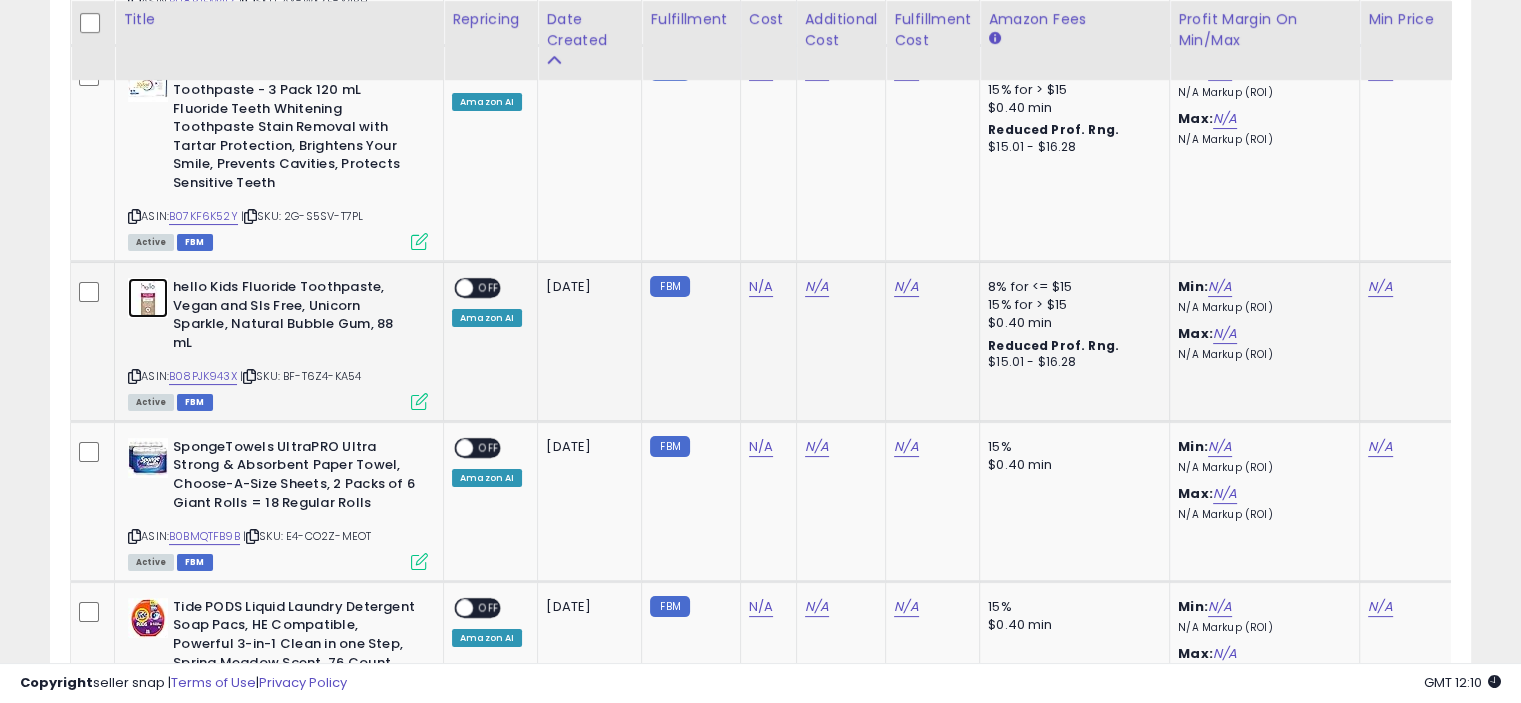 click at bounding box center [148, 298] 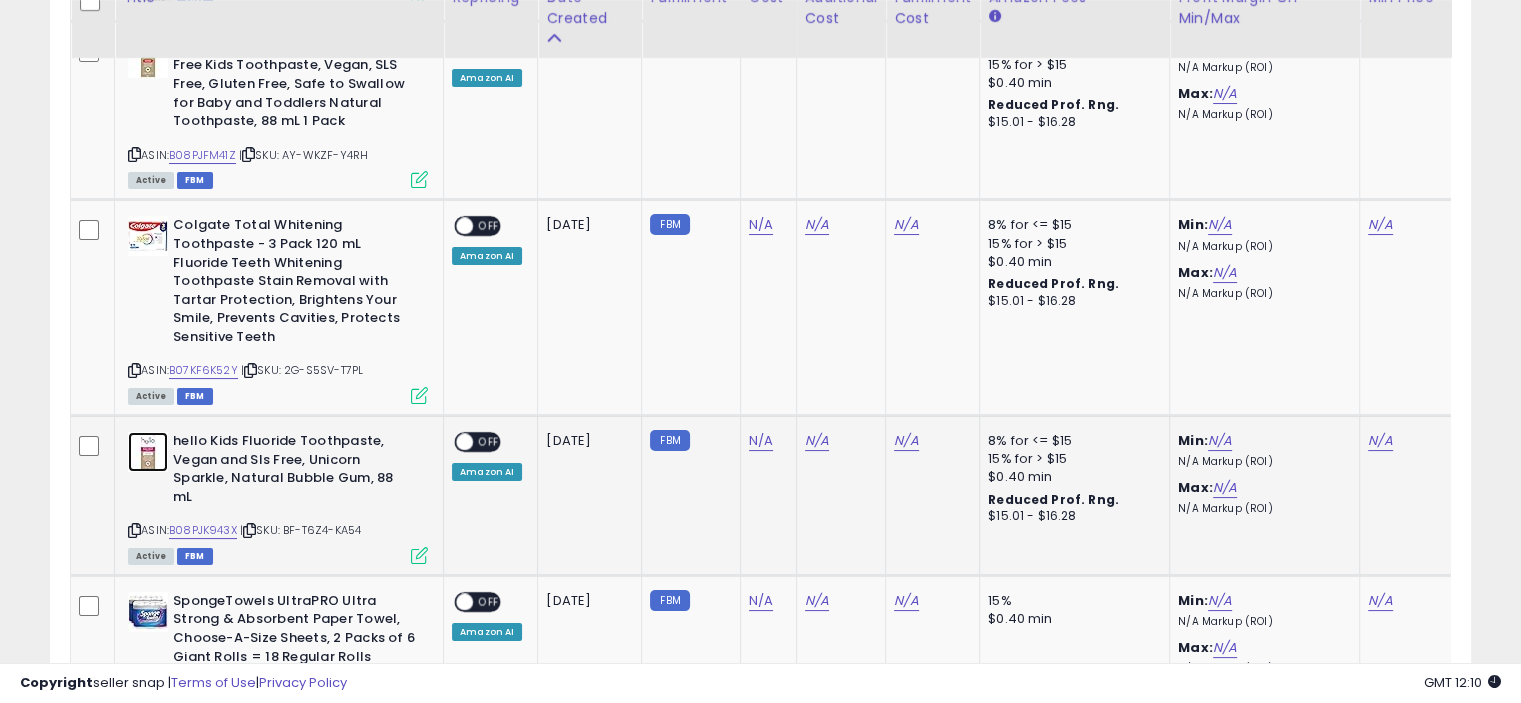 scroll, scrollTop: 7710, scrollLeft: 0, axis: vertical 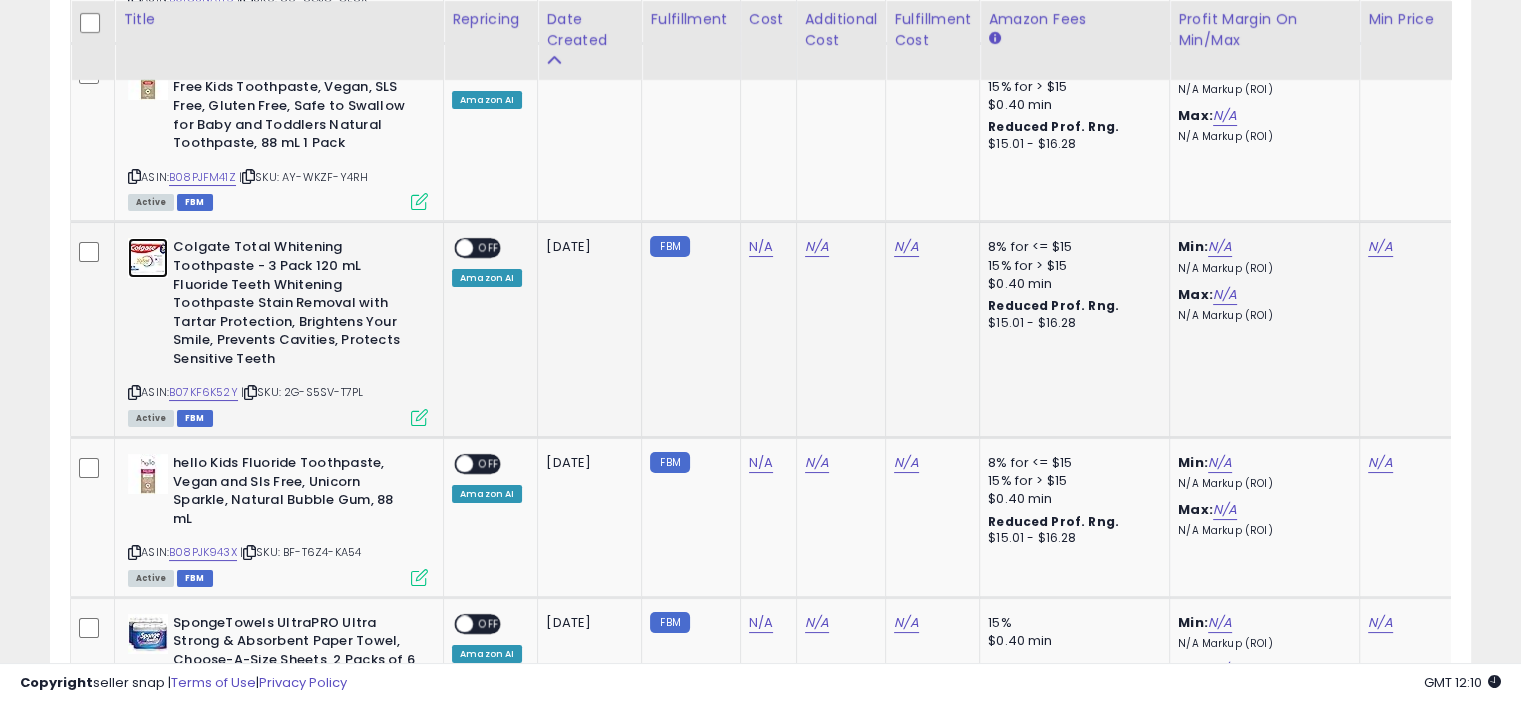 click at bounding box center [148, 258] 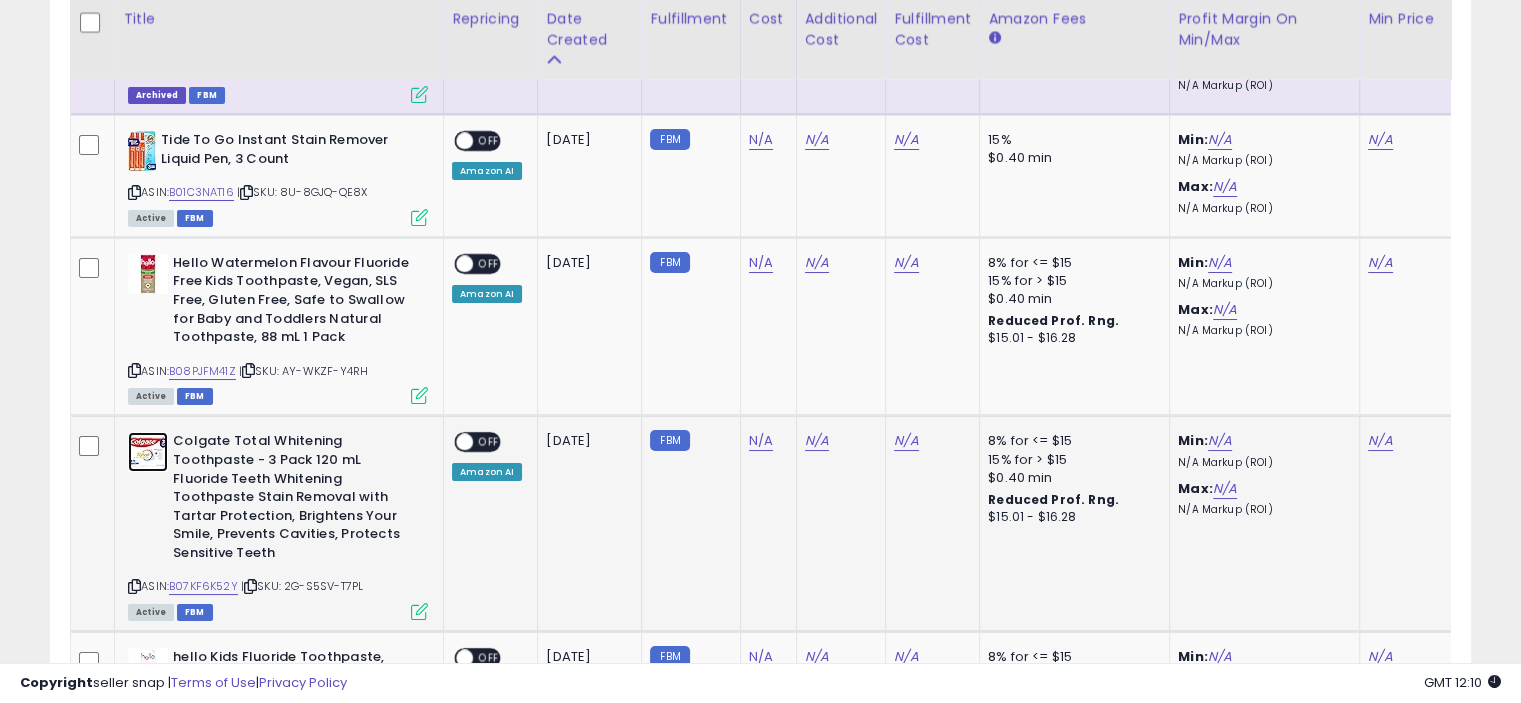 scroll, scrollTop: 7514, scrollLeft: 0, axis: vertical 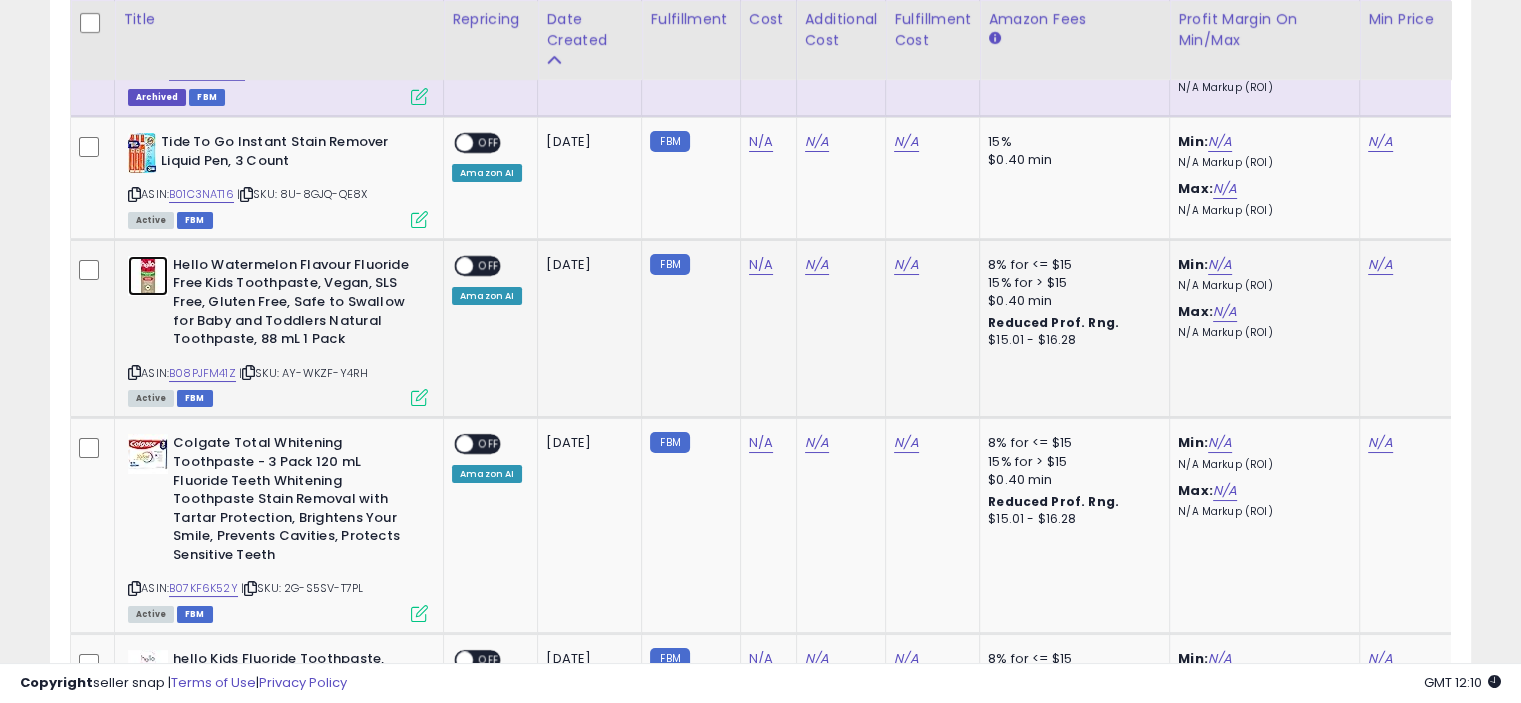 click at bounding box center [148, 276] 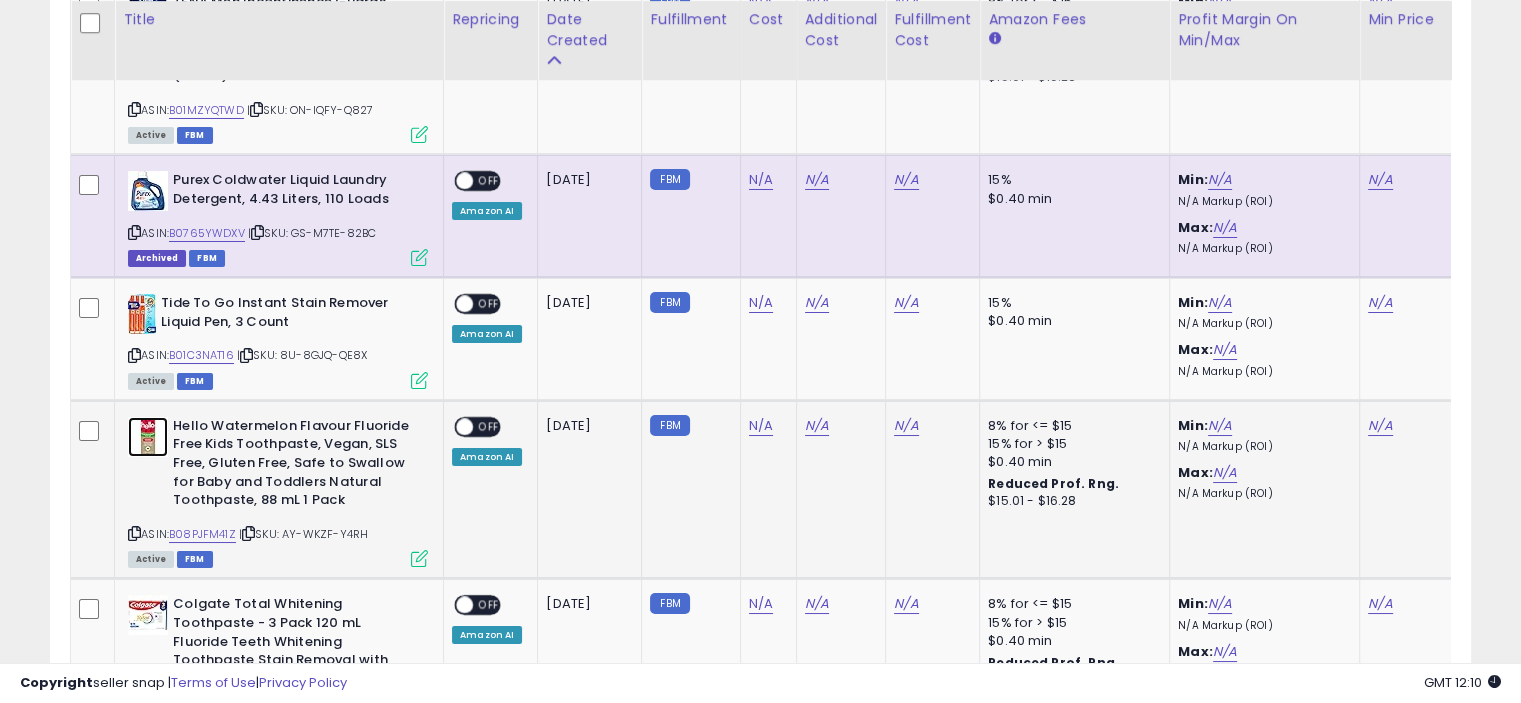 scroll, scrollTop: 7346, scrollLeft: 0, axis: vertical 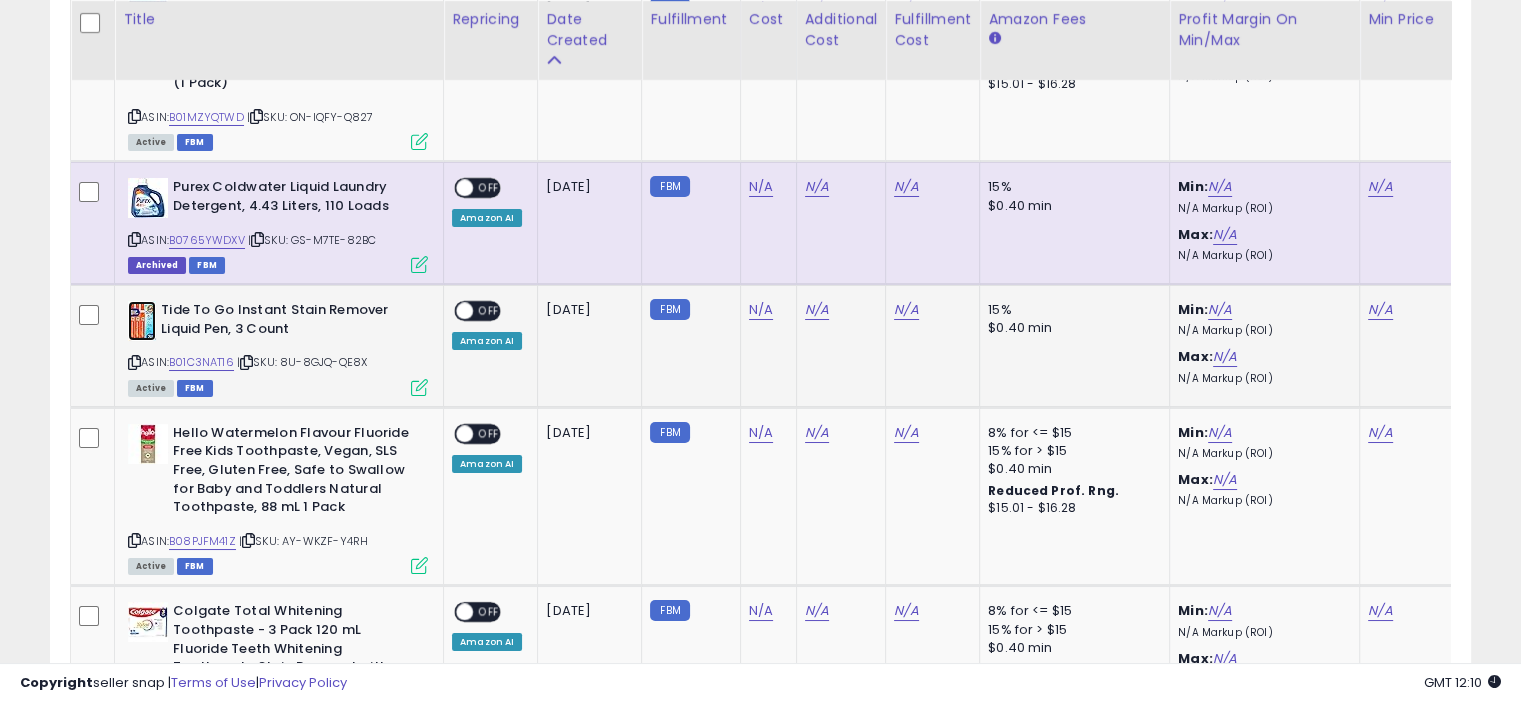 click at bounding box center [142, 321] 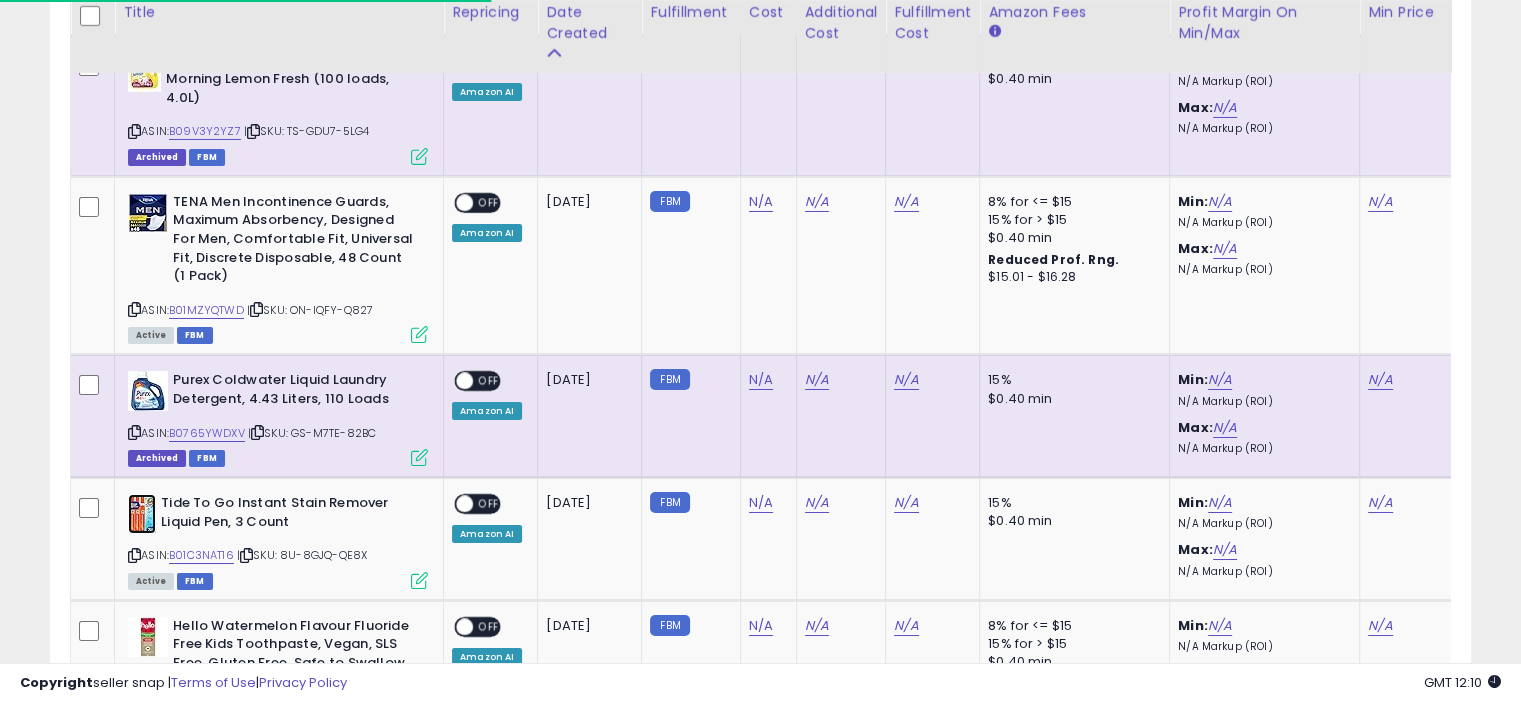 scroll, scrollTop: 7145, scrollLeft: 0, axis: vertical 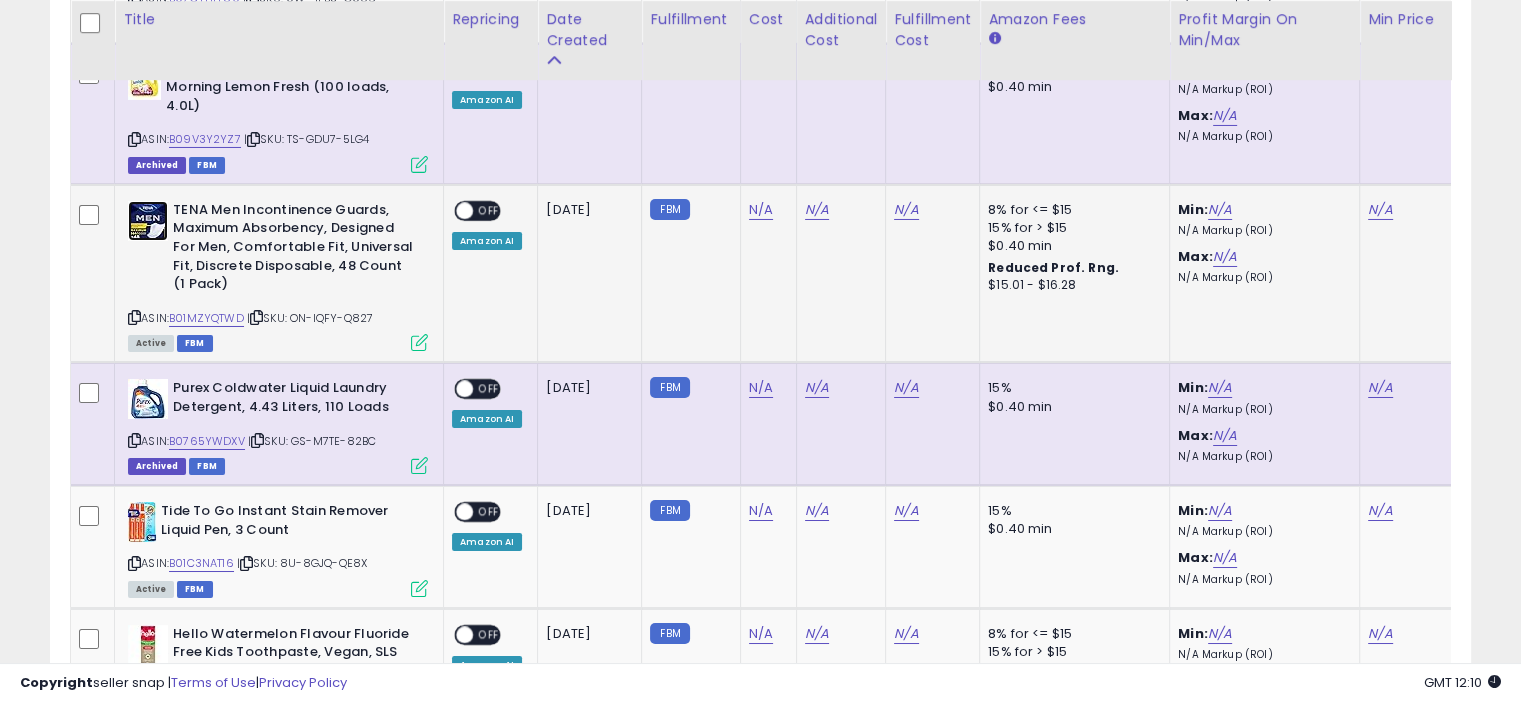 click at bounding box center (148, 221) 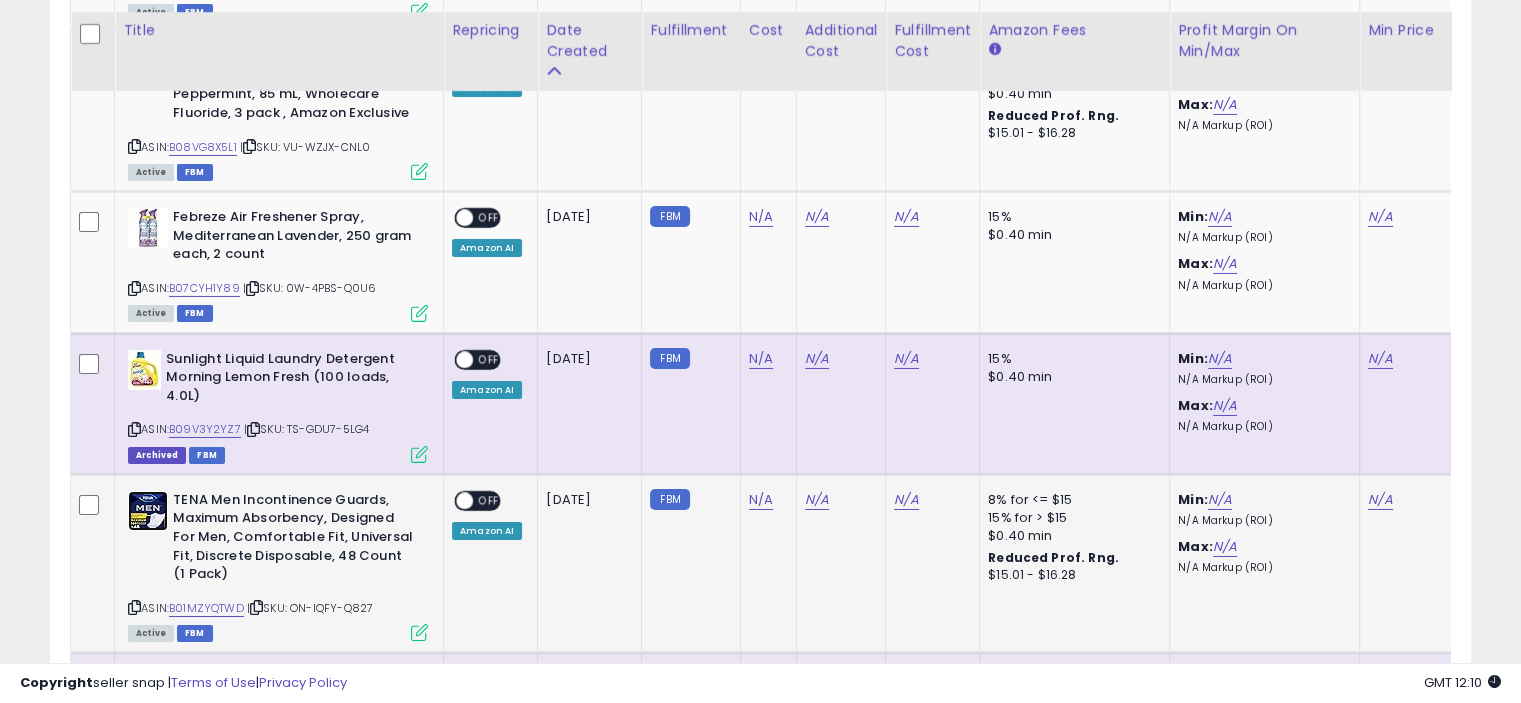 scroll, scrollTop: 6852, scrollLeft: 0, axis: vertical 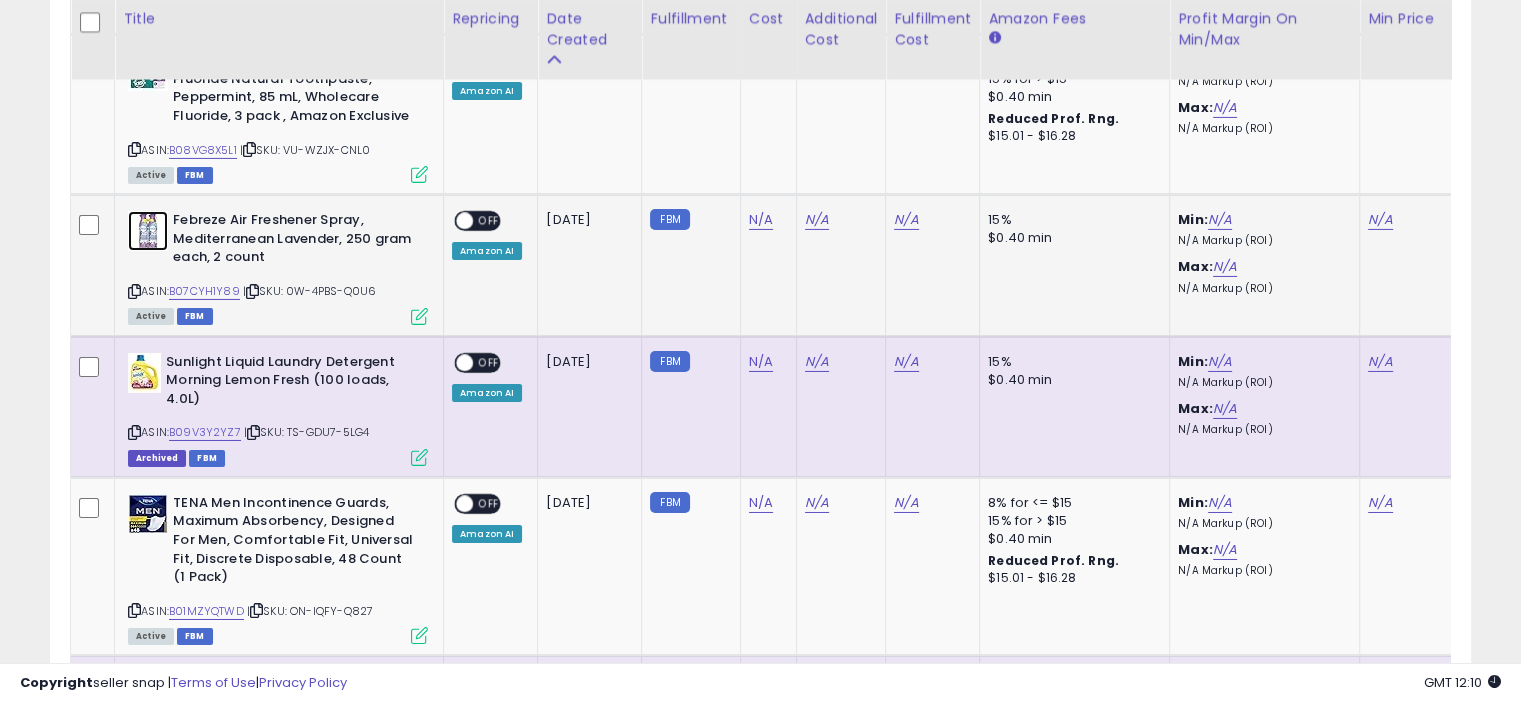 click at bounding box center [148, 231] 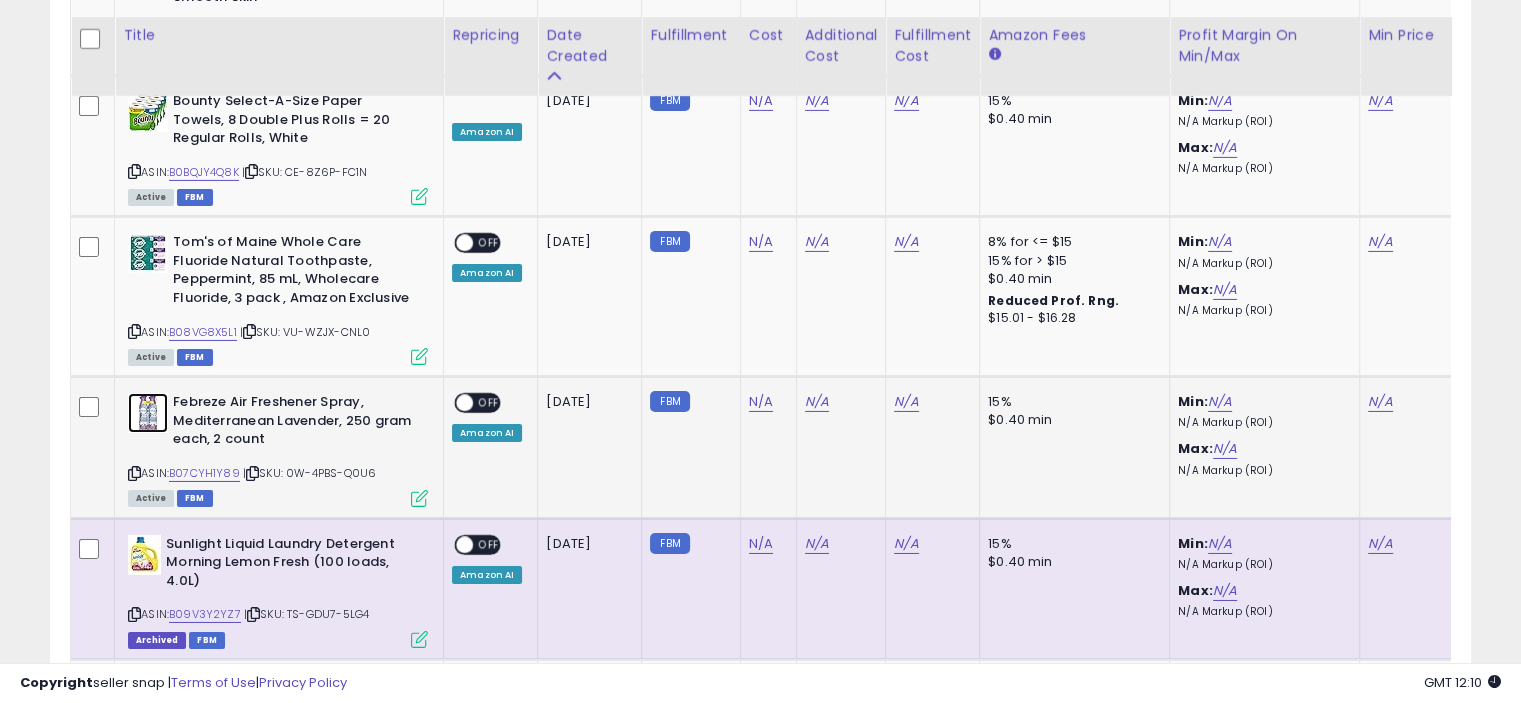 scroll, scrollTop: 6668, scrollLeft: 0, axis: vertical 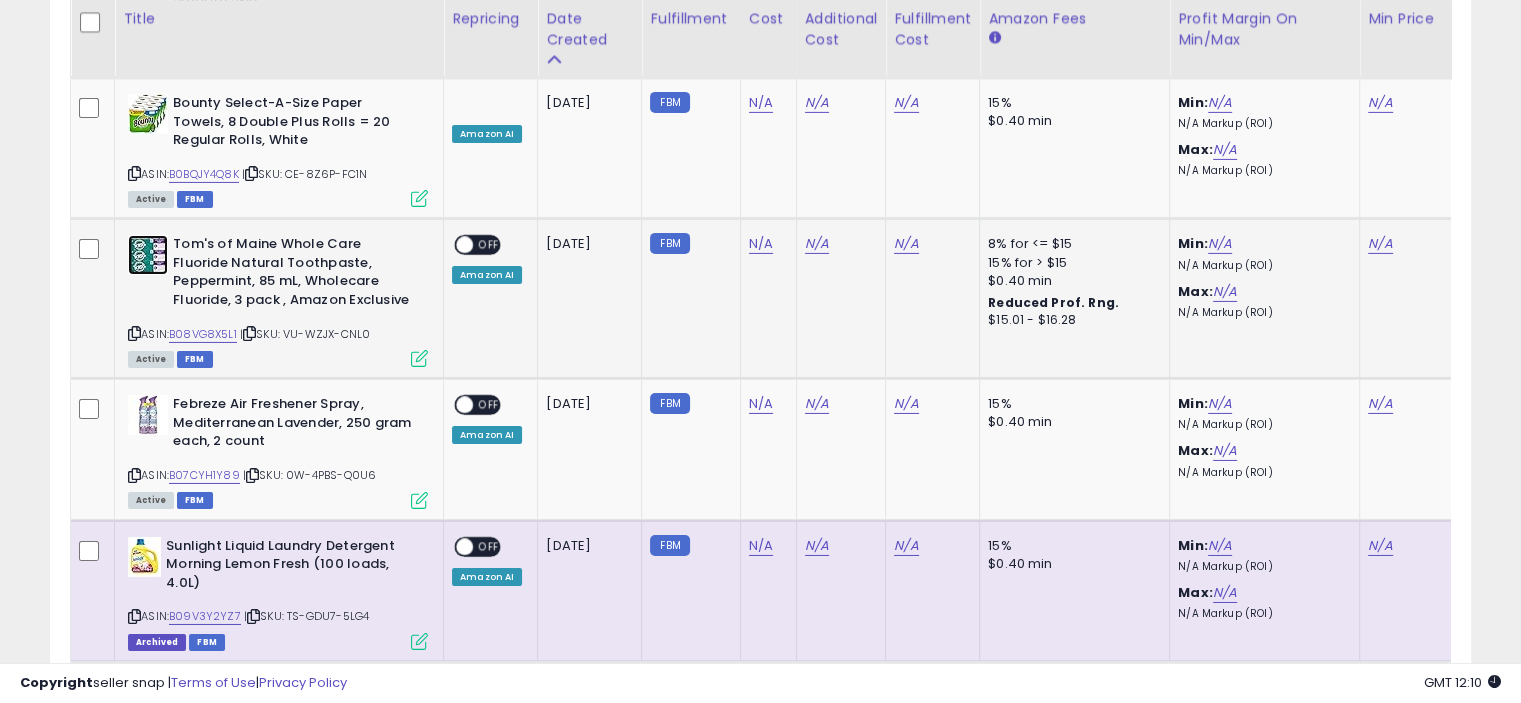 click at bounding box center [148, 255] 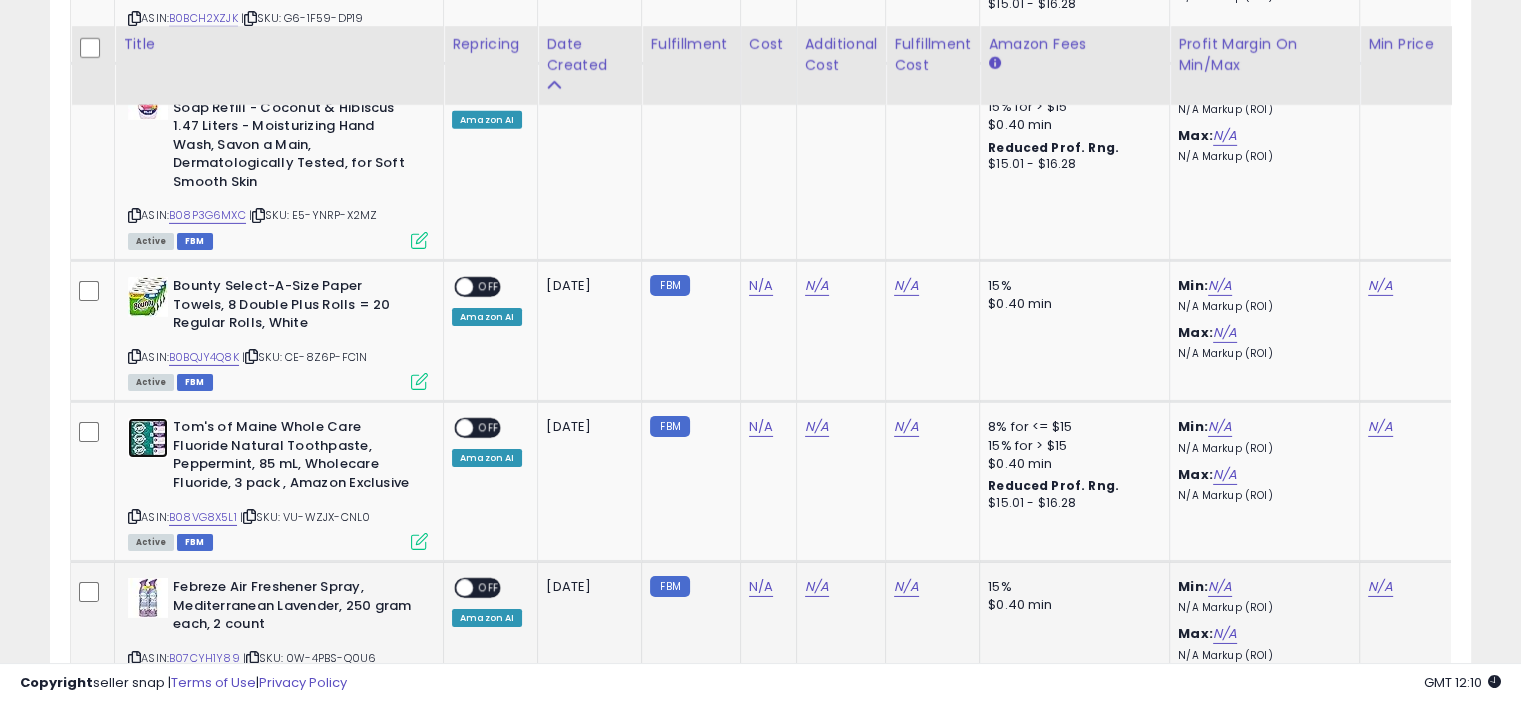scroll, scrollTop: 6484, scrollLeft: 0, axis: vertical 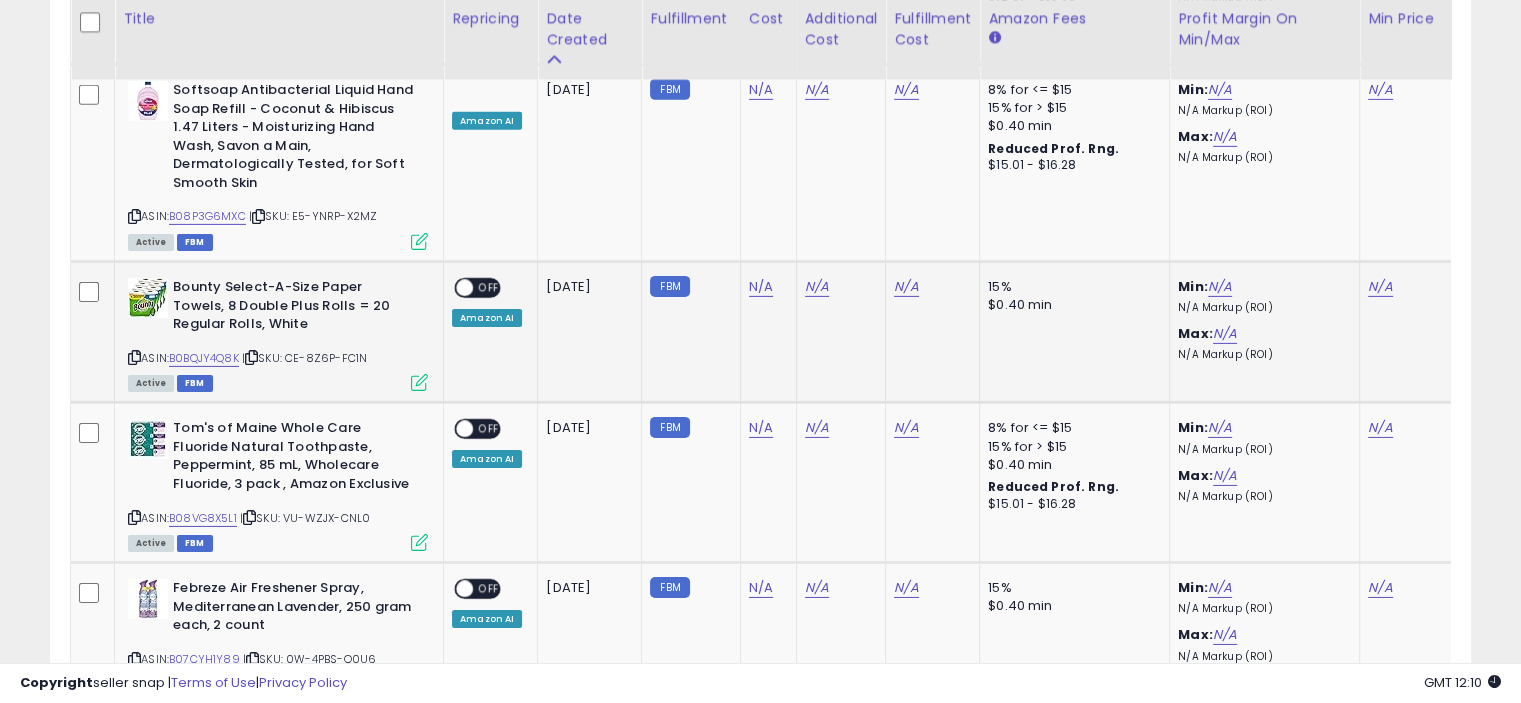 click on "Bounty Select-A-Size Paper Towels, 8 Double Plus Rolls = 20 Regular Rolls, White" at bounding box center [278, 308] 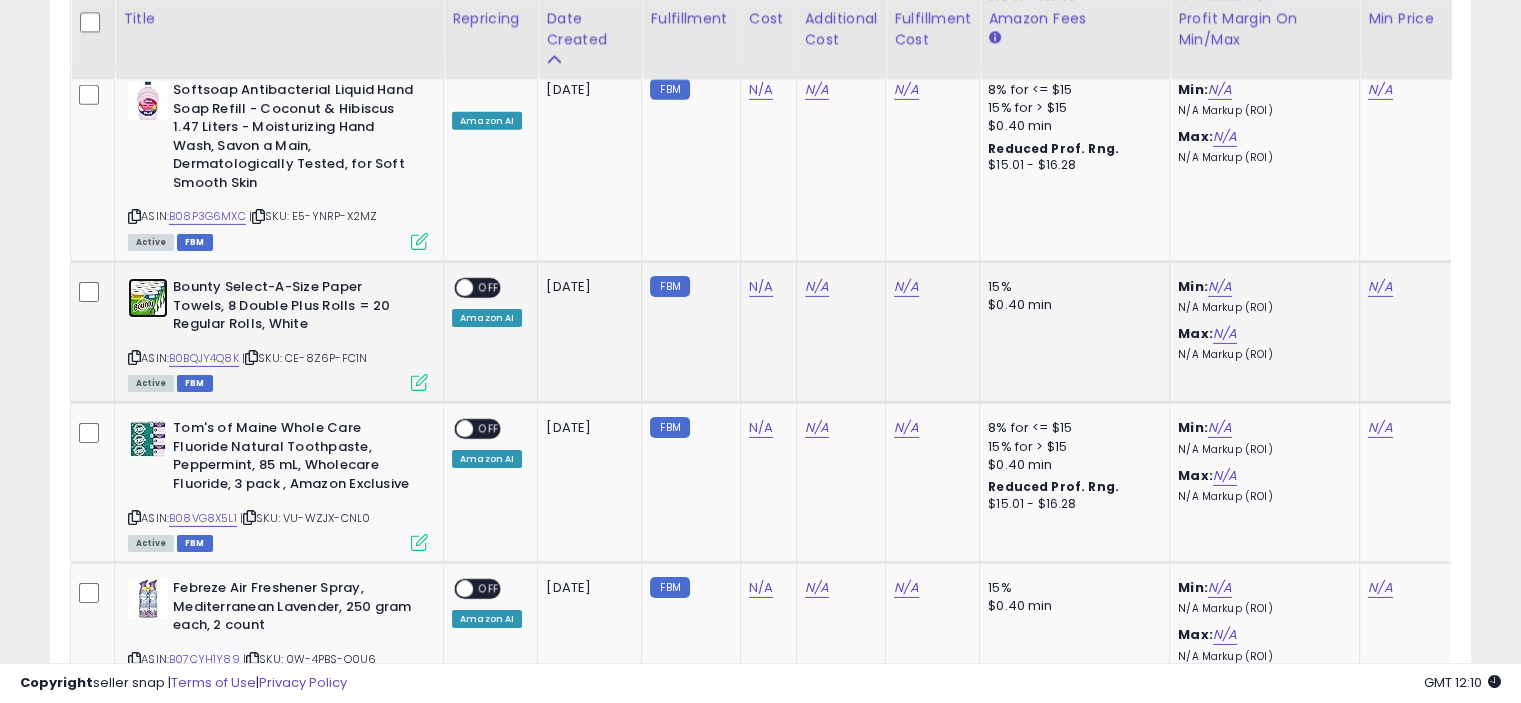 click at bounding box center (148, 298) 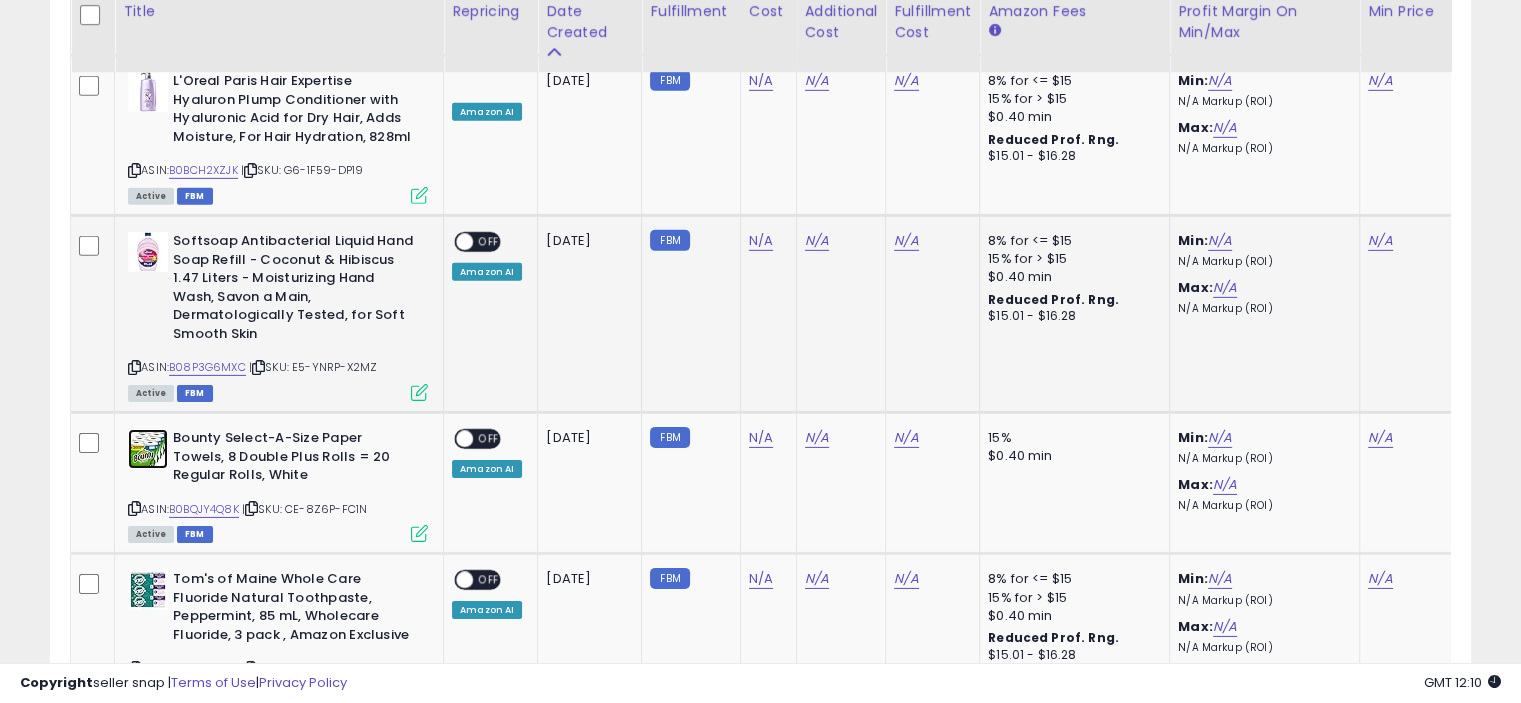 scroll, scrollTop: 6324, scrollLeft: 0, axis: vertical 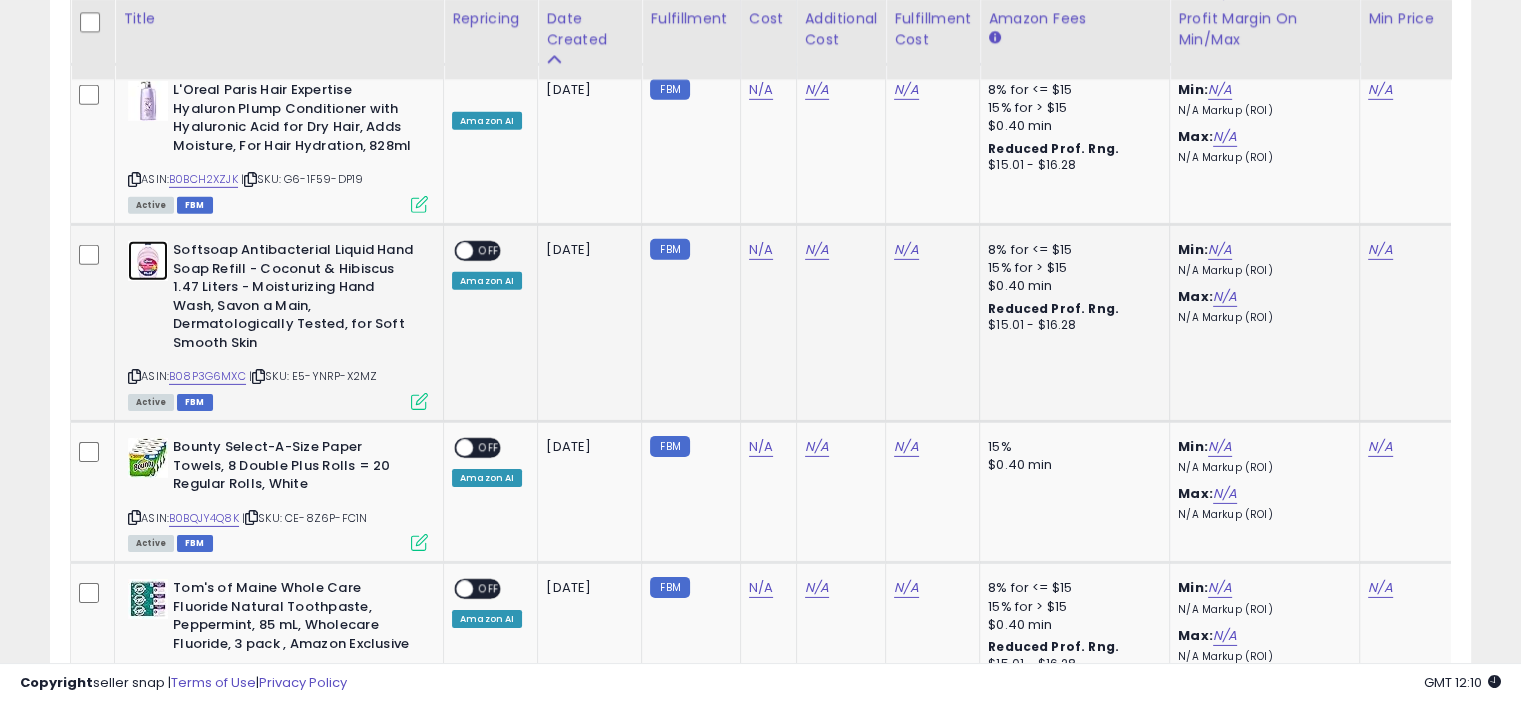 click at bounding box center [148, 261] 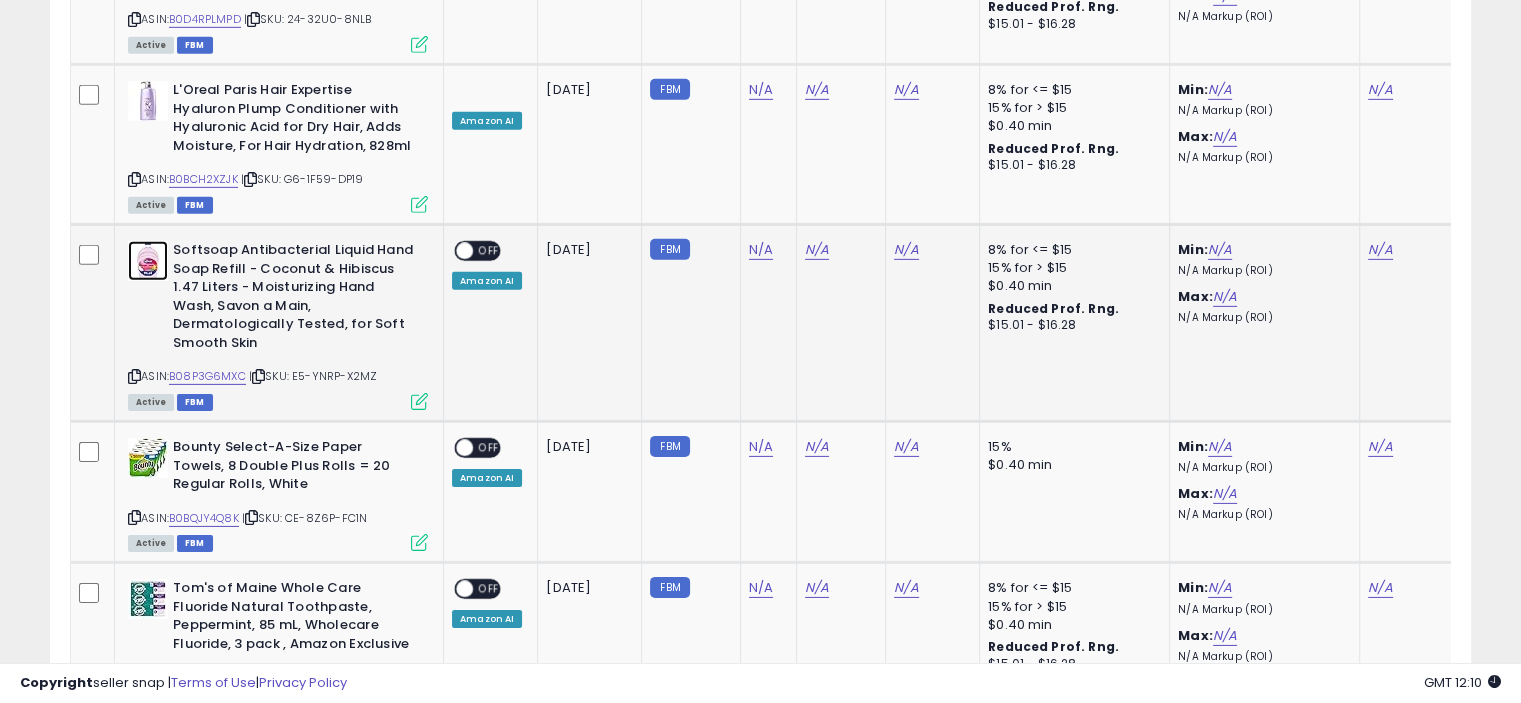 scroll, scrollTop: 6123, scrollLeft: 0, axis: vertical 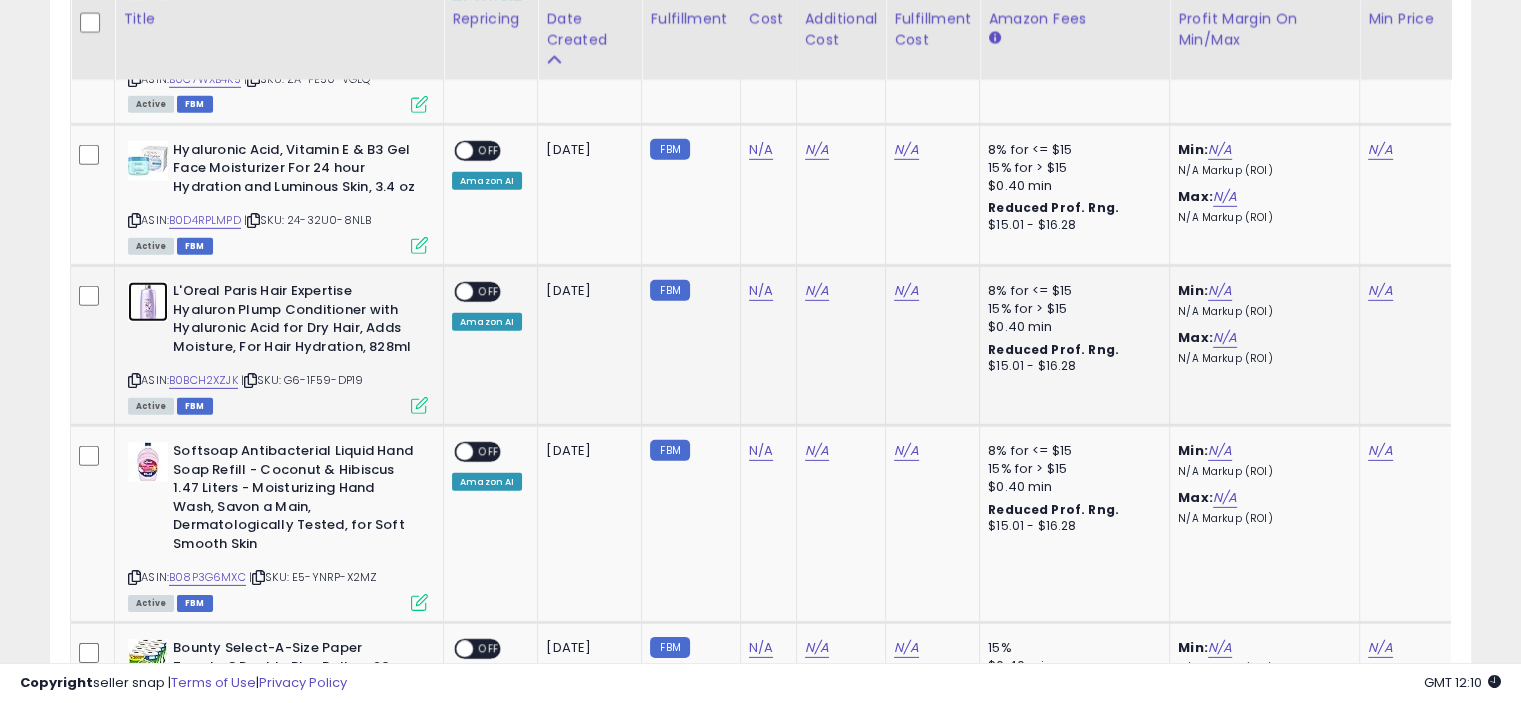 click at bounding box center [148, 302] 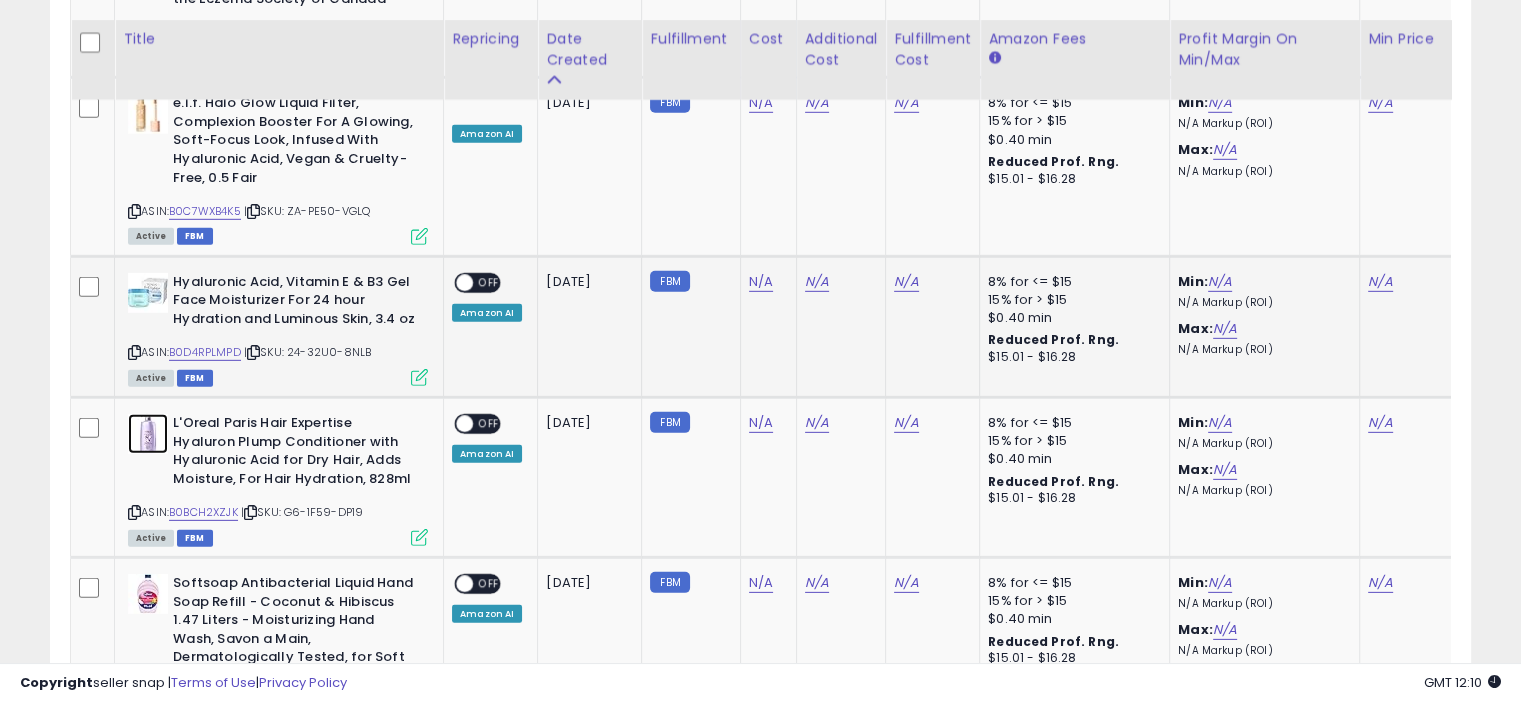 scroll, scrollTop: 5988, scrollLeft: 0, axis: vertical 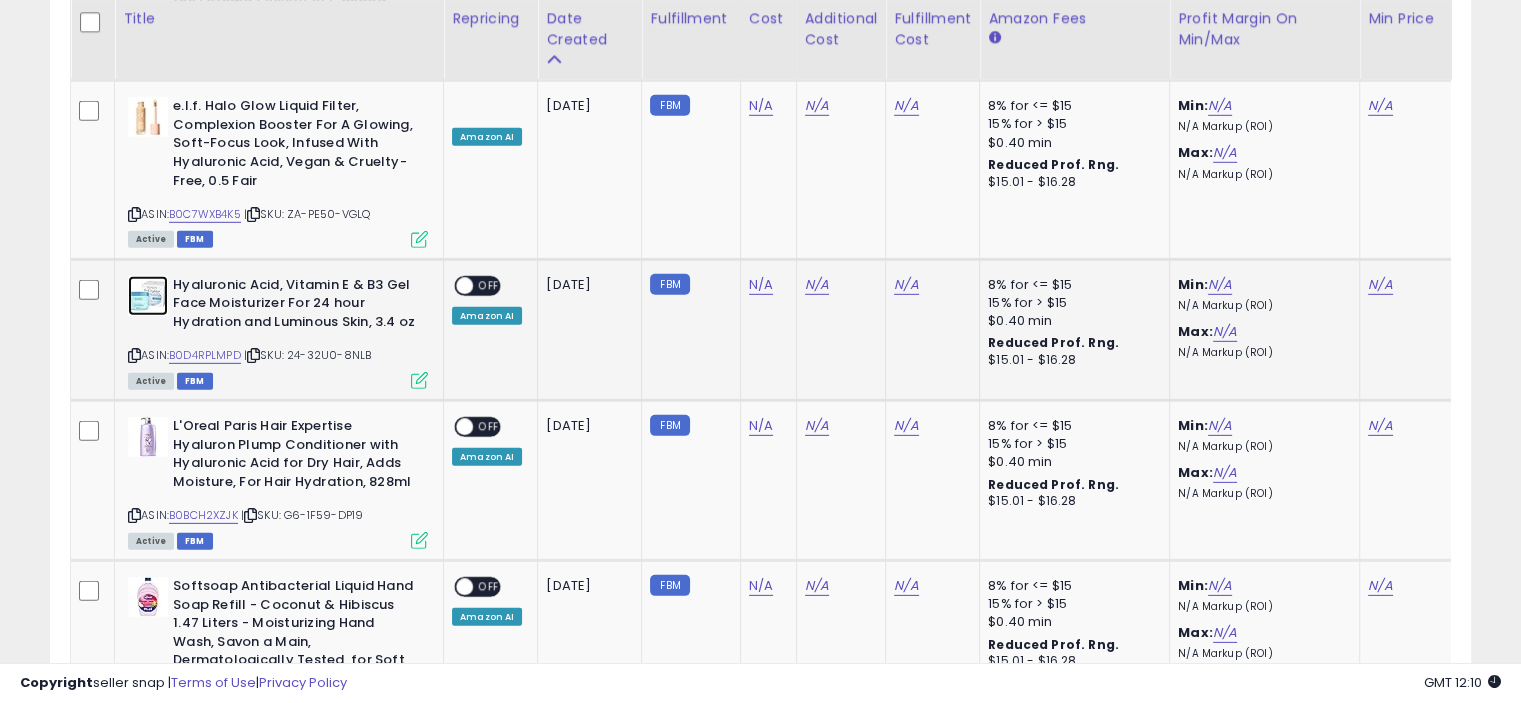 click at bounding box center (148, 296) 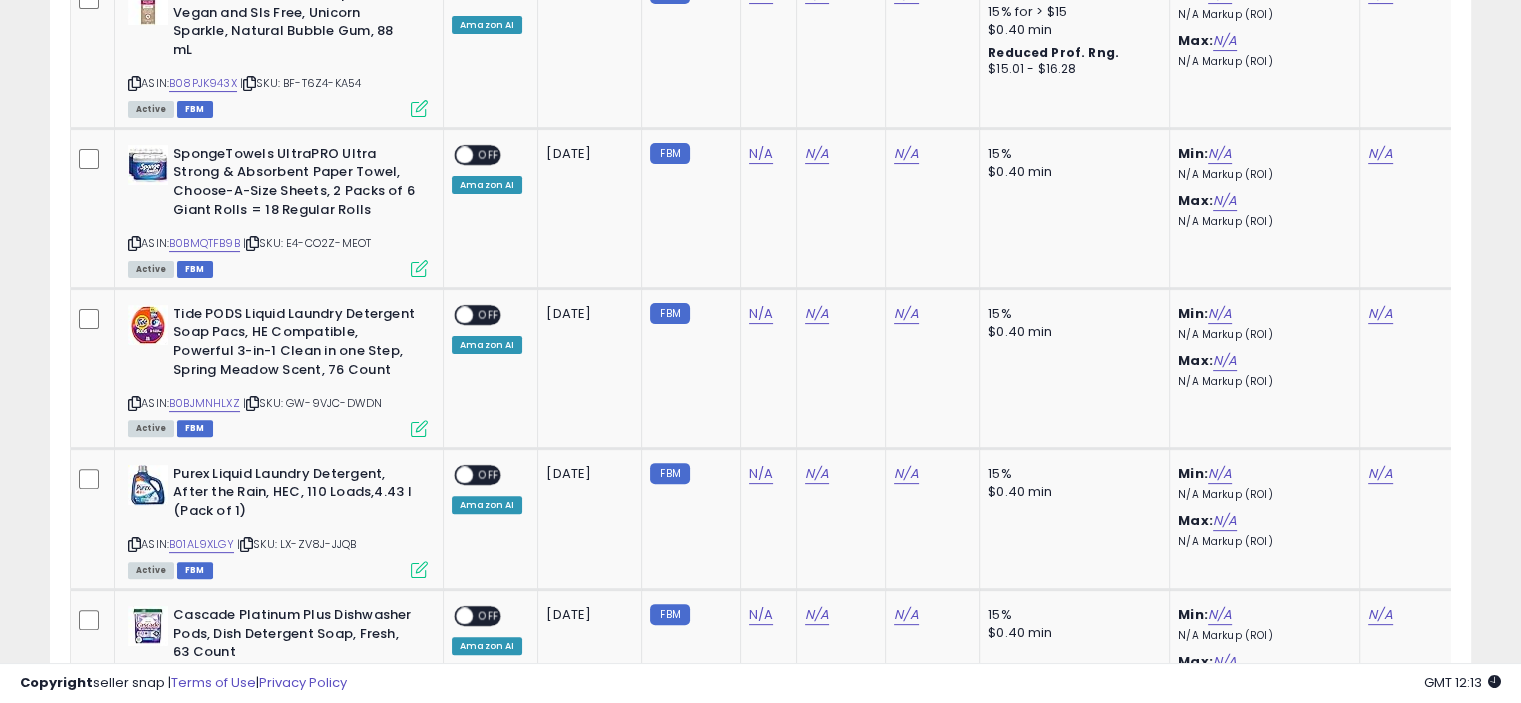 scroll, scrollTop: 8045, scrollLeft: 0, axis: vertical 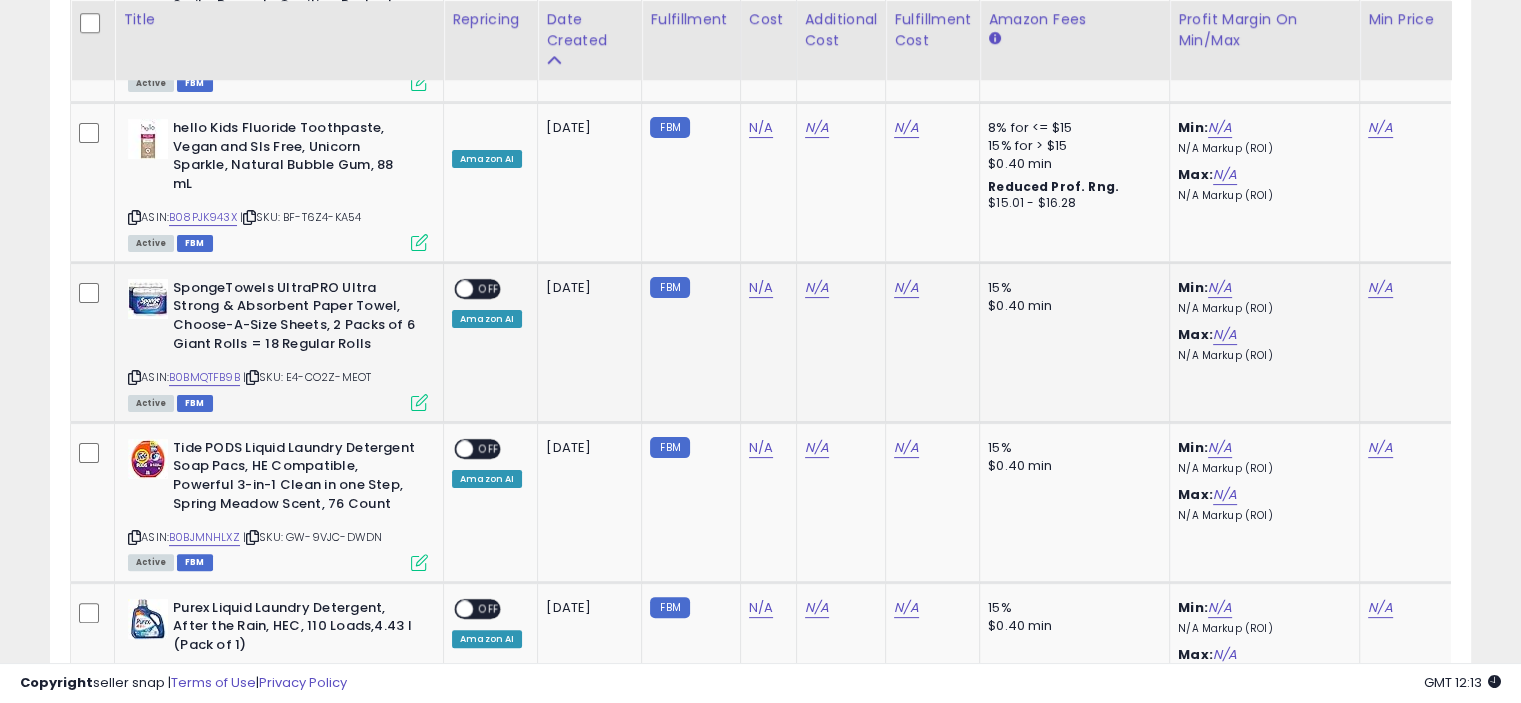 click on "N/A" 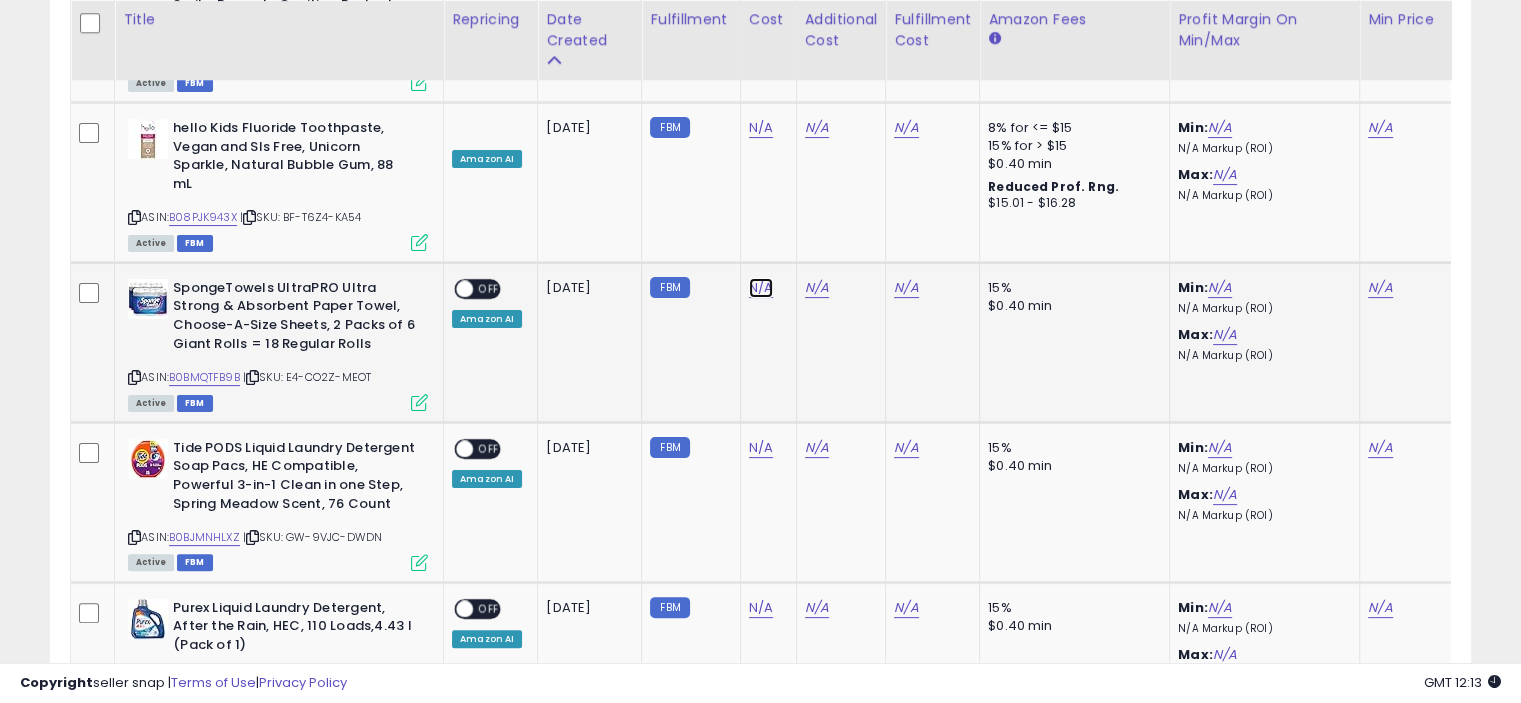click on "N/A" at bounding box center [761, -6971] 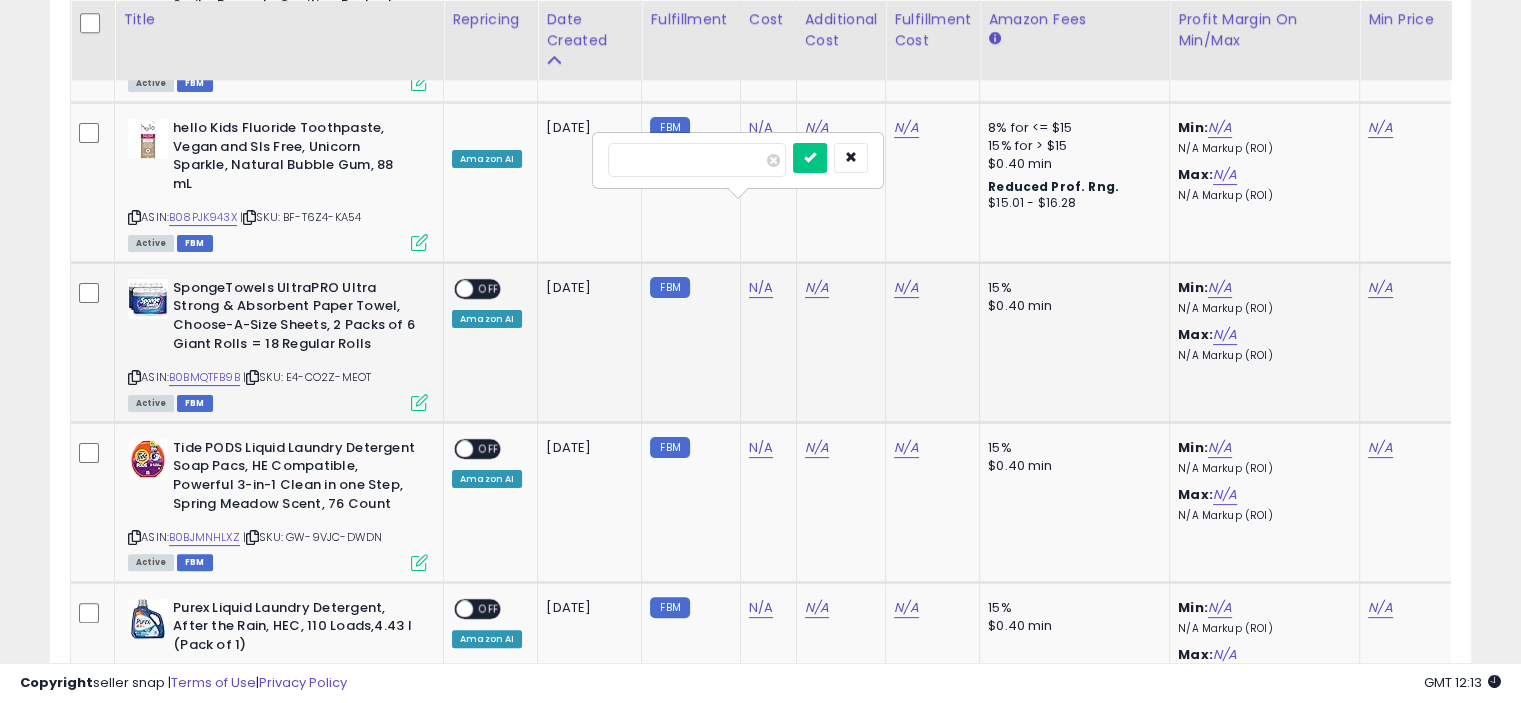 type on "*****" 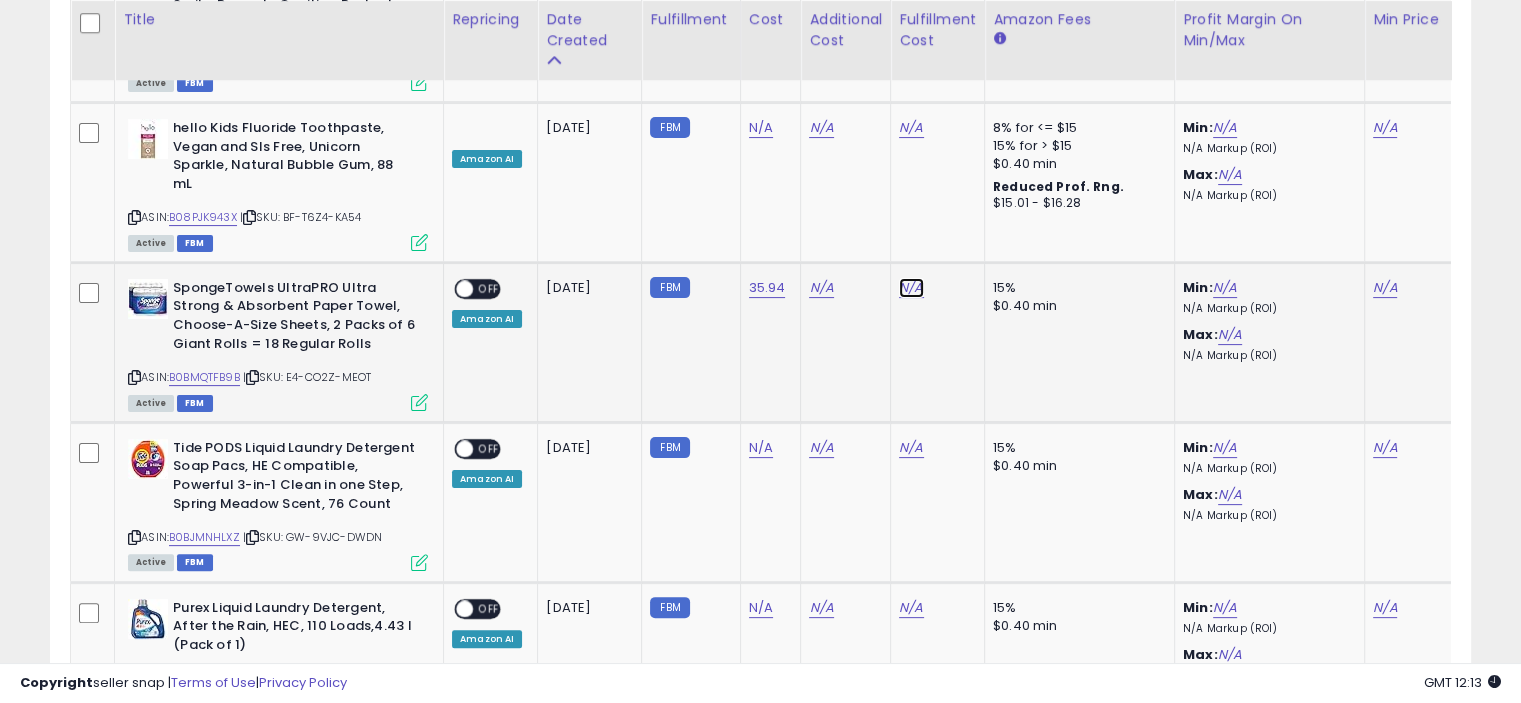click on "N/A" at bounding box center (911, -6971) 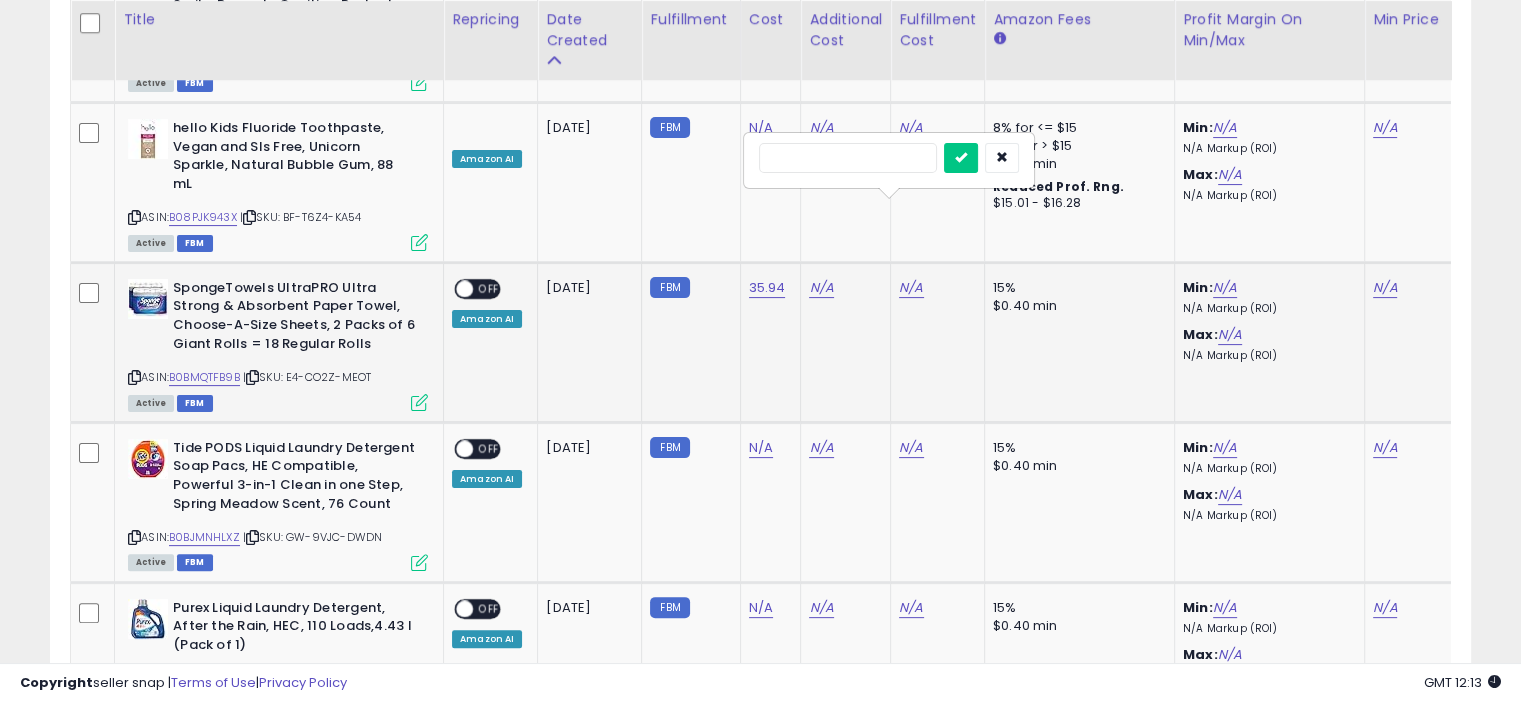 type on "*" 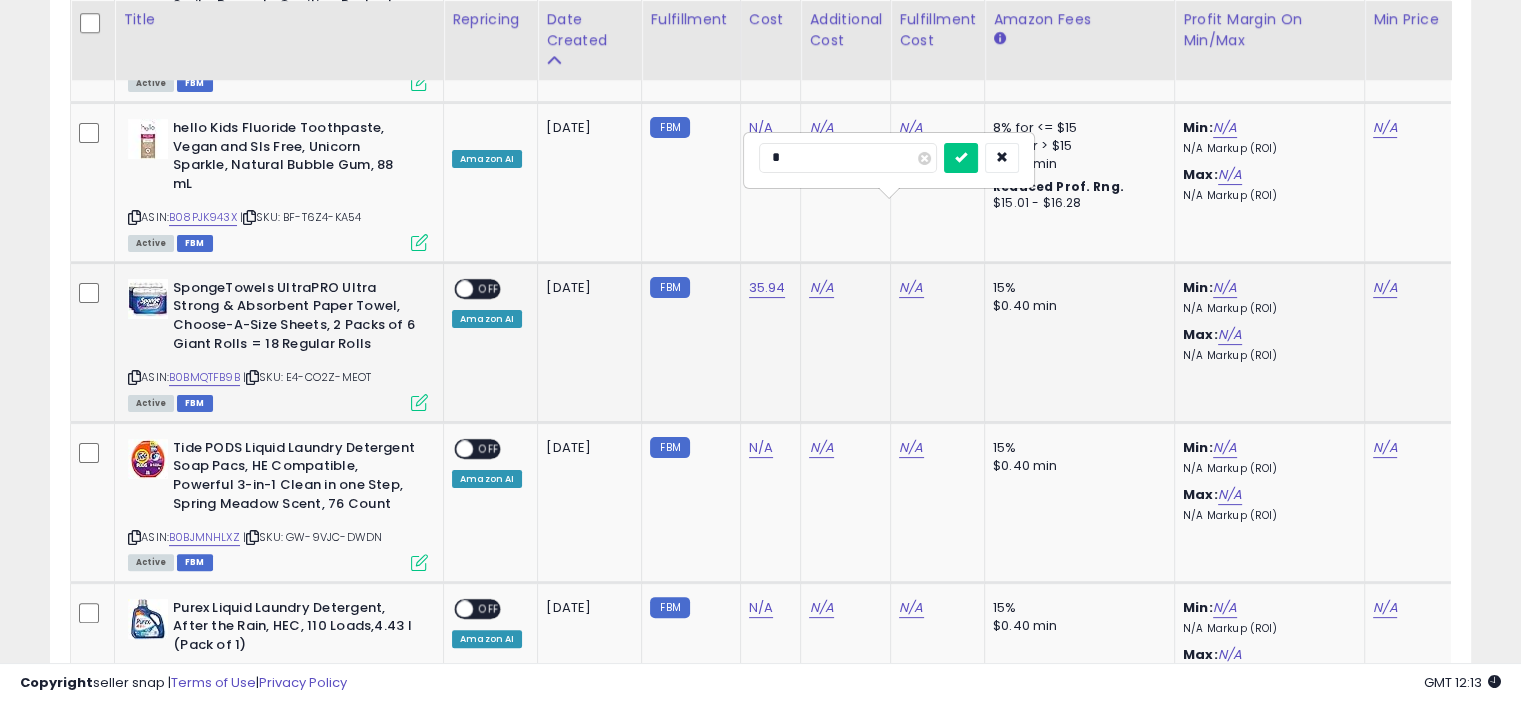 click at bounding box center (961, 158) 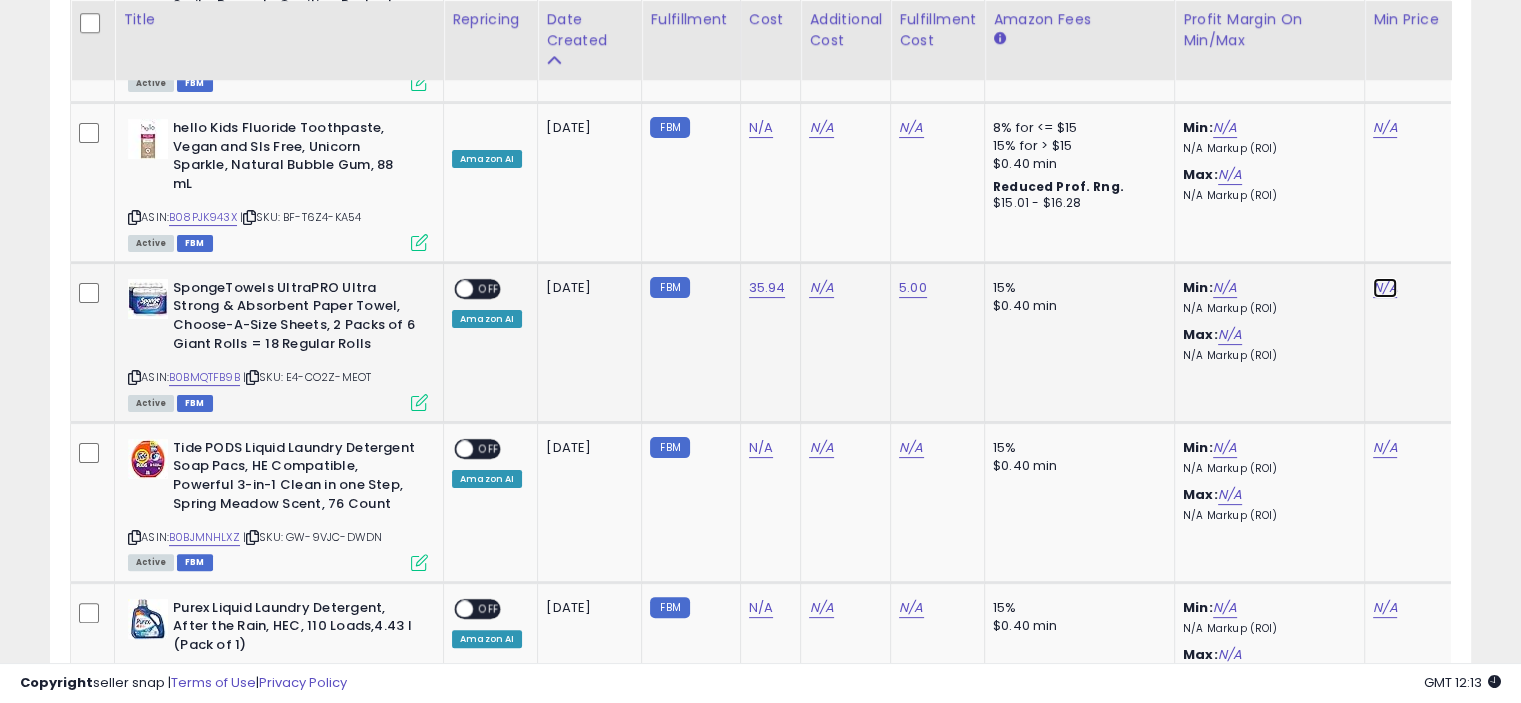click on "N/A" at bounding box center (1385, -6971) 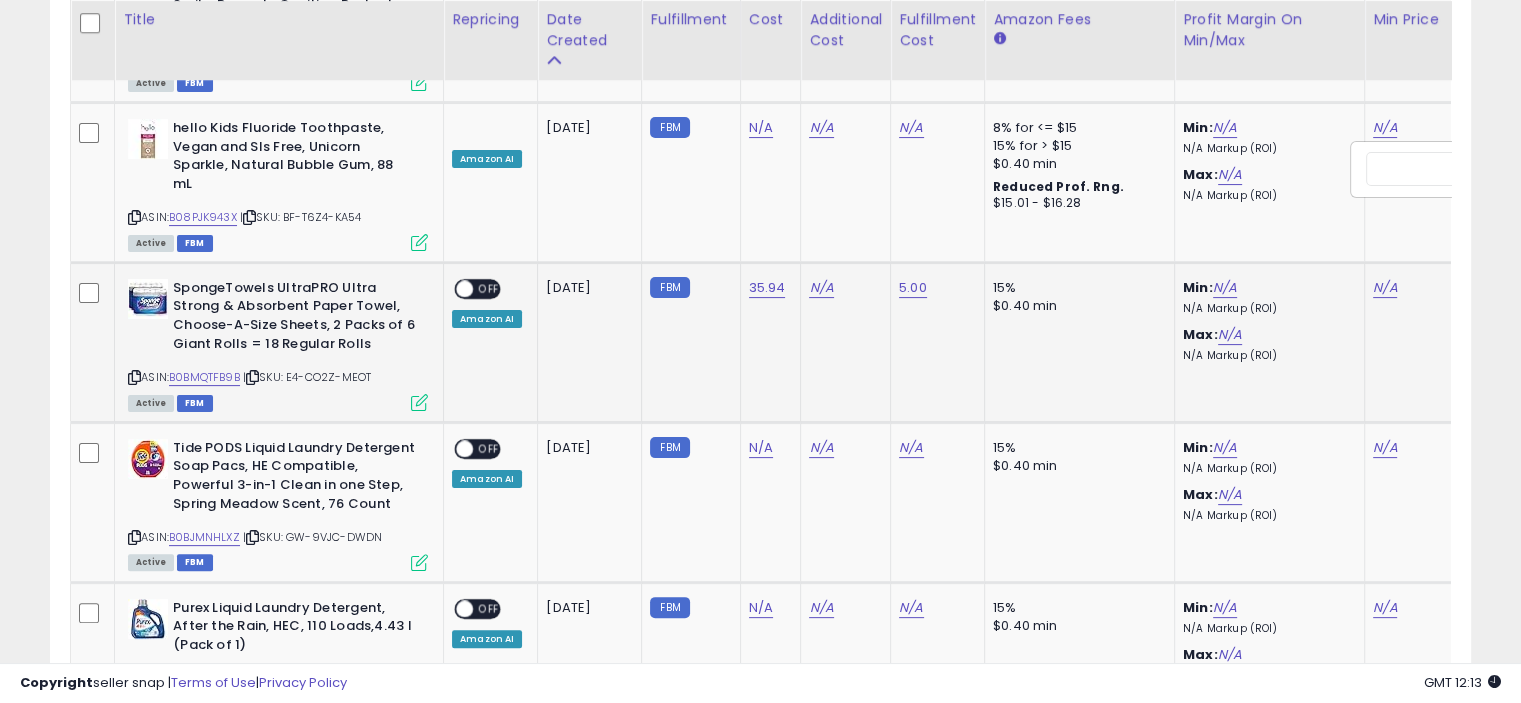 scroll, scrollTop: 0, scrollLeft: 126, axis: horizontal 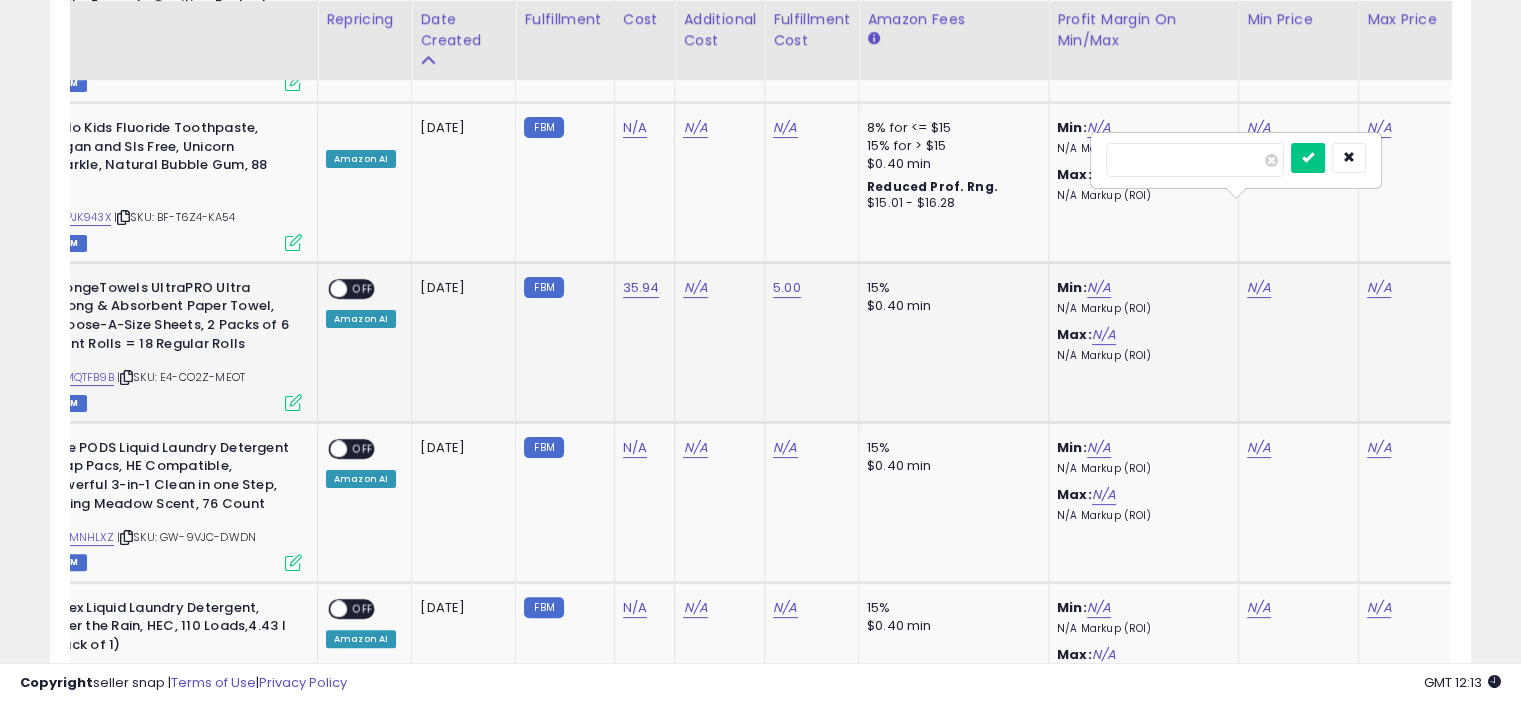 click at bounding box center (1195, 160) 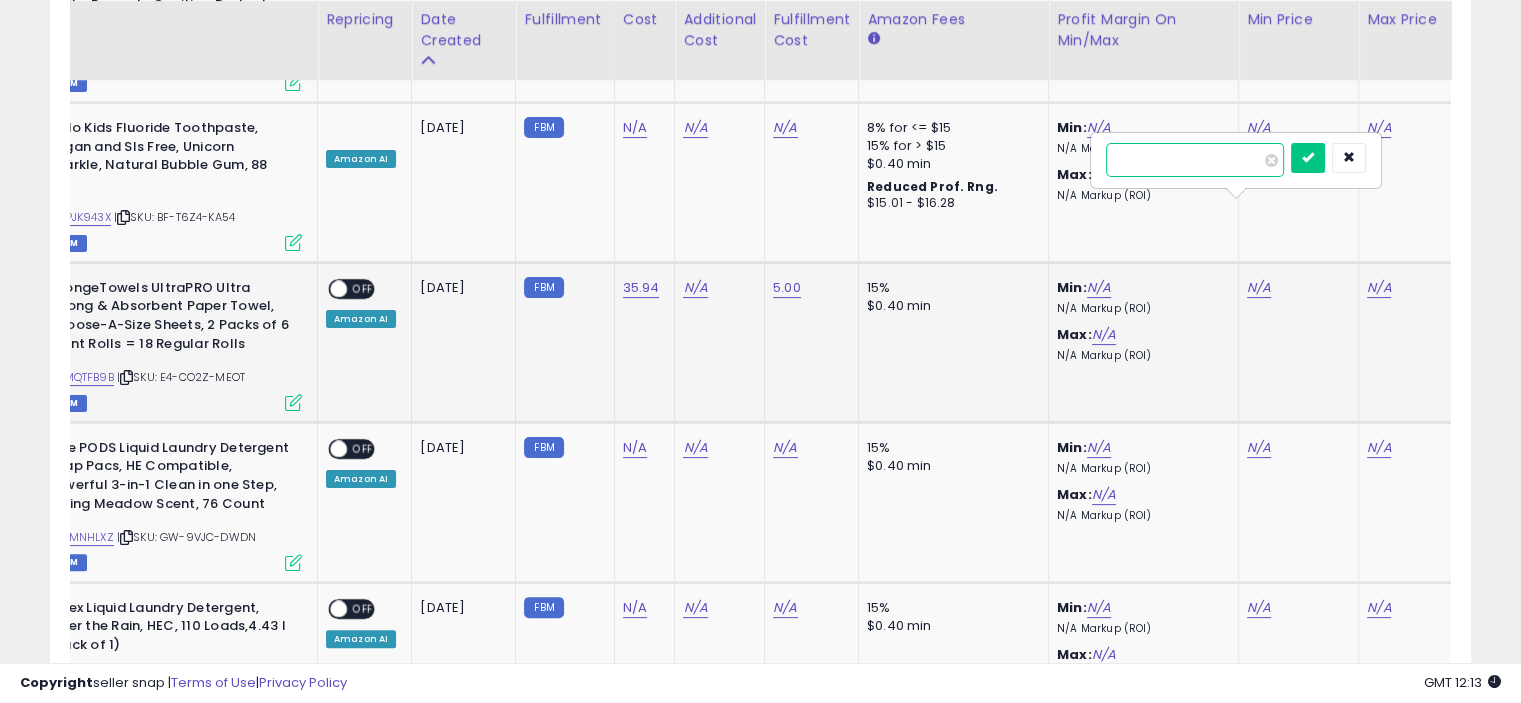 type on "**" 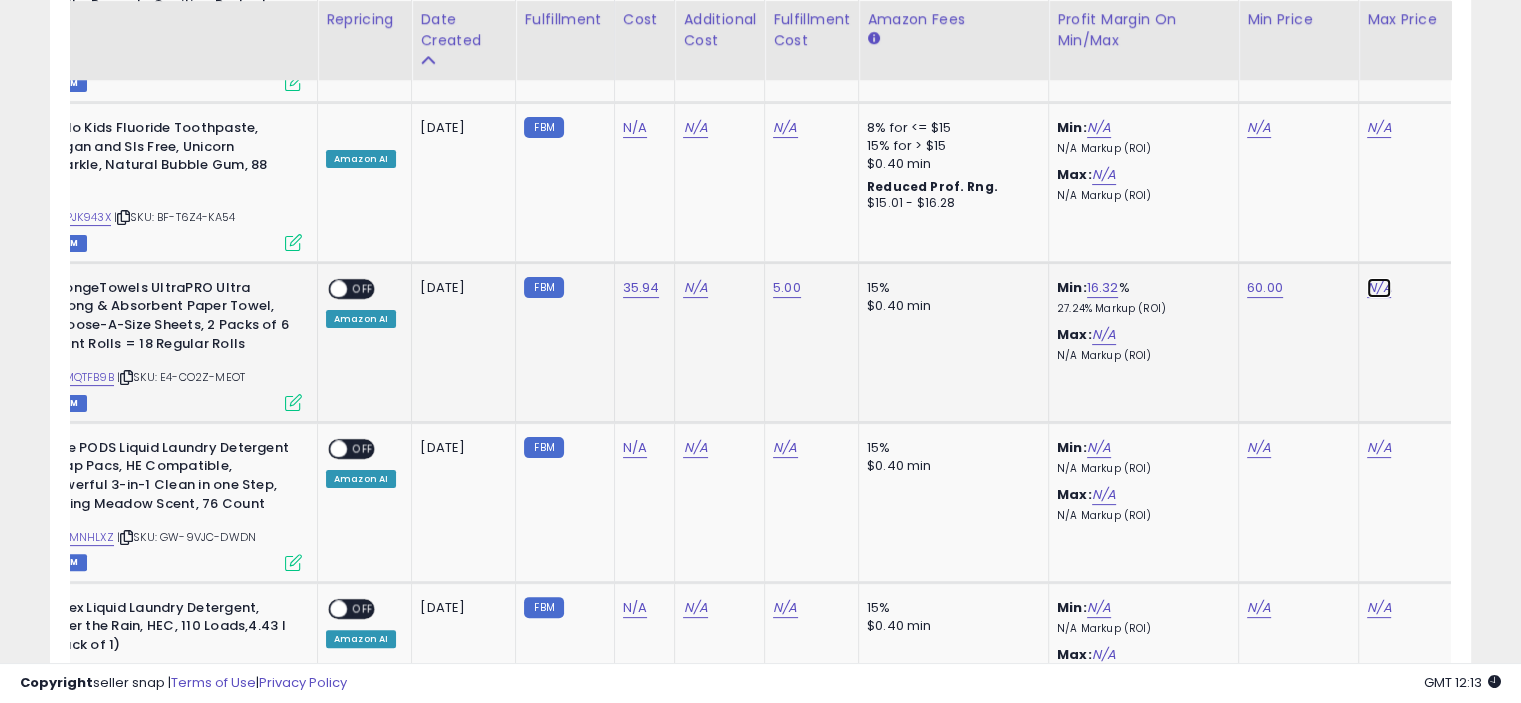 click on "N/A" at bounding box center [1379, -6971] 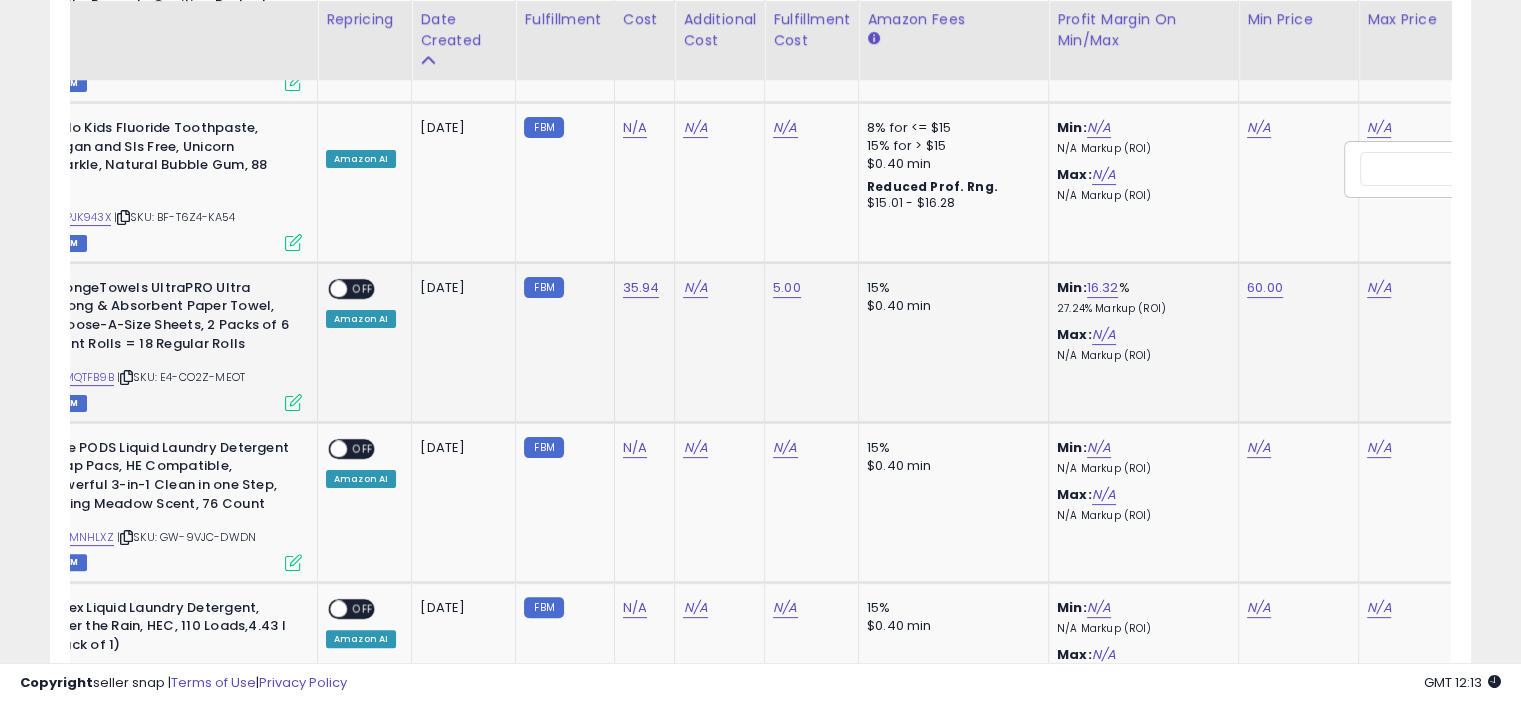 scroll, scrollTop: 0, scrollLeft: 246, axis: horizontal 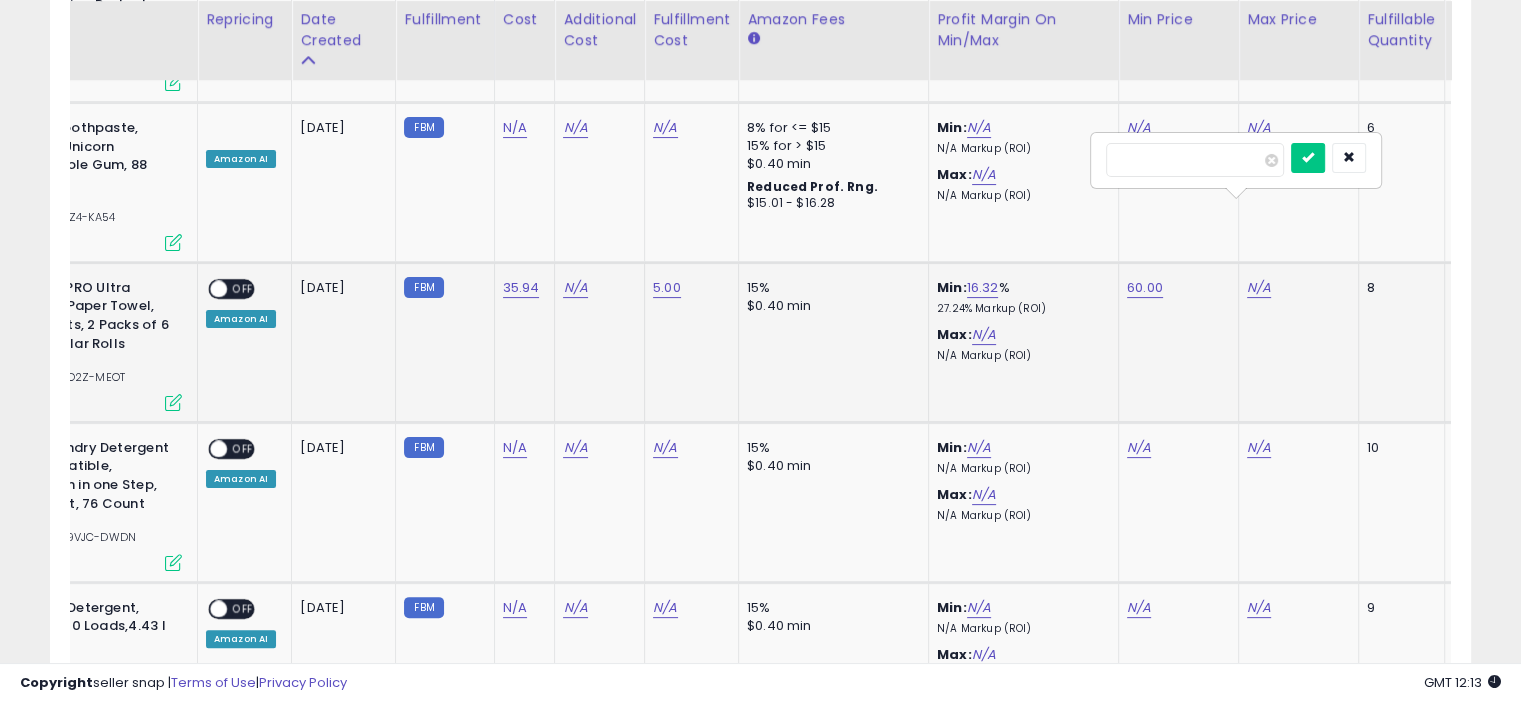 type on "***" 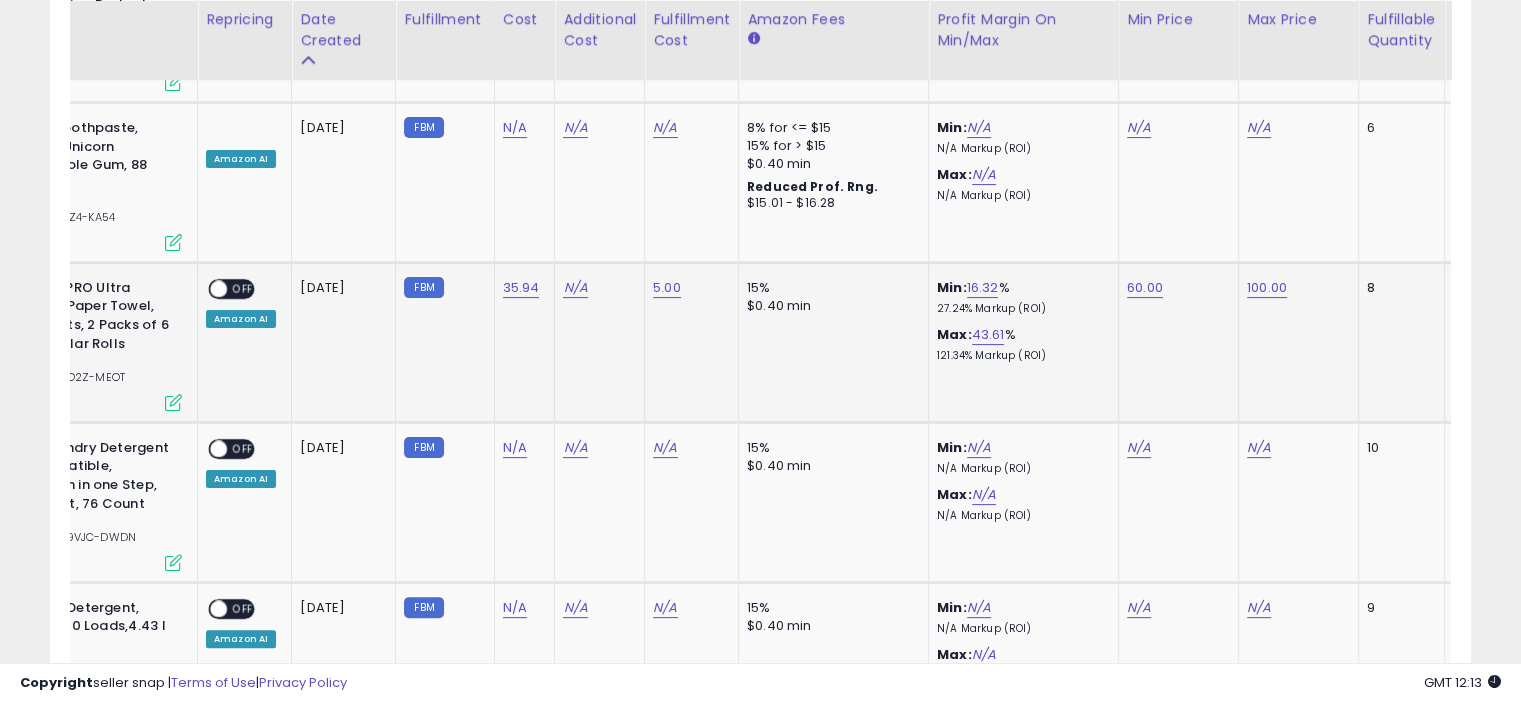 scroll, scrollTop: 0, scrollLeft: 0, axis: both 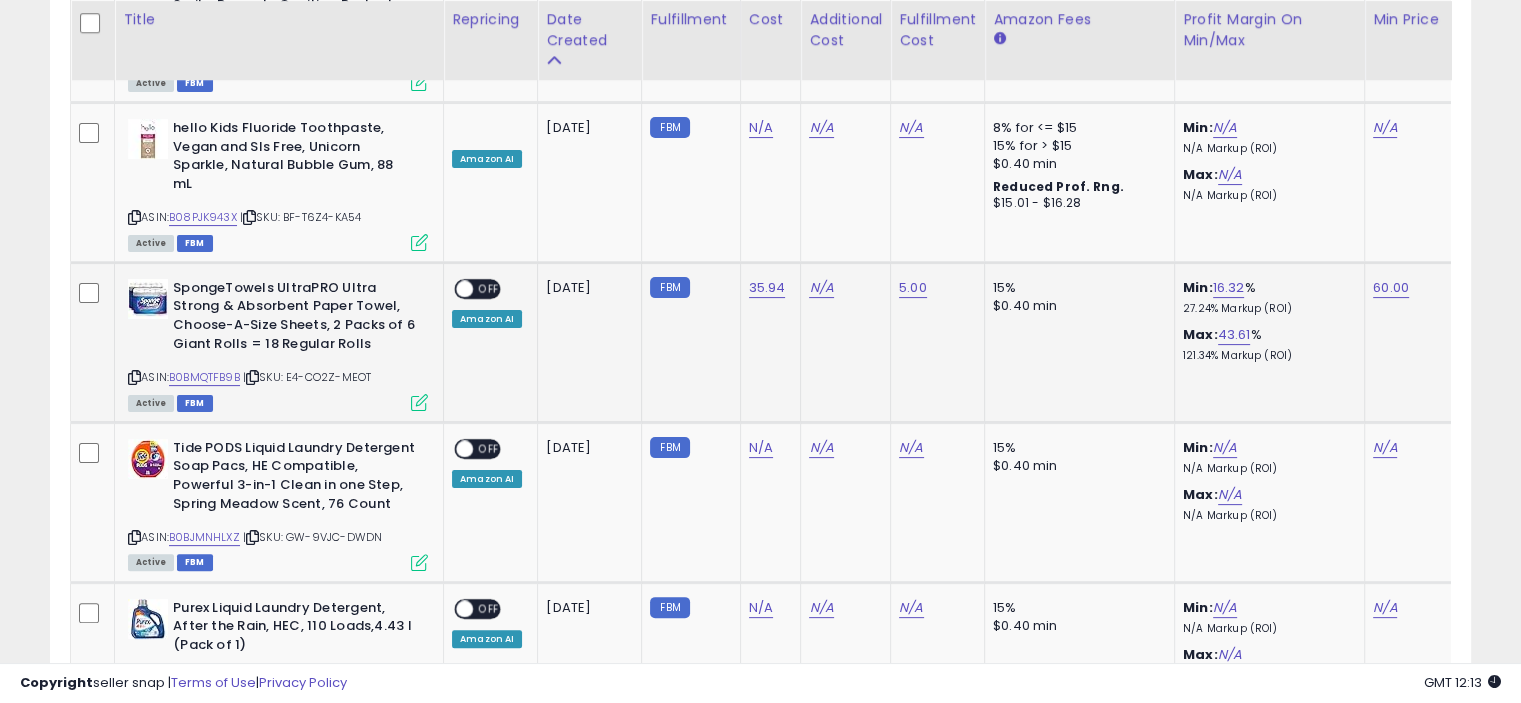 click at bounding box center [419, 402] 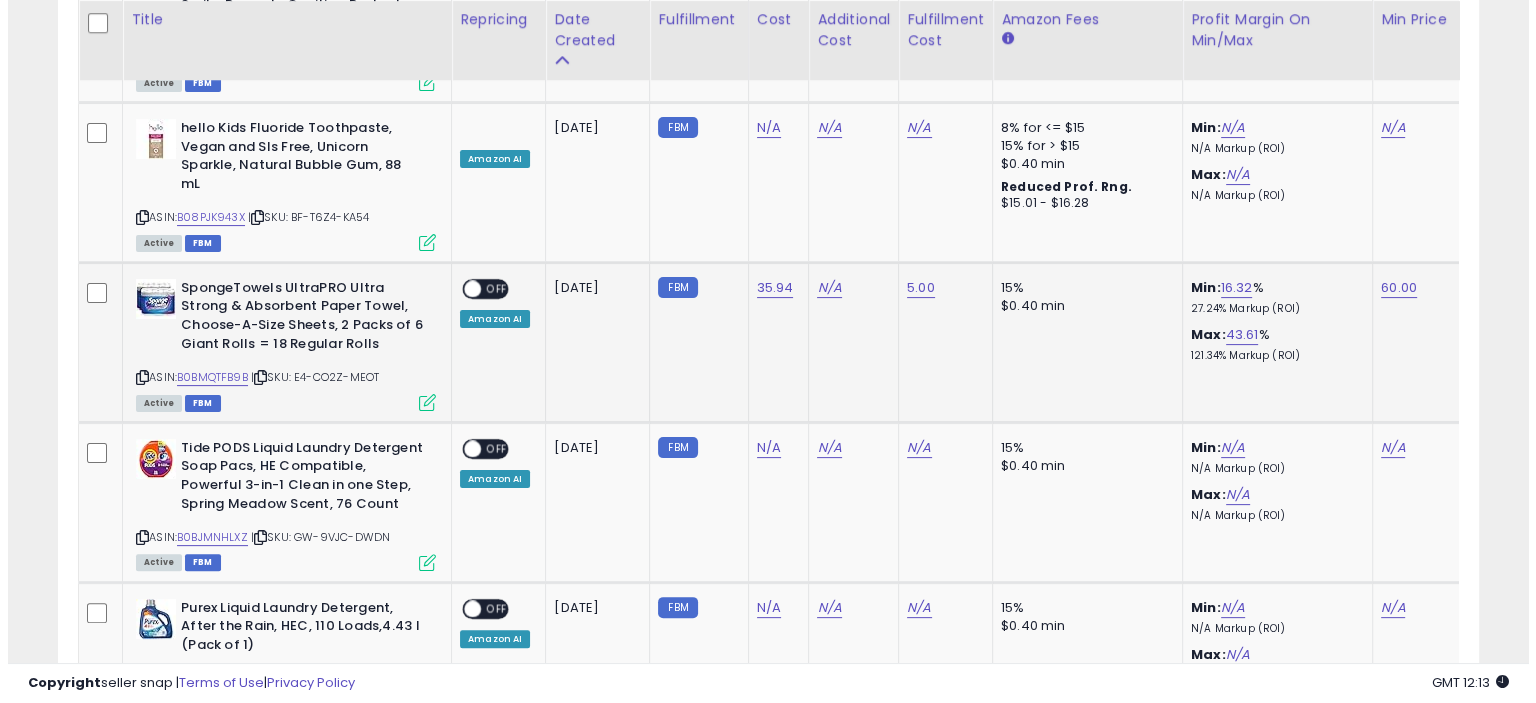 scroll, scrollTop: 999589, scrollLeft: 999168, axis: both 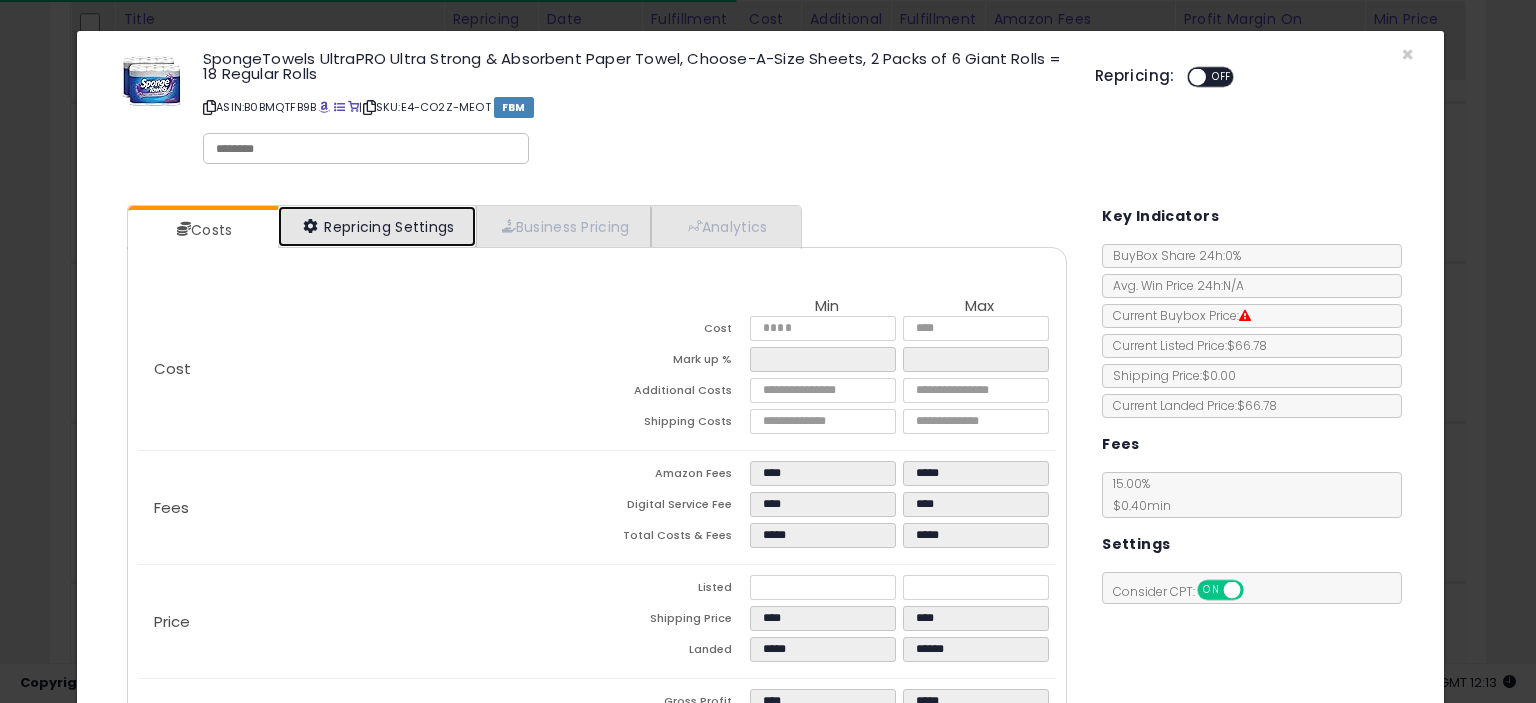click on "Repricing Settings" at bounding box center [377, 226] 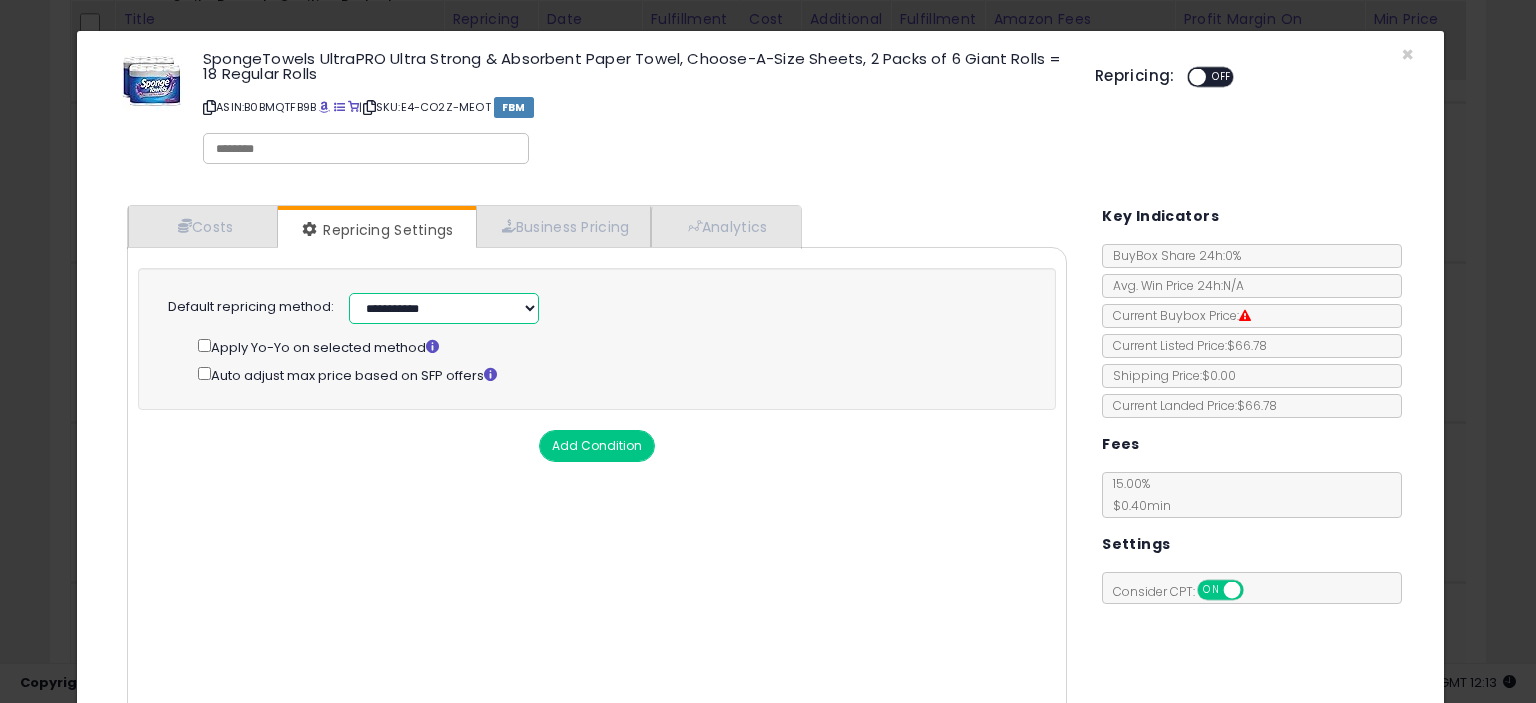 click on "**********" at bounding box center (444, 308) 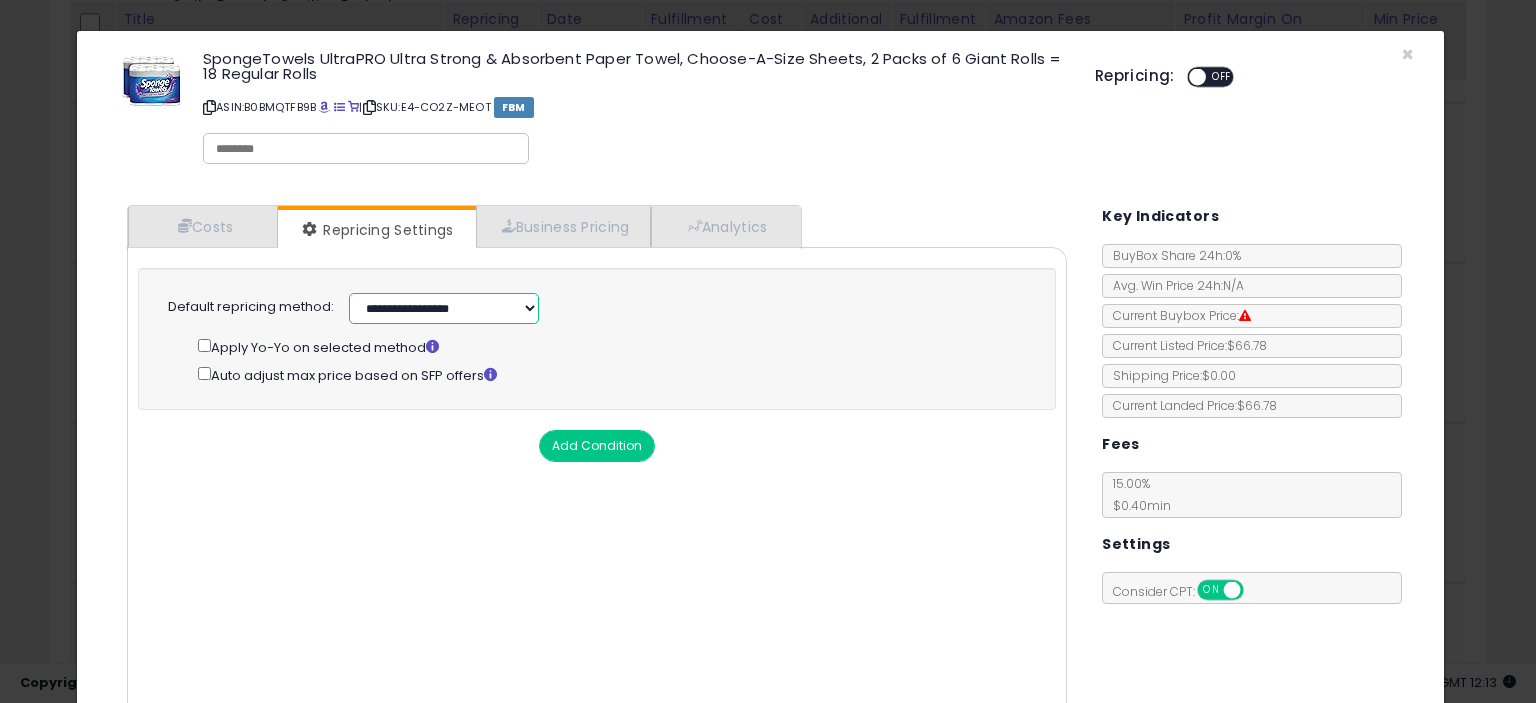 click on "**********" at bounding box center [444, 308] 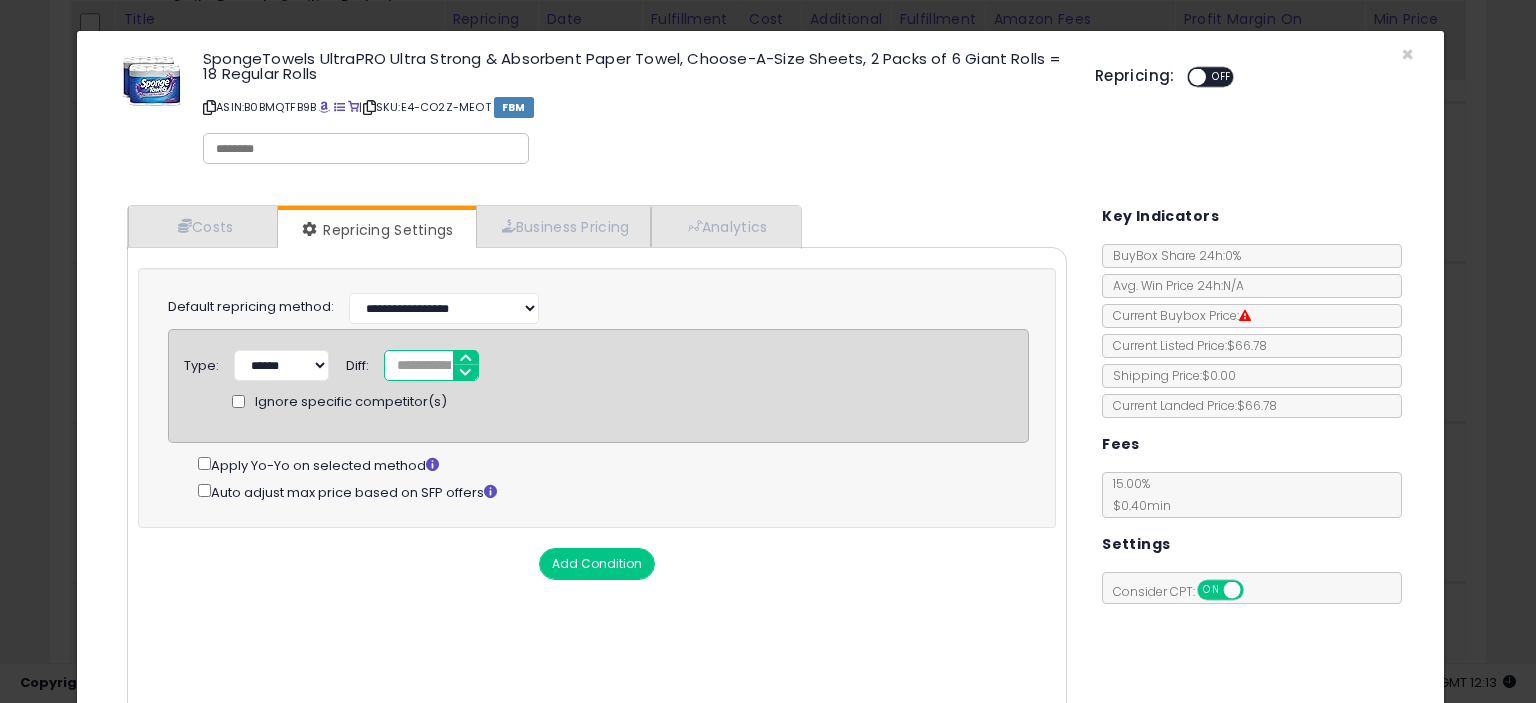 click on "*" at bounding box center [431, 365] 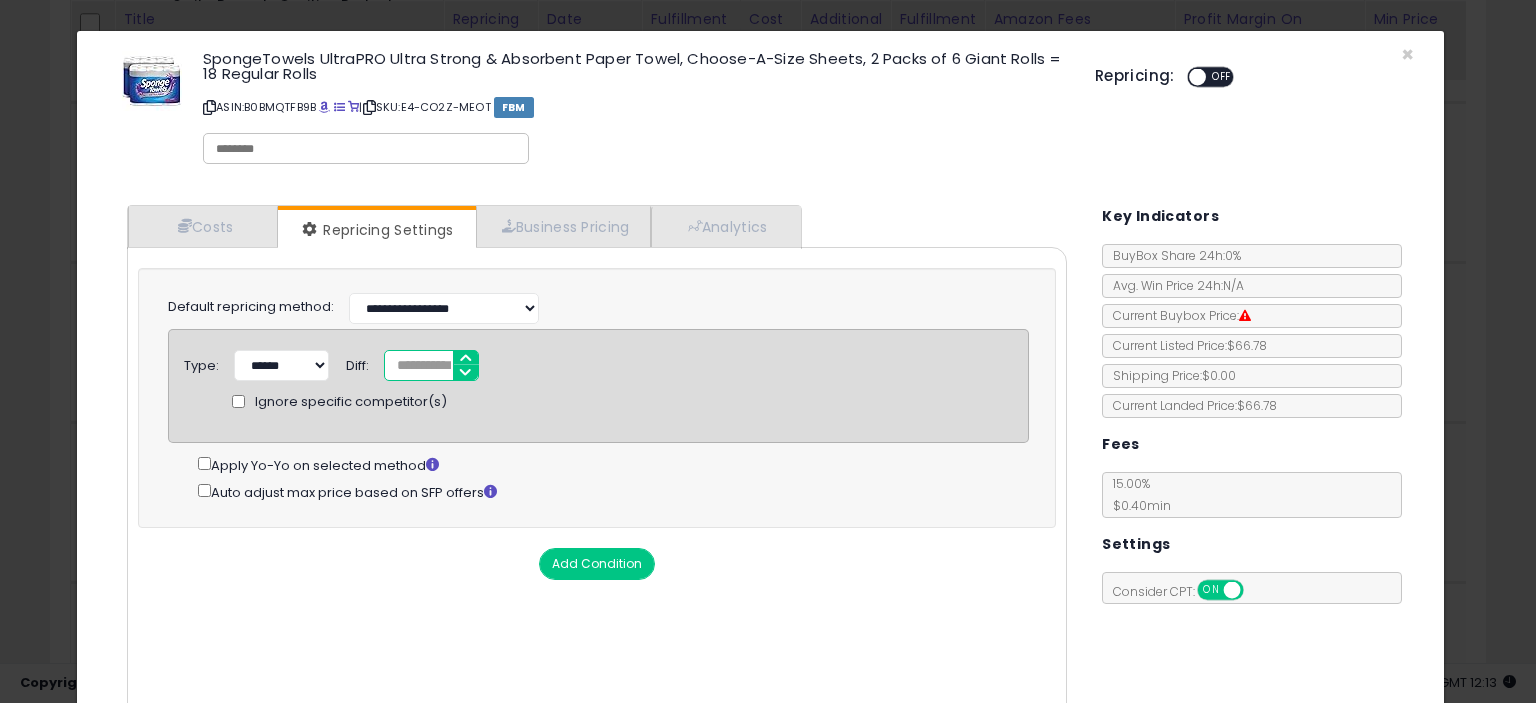 type on "*****" 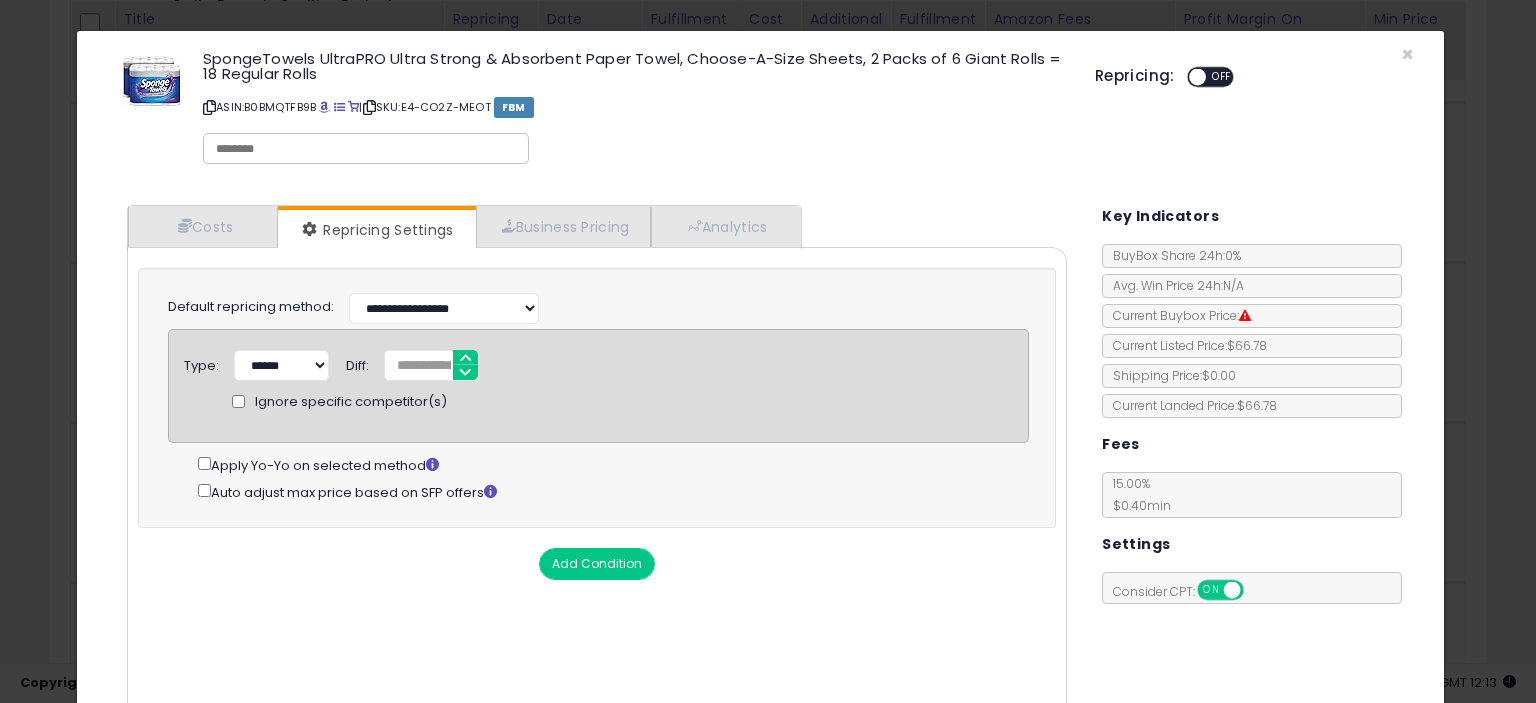 click on "Add Condition" at bounding box center (597, 564) 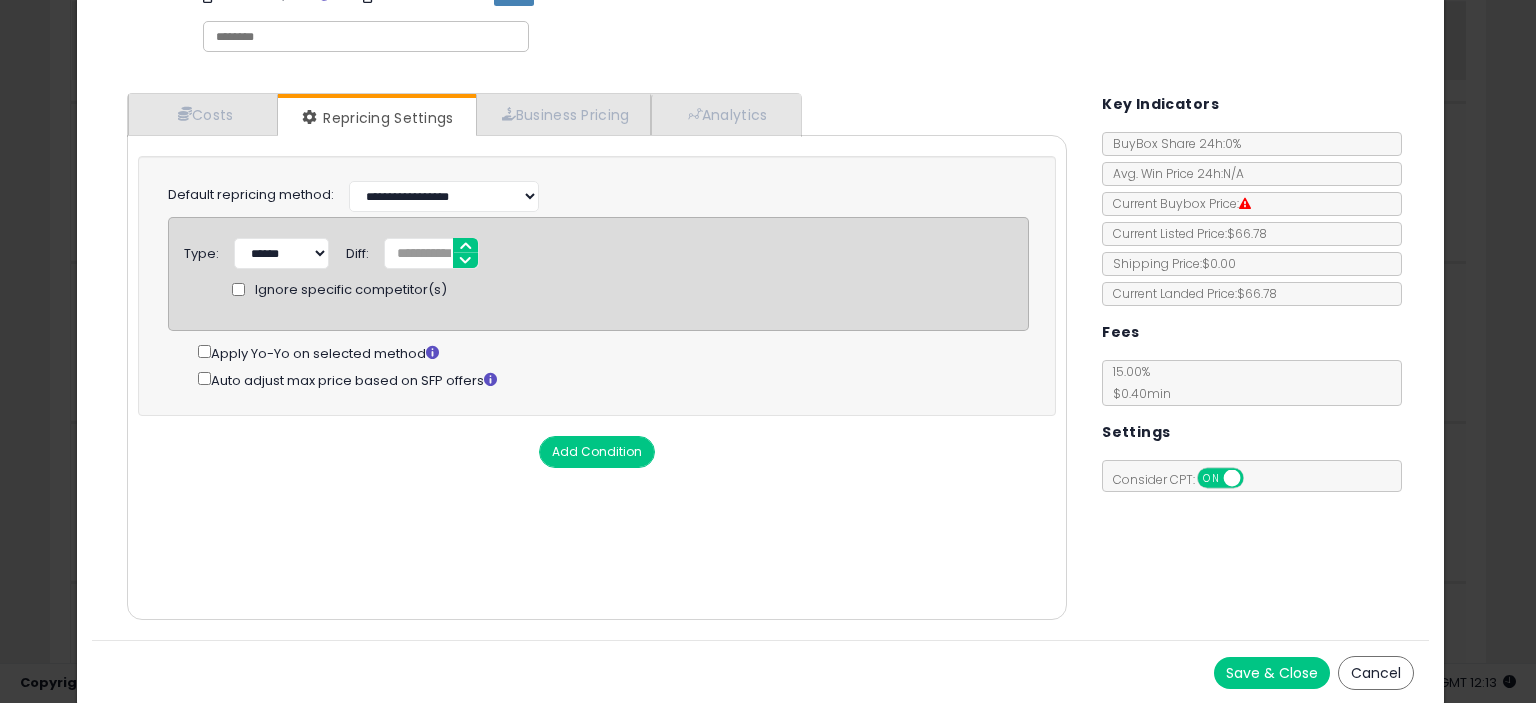 click on "Save & Close" at bounding box center (1272, 673) 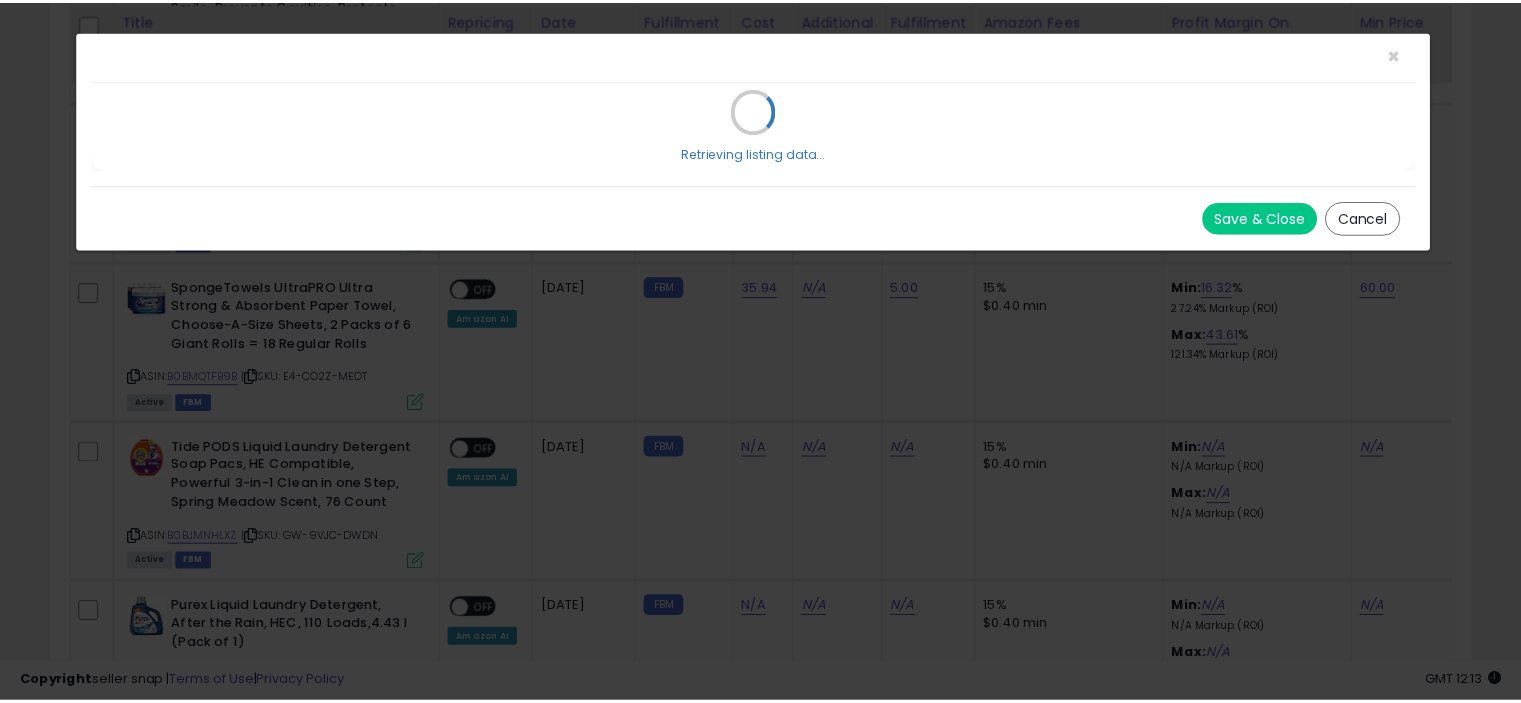 scroll, scrollTop: 0, scrollLeft: 0, axis: both 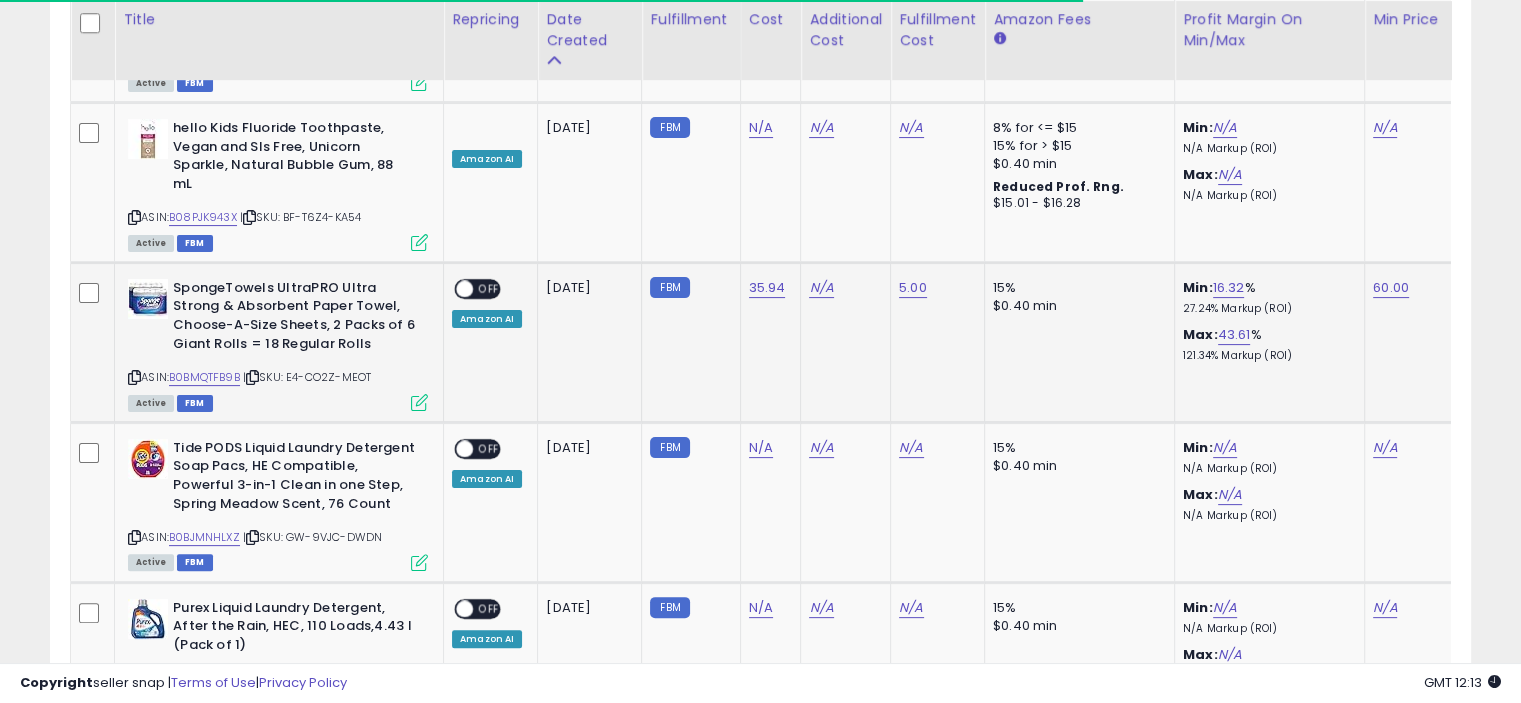 click on "ON   OFF" at bounding box center (477, 288) 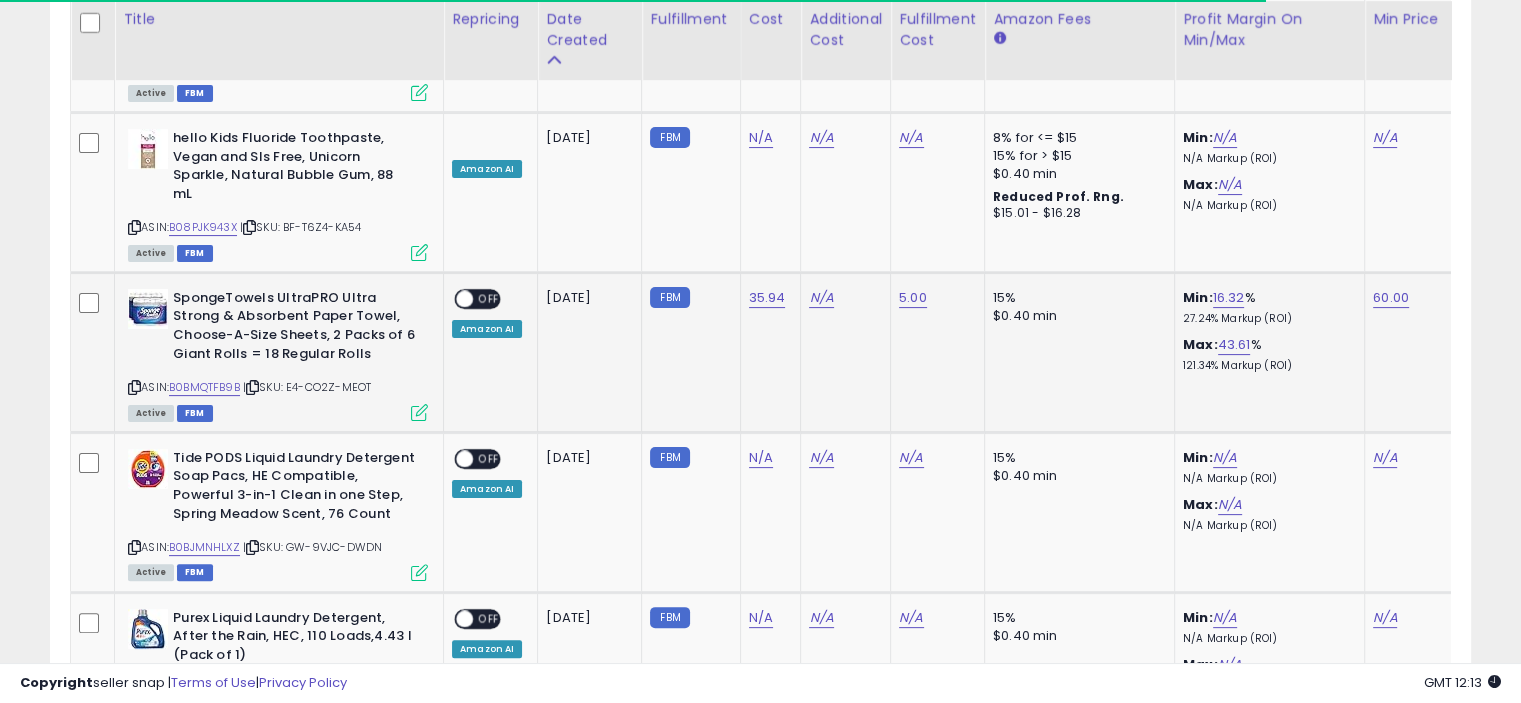 scroll, scrollTop: 8033, scrollLeft: 0, axis: vertical 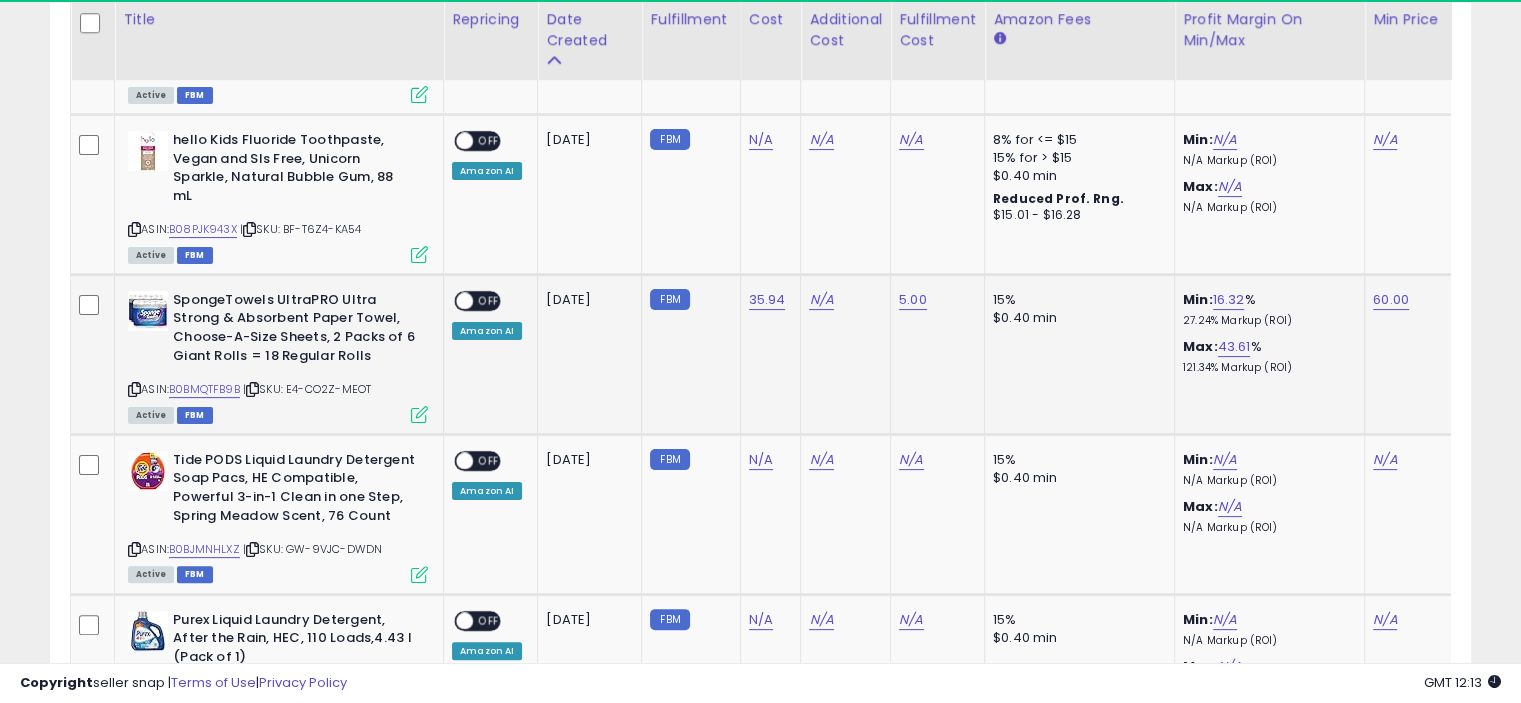 click on "OFF" at bounding box center (489, 301) 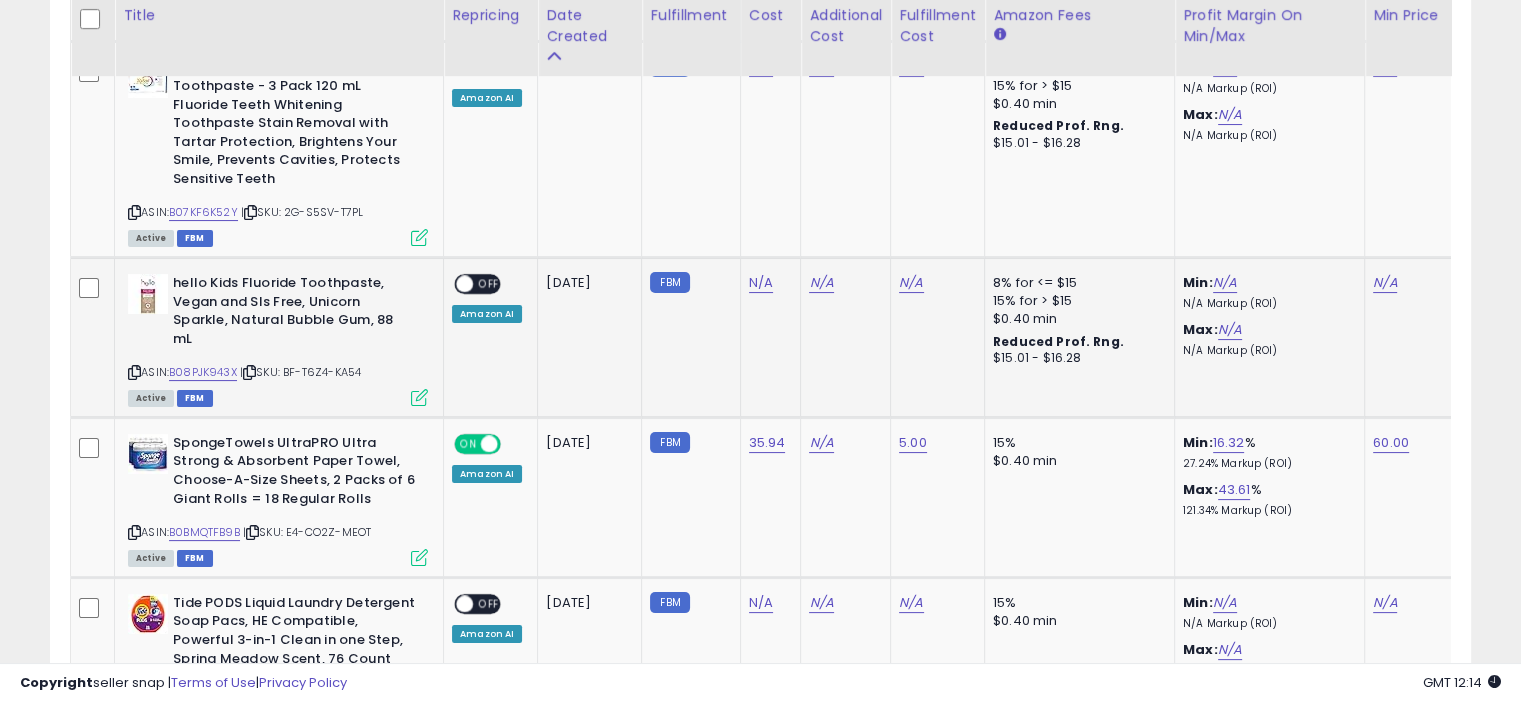 scroll, scrollTop: 7886, scrollLeft: 0, axis: vertical 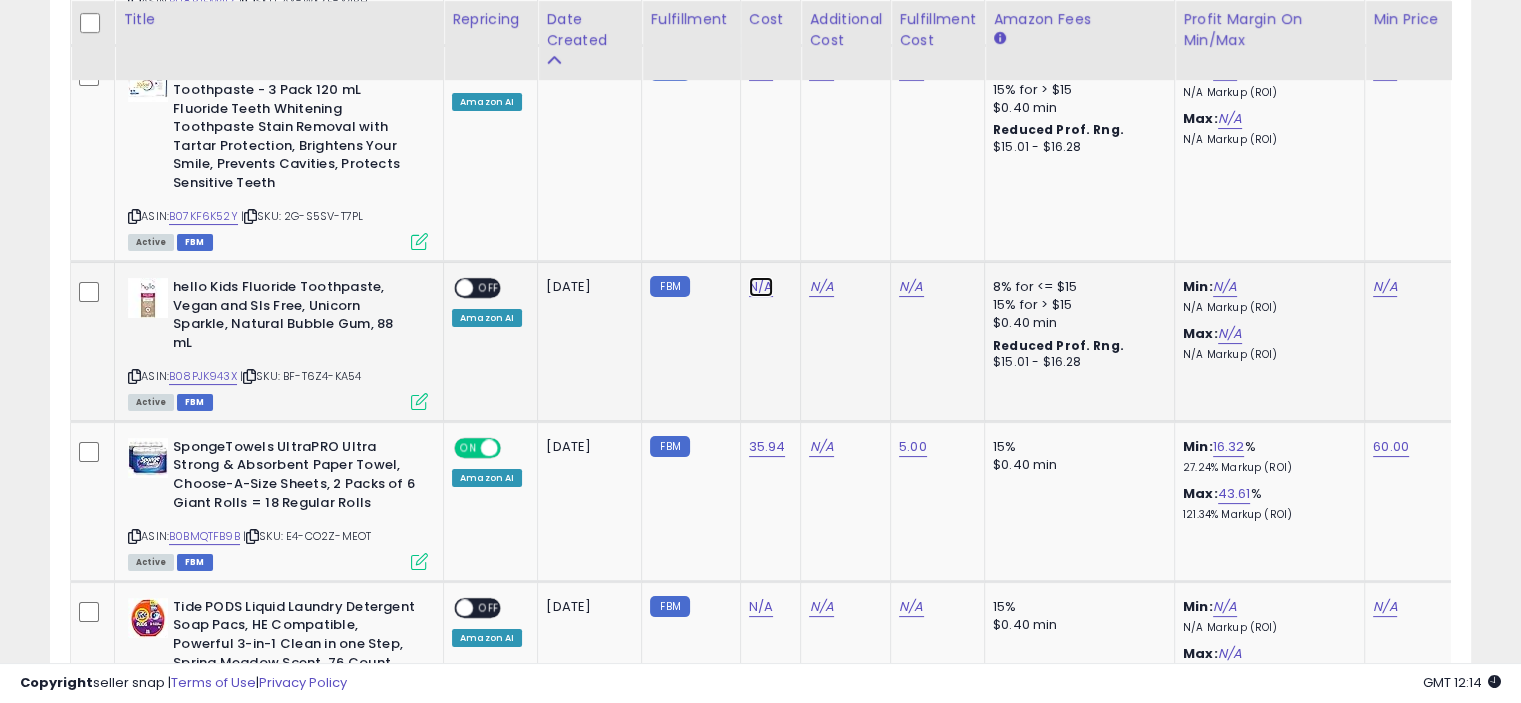 click on "N/A" at bounding box center (761, -6812) 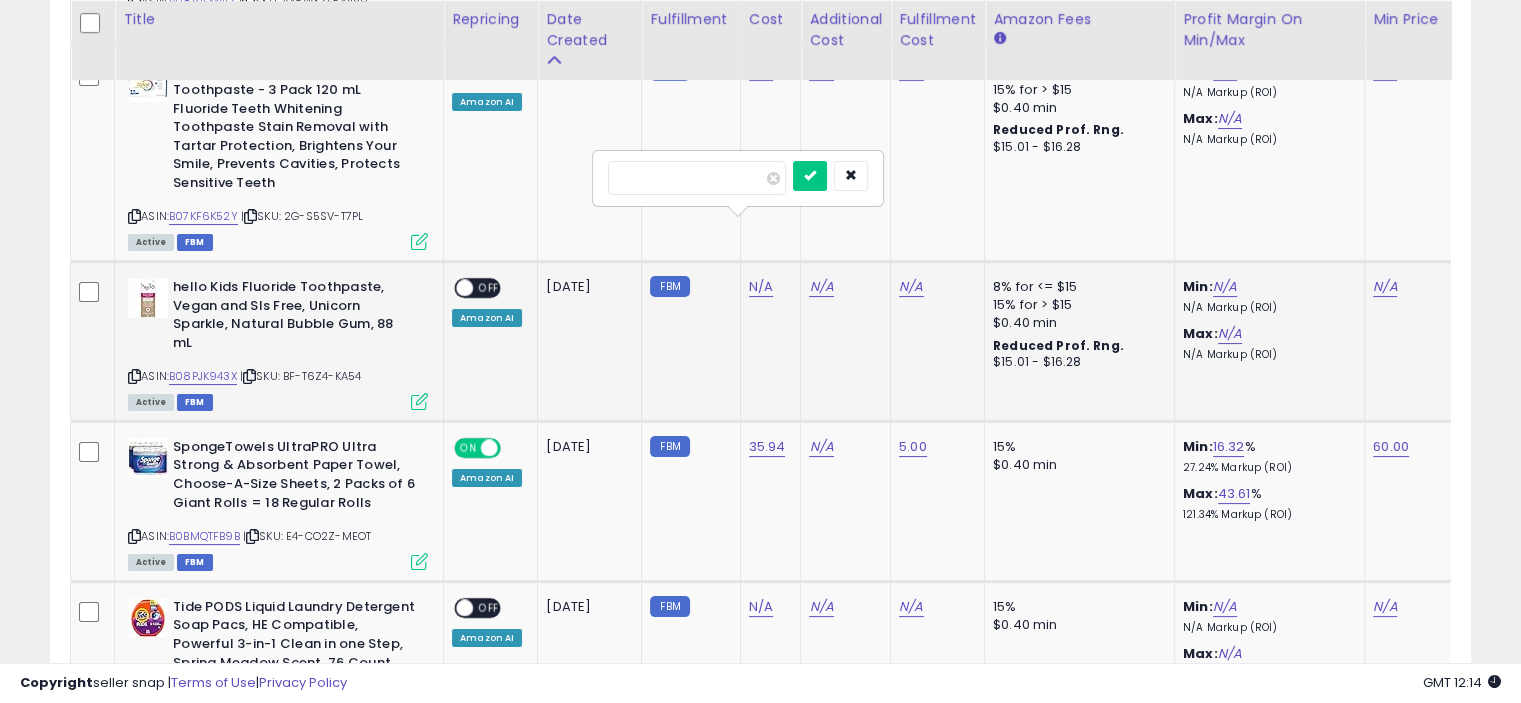 type on "****" 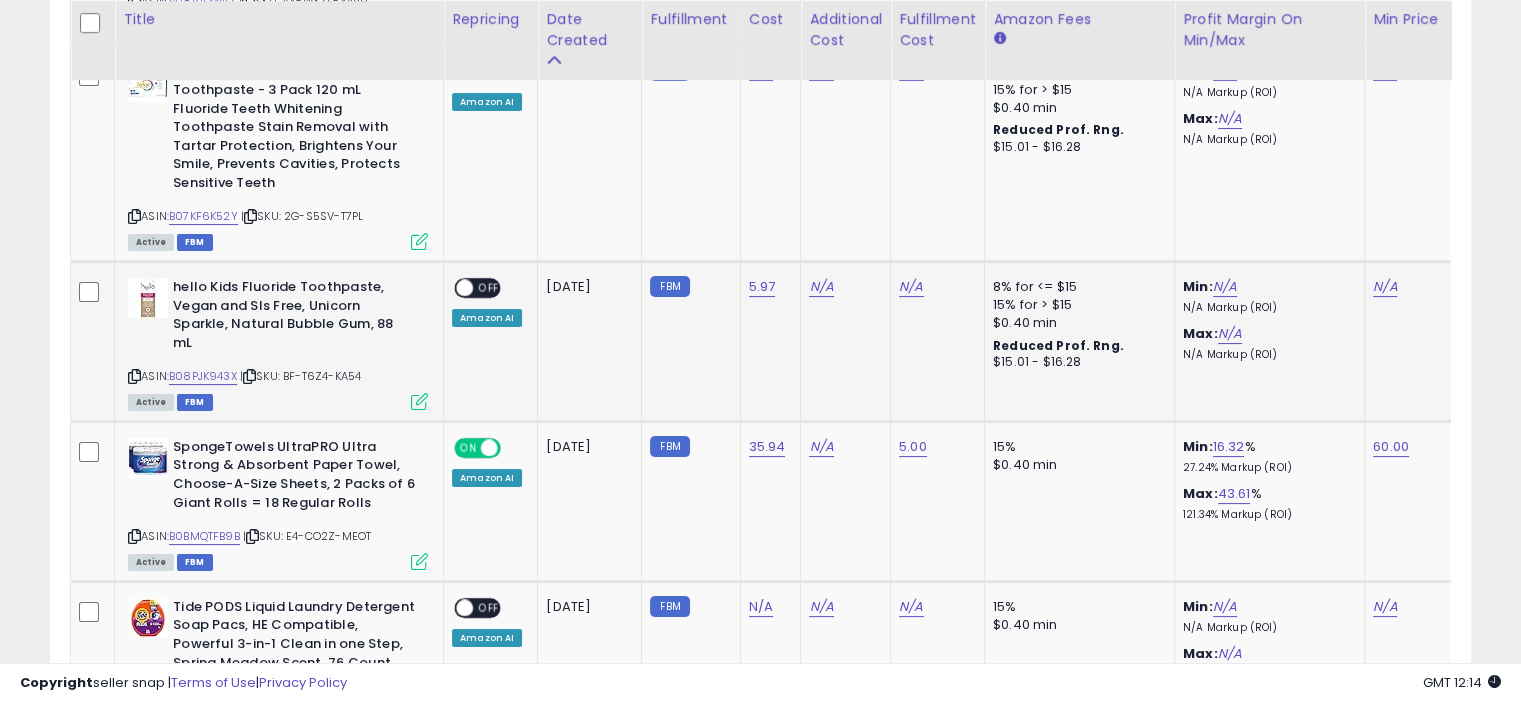 click on "N/A" 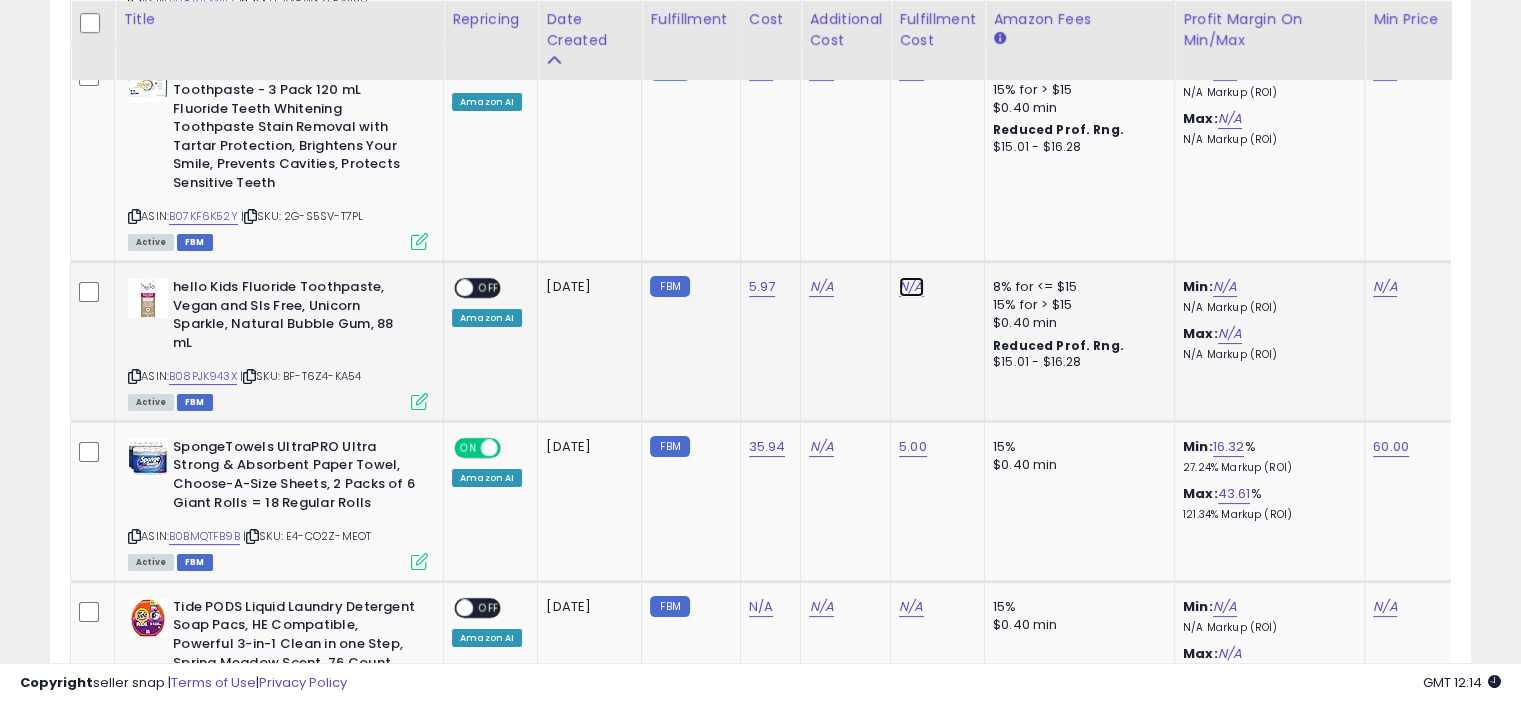 click on "N/A" at bounding box center (911, -6812) 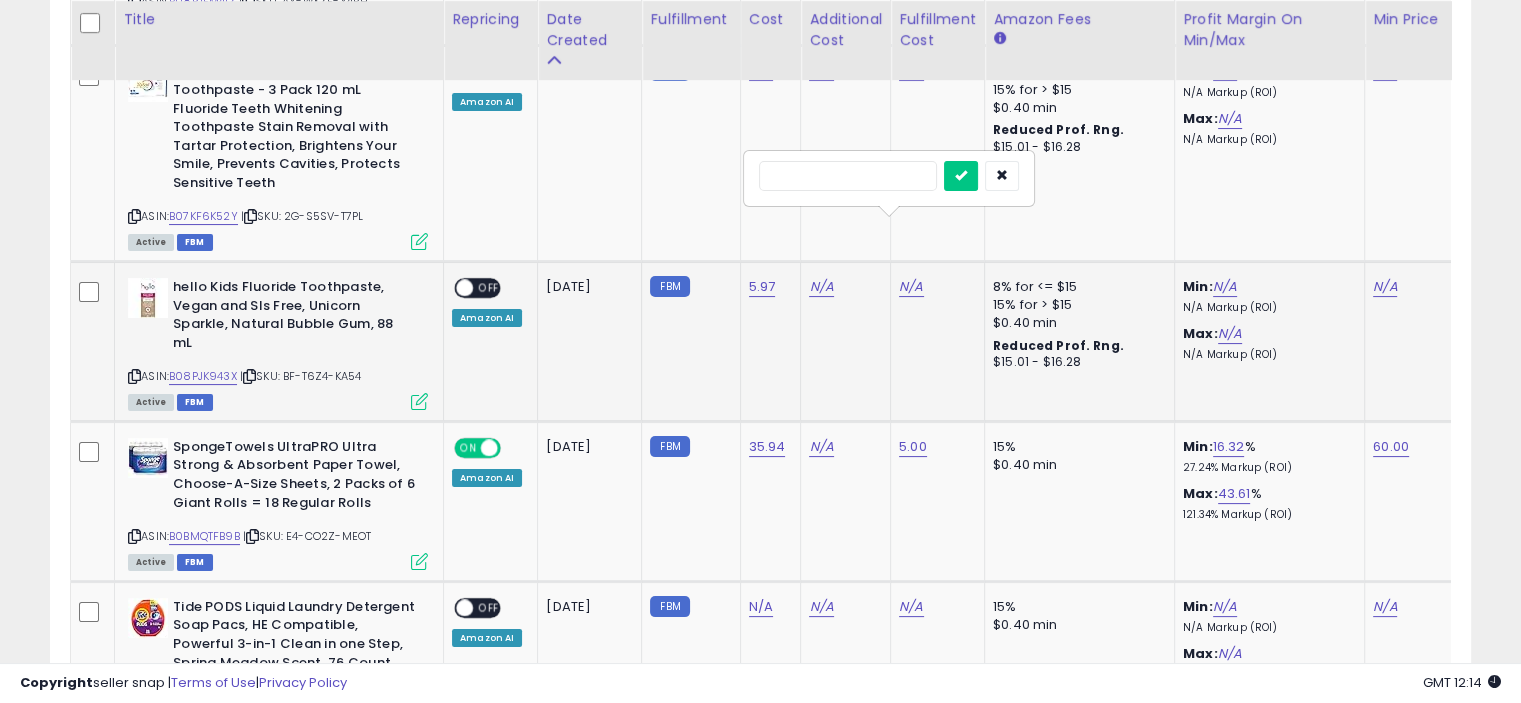 type on "*" 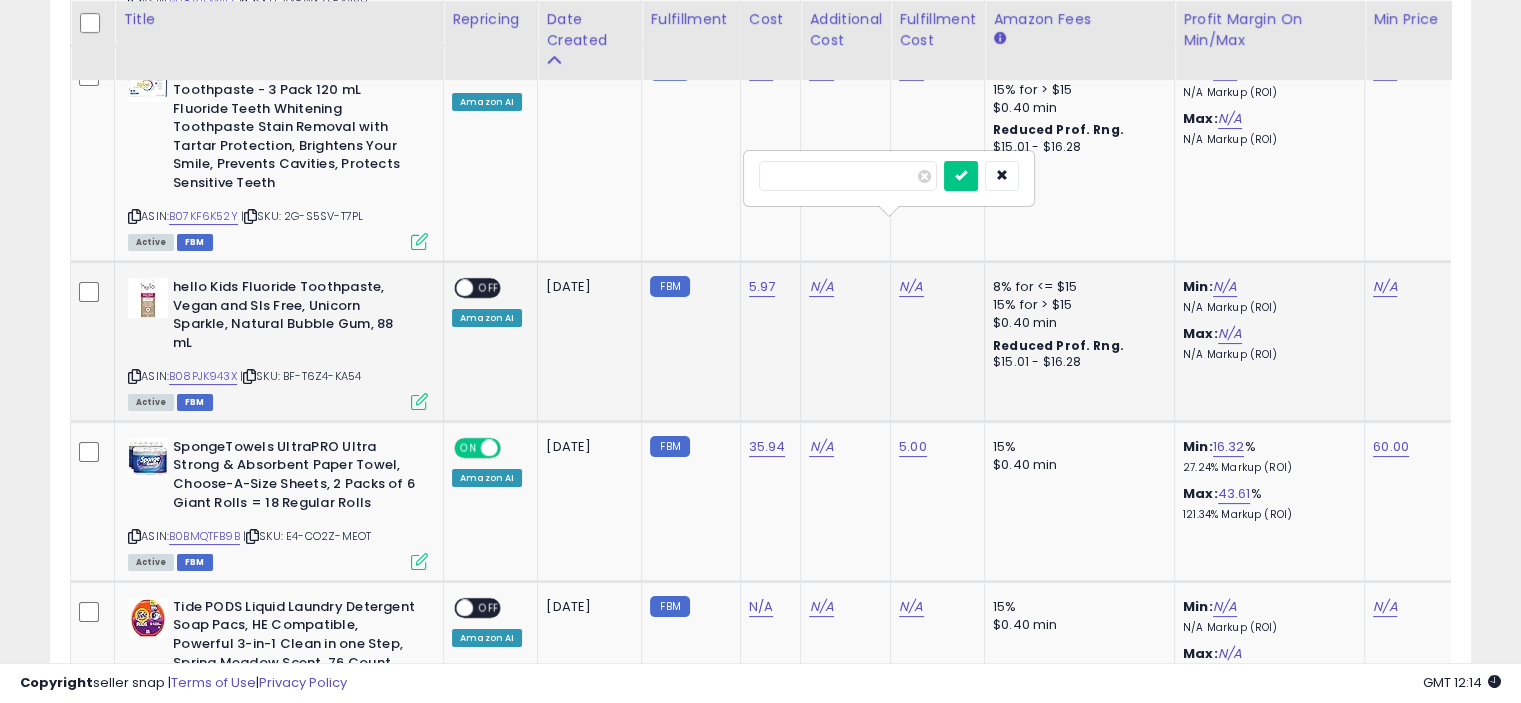 type on "*" 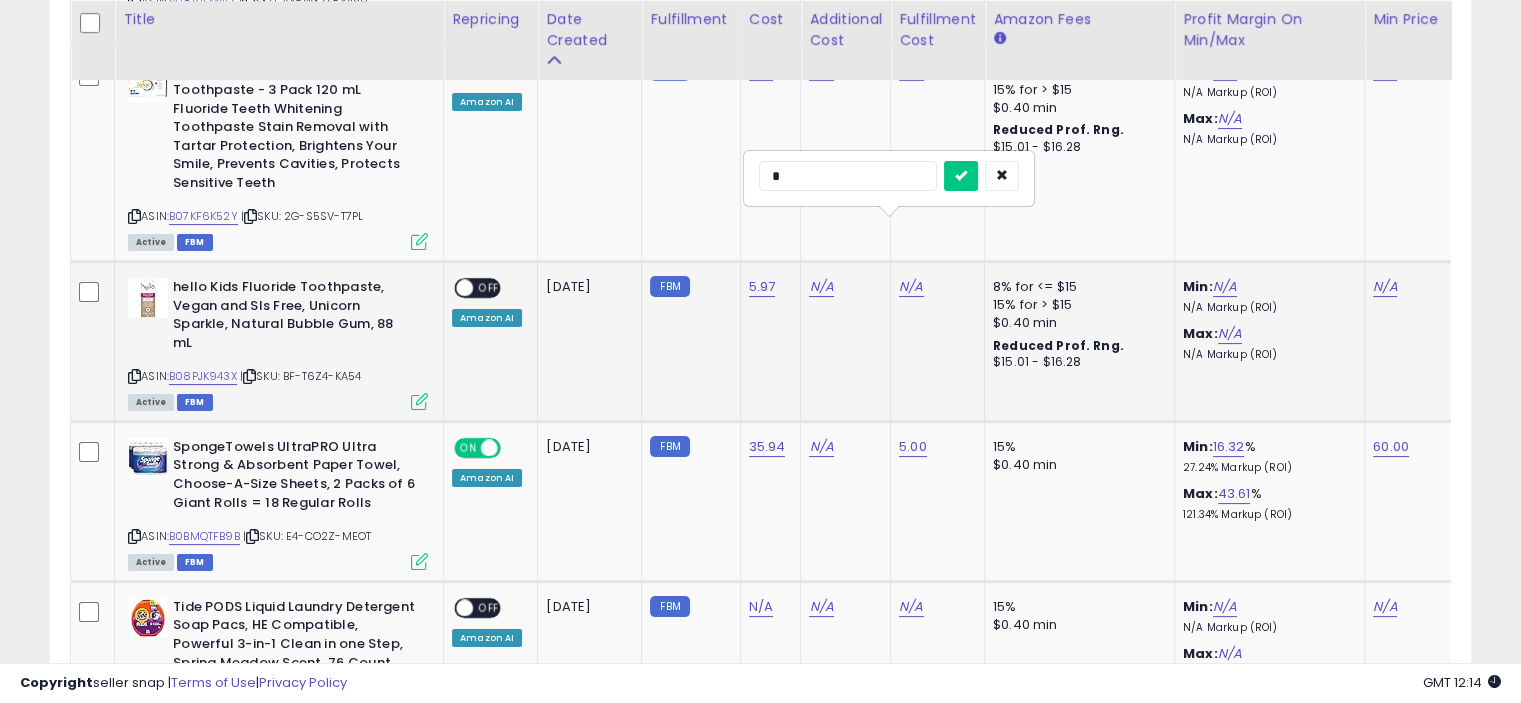 click at bounding box center (961, 176) 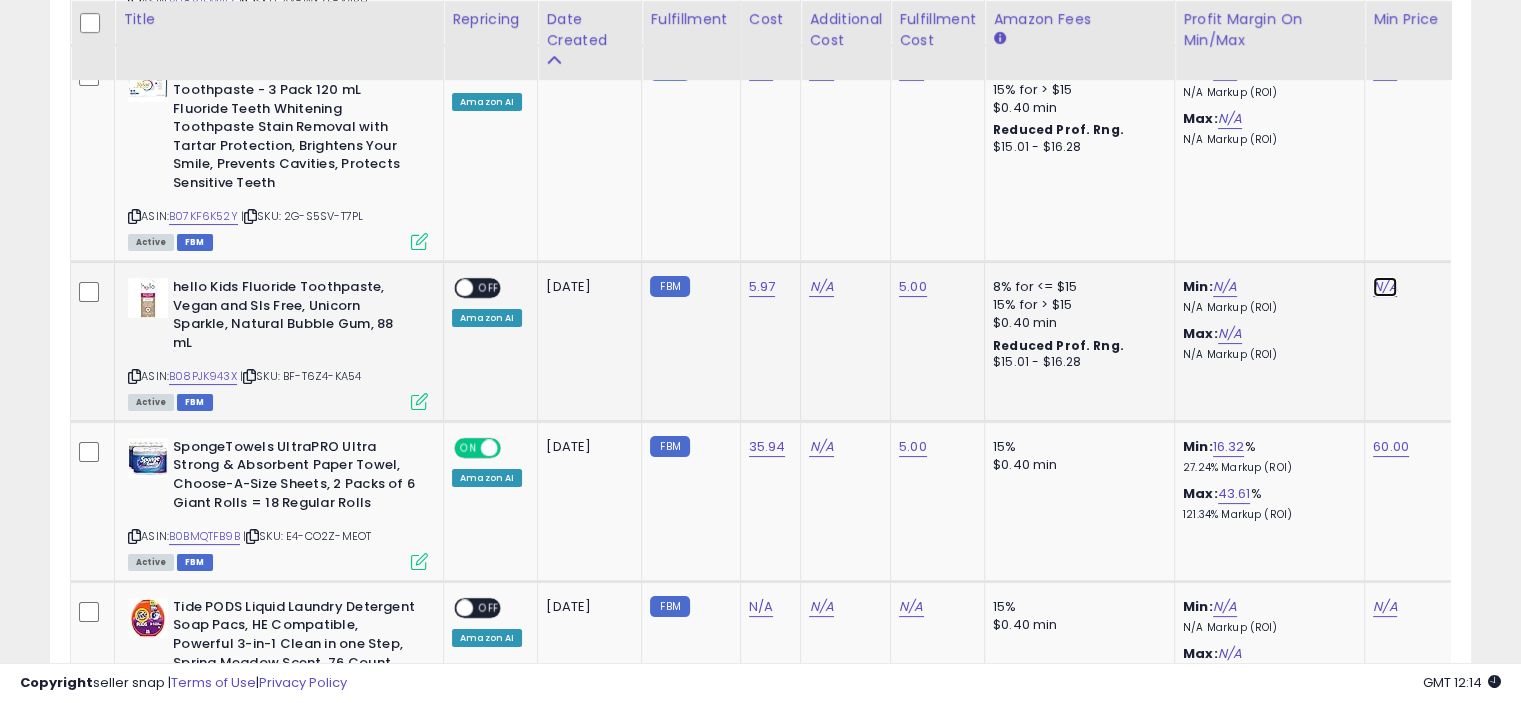click on "N/A" at bounding box center [1385, -6812] 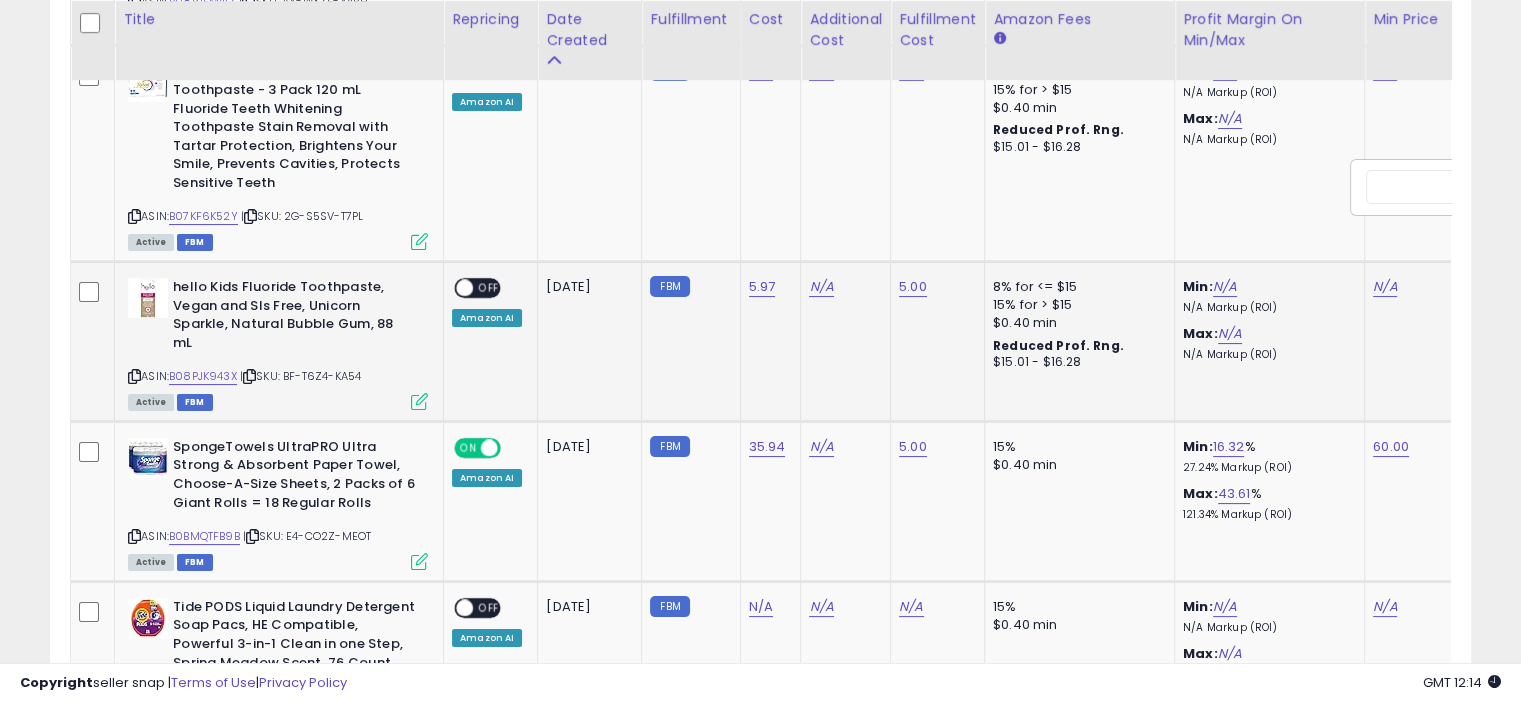 scroll, scrollTop: 0, scrollLeft: 126, axis: horizontal 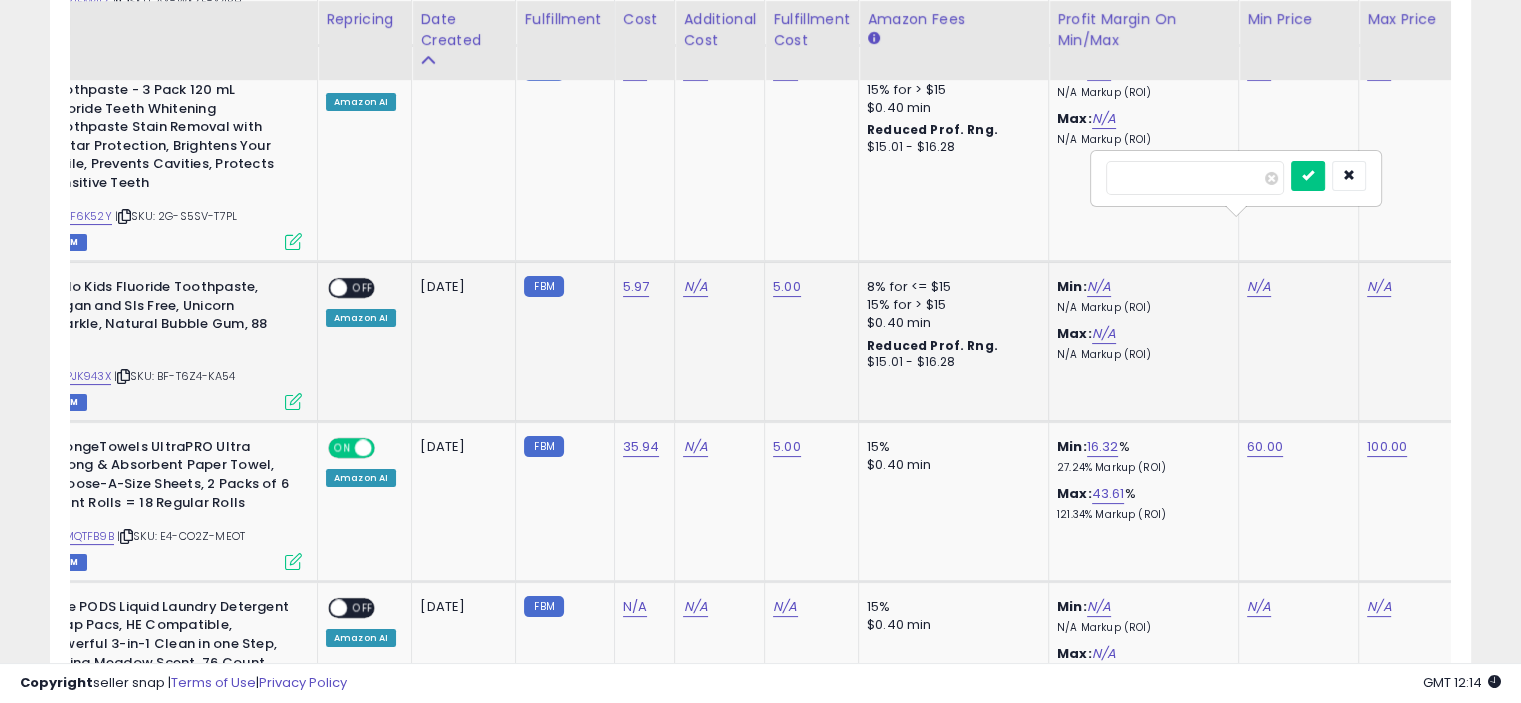 click at bounding box center [1195, 178] 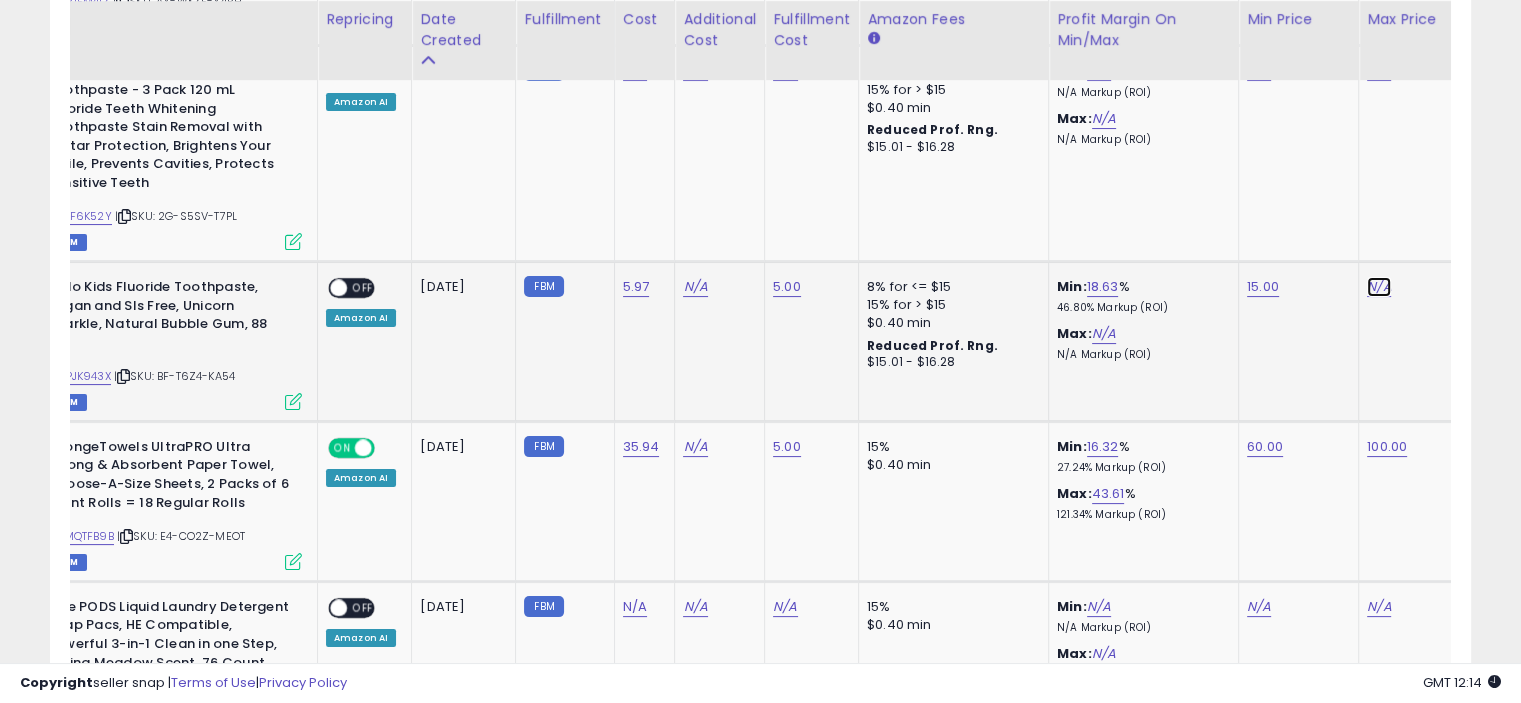 click on "N/A" at bounding box center (1379, -6812) 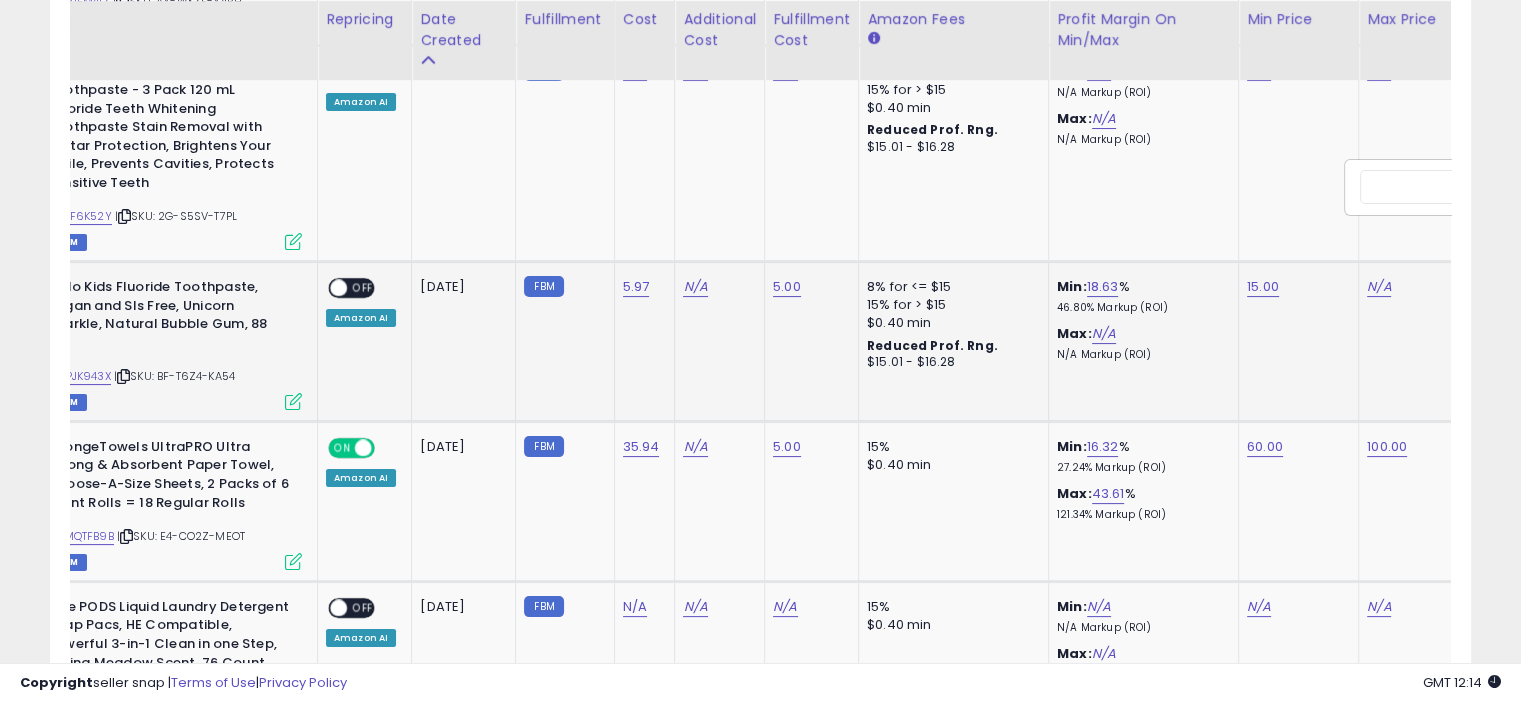 scroll, scrollTop: 0, scrollLeft: 246, axis: horizontal 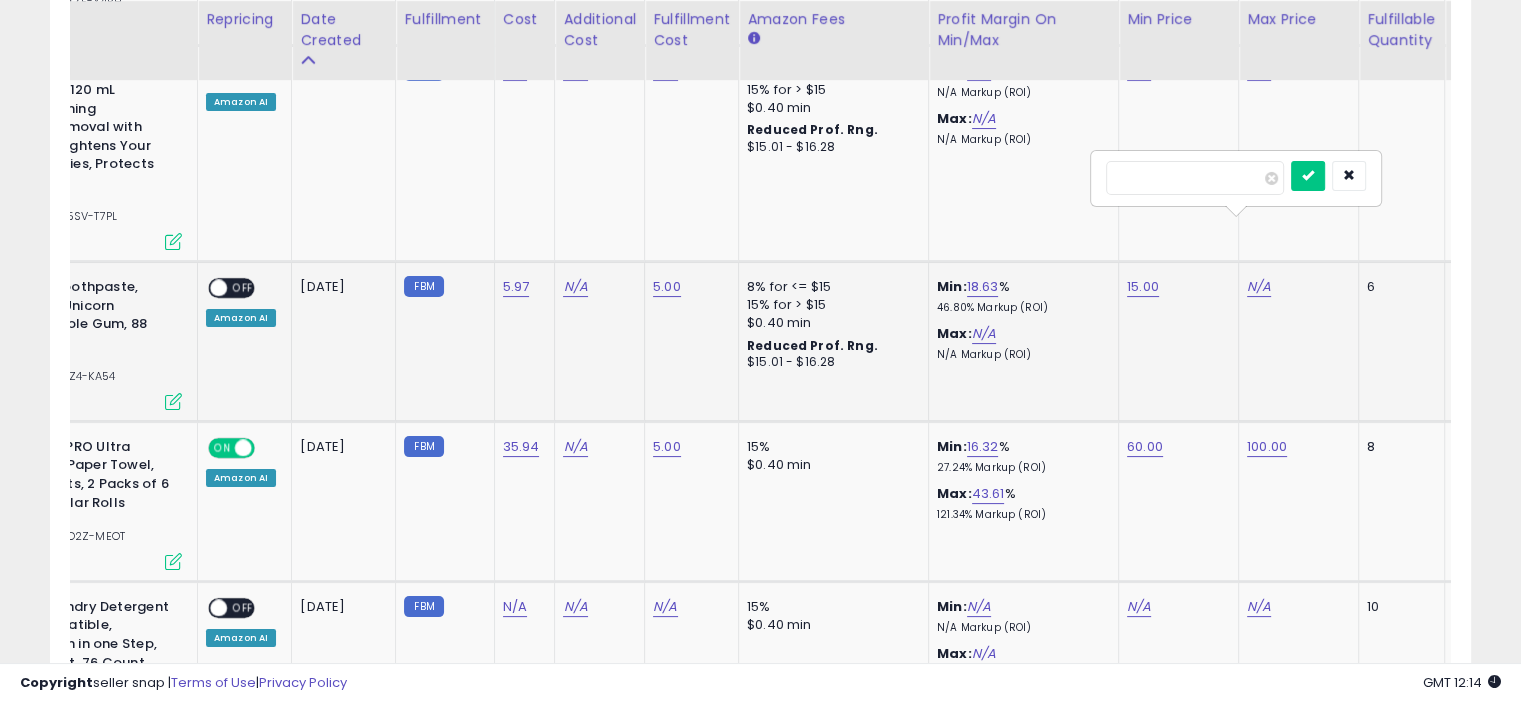 type on "**" 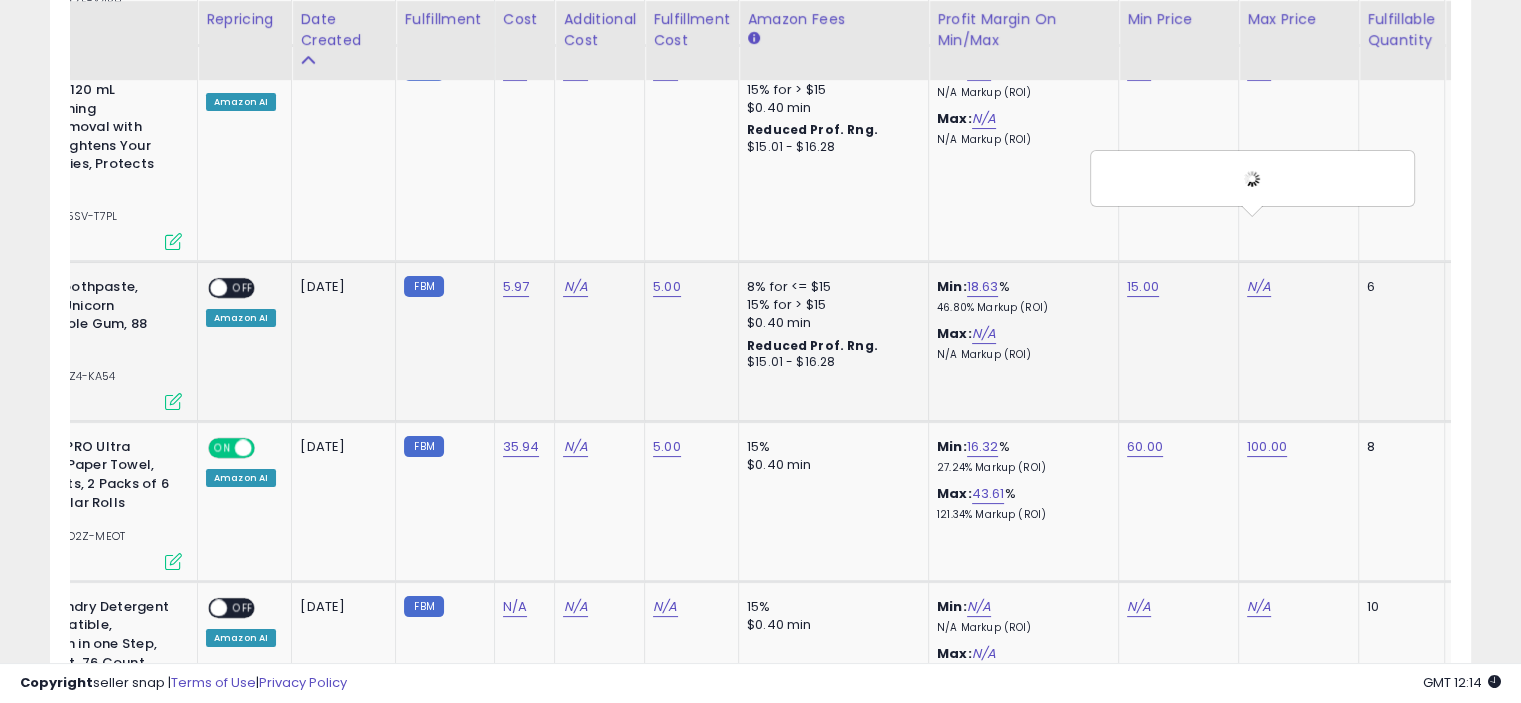 scroll, scrollTop: 0, scrollLeft: 22, axis: horizontal 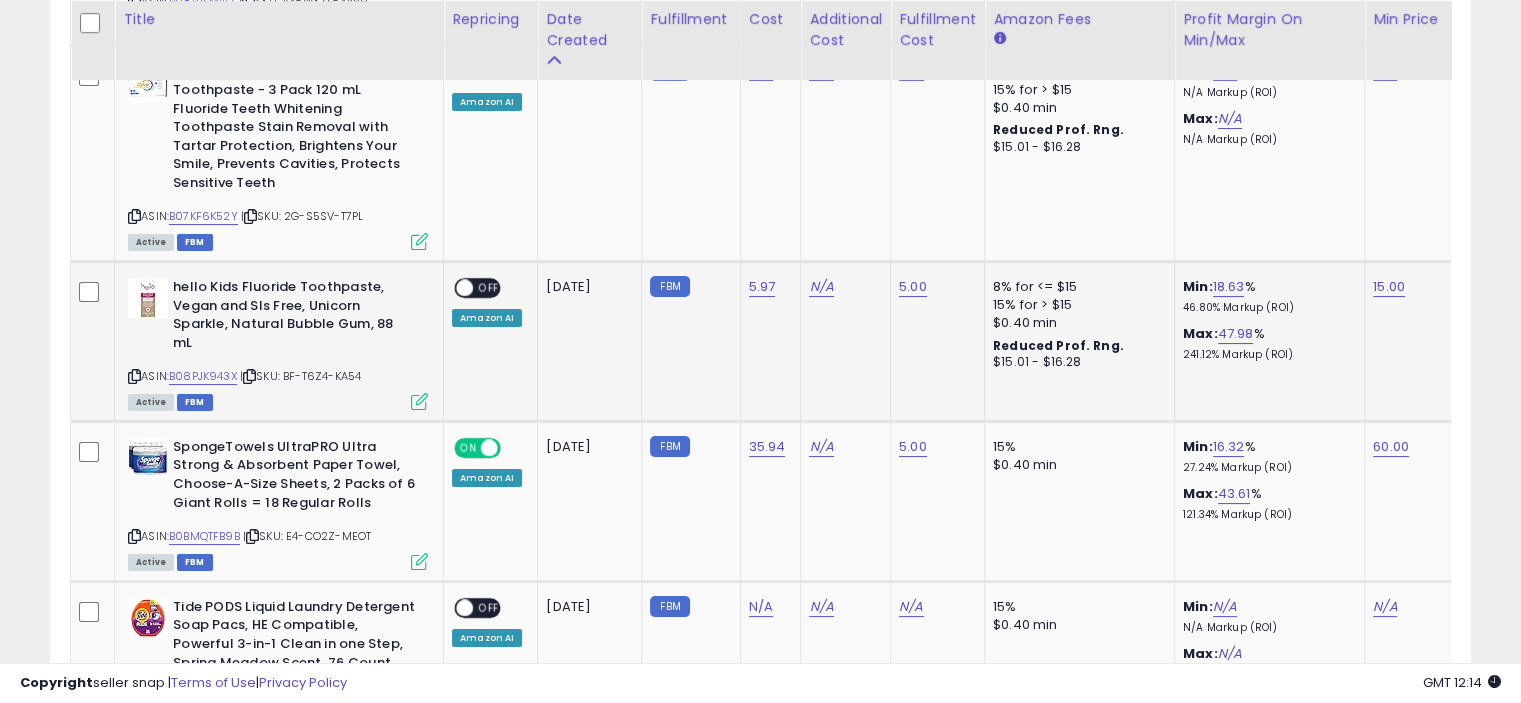 click at bounding box center (419, 401) 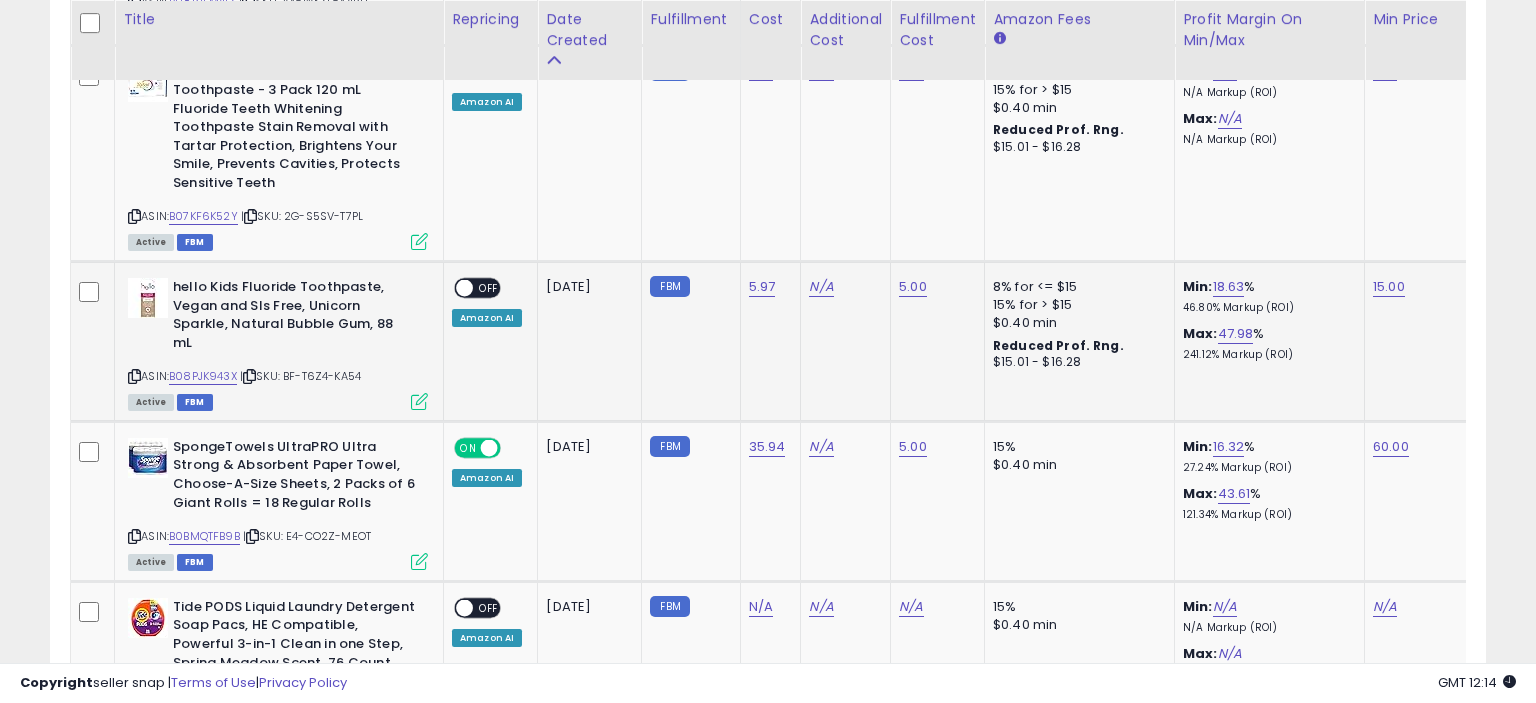 scroll, scrollTop: 999589, scrollLeft: 999168, axis: both 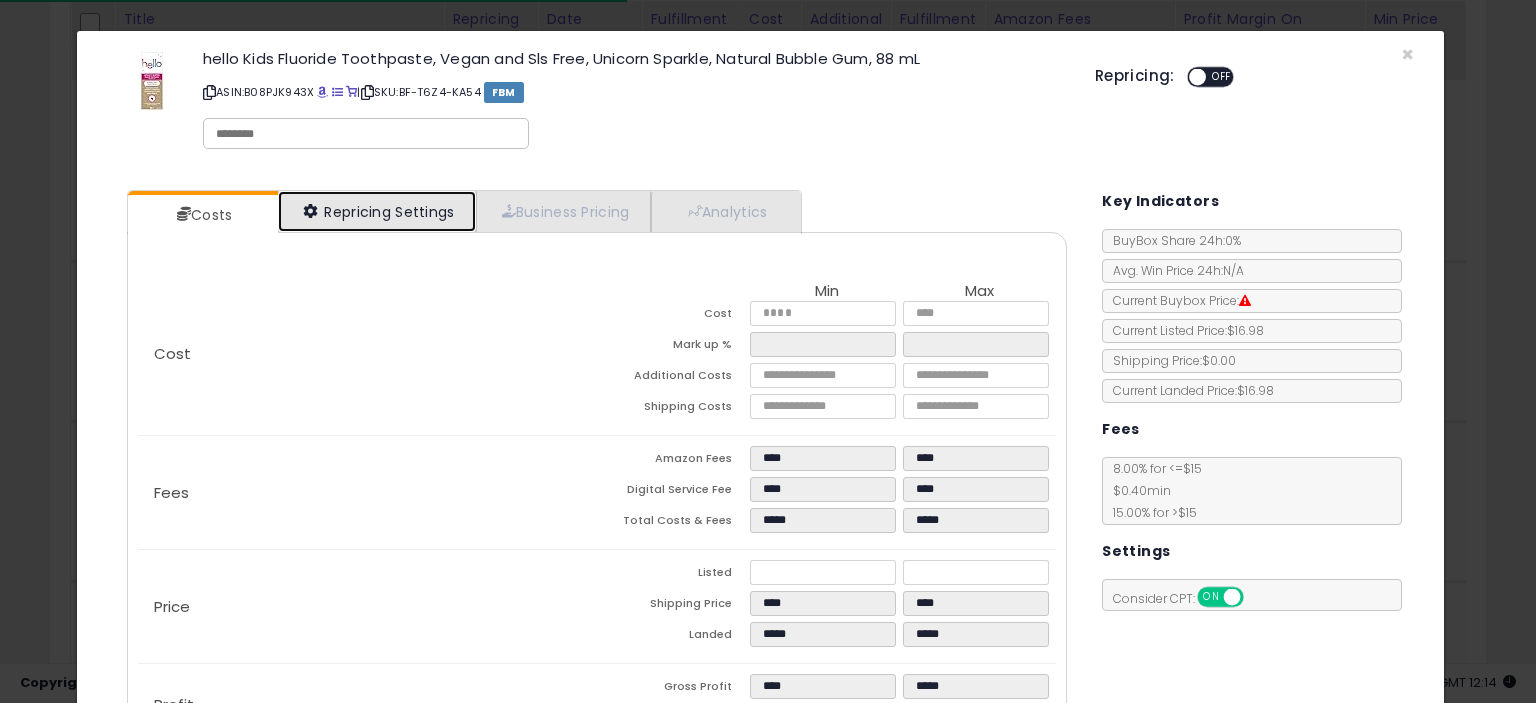 click on "Repricing Settings" at bounding box center [377, 211] 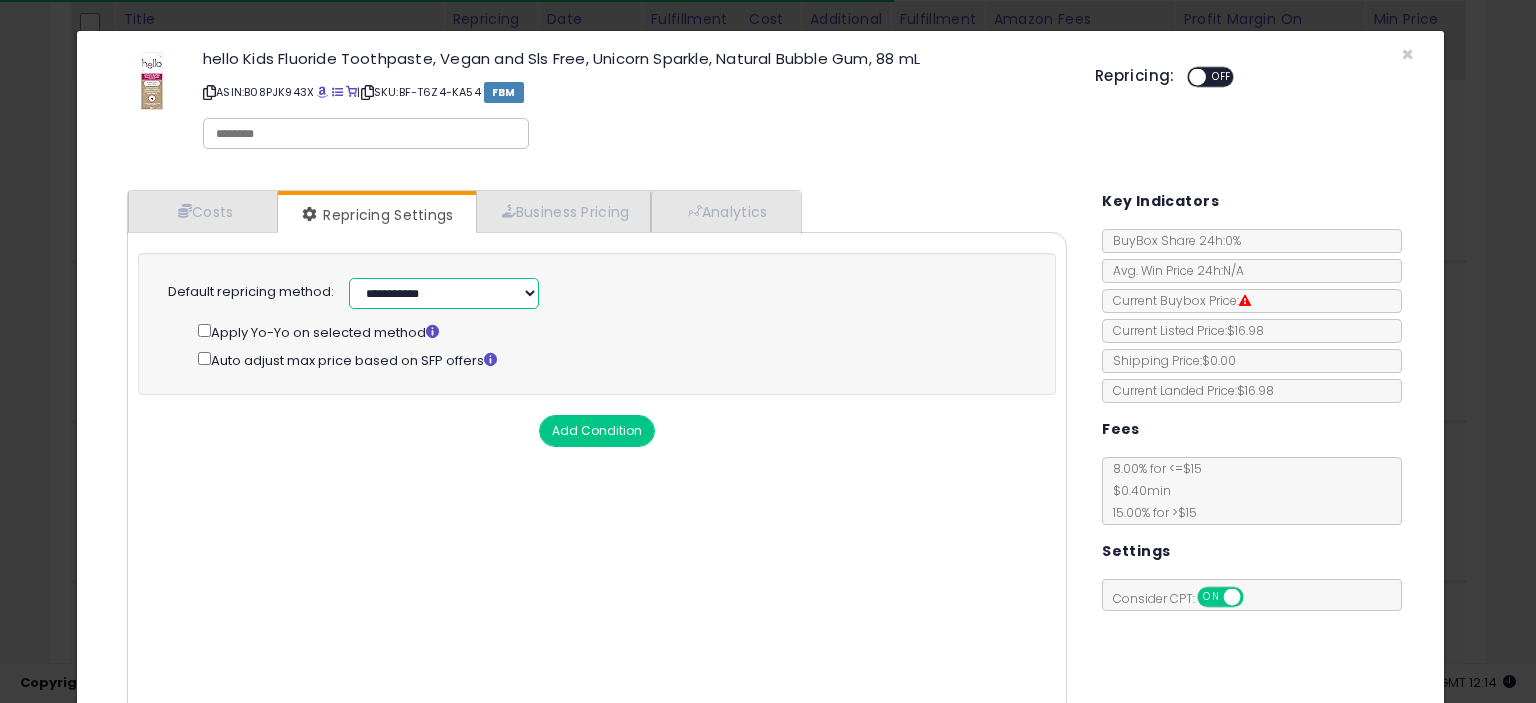 click on "**********" at bounding box center (444, 293) 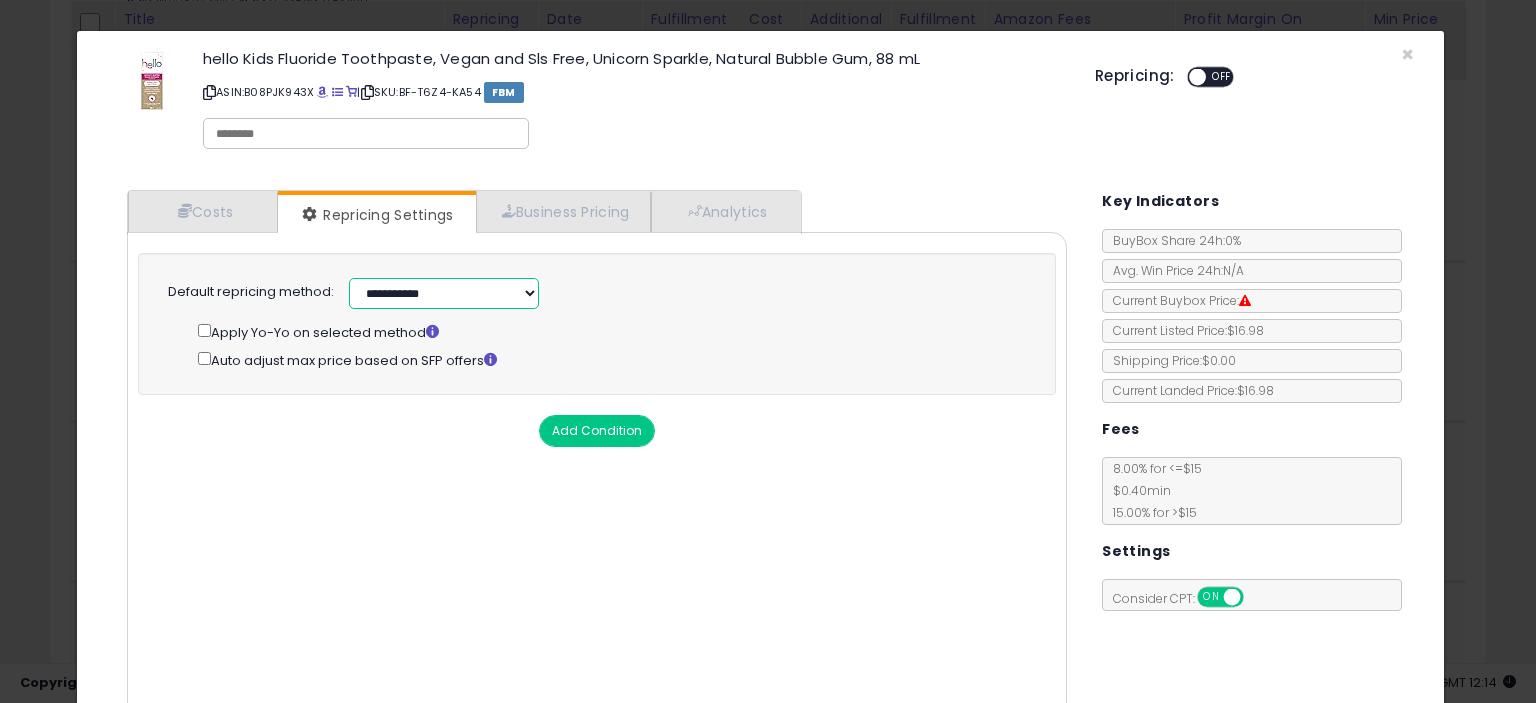 select on "**********" 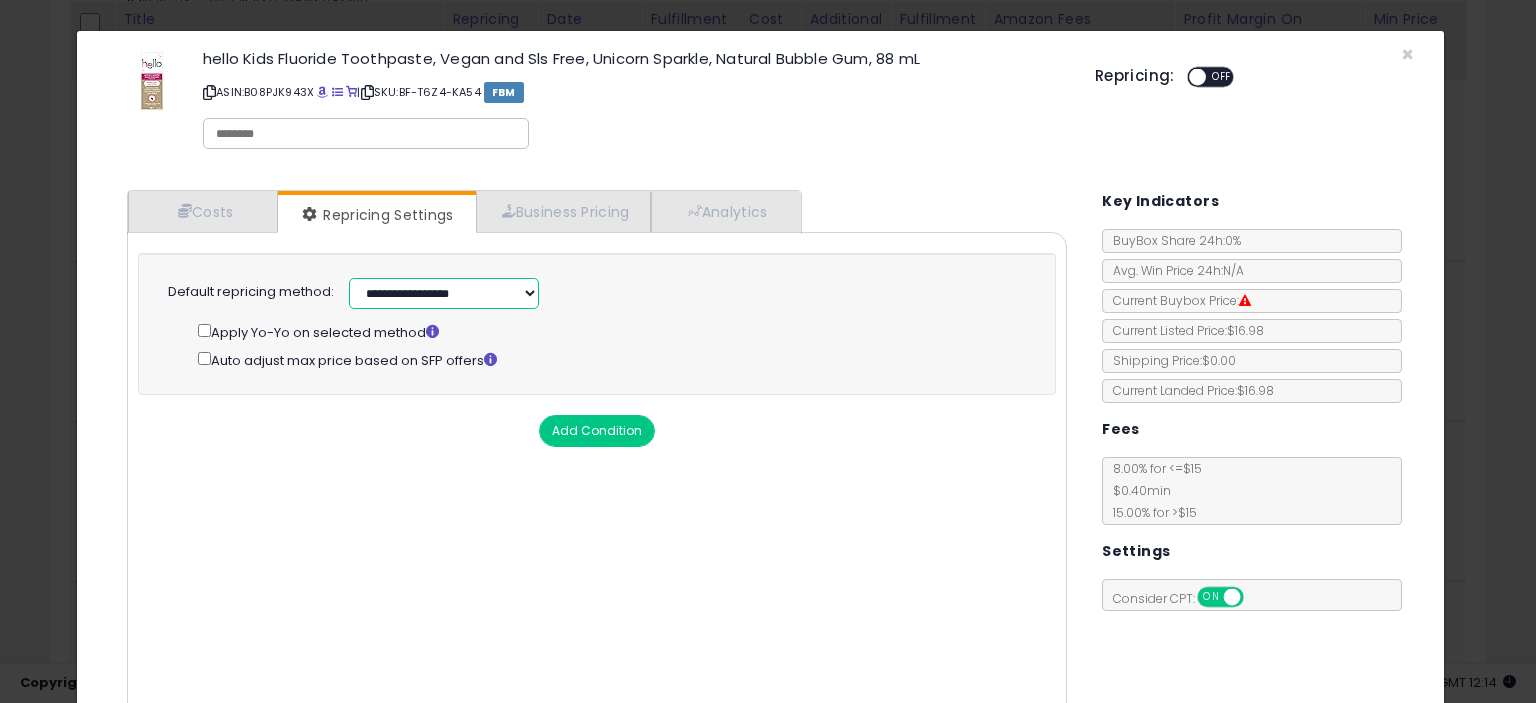 click on "**********" at bounding box center (444, 293) 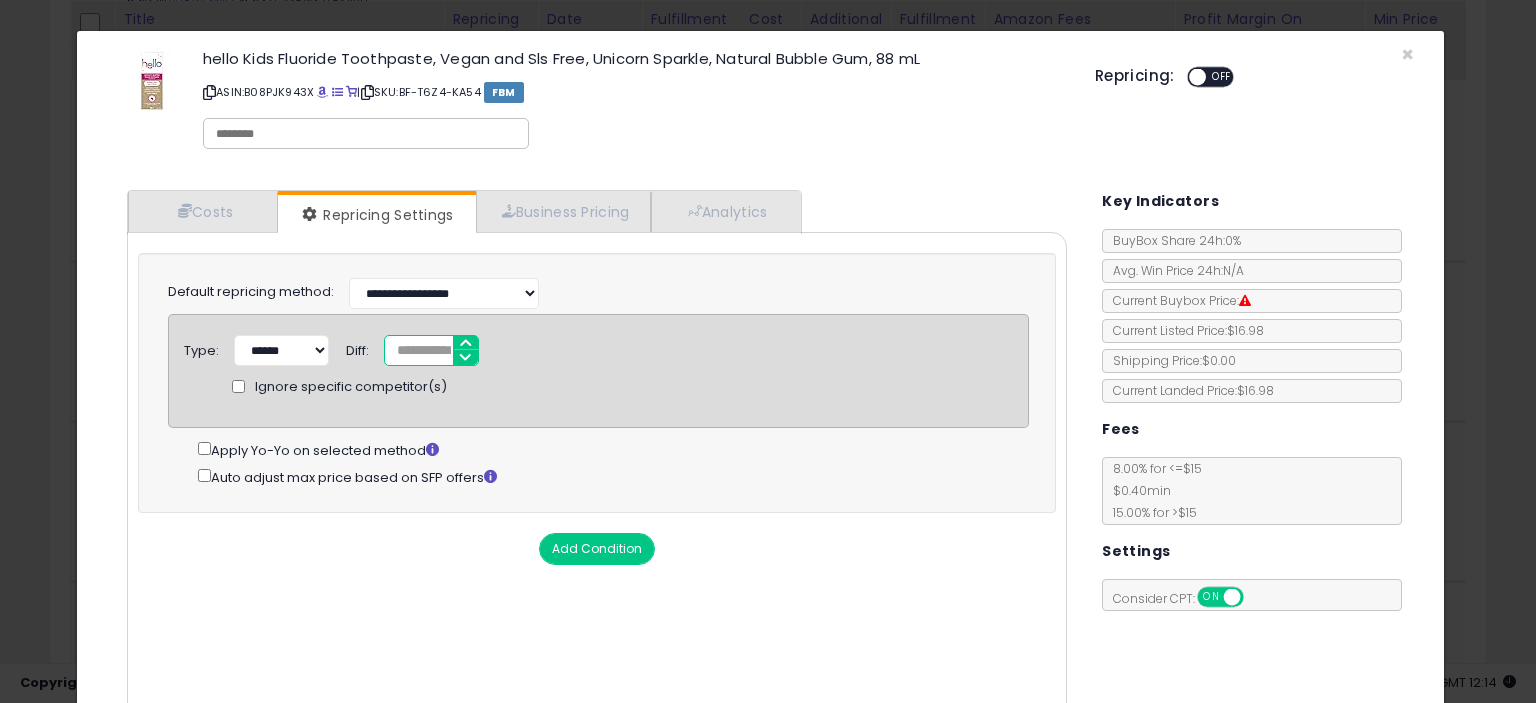 click on "*" at bounding box center [431, 350] 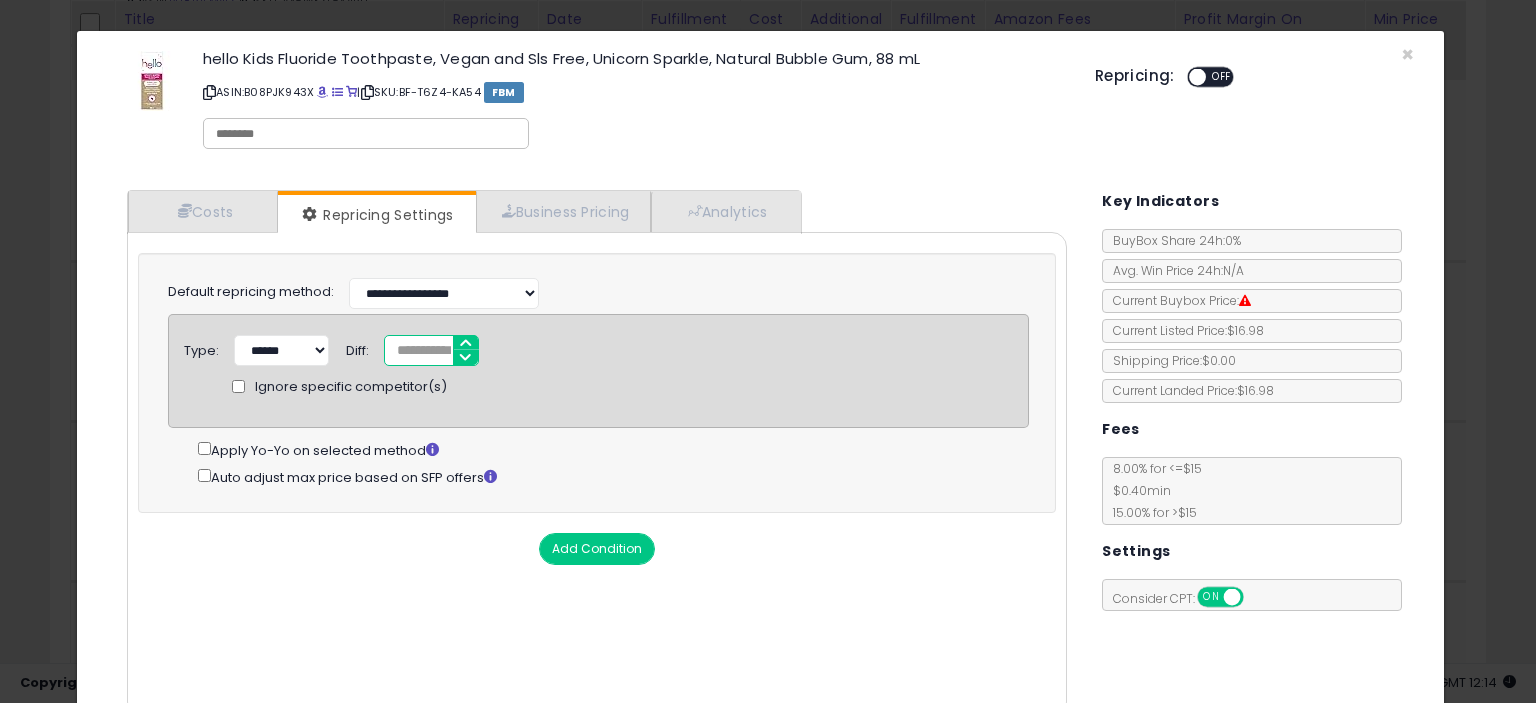 type on "*****" 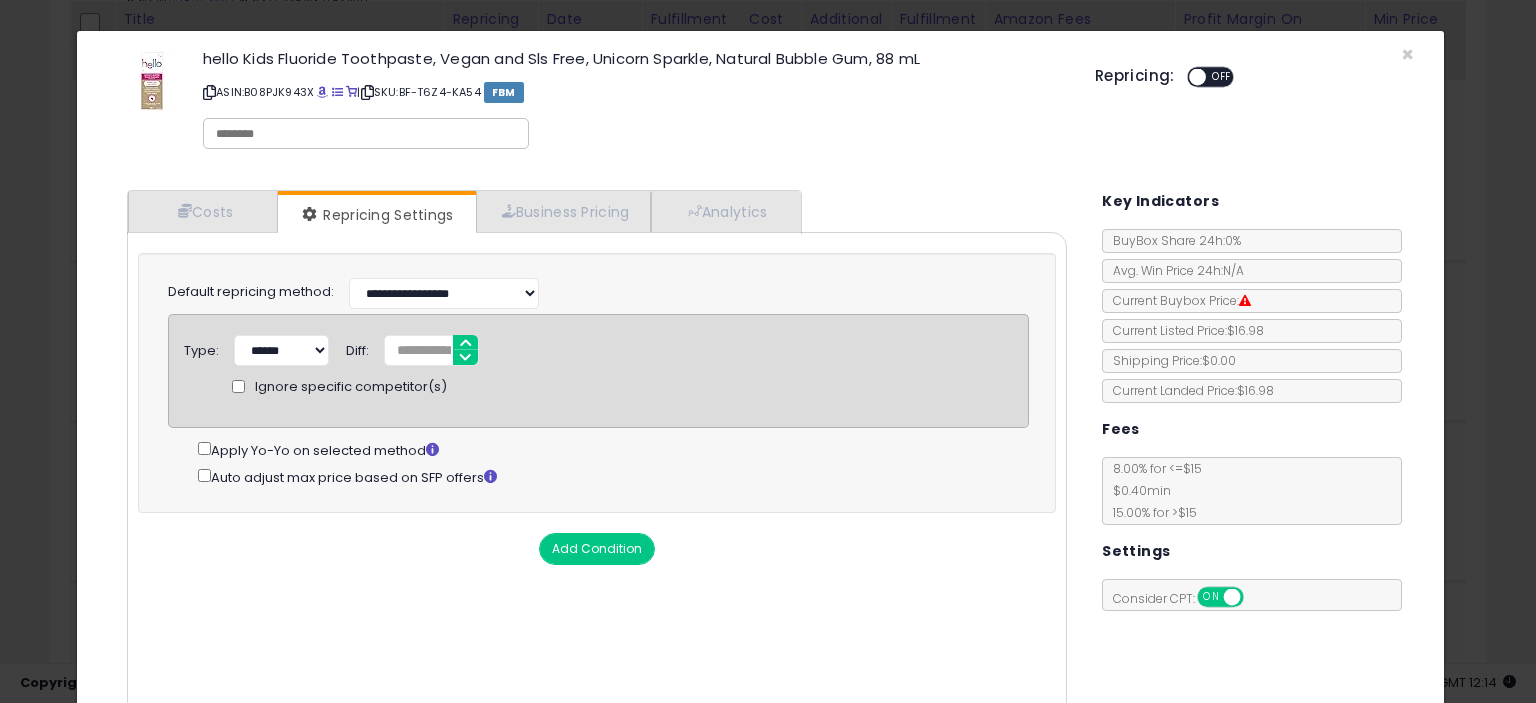click on "Cost
Min
Max
Cost
****
****
Mark up %
*****
******
Additional Costs
Shipping Costs ****" at bounding box center [597, 474] 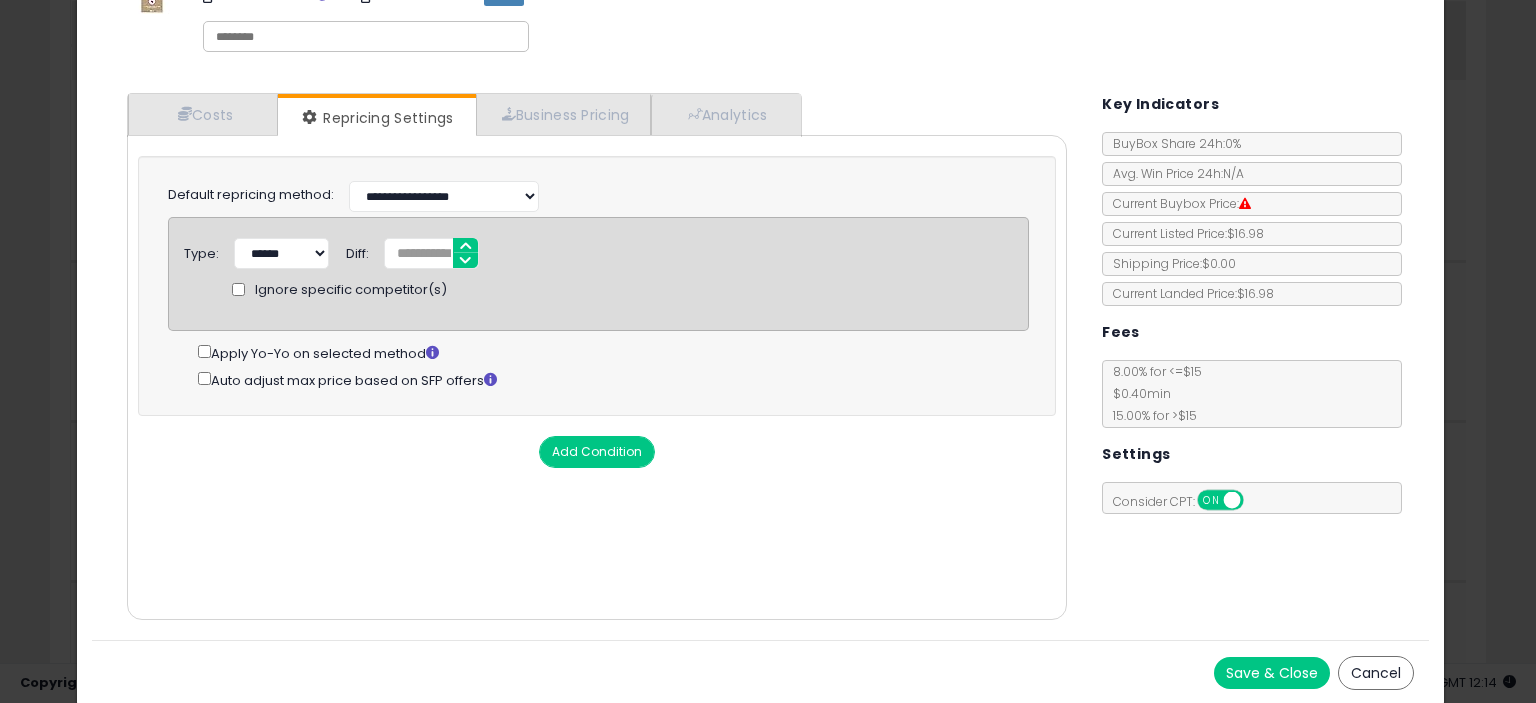 click on "Save & Close" at bounding box center [1272, 673] 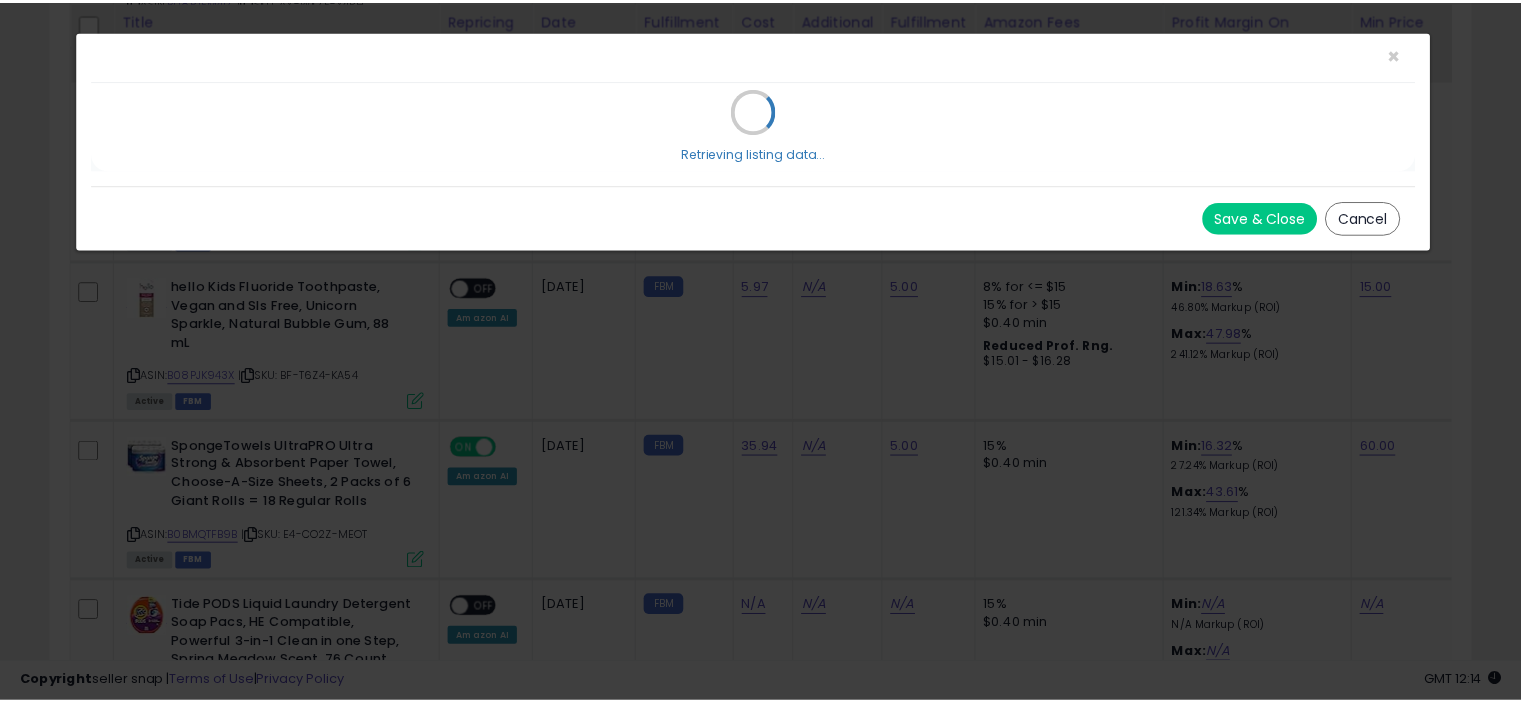 scroll, scrollTop: 0, scrollLeft: 0, axis: both 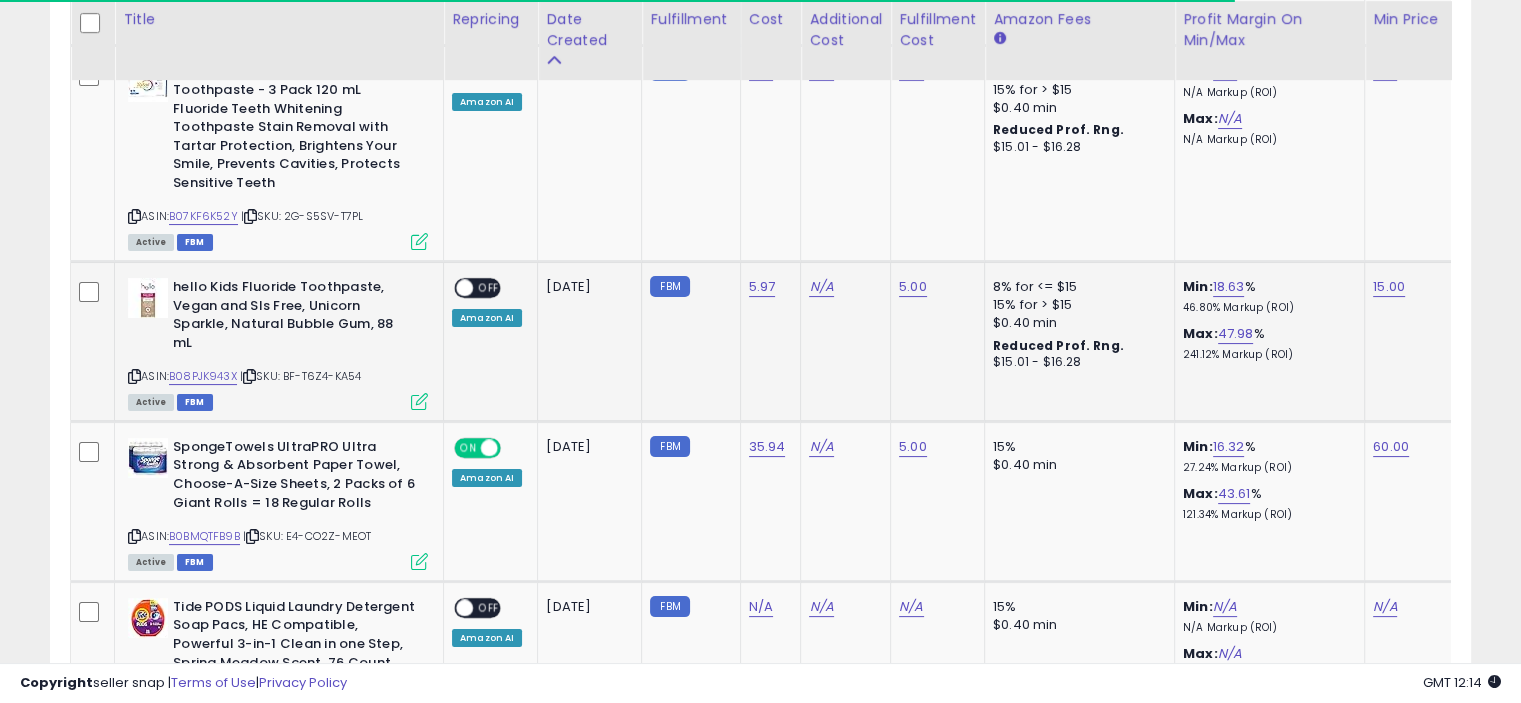 click on "OFF" at bounding box center [489, 288] 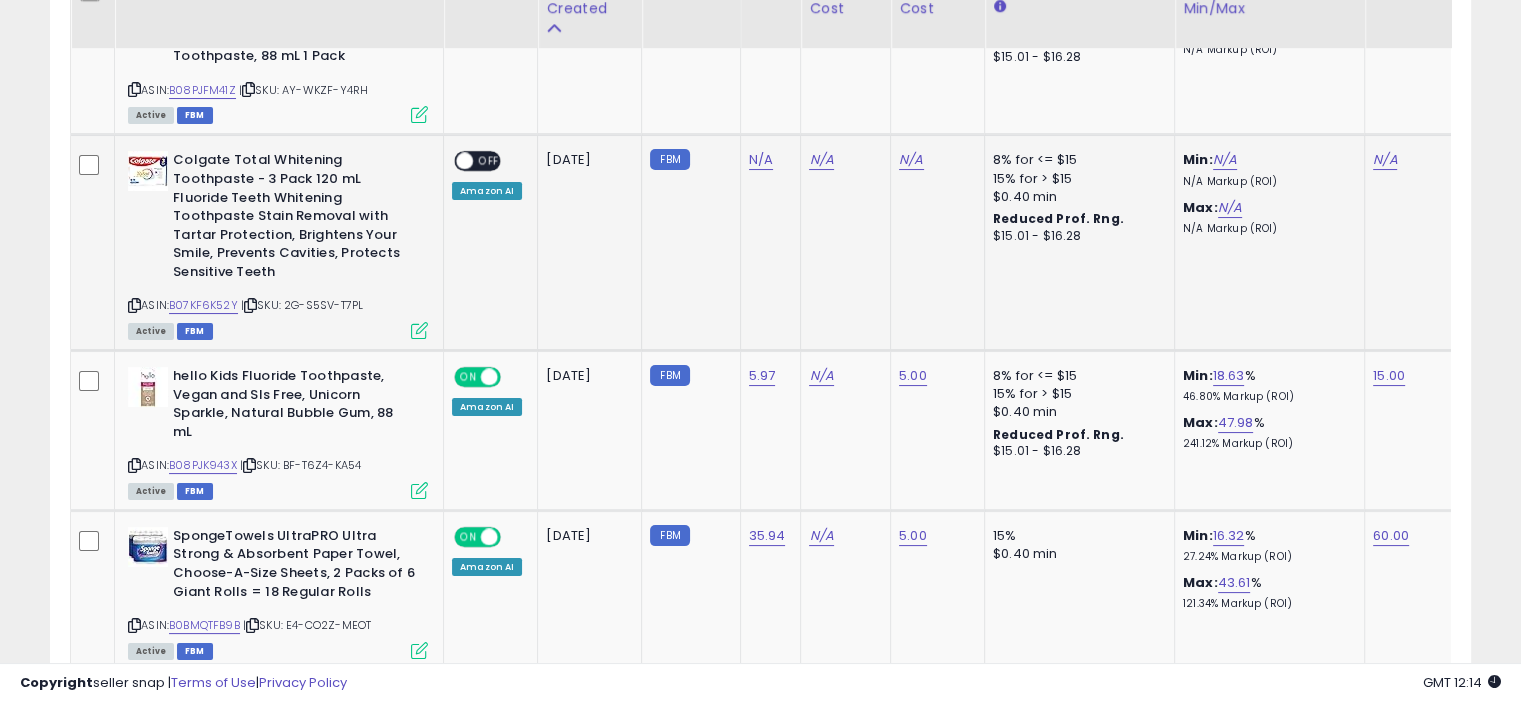 scroll, scrollTop: 7762, scrollLeft: 0, axis: vertical 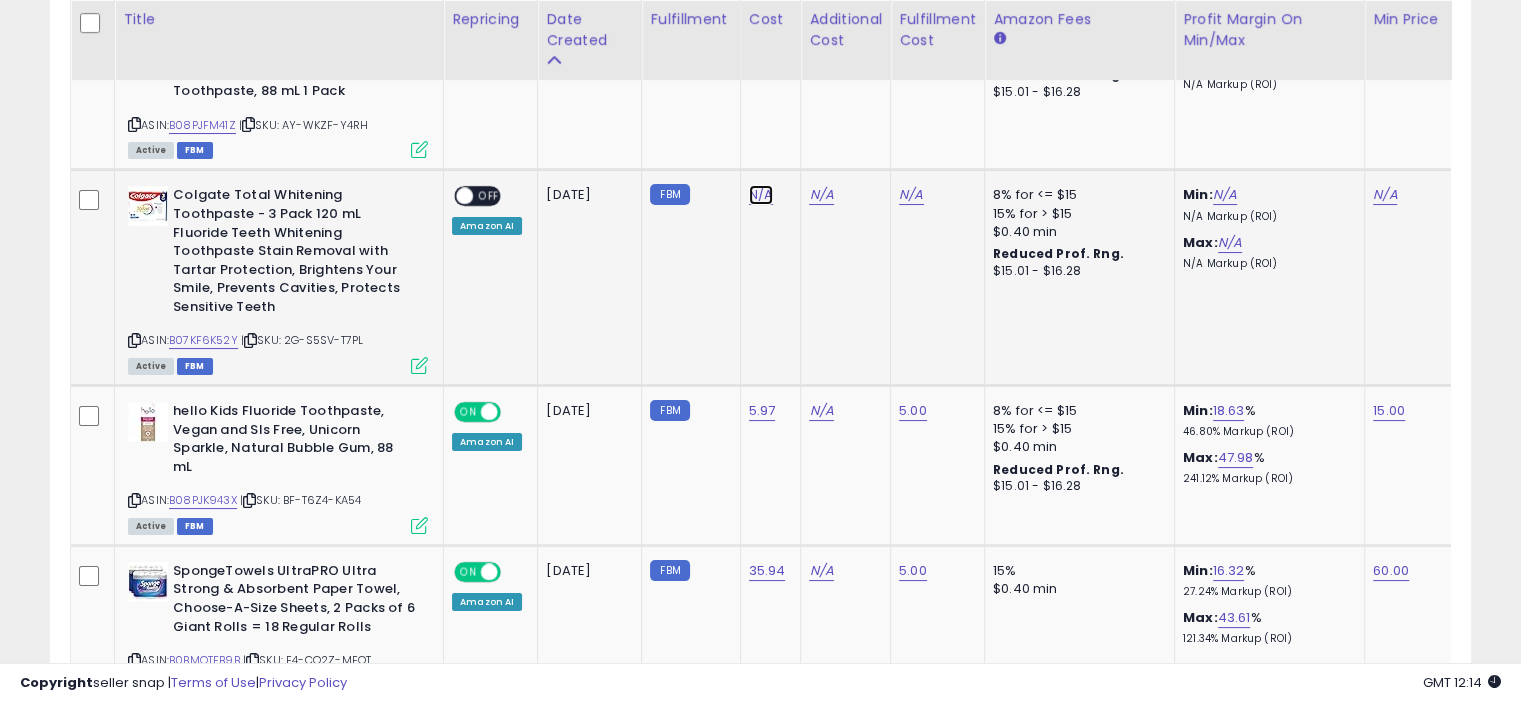 click on "N/A" at bounding box center (761, -6688) 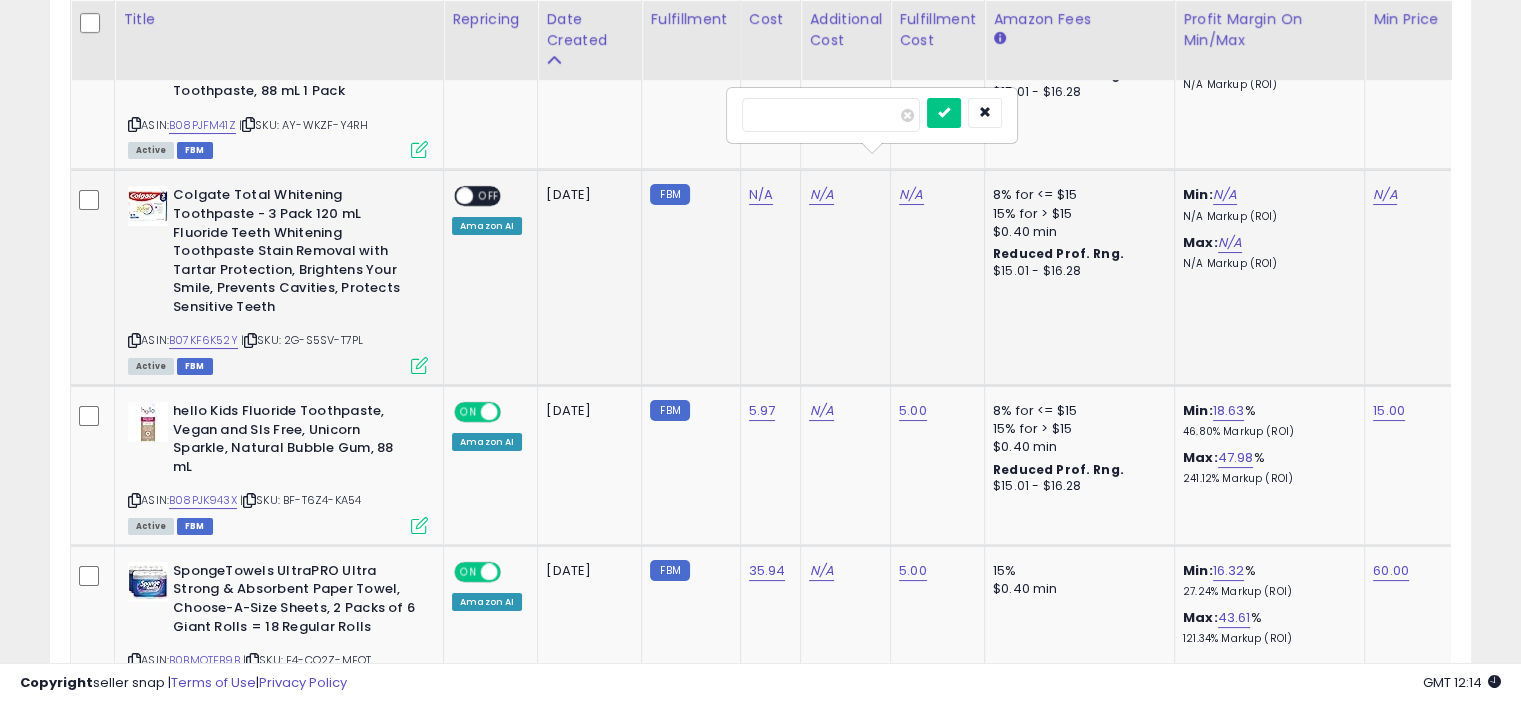 type on "*****" 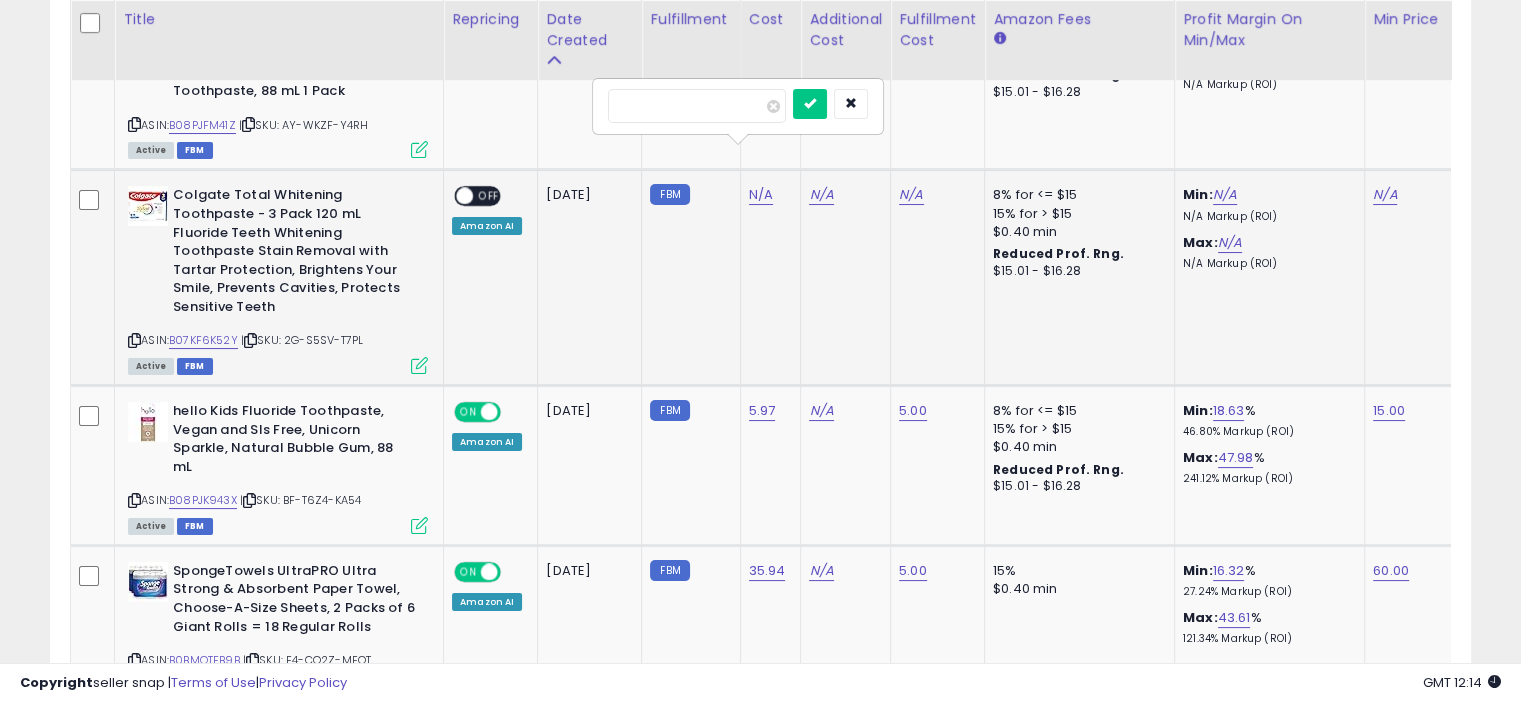 click at bounding box center (810, 104) 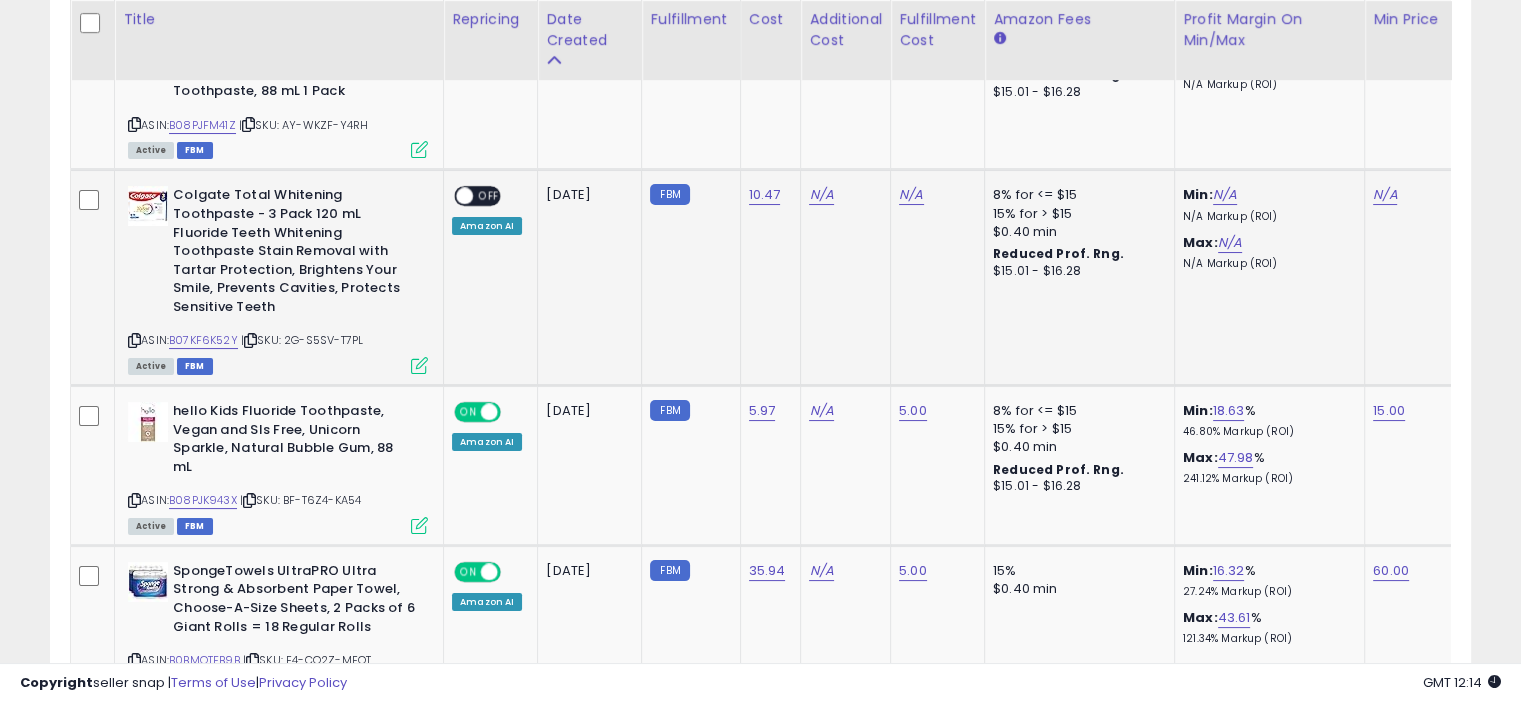 click on "N/A" 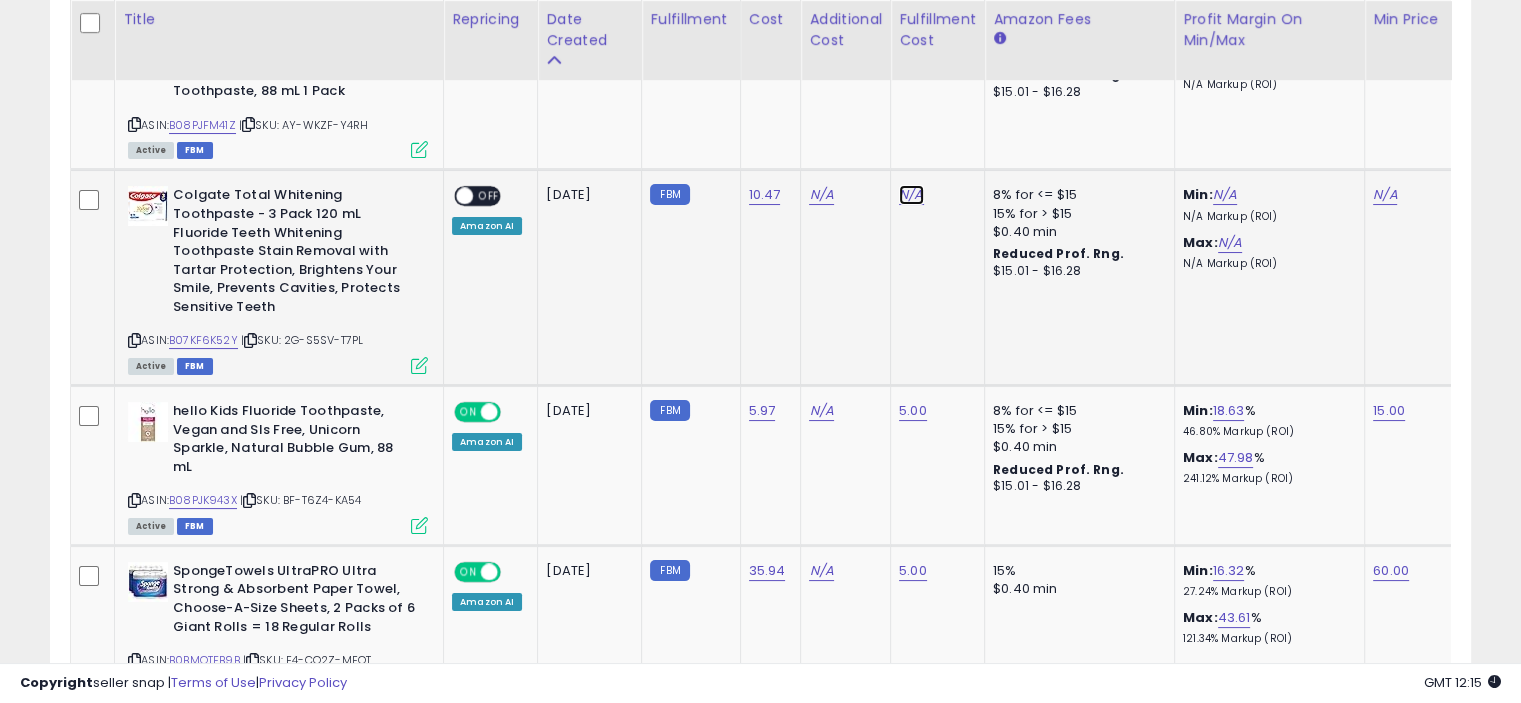 click on "N/A" at bounding box center [911, -6688] 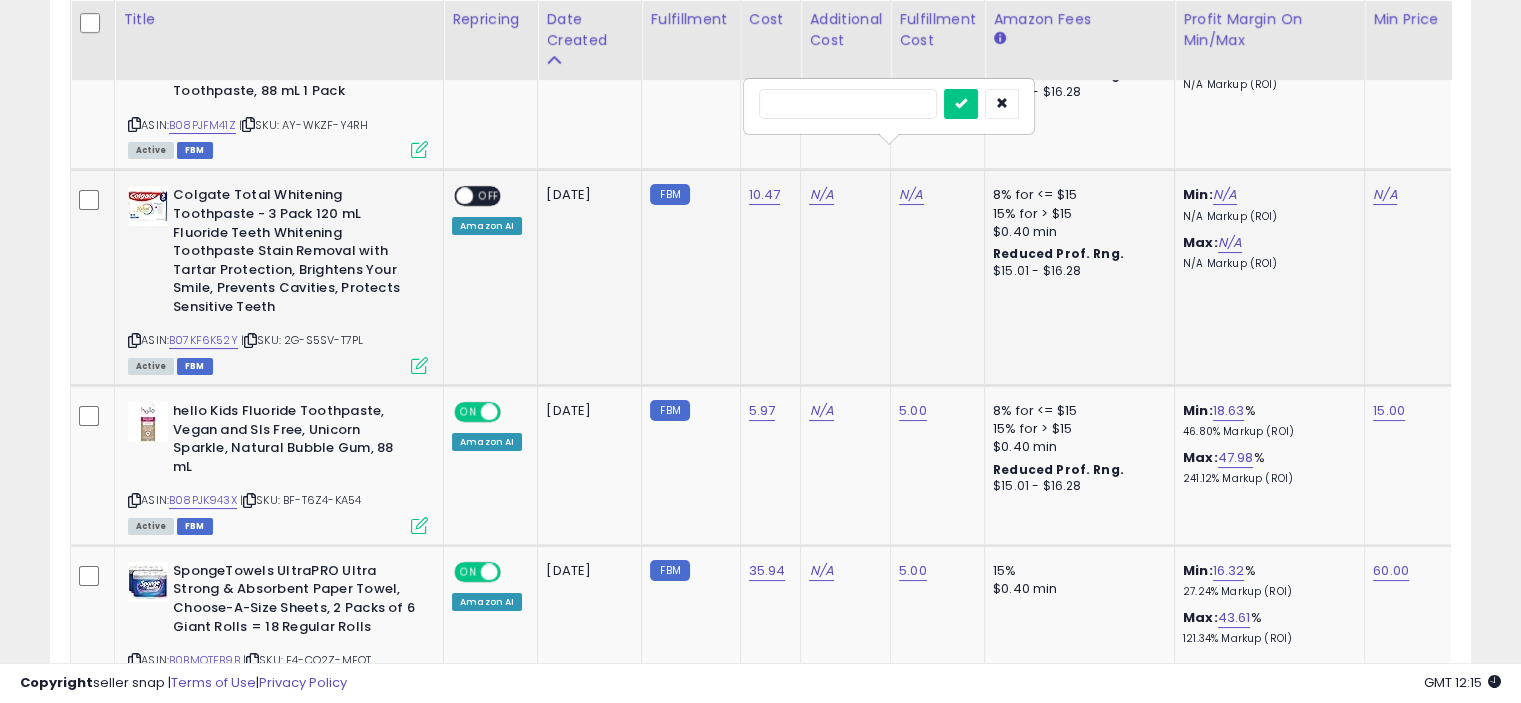 type on "*" 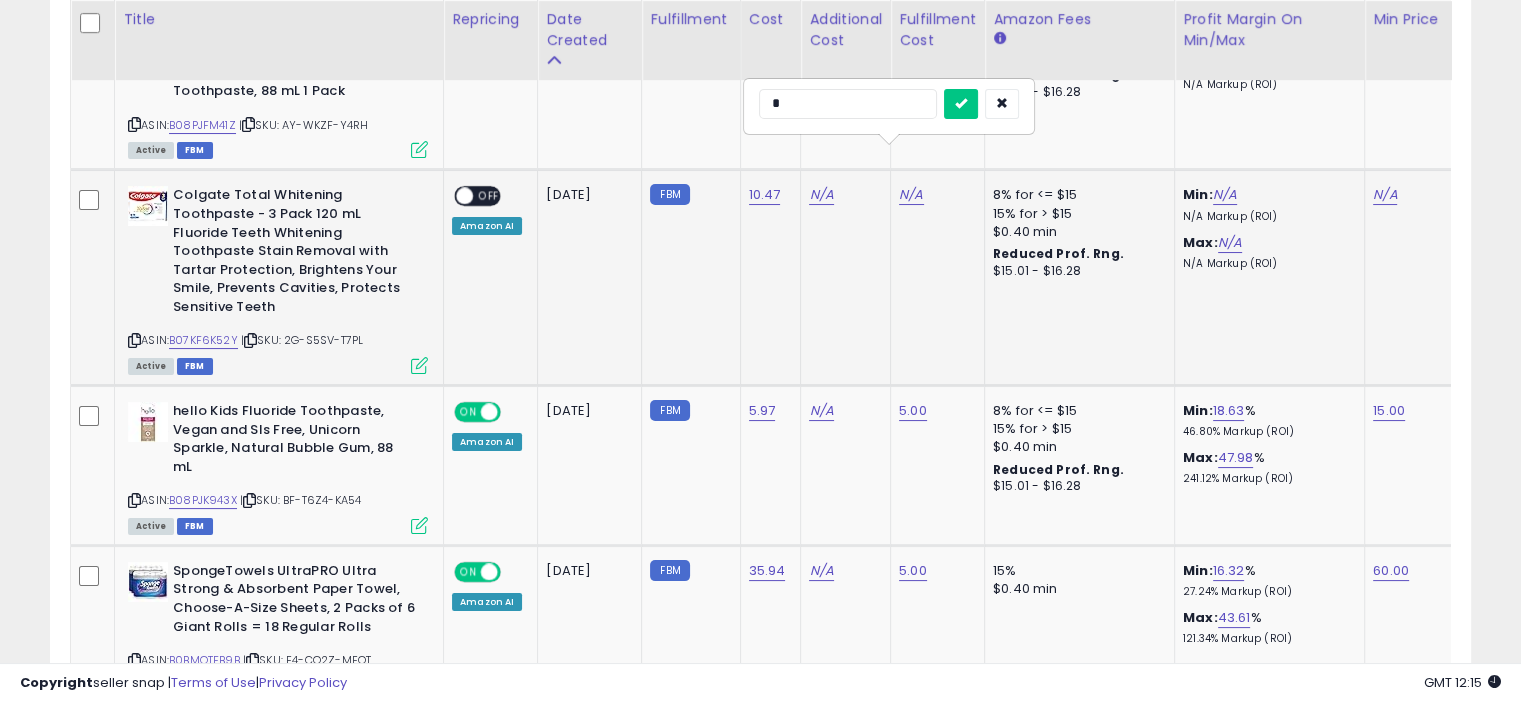 click at bounding box center [961, 104] 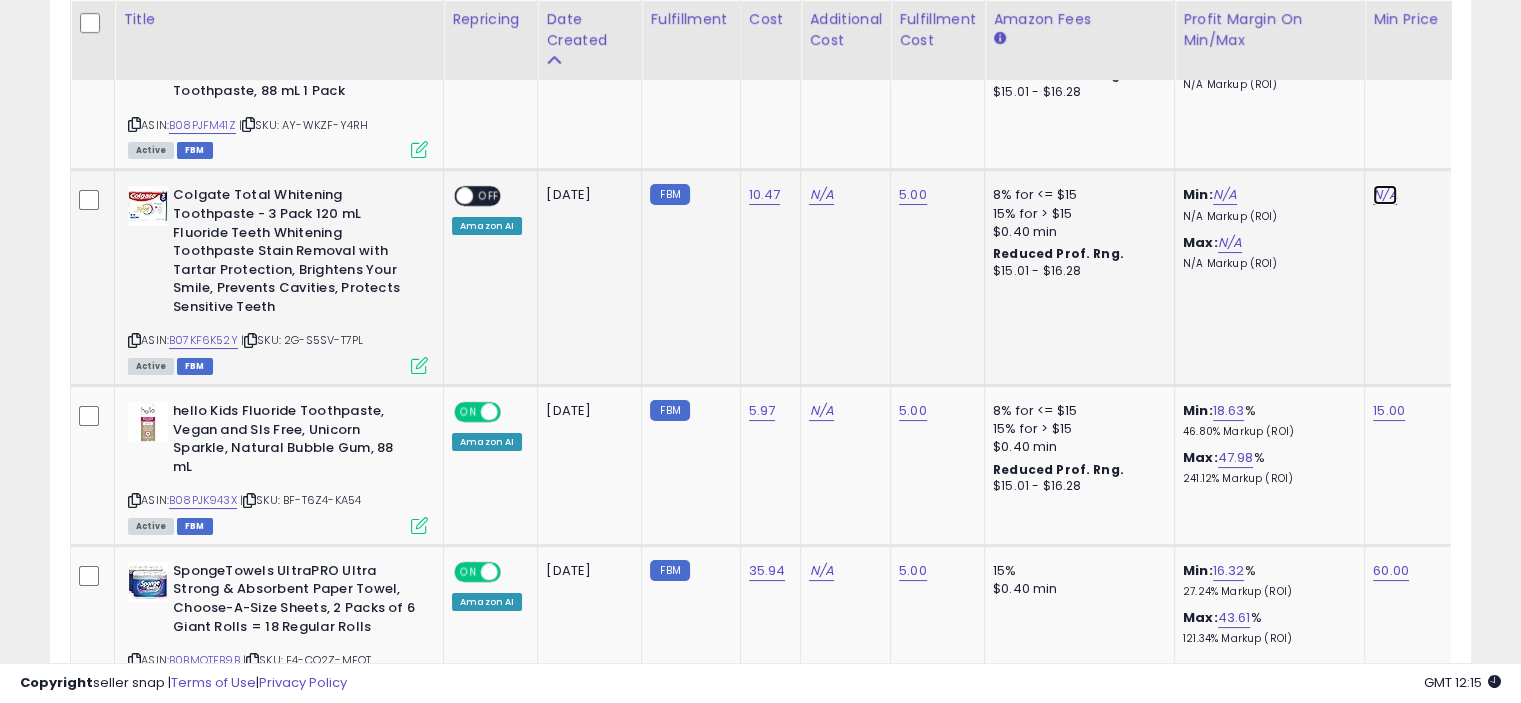 click on "N/A" at bounding box center [1385, -6688] 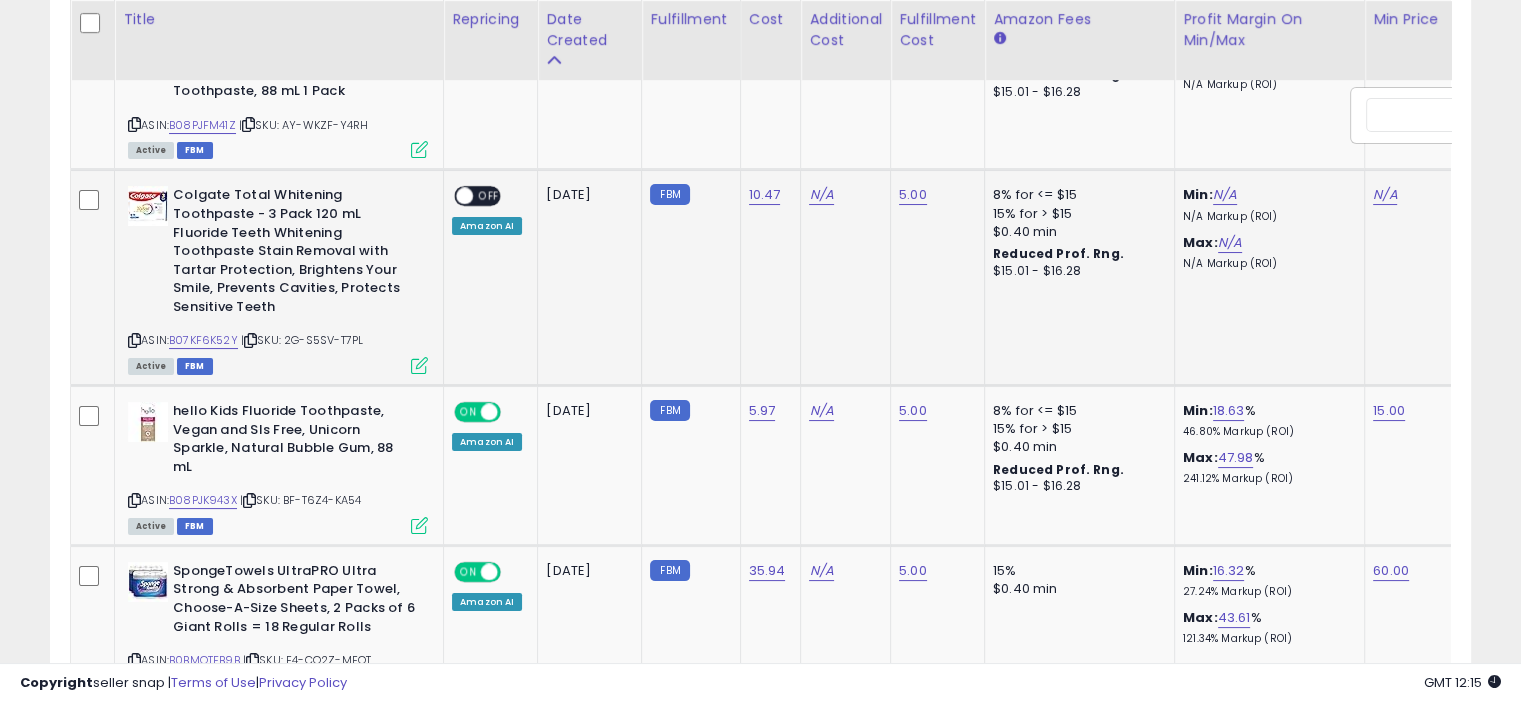 scroll, scrollTop: 0, scrollLeft: 126, axis: horizontal 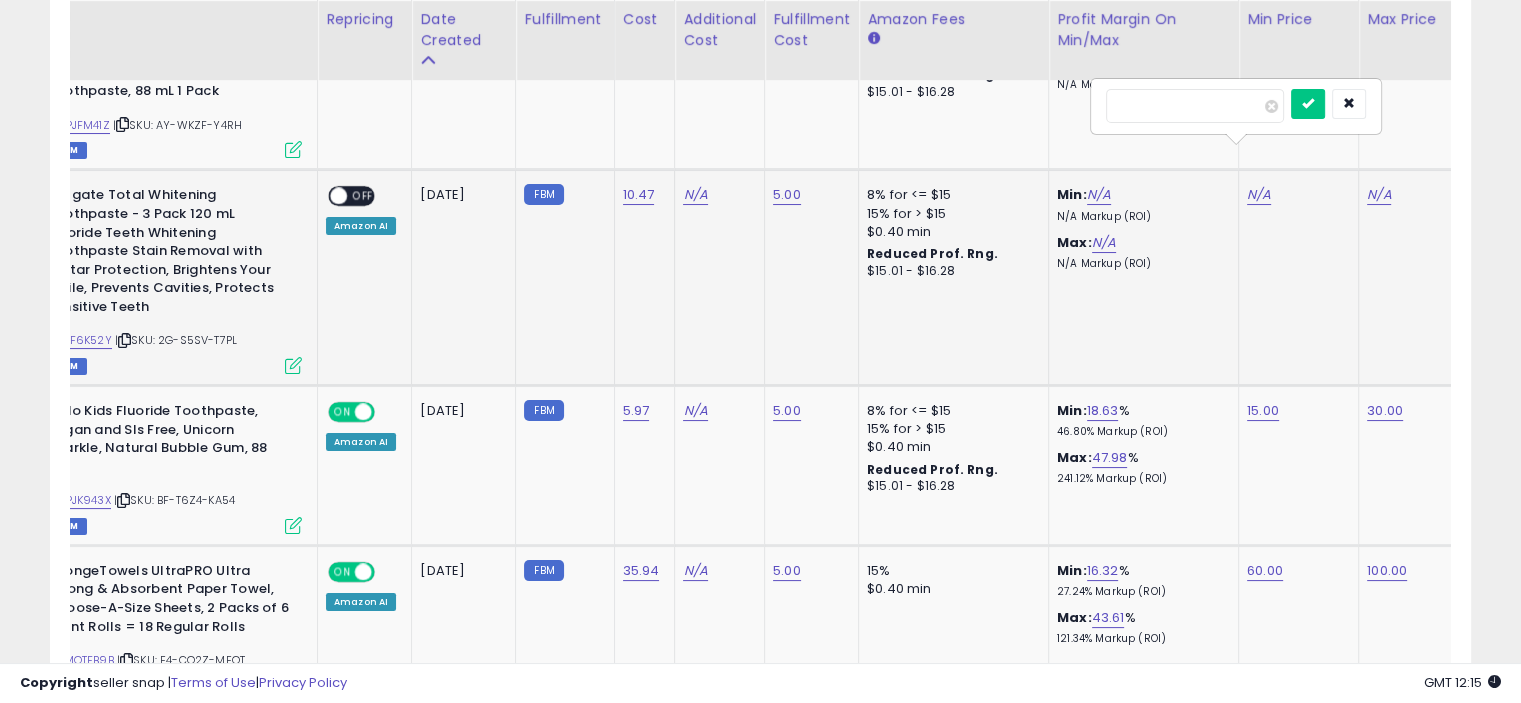 type on "**" 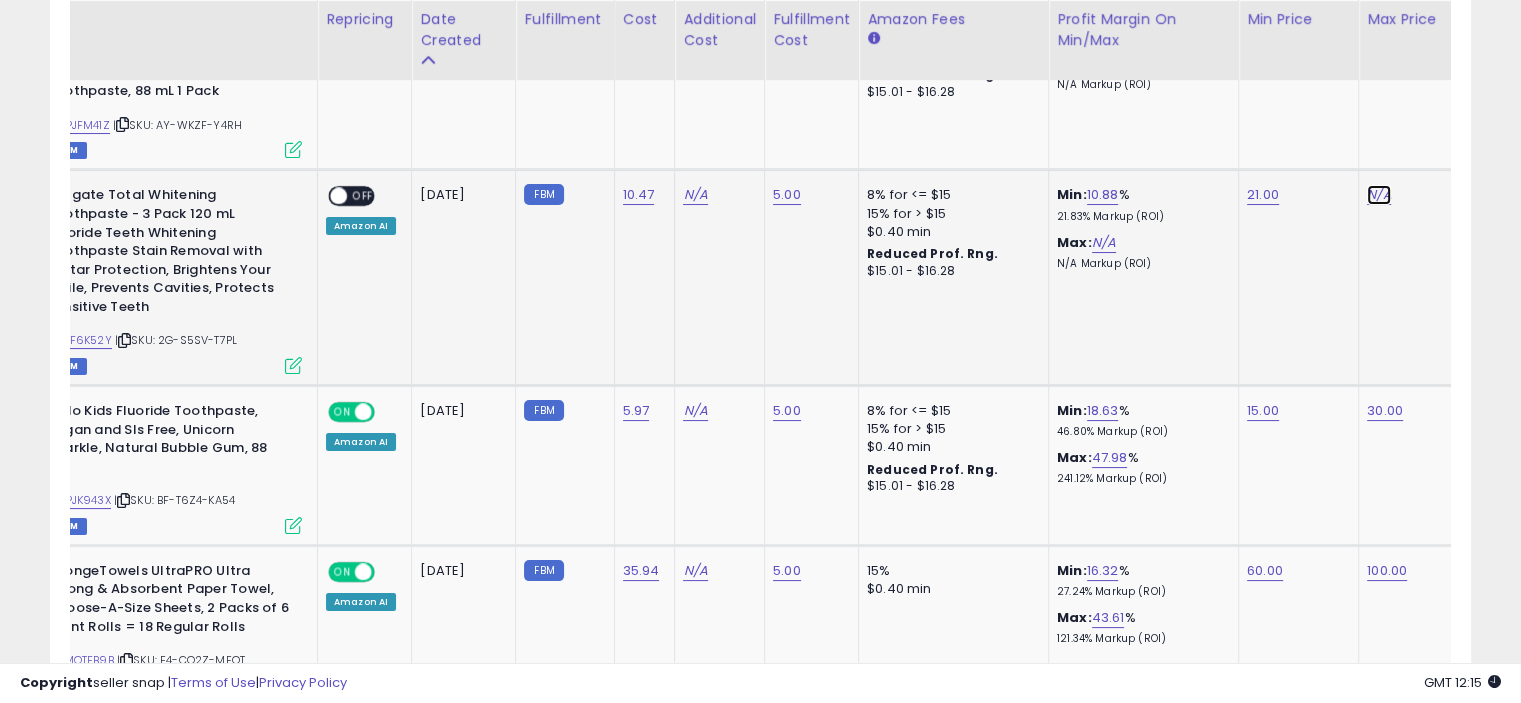 click on "N/A" at bounding box center (1379, -6688) 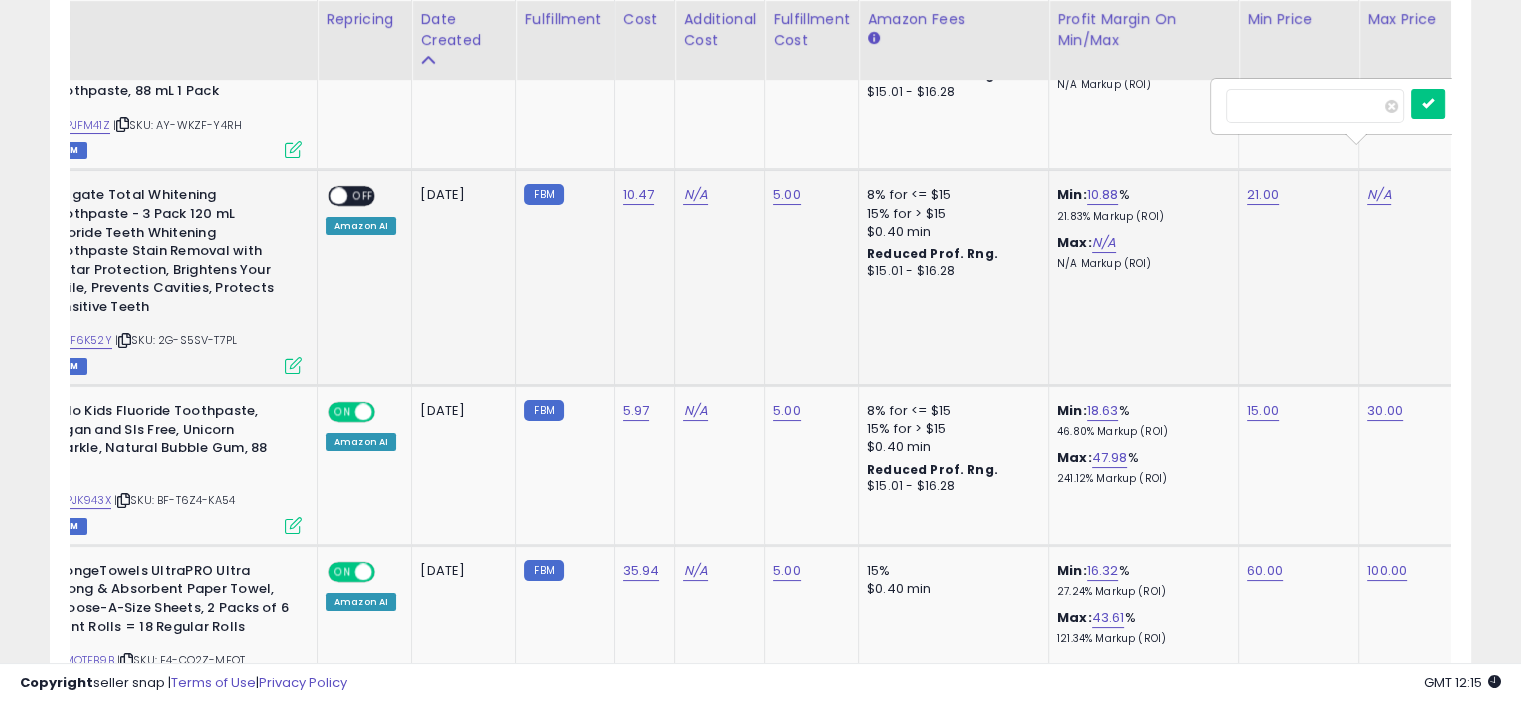 scroll, scrollTop: 0, scrollLeft: 246, axis: horizontal 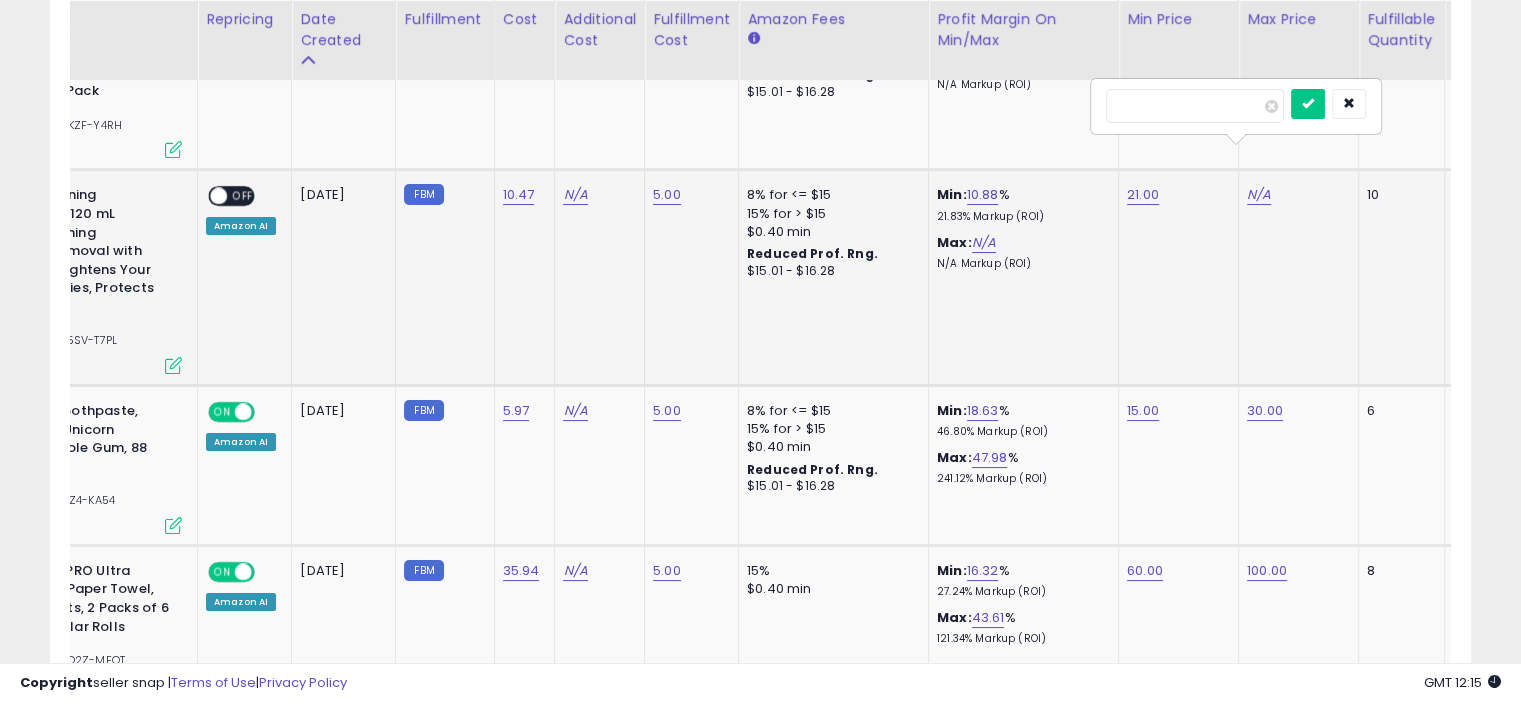 type on "**" 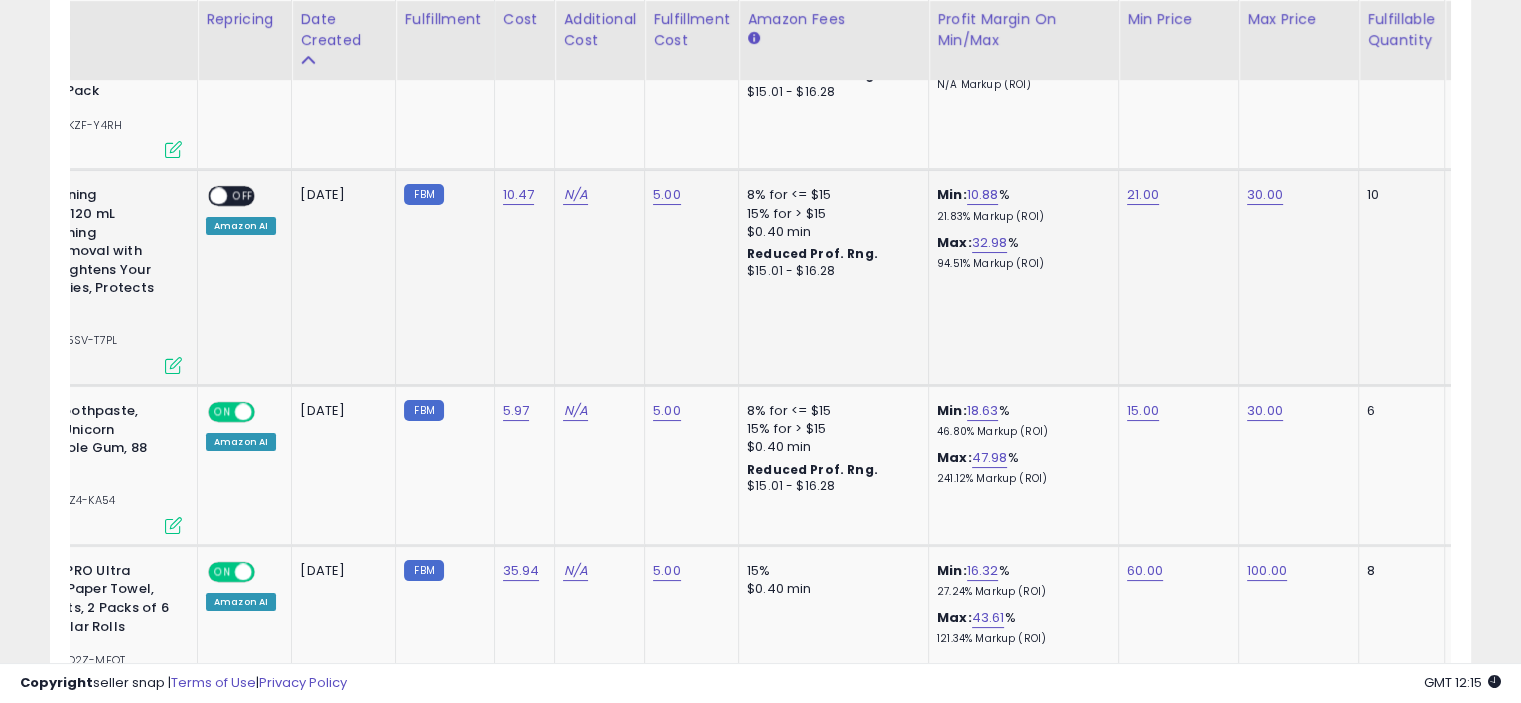 scroll, scrollTop: 0, scrollLeft: 81, axis: horizontal 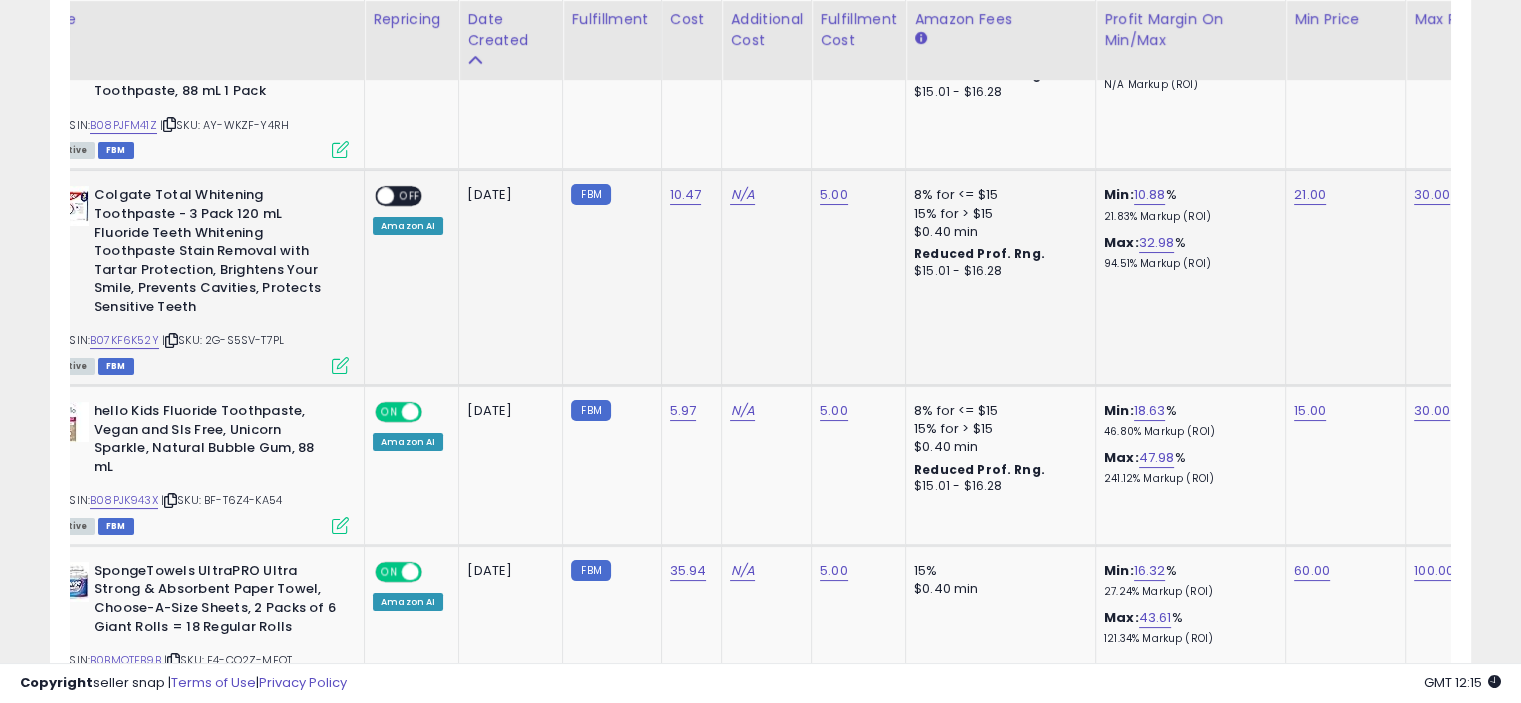 click at bounding box center [340, 365] 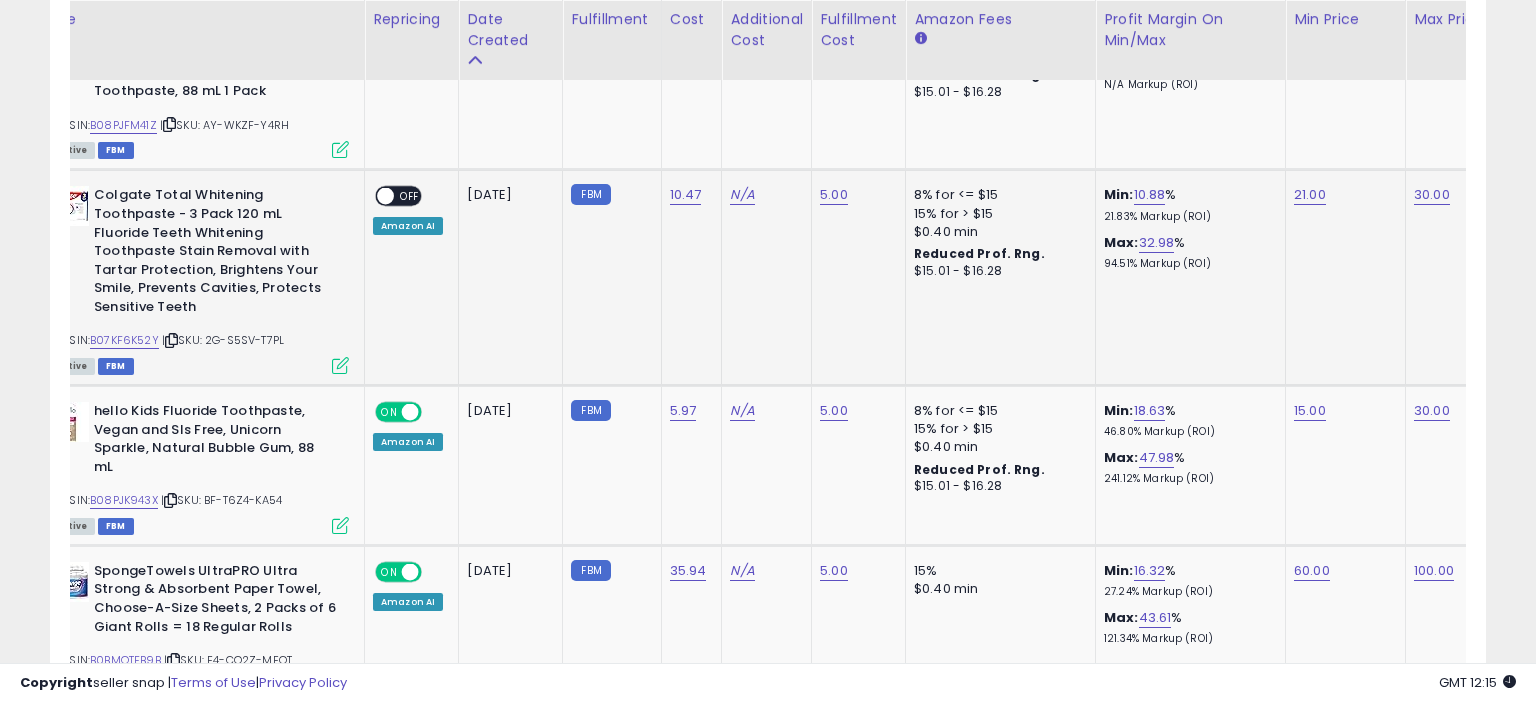 scroll, scrollTop: 999589, scrollLeft: 999168, axis: both 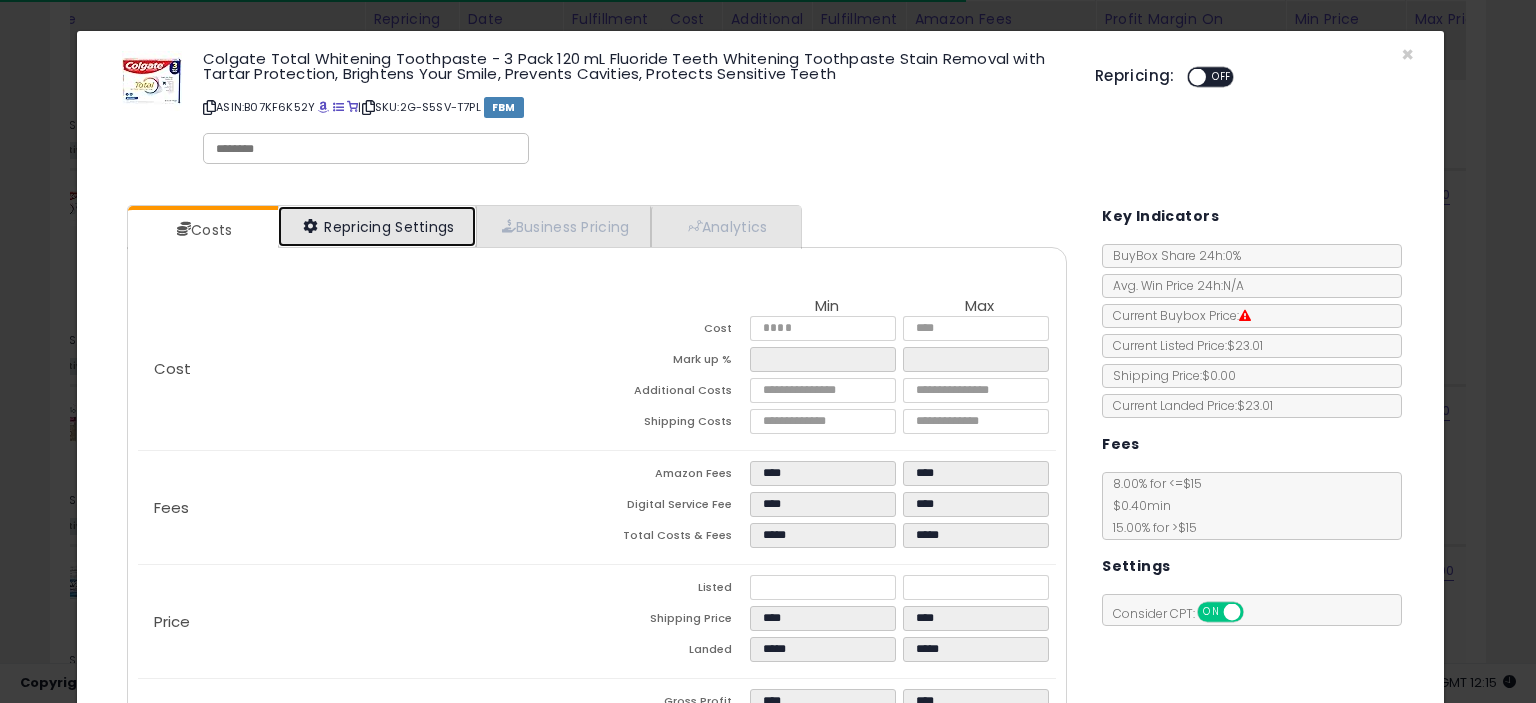click on "Repricing Settings" at bounding box center [377, 226] 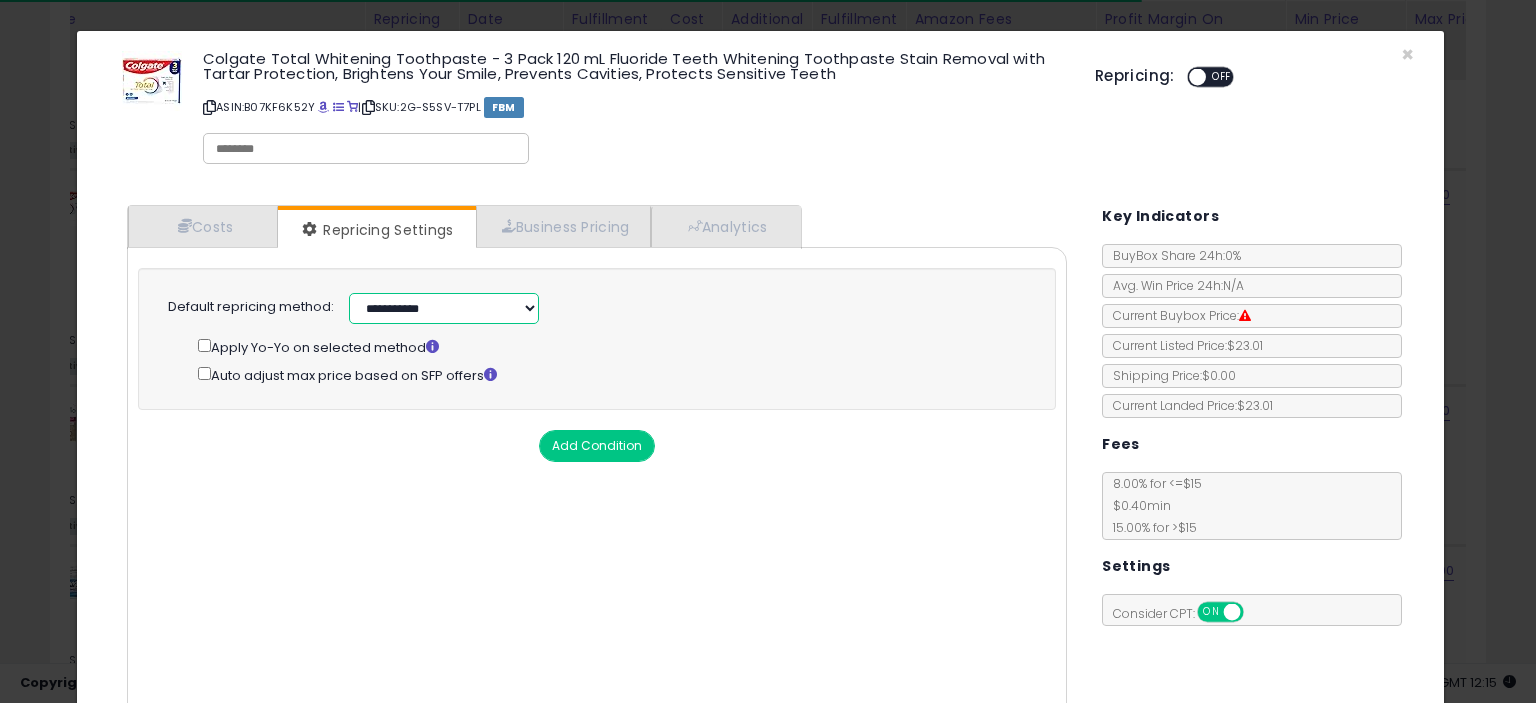 click on "**********" at bounding box center (444, 308) 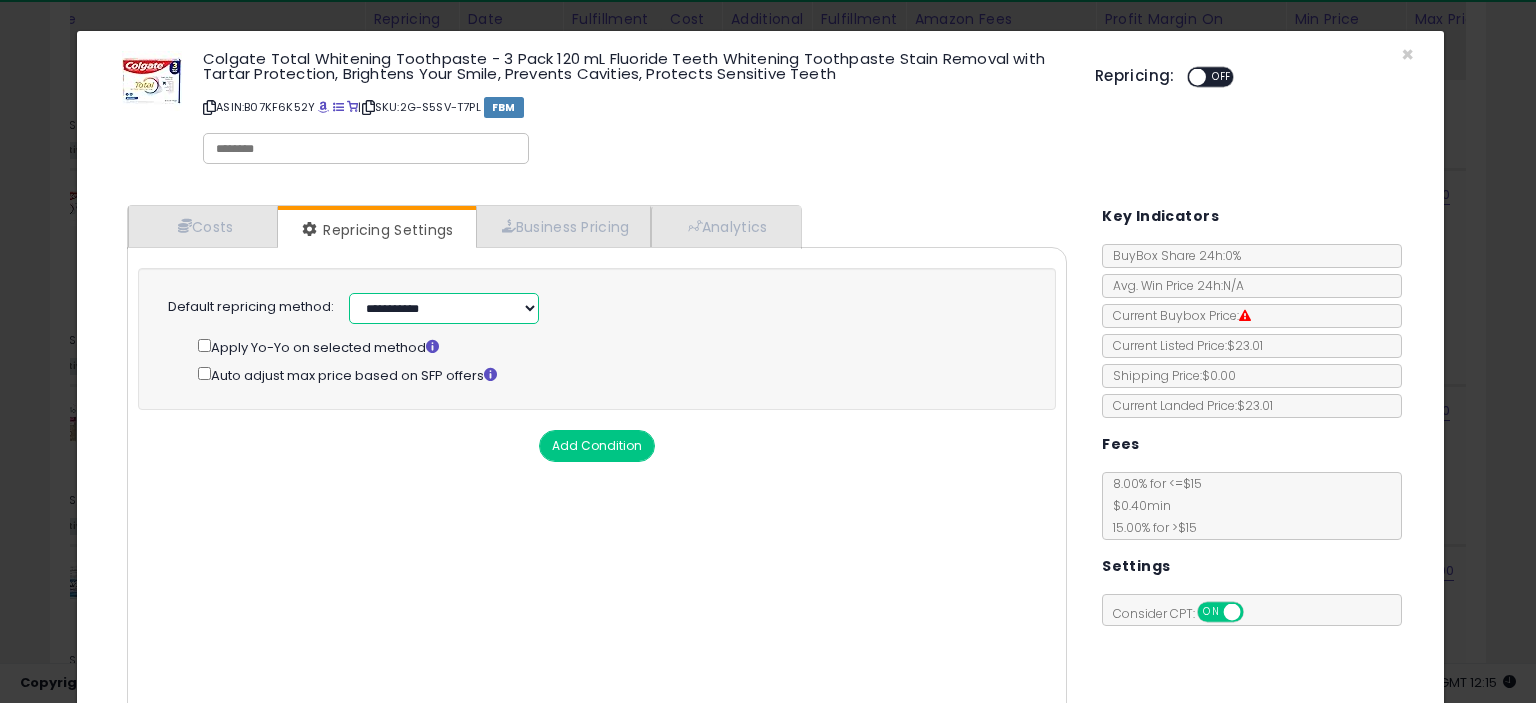 select on "**********" 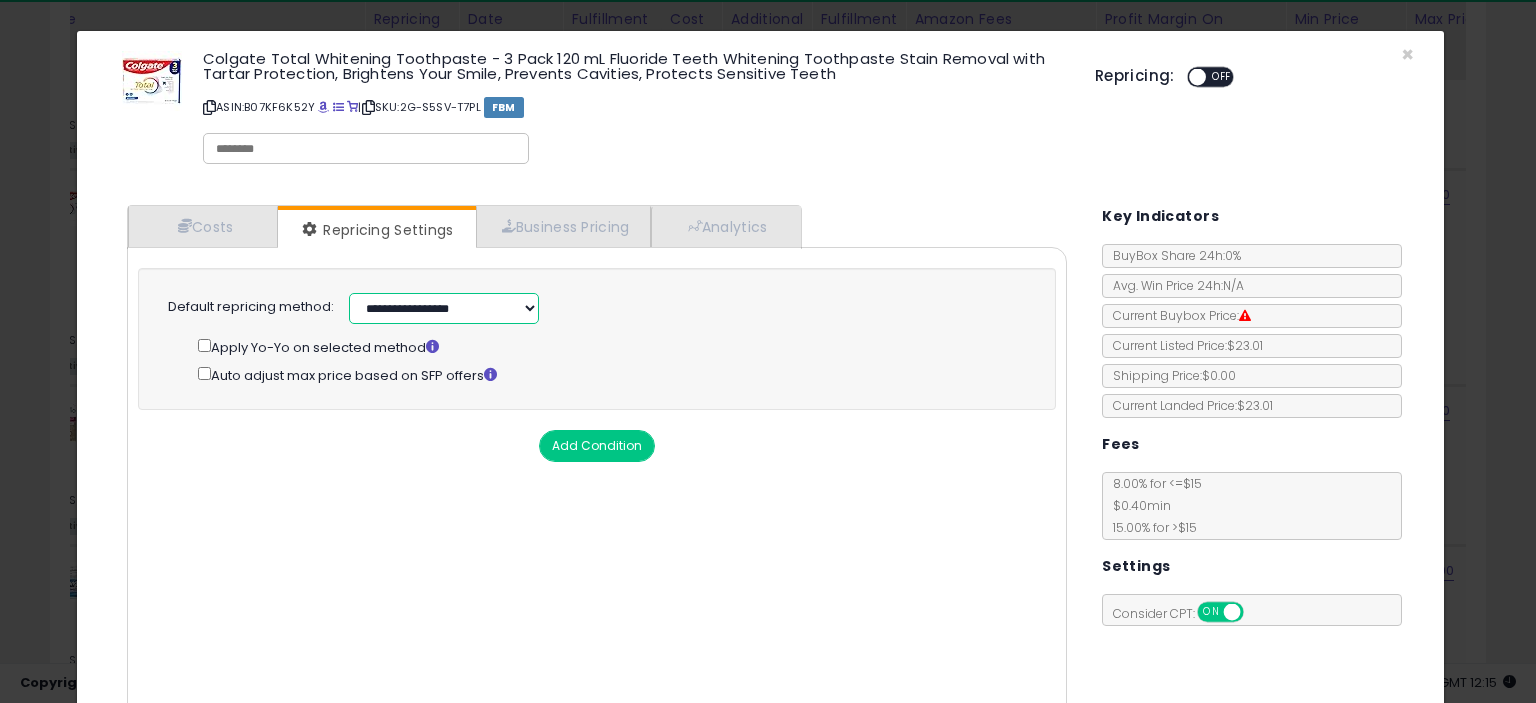 click on "**********" at bounding box center [444, 308] 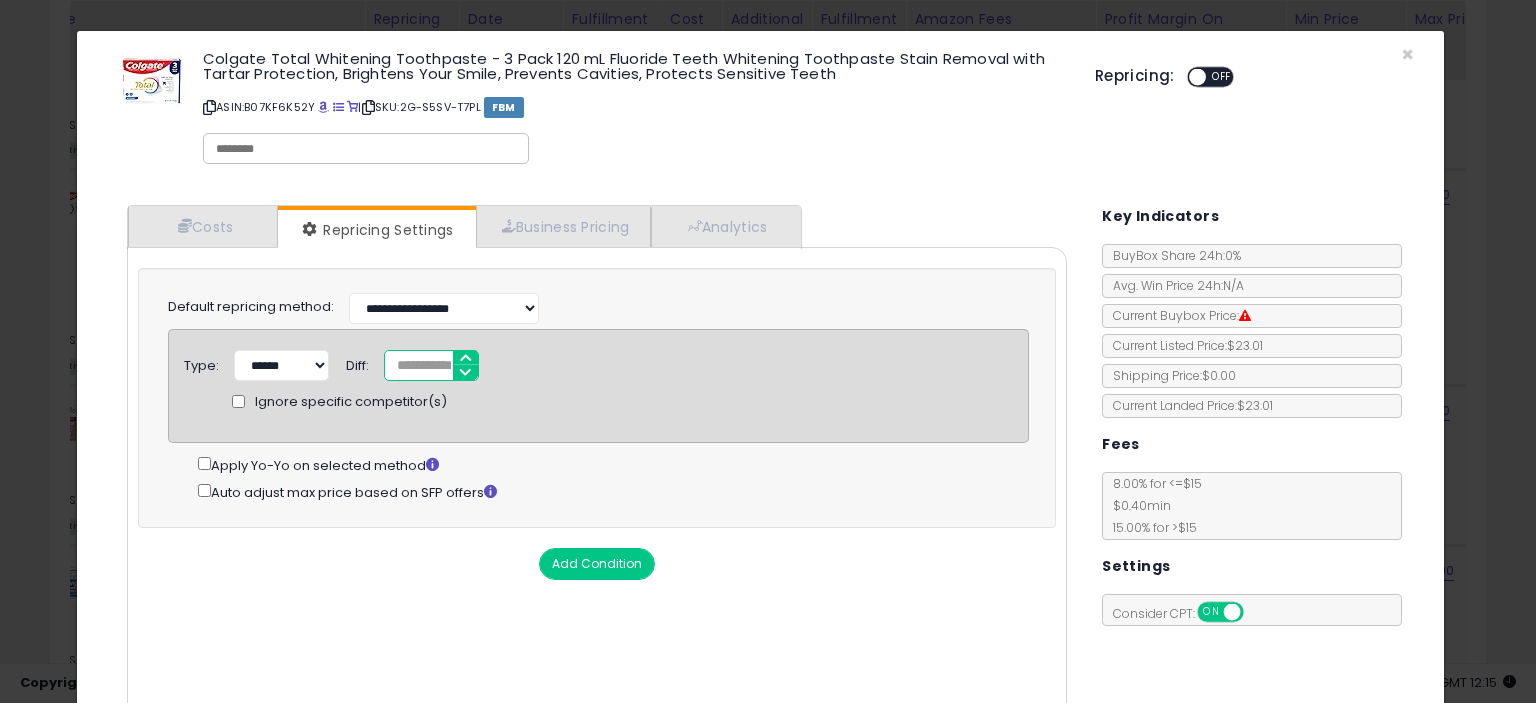 click on "*" at bounding box center [431, 365] 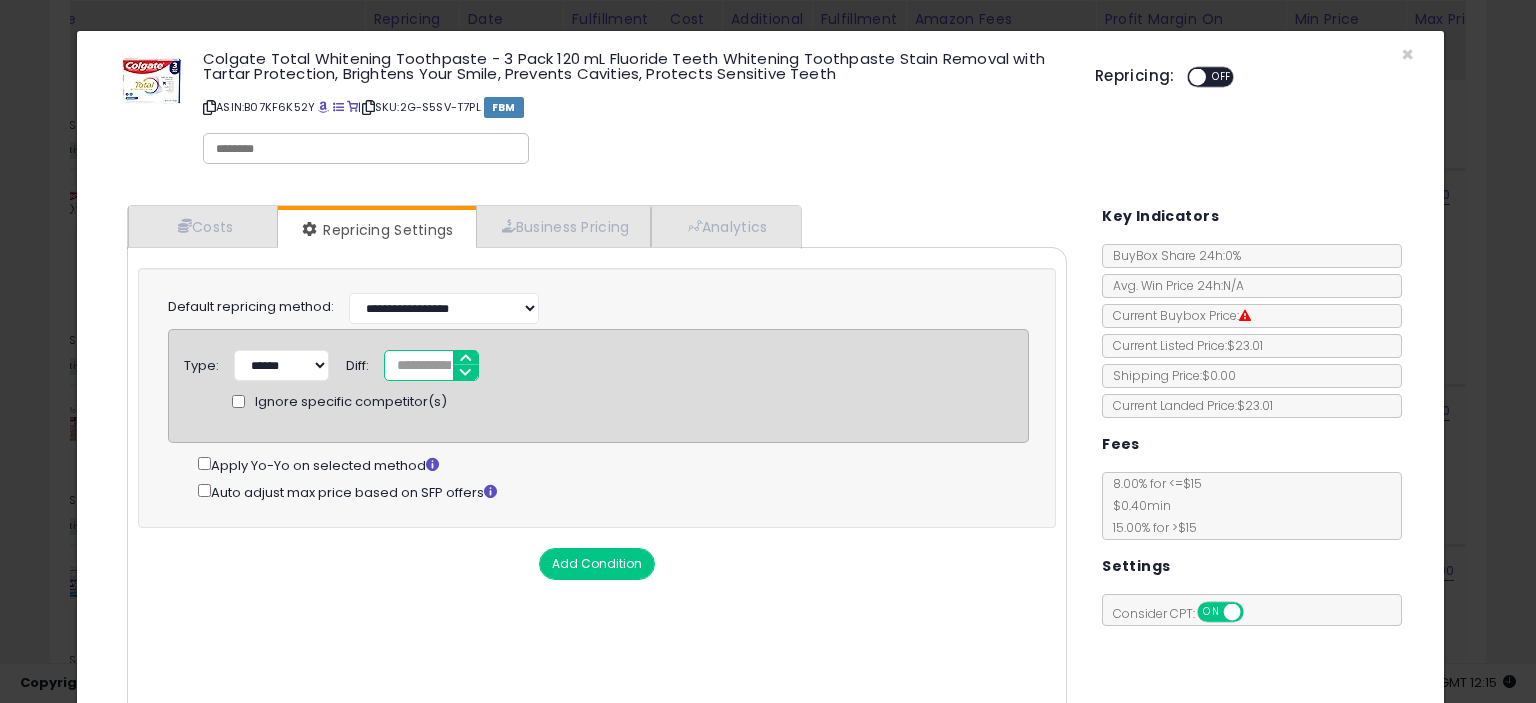 type on "*****" 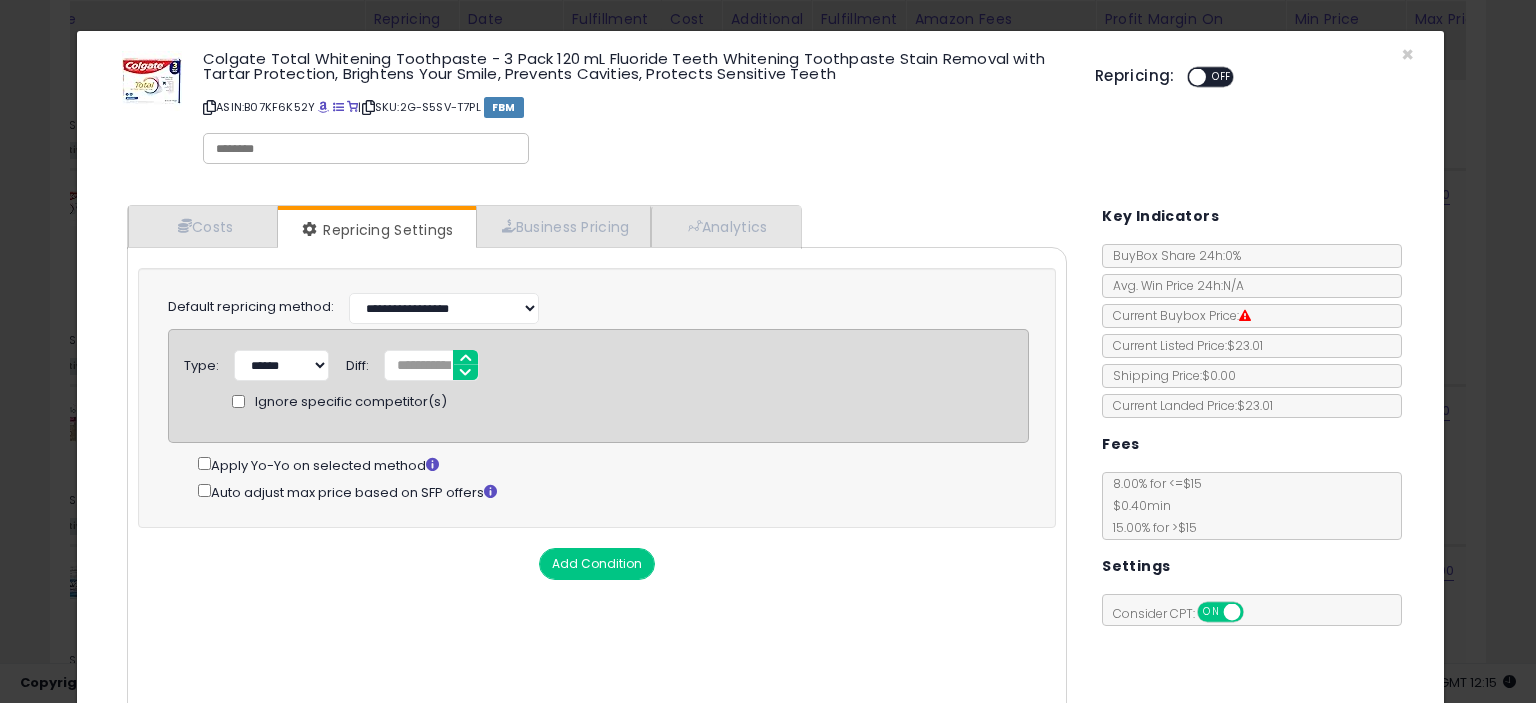 click on "Cost
Min
Max
Cost
*****
*****
Mark up %
*****
******
Additional Costs
Shipping Costs ****" at bounding box center (597, 489) 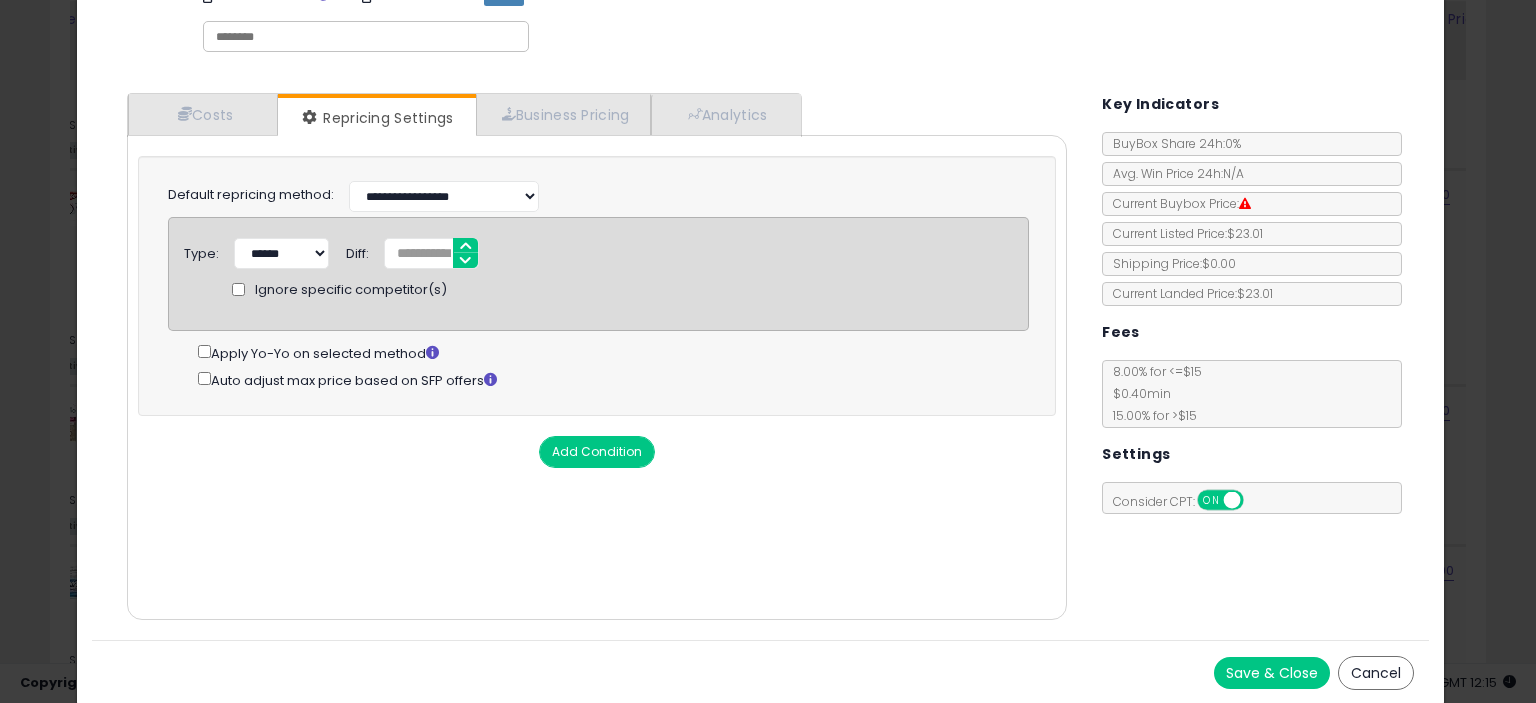 click on "Save & Close" at bounding box center [1272, 673] 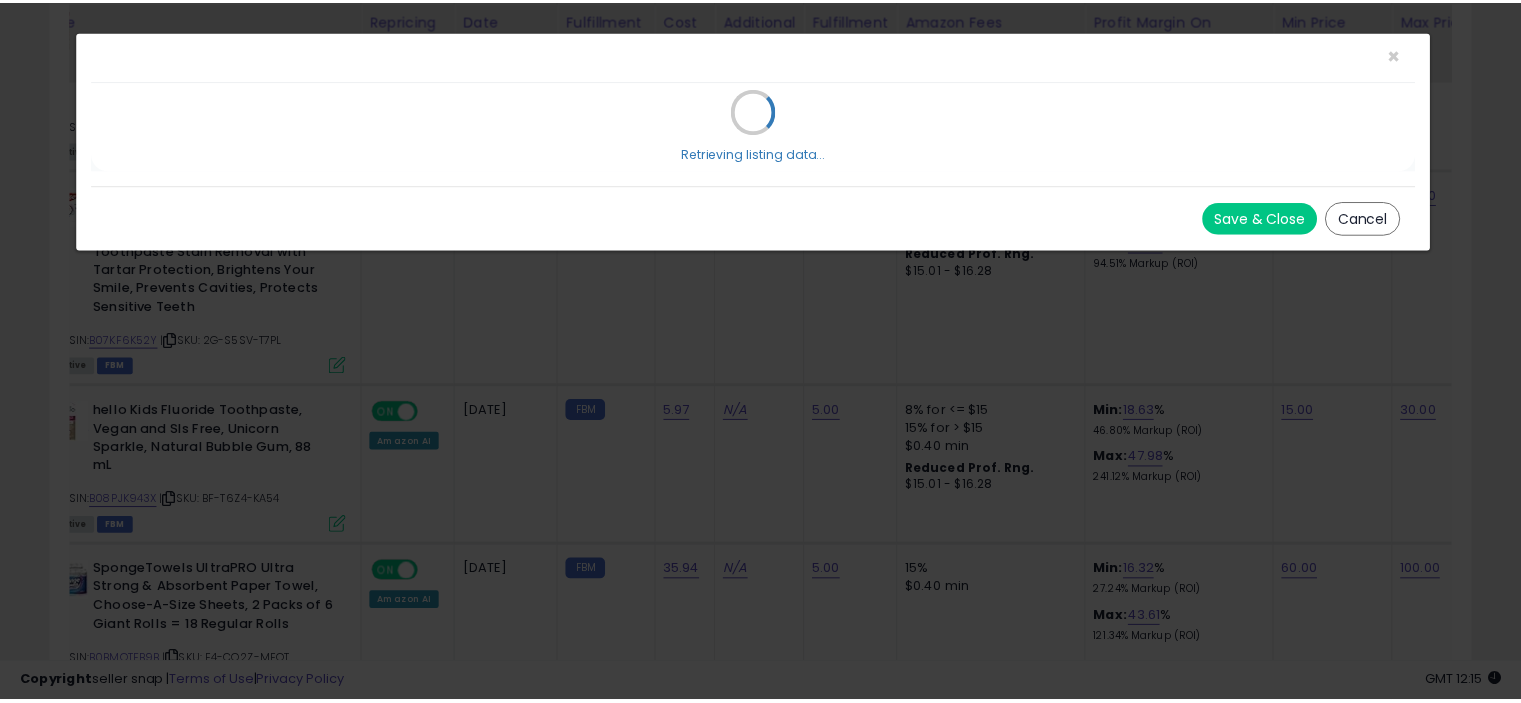 scroll, scrollTop: 0, scrollLeft: 0, axis: both 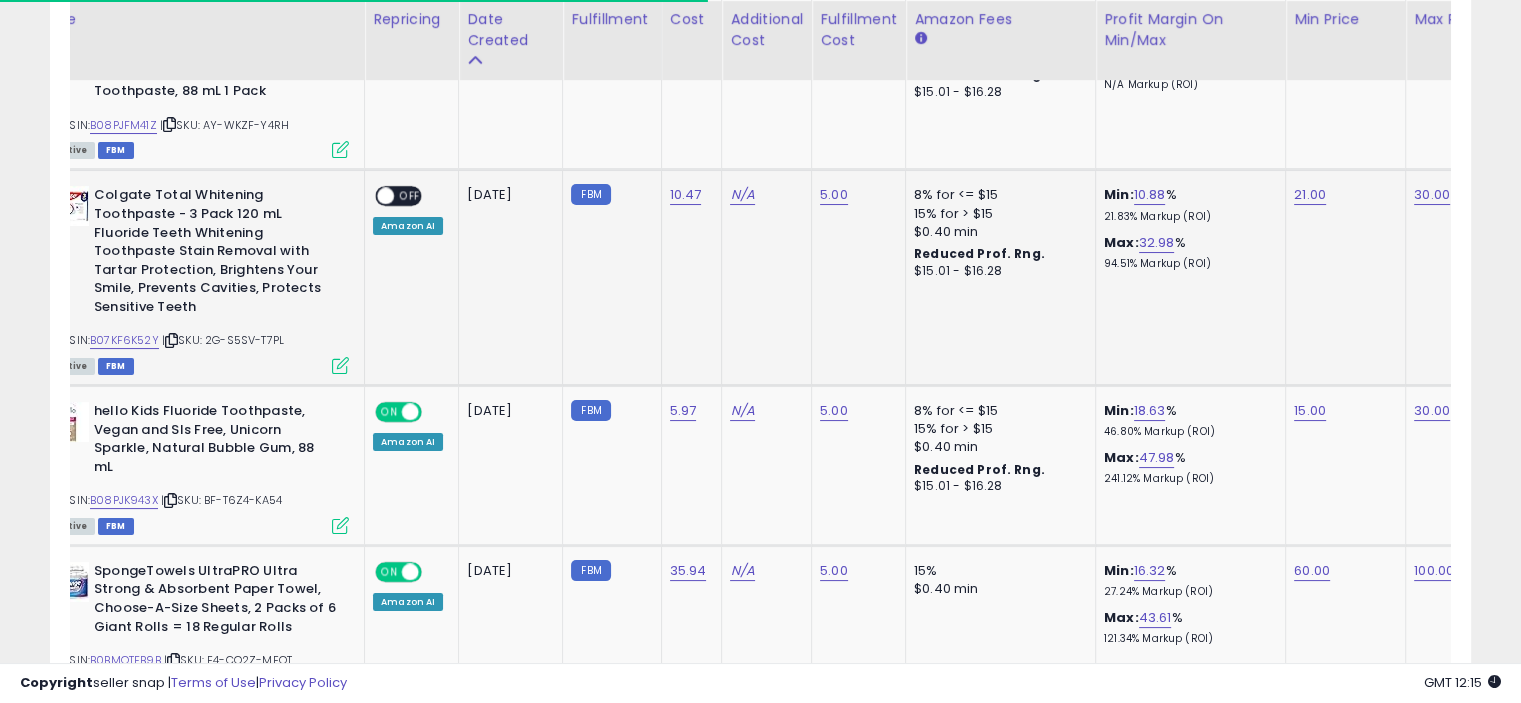 click on "OFF" at bounding box center [410, 196] 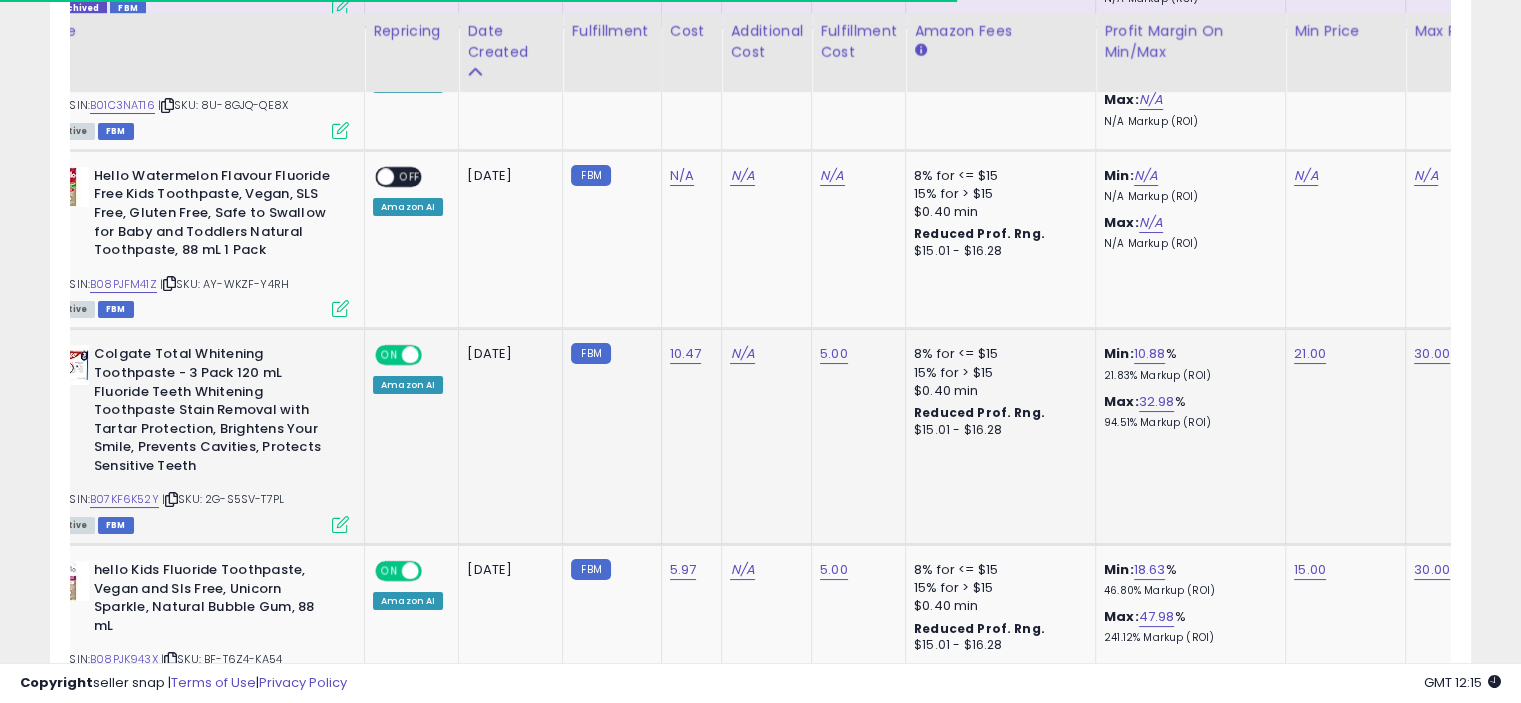 scroll, scrollTop: 7601, scrollLeft: 0, axis: vertical 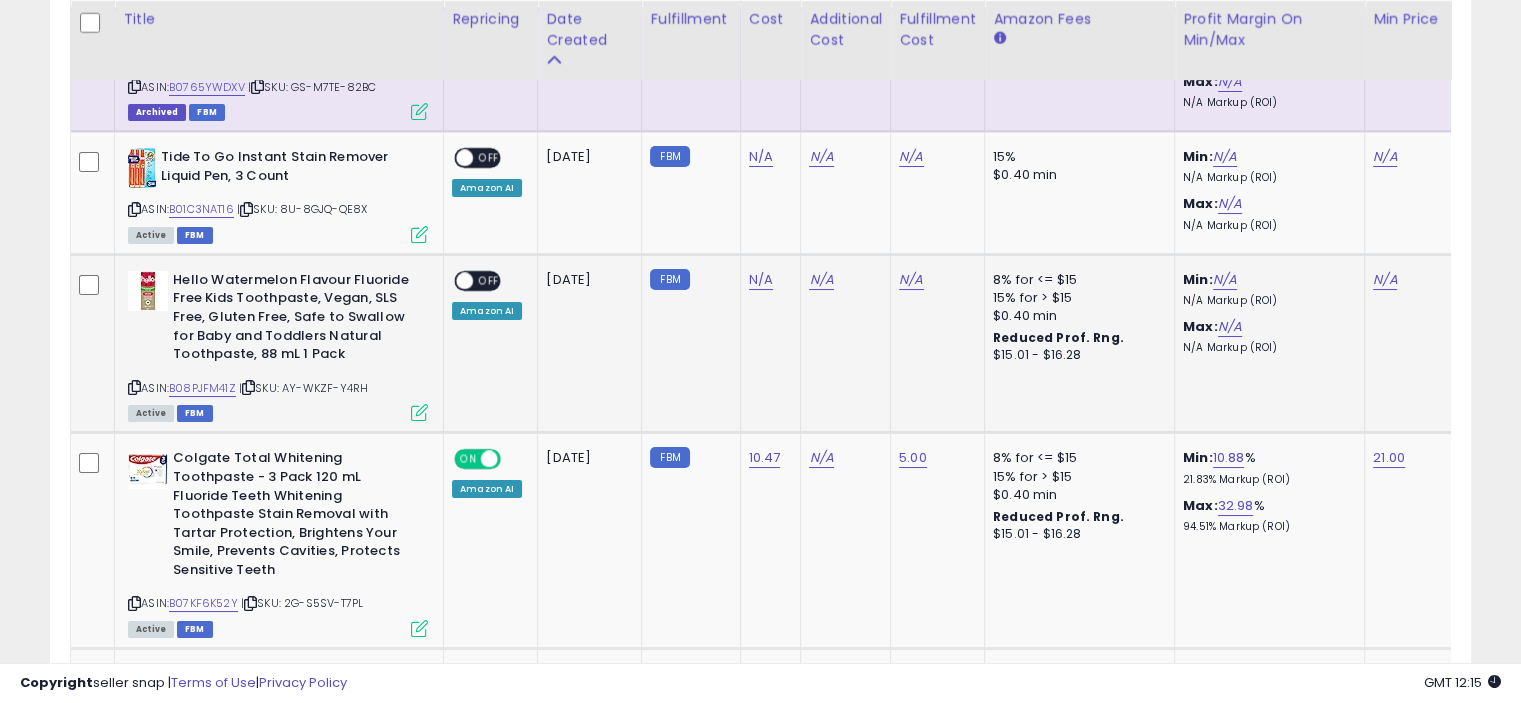 click on "N/A" 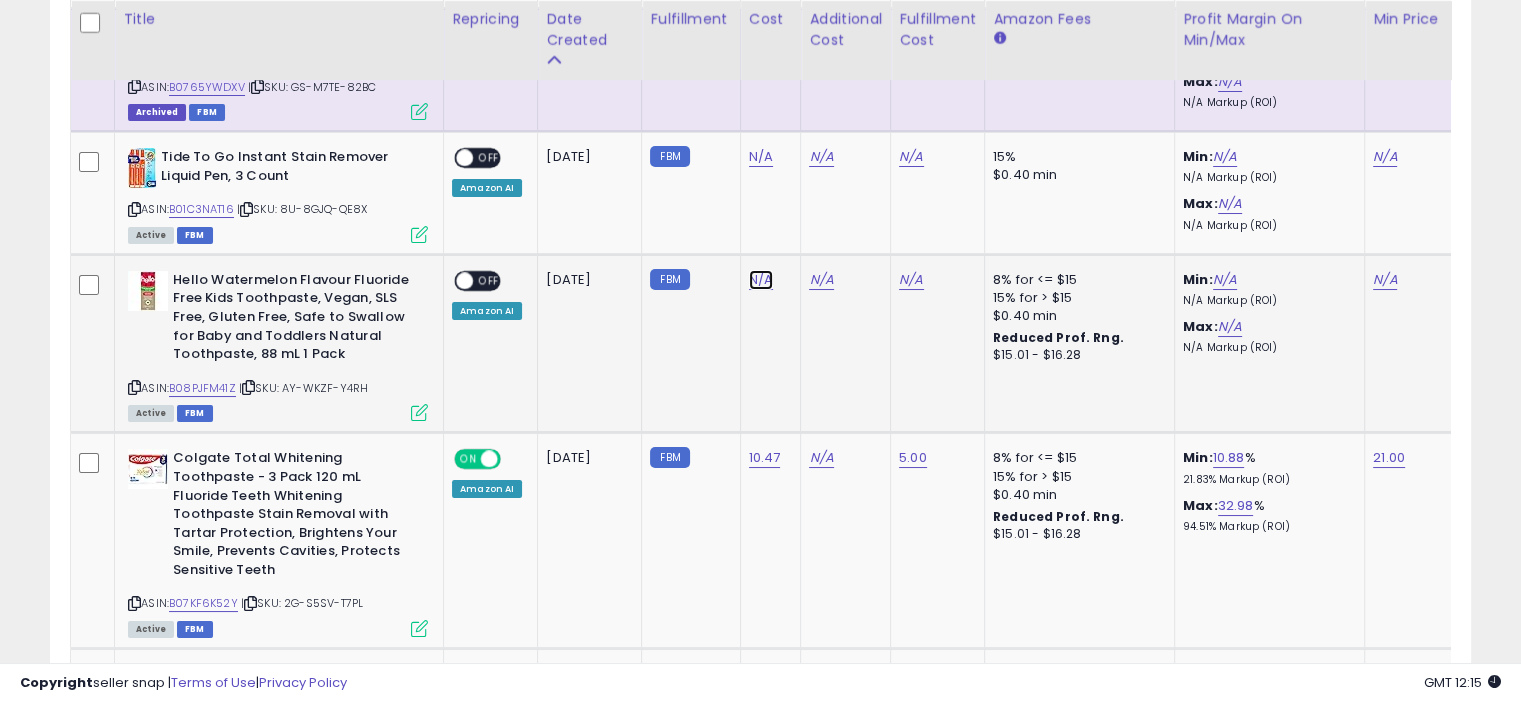 click on "N/A" at bounding box center [761, -6425] 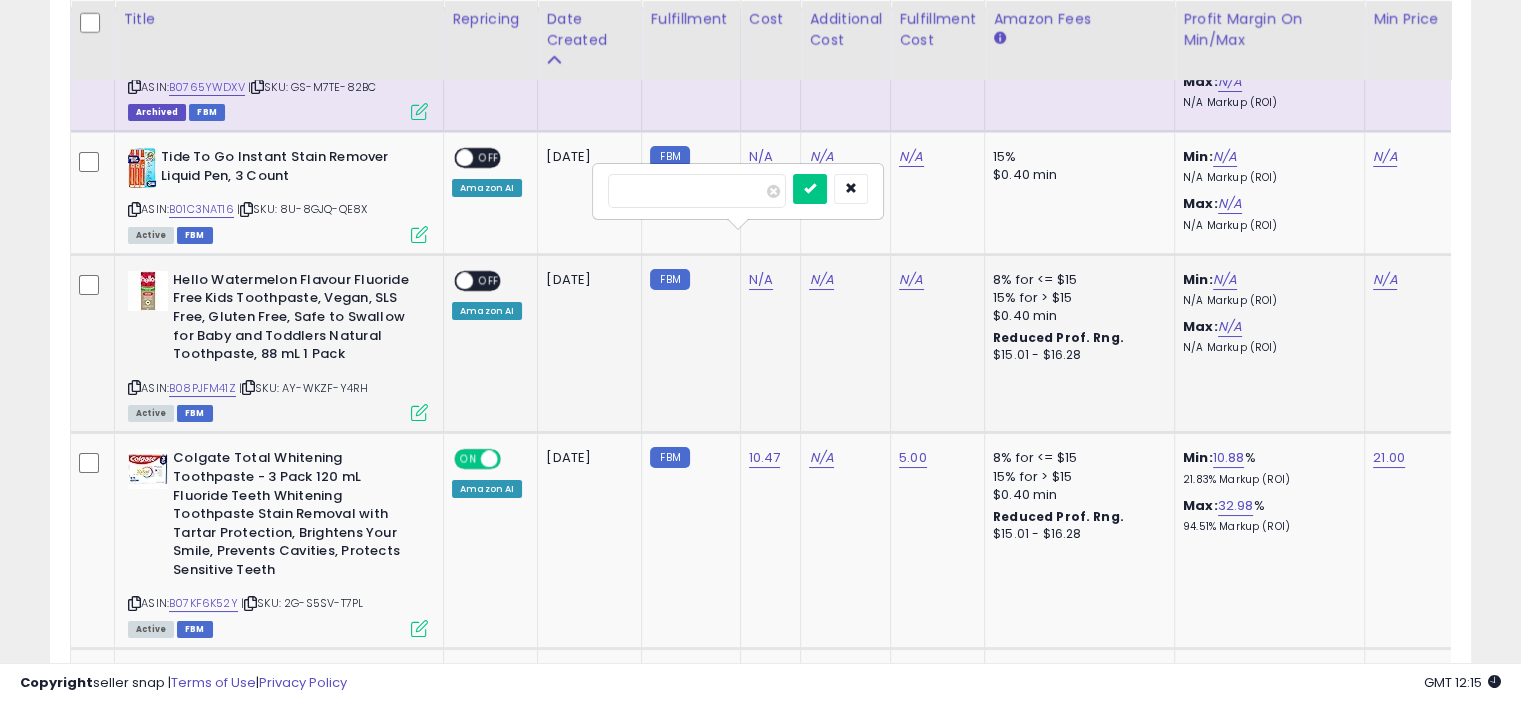 type on "****" 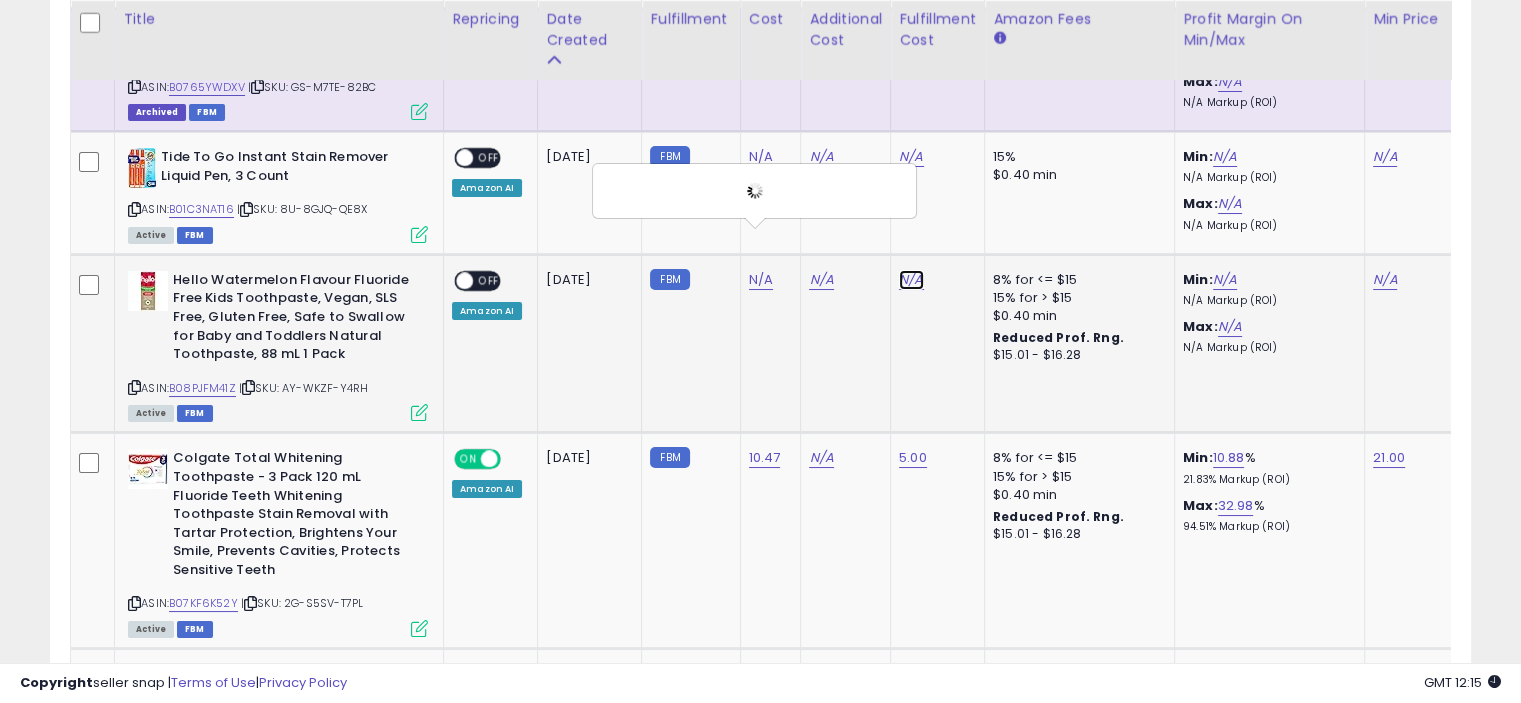click on "N/A" at bounding box center [911, -6425] 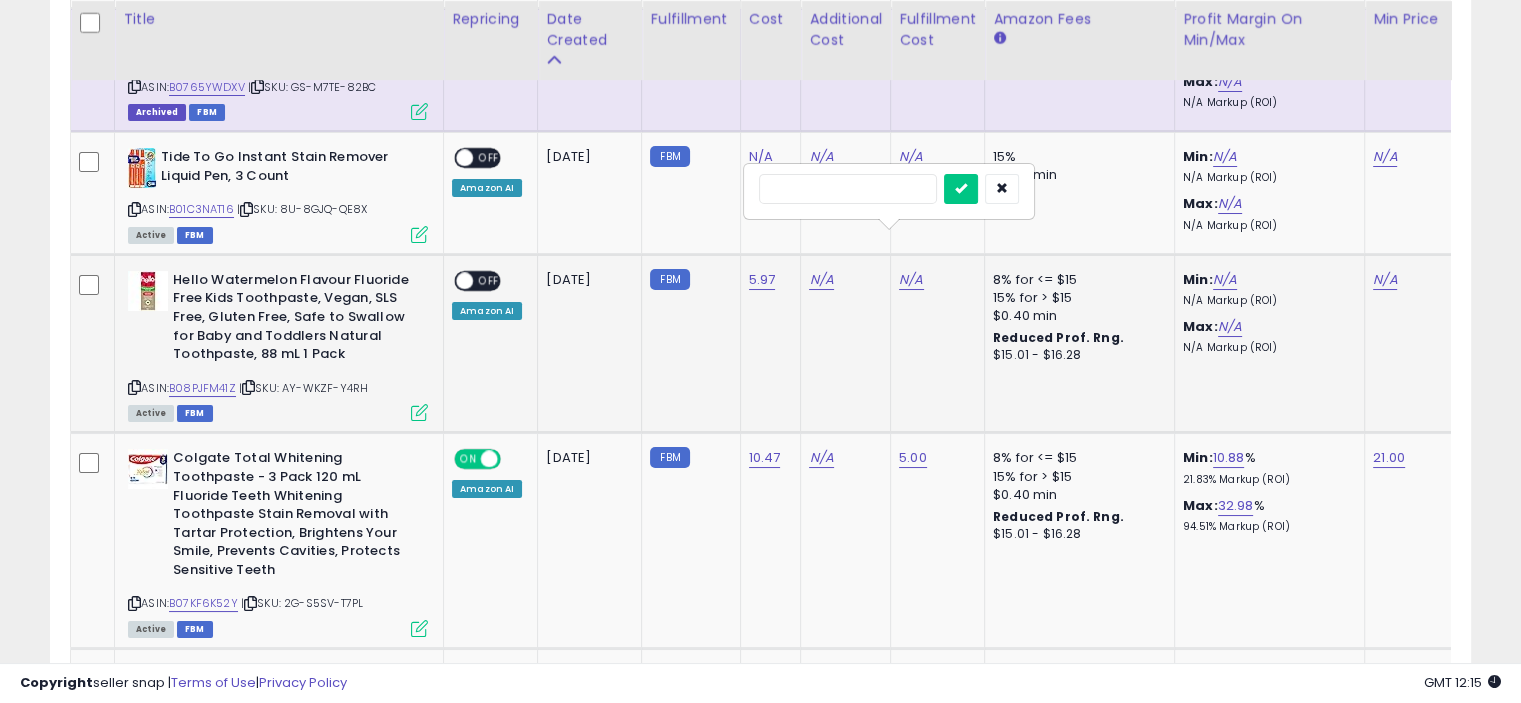 type on "*" 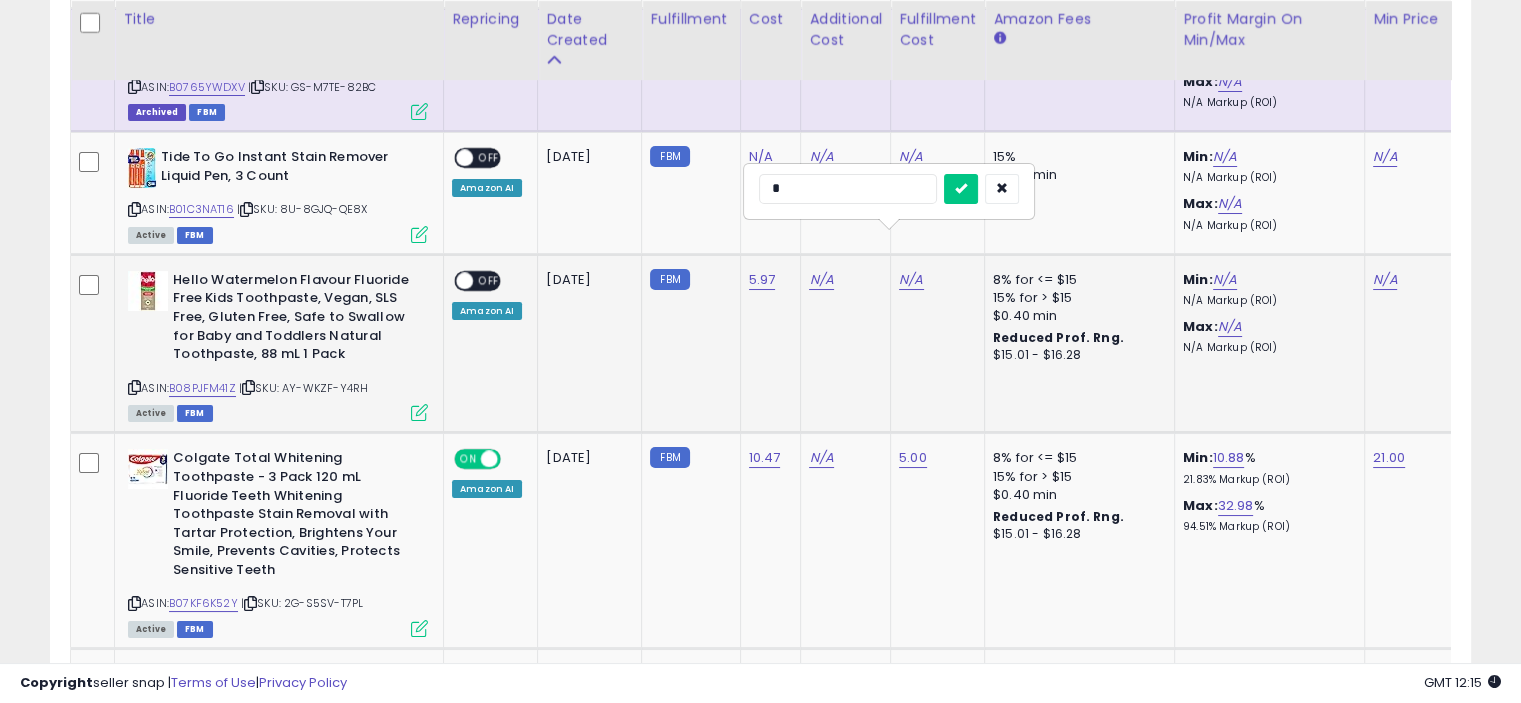 click at bounding box center (961, 189) 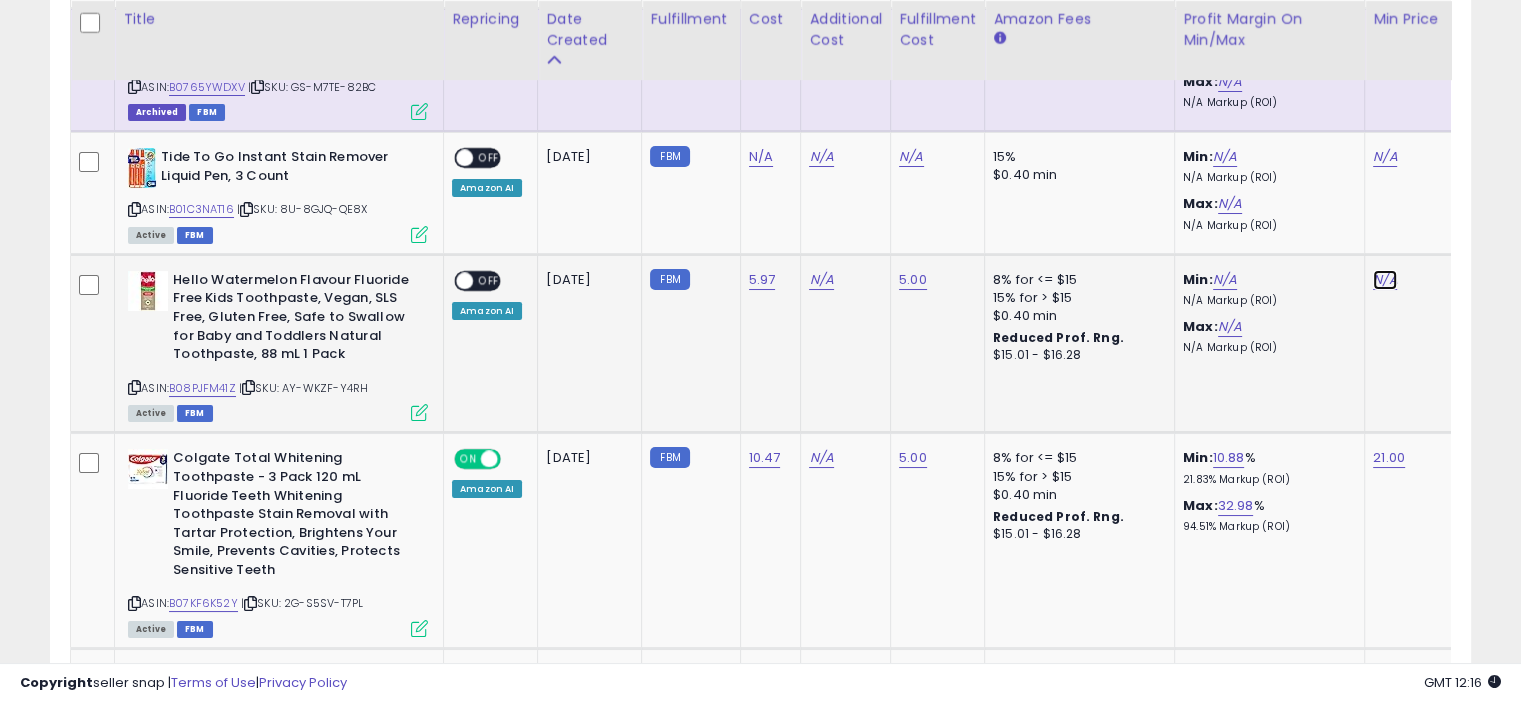 click on "N/A" at bounding box center [1385, -6425] 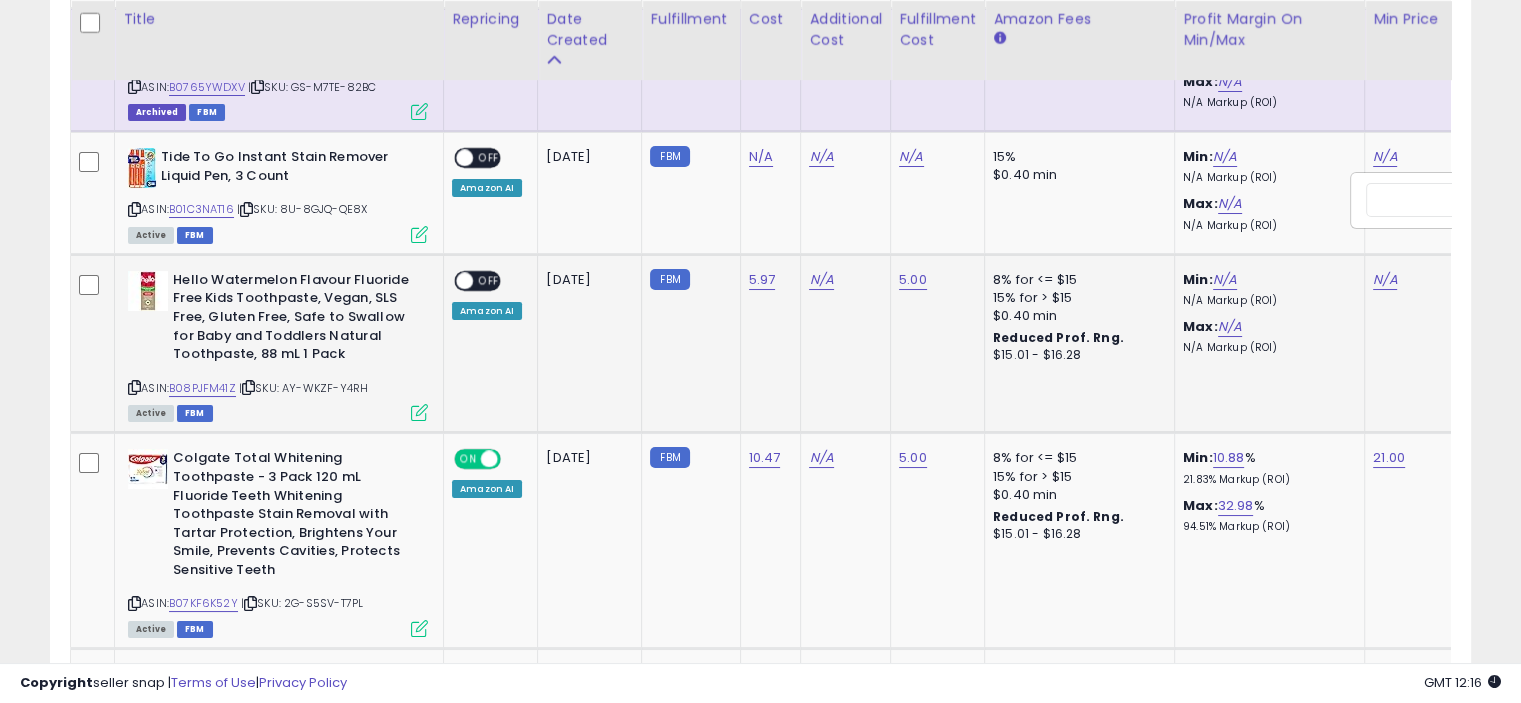 scroll, scrollTop: 0, scrollLeft: 126, axis: horizontal 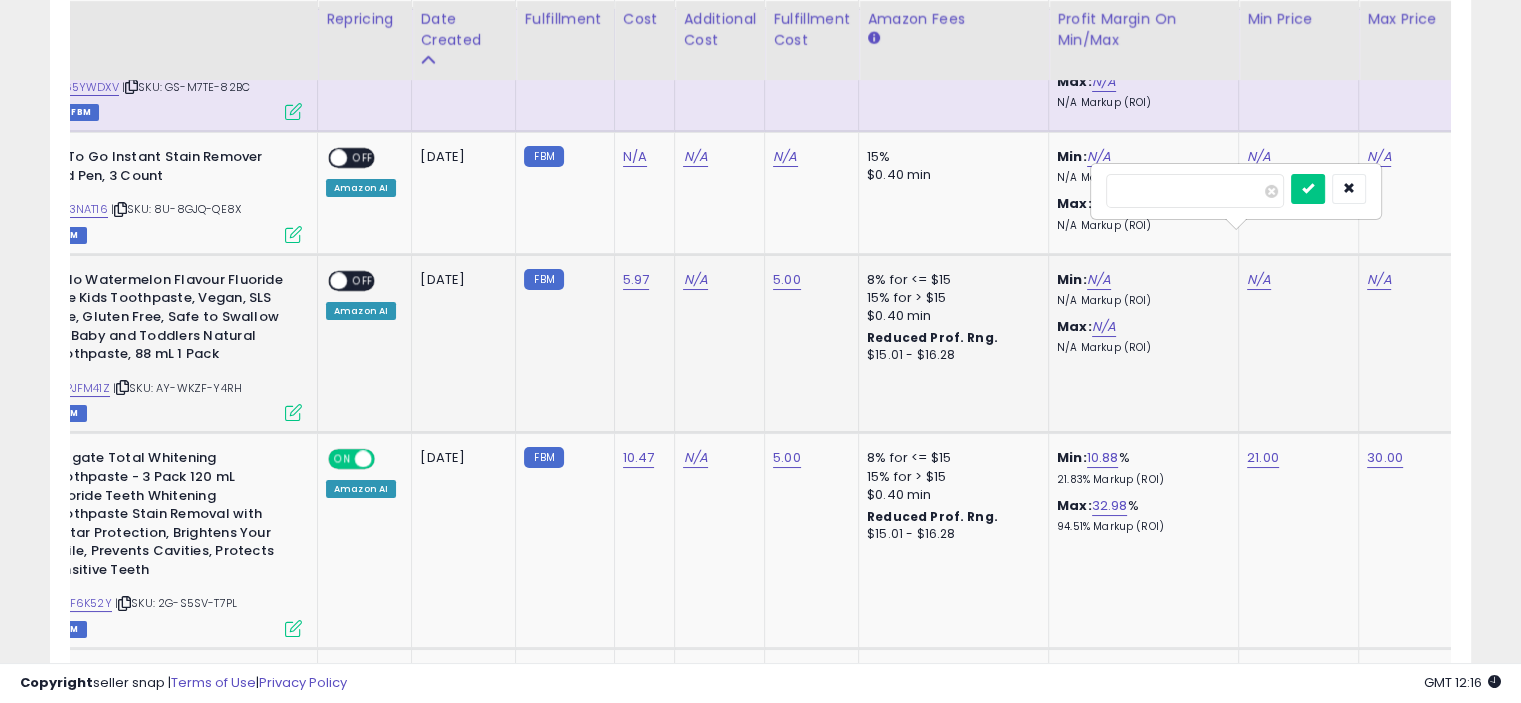 type on "**" 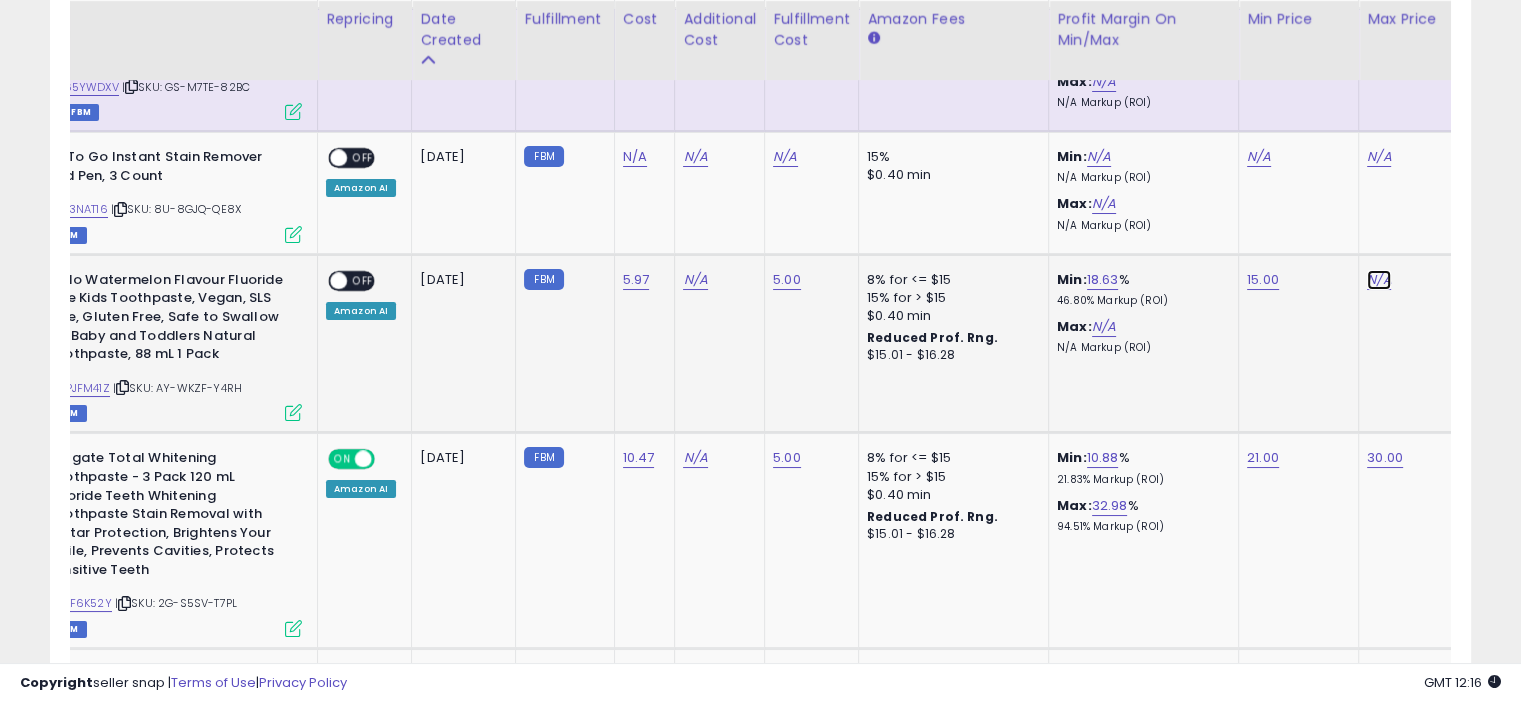 click on "N/A" at bounding box center (1379, -6425) 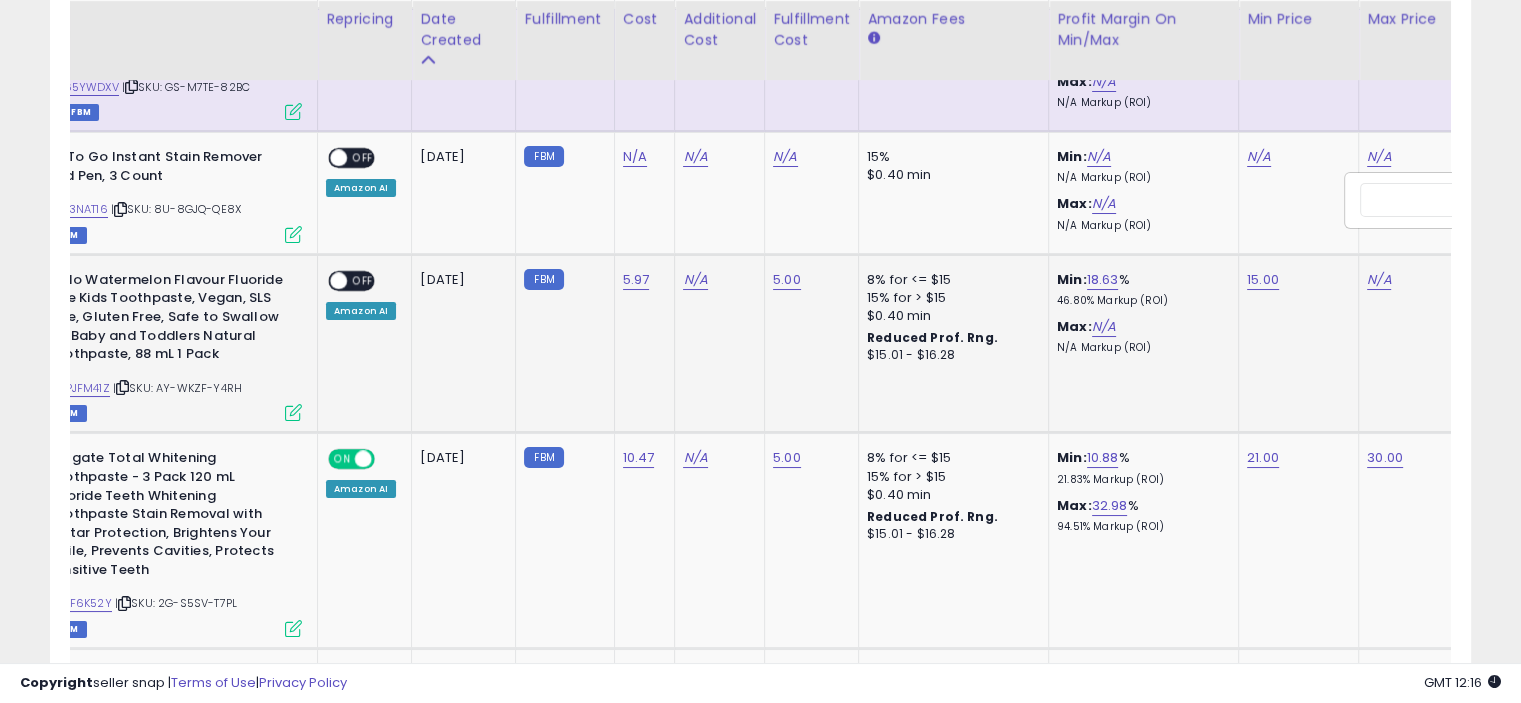 scroll, scrollTop: 0, scrollLeft: 246, axis: horizontal 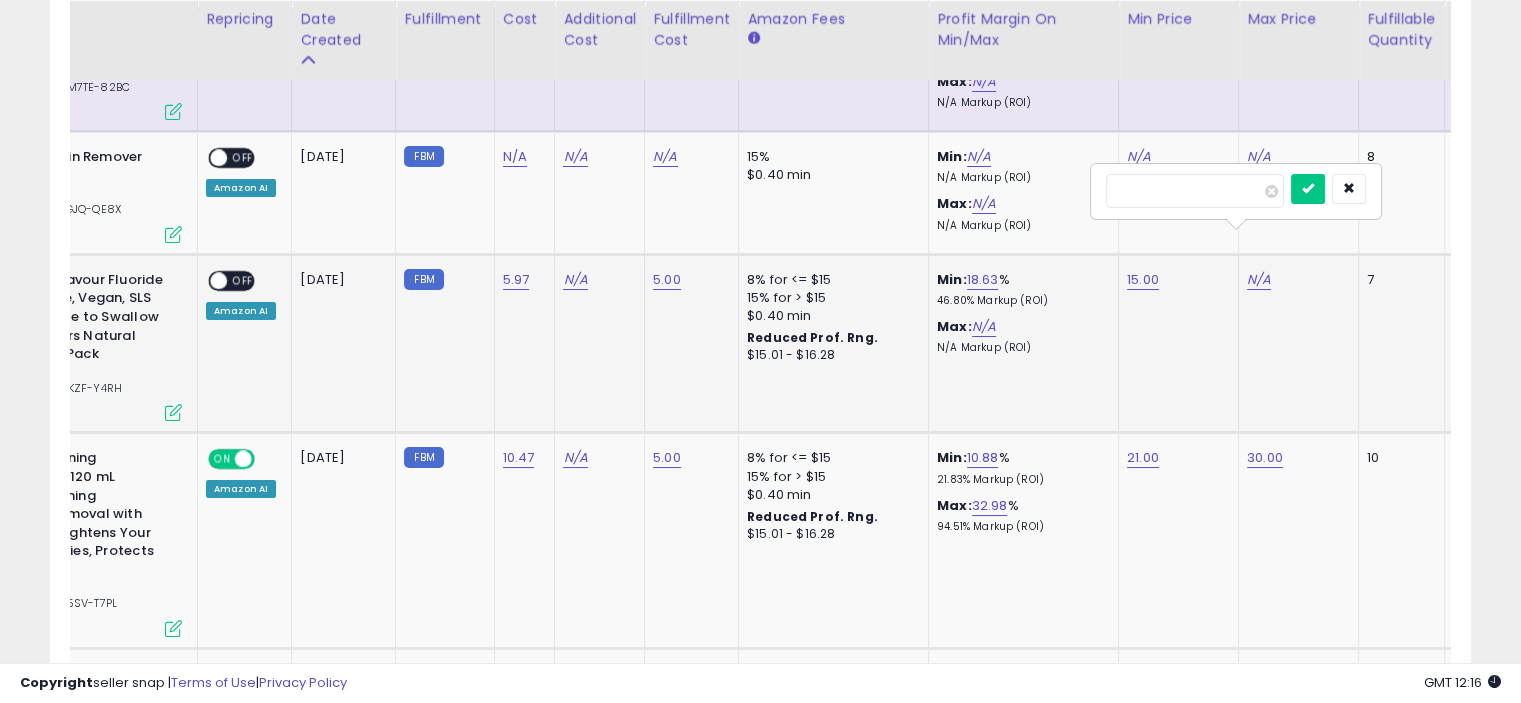 type on "**" 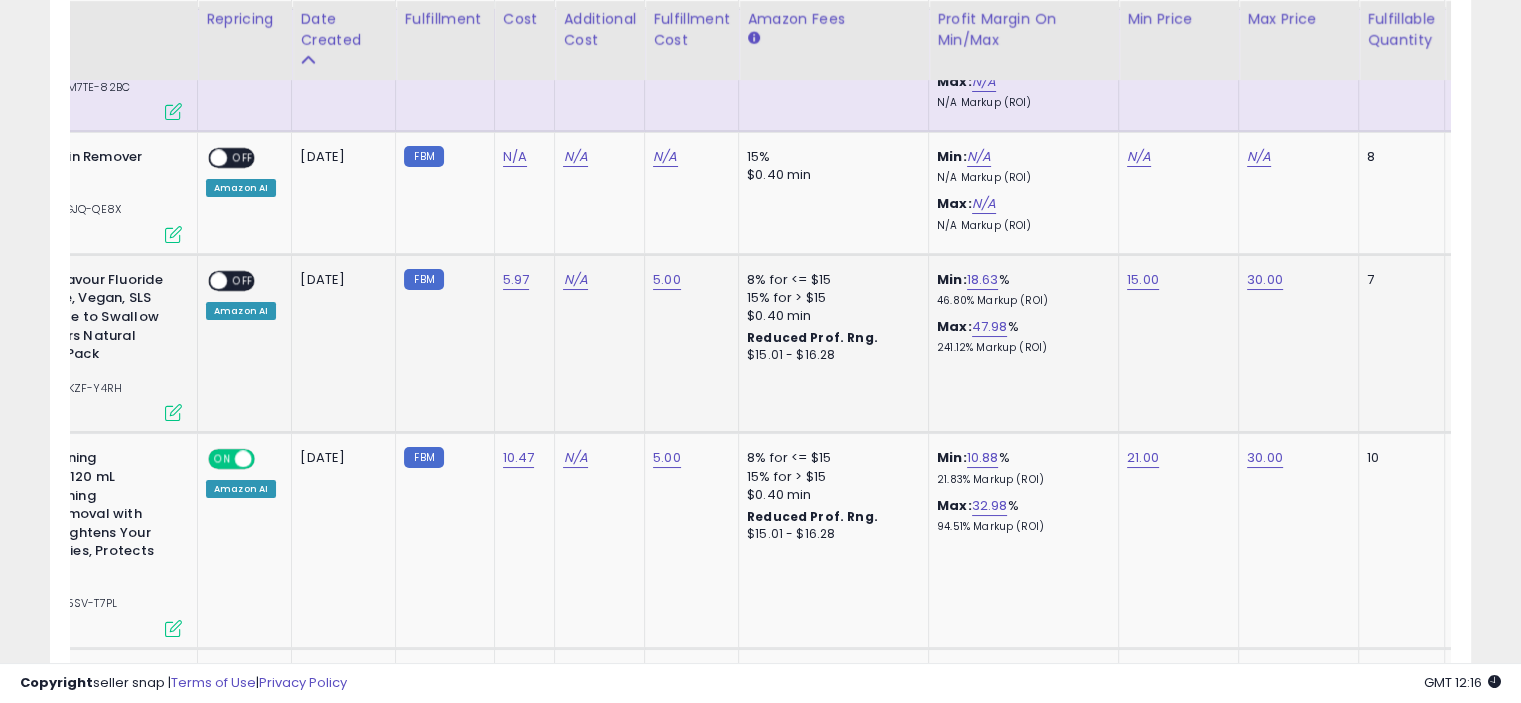 scroll, scrollTop: 0, scrollLeft: 46, axis: horizontal 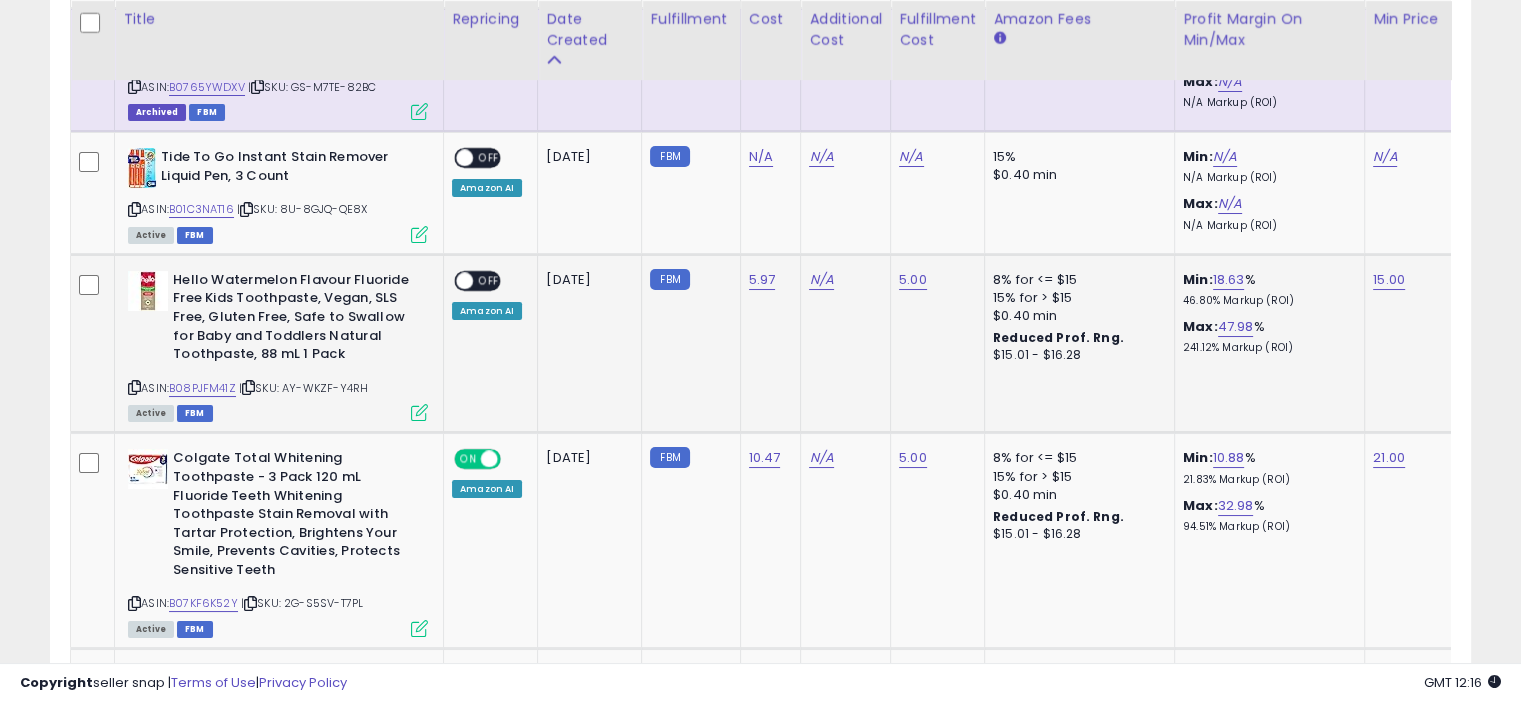 click at bounding box center (419, 412) 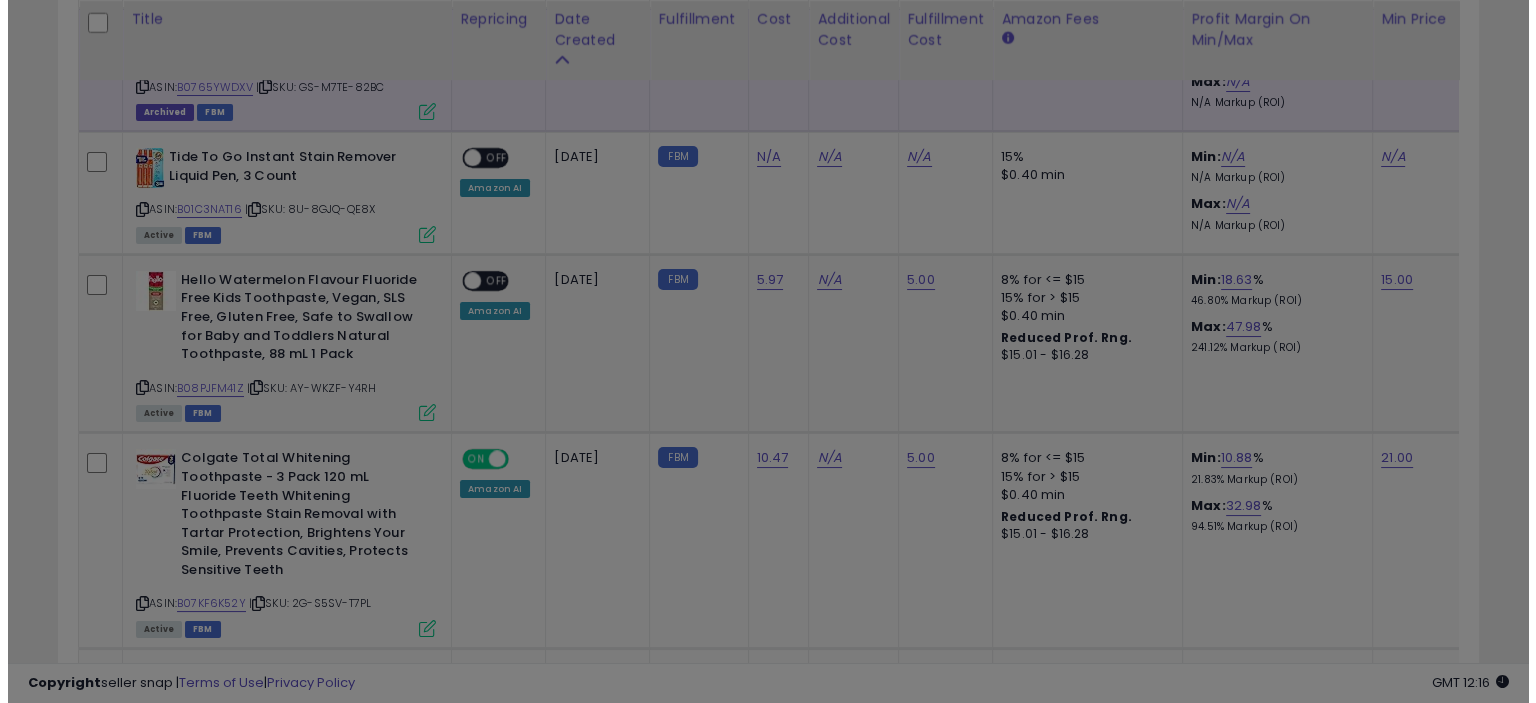 scroll, scrollTop: 999589, scrollLeft: 999168, axis: both 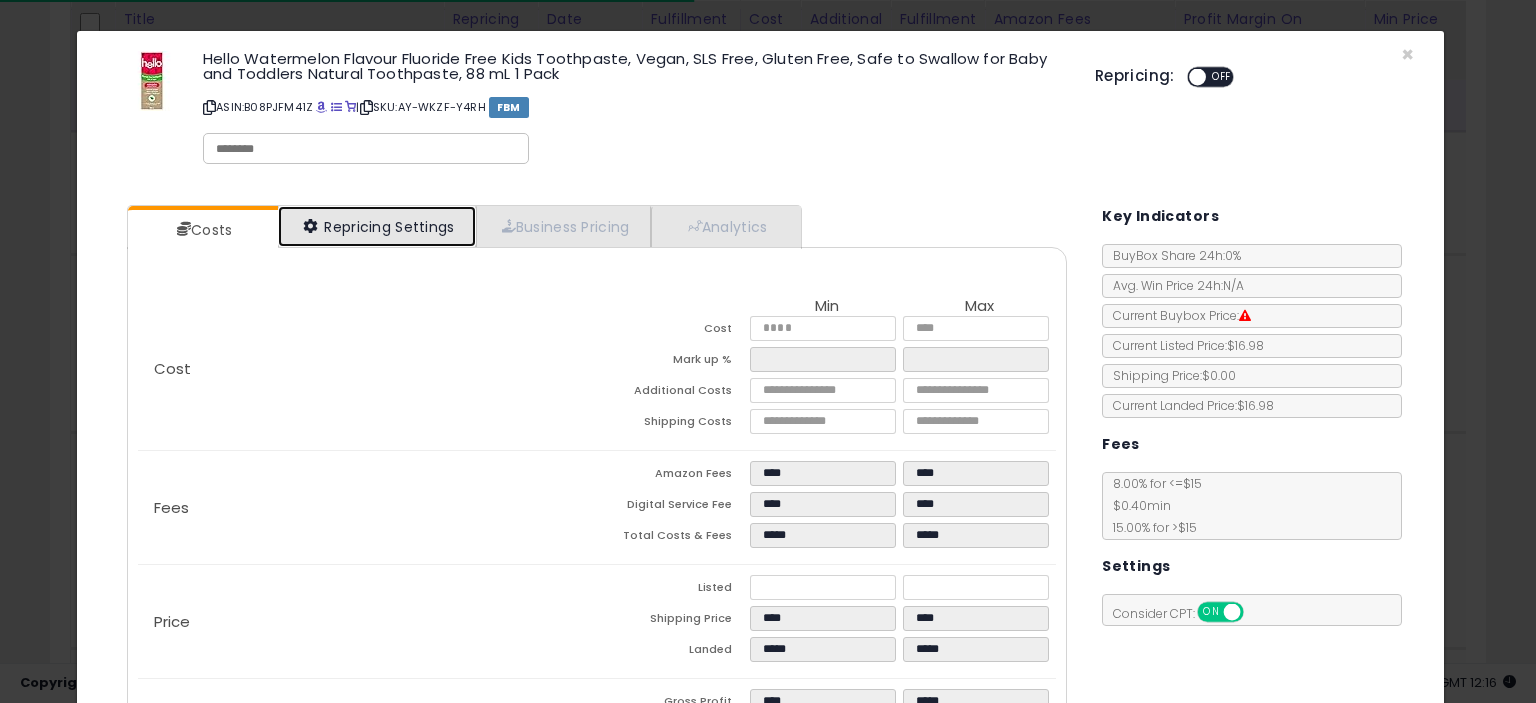 click on "Repricing Settings" at bounding box center (377, 226) 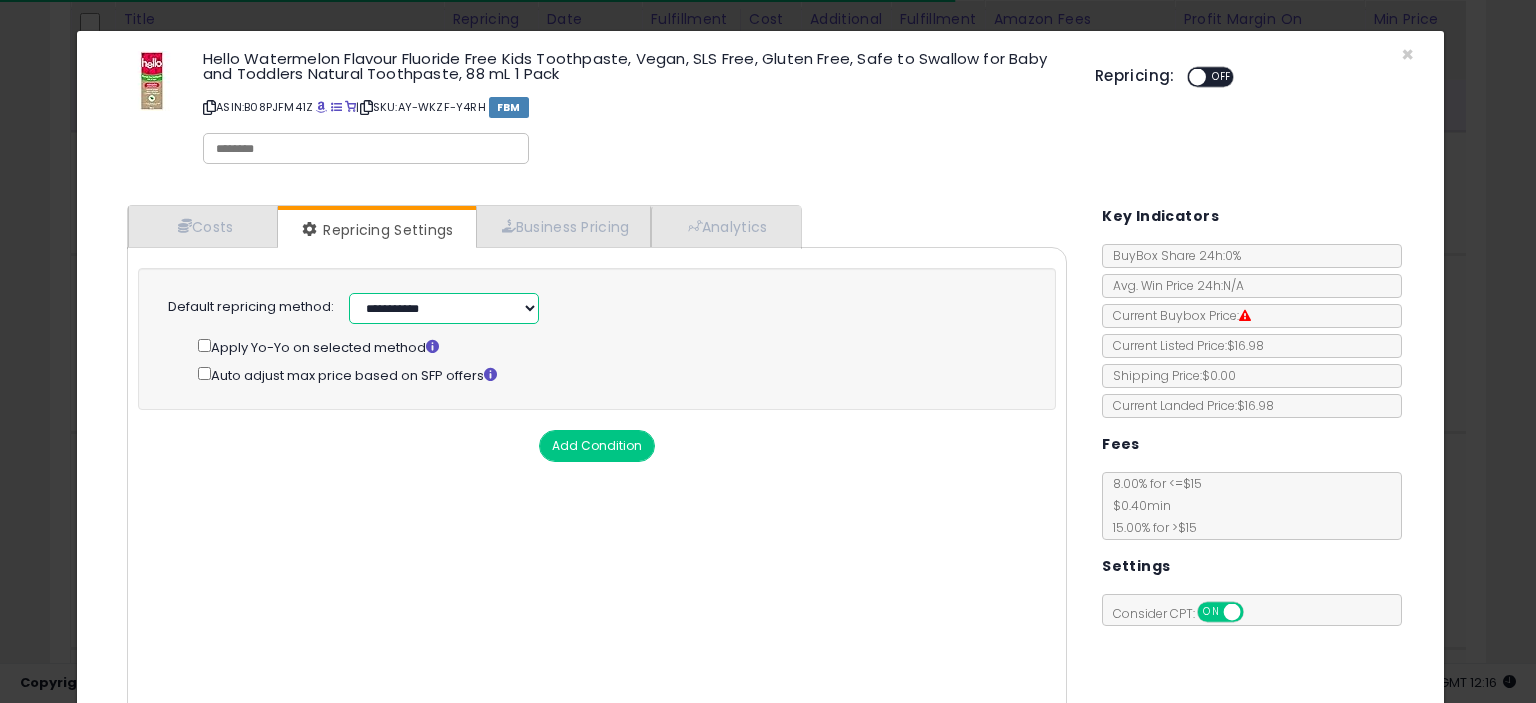 click on "**********" at bounding box center (444, 308) 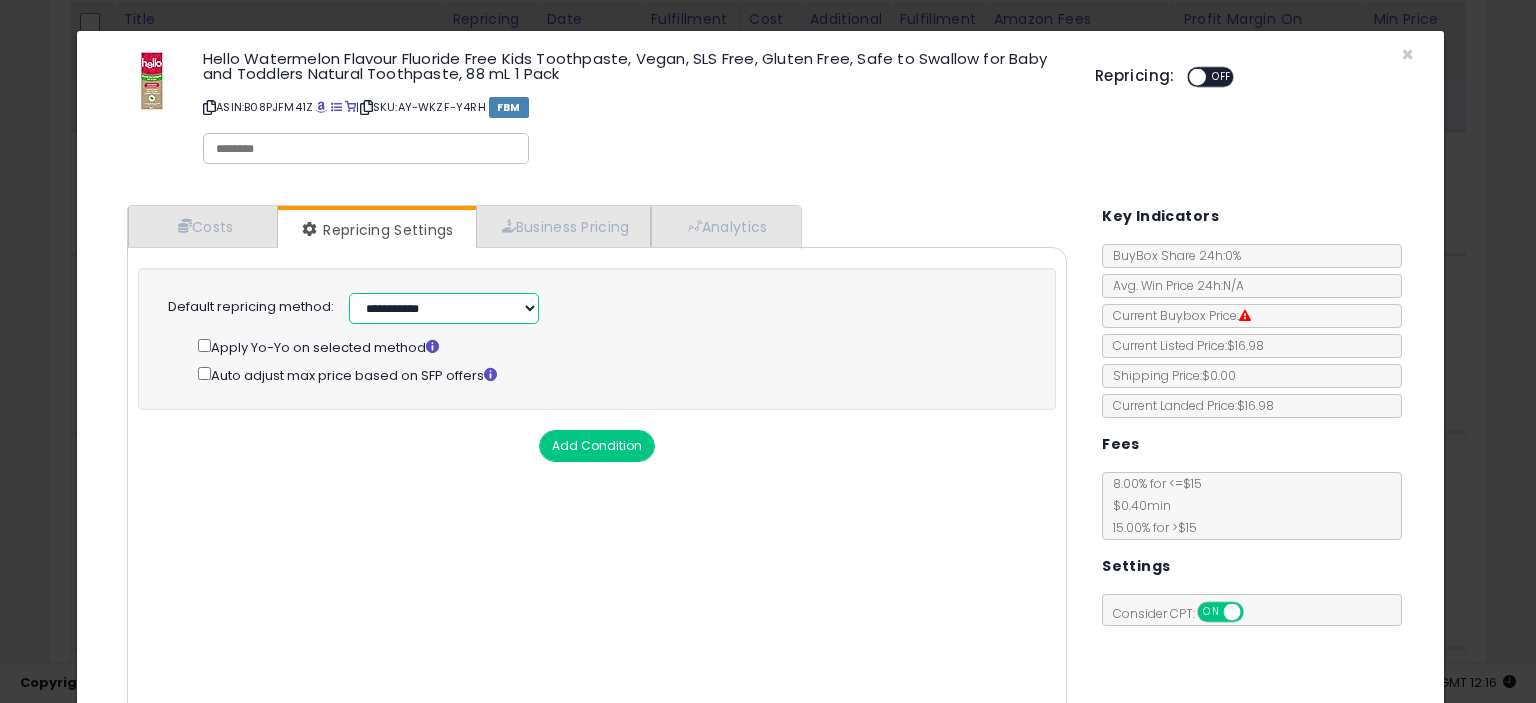 select on "**********" 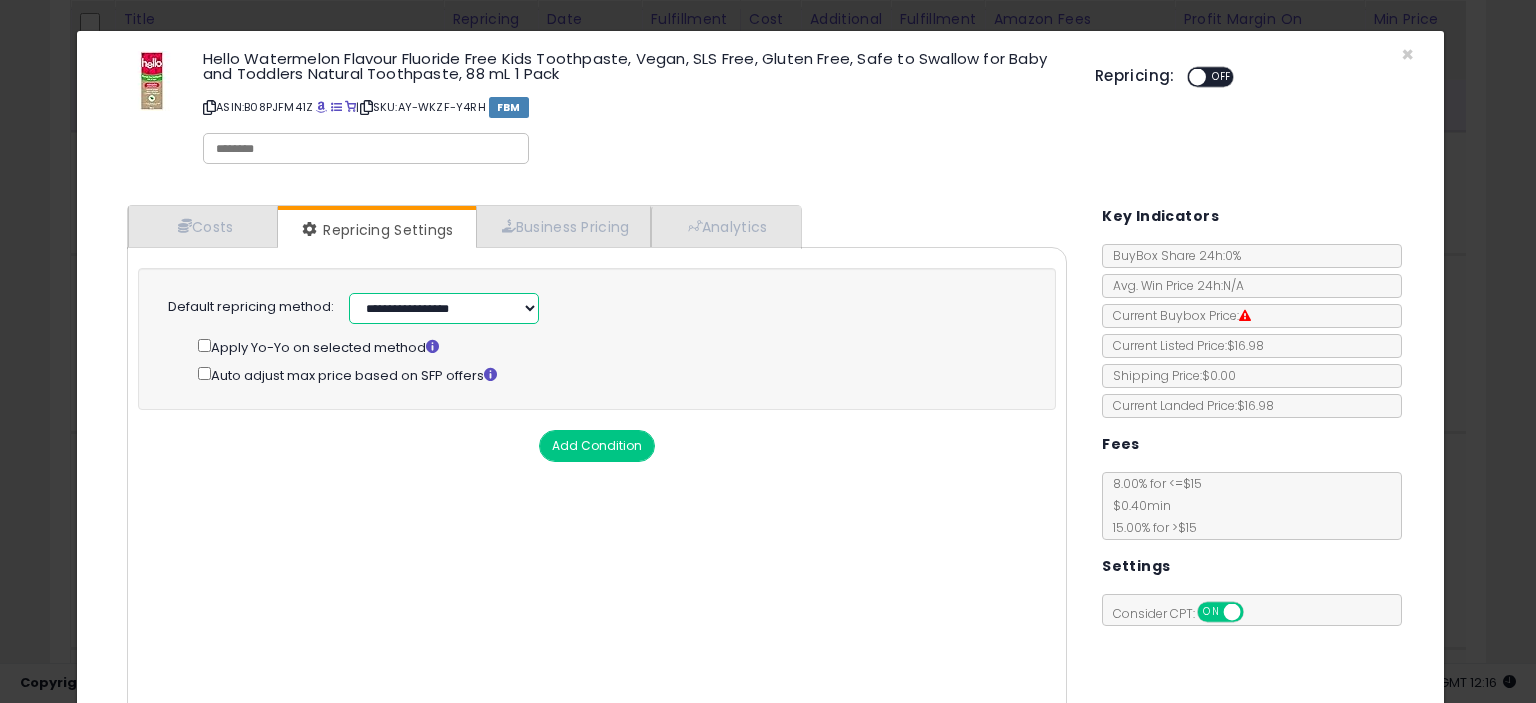 click on "**********" at bounding box center (444, 308) 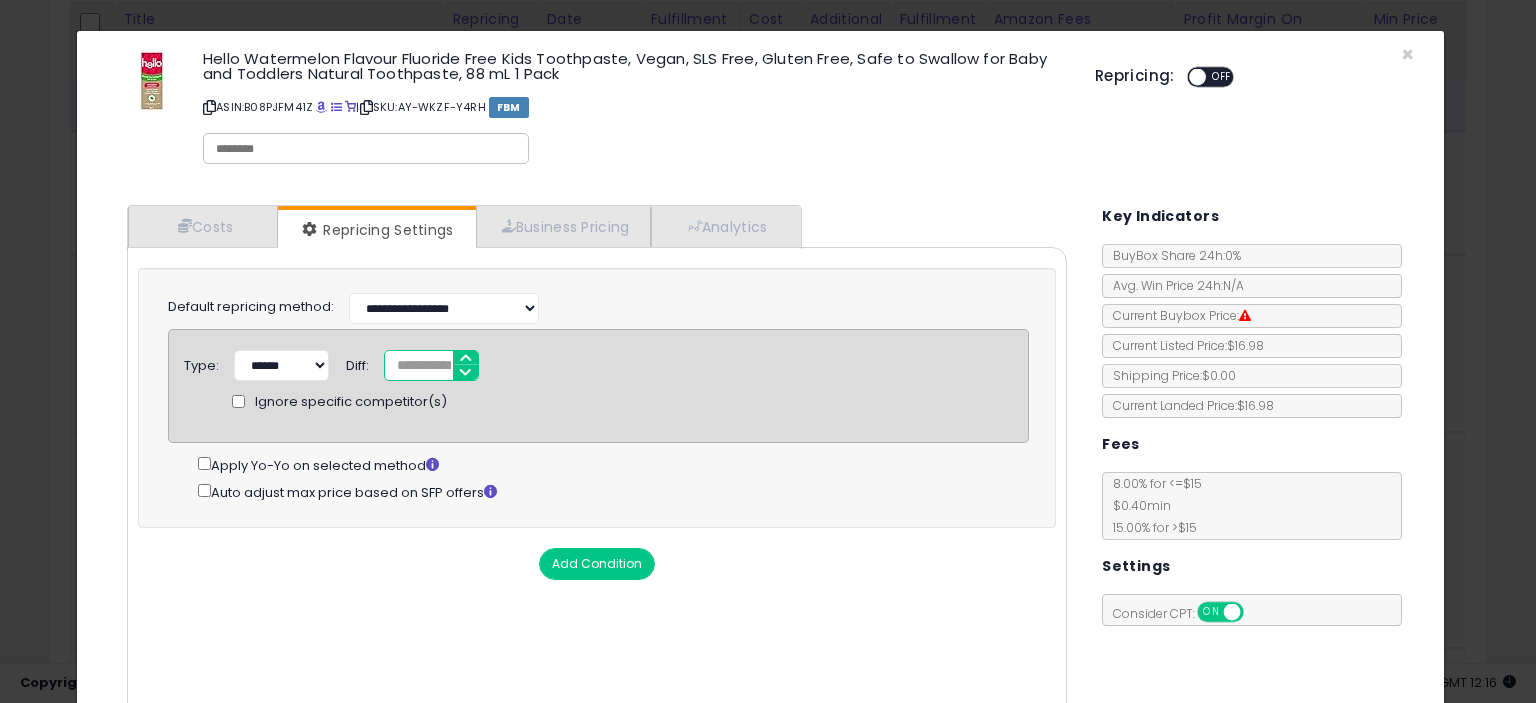 click on "*" at bounding box center [431, 365] 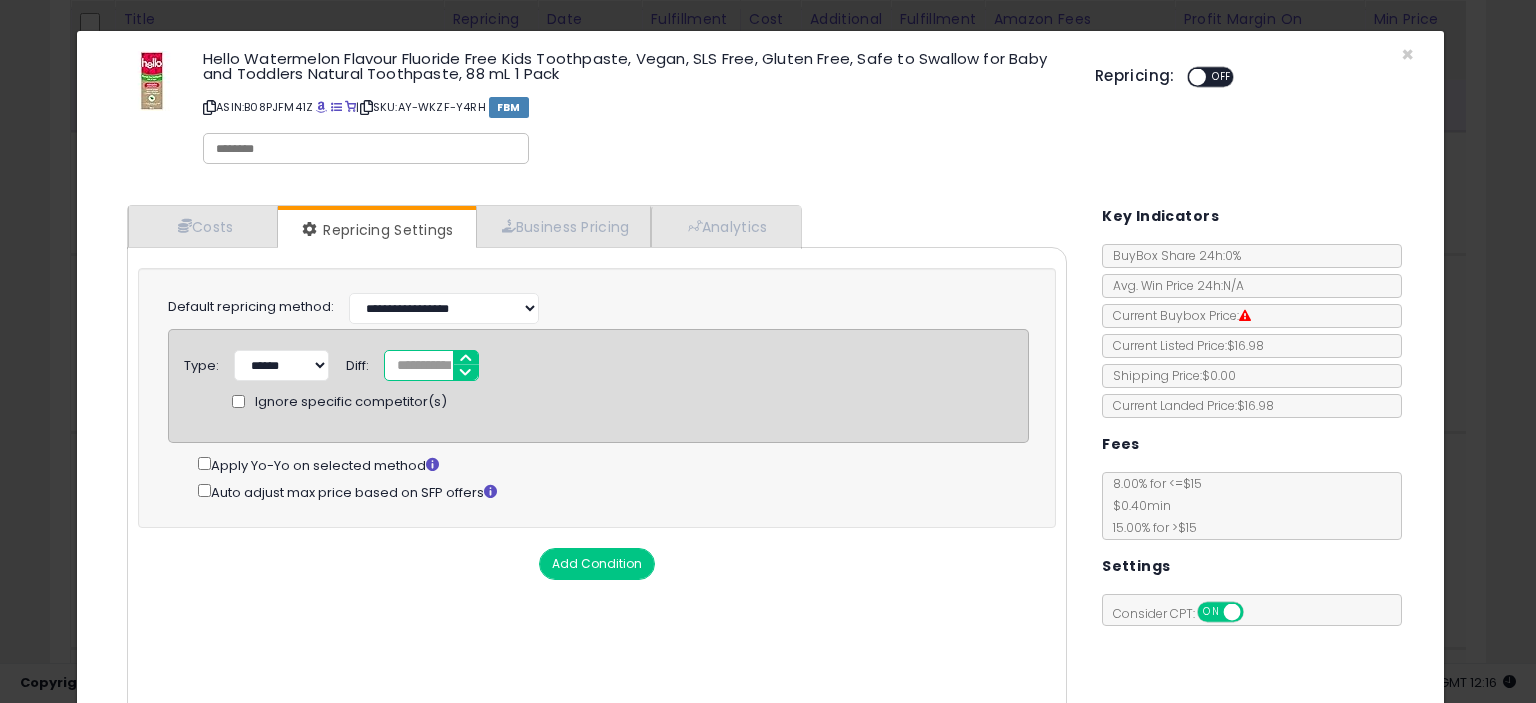 type on "*****" 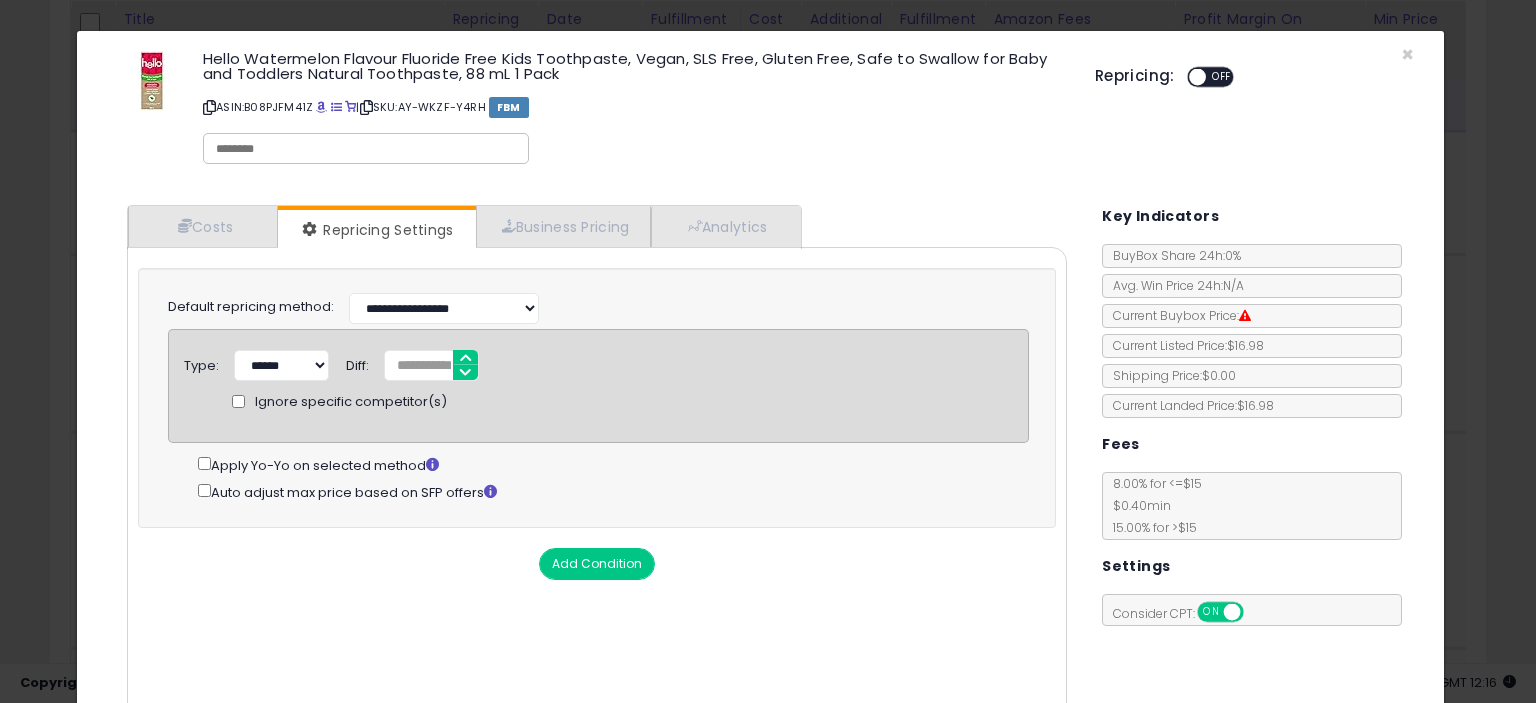 click on "Cost
Min
Max
Cost
****
****
Mark up %
*****
******
Additional Costs
Shipping Costs ****" at bounding box center (597, 489) 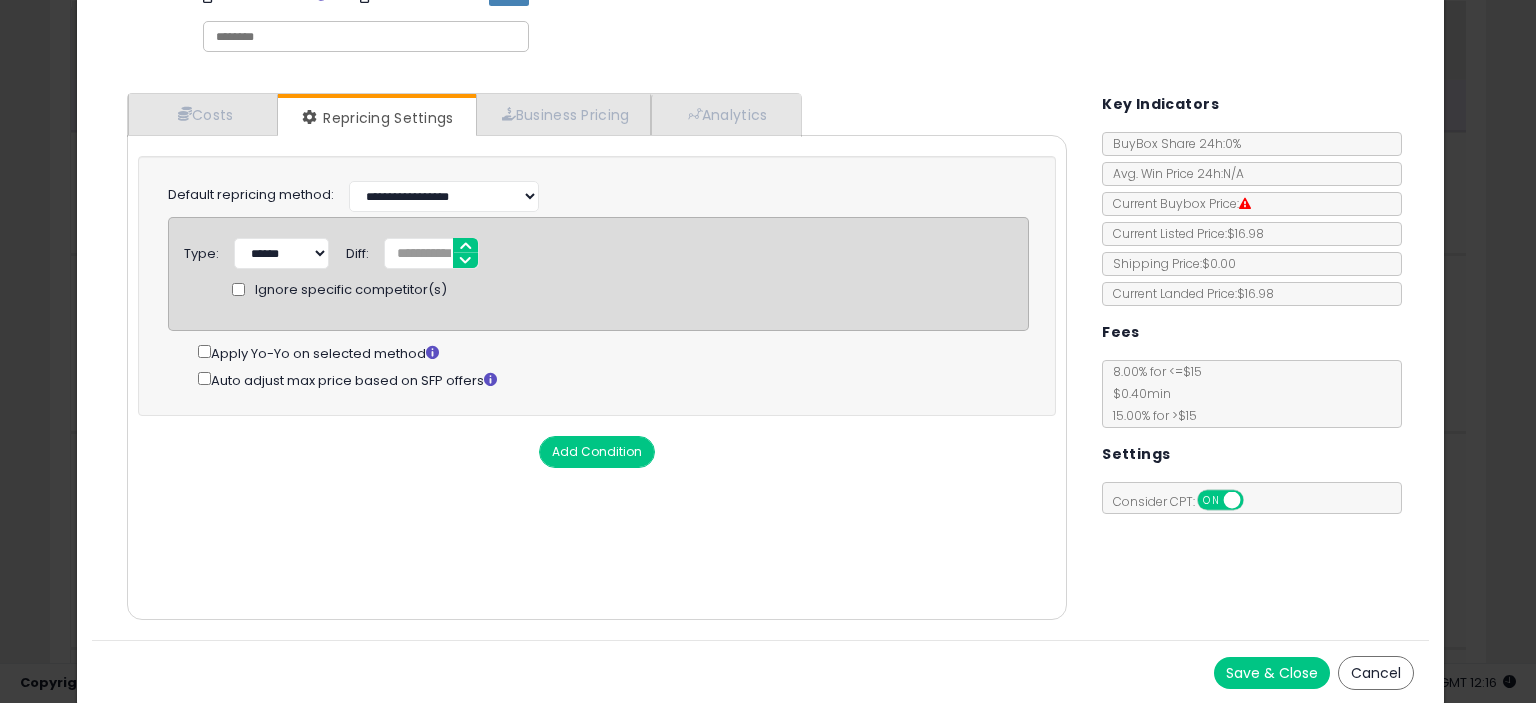 click on "Save & Close" at bounding box center (1272, 673) 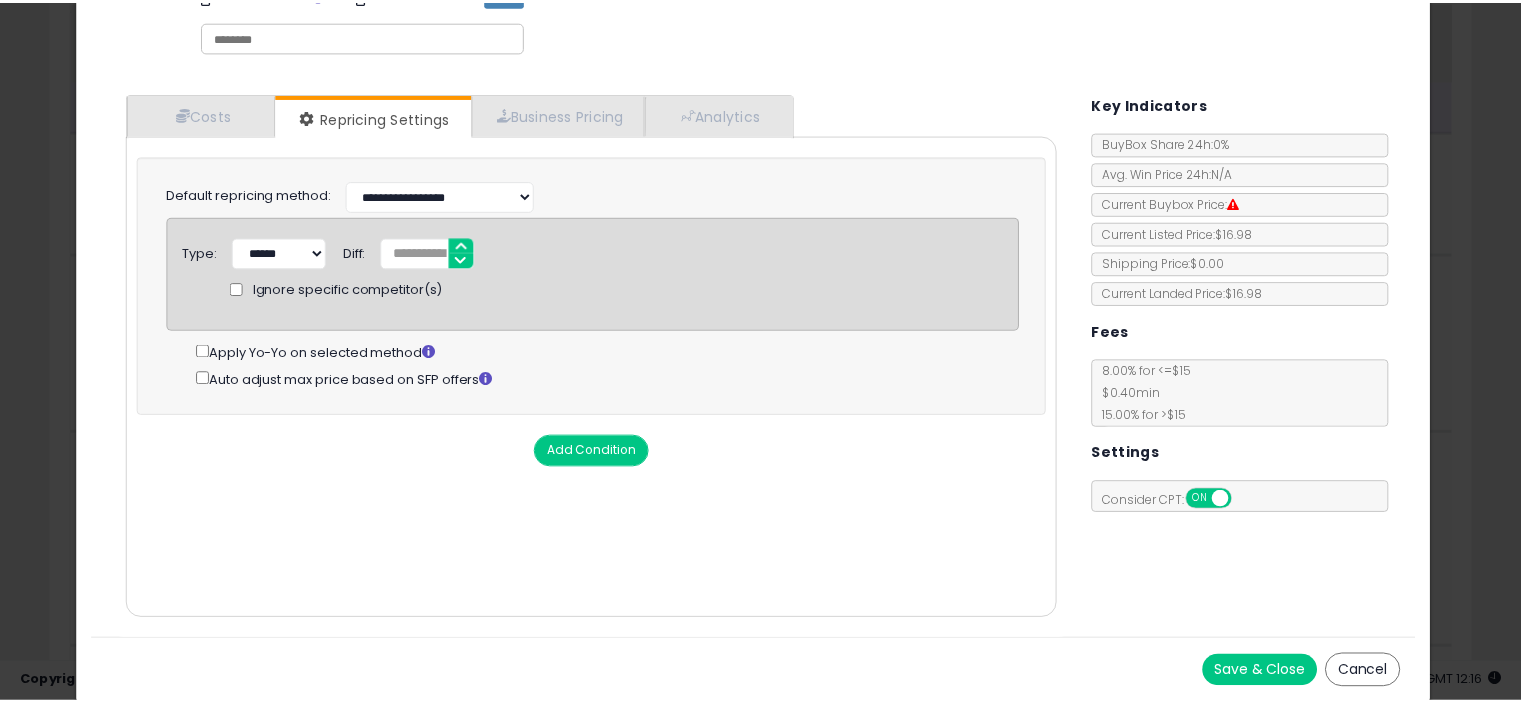 scroll, scrollTop: 0, scrollLeft: 0, axis: both 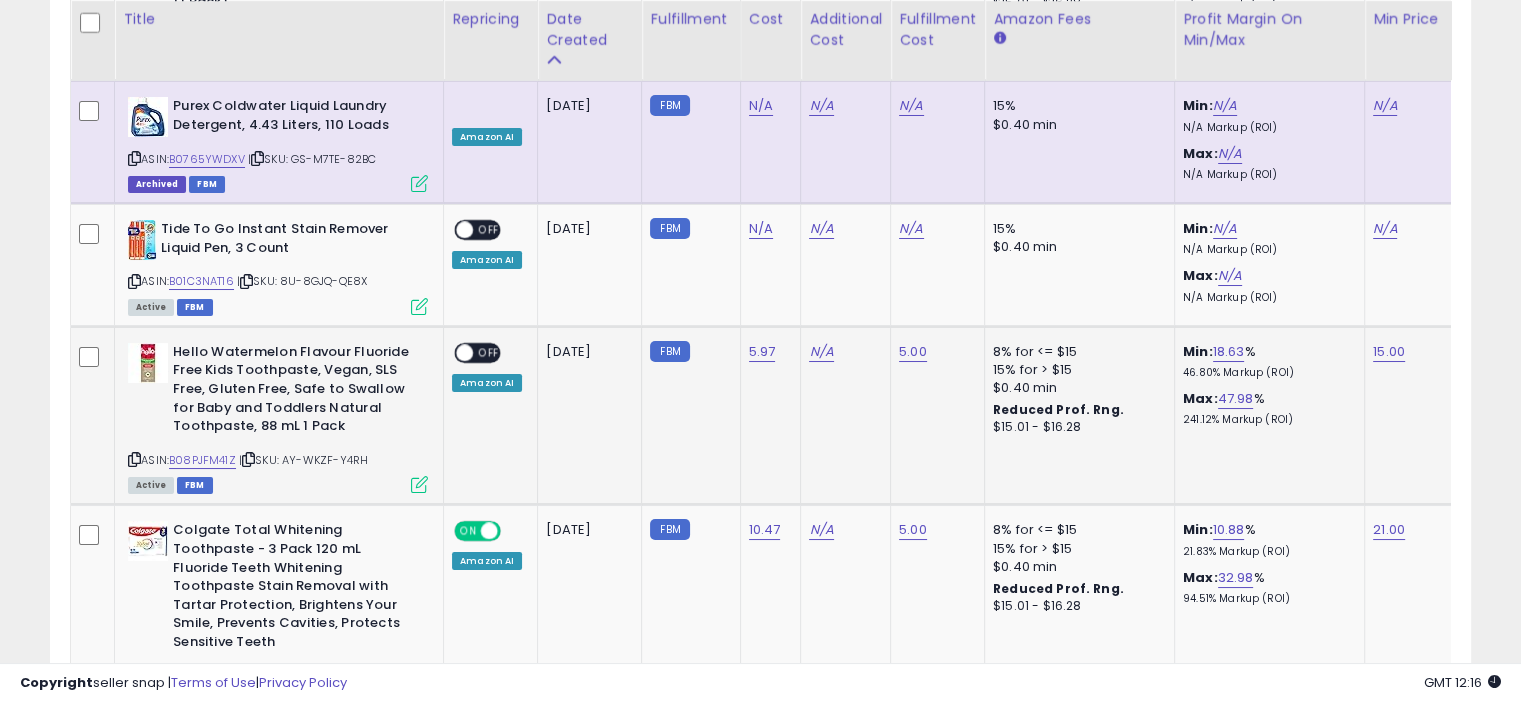click on "OFF" at bounding box center [489, 352] 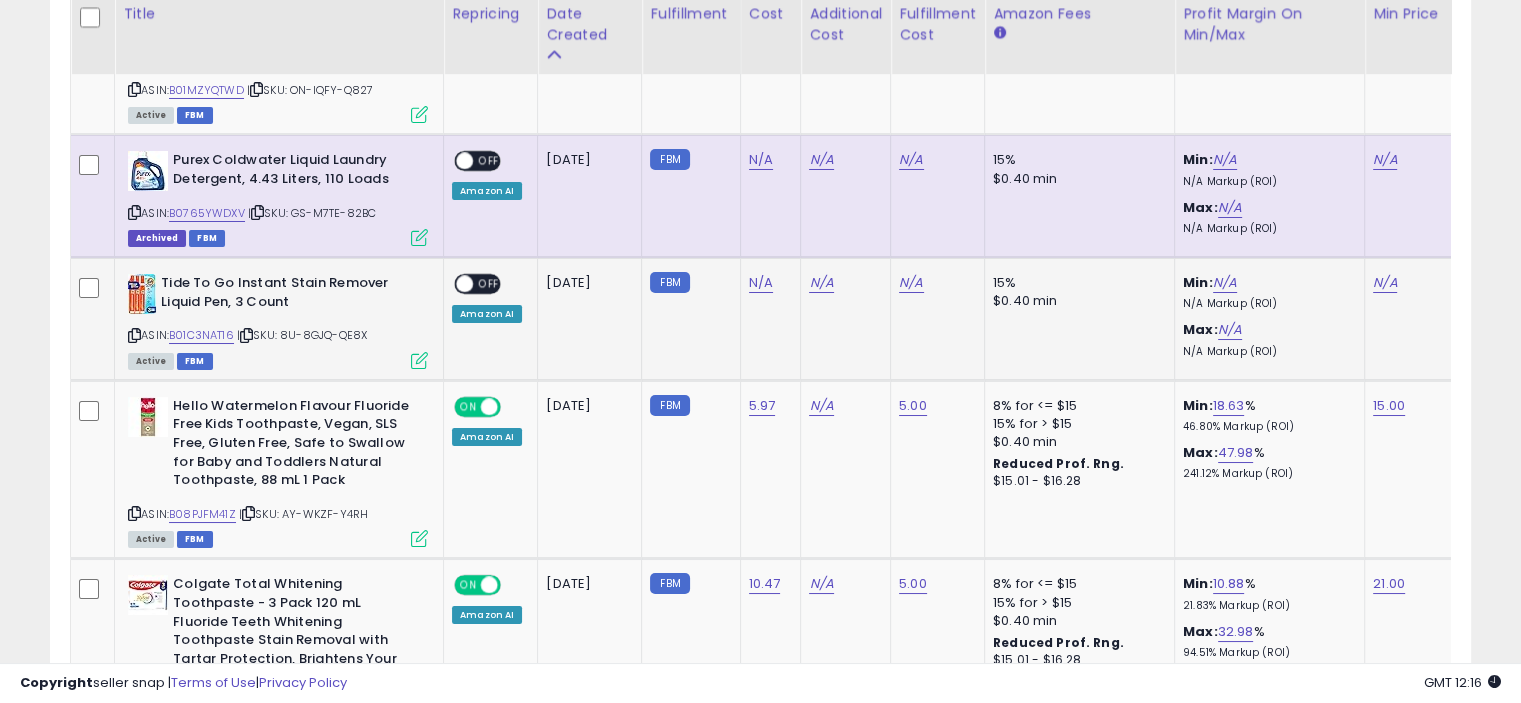 scroll, scrollTop: 7367, scrollLeft: 0, axis: vertical 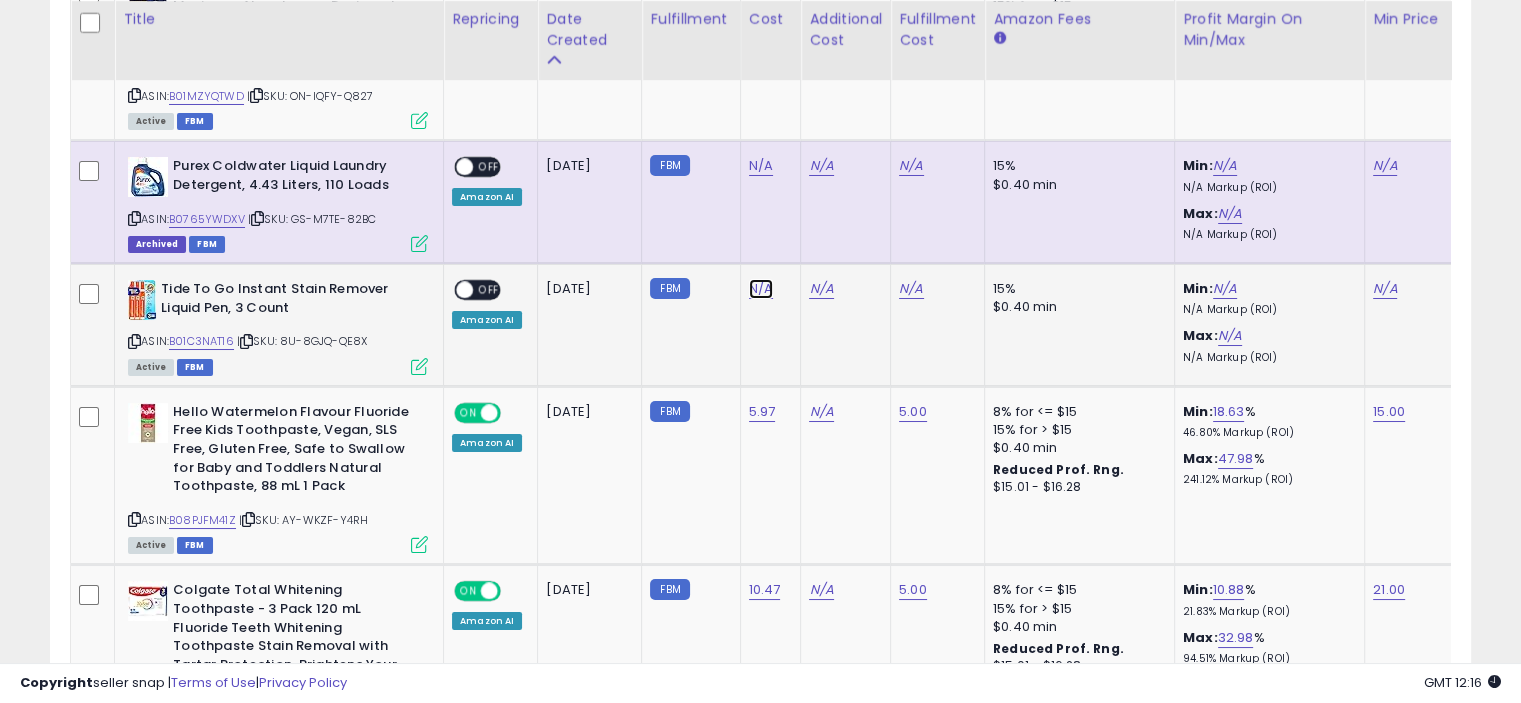 click on "N/A" at bounding box center (761, -6293) 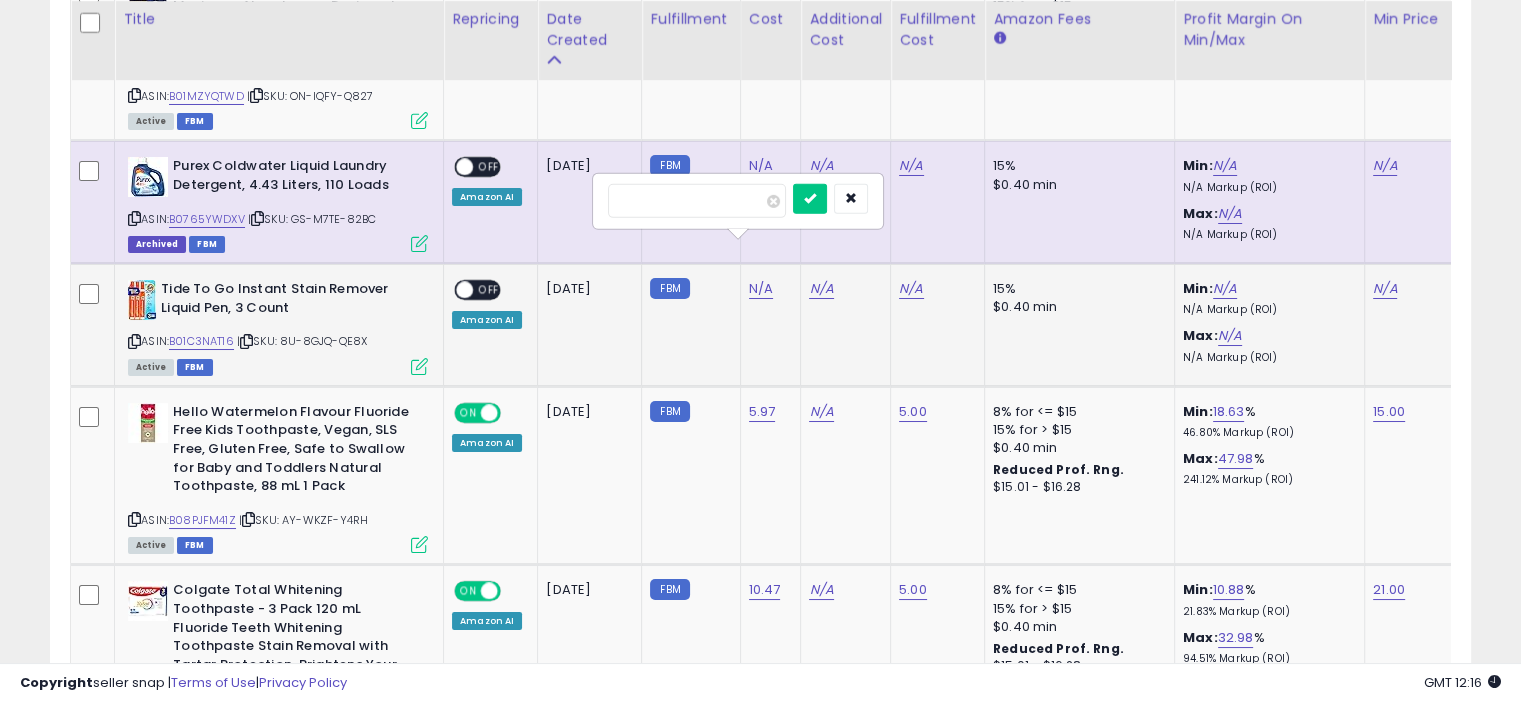 type on "*****" 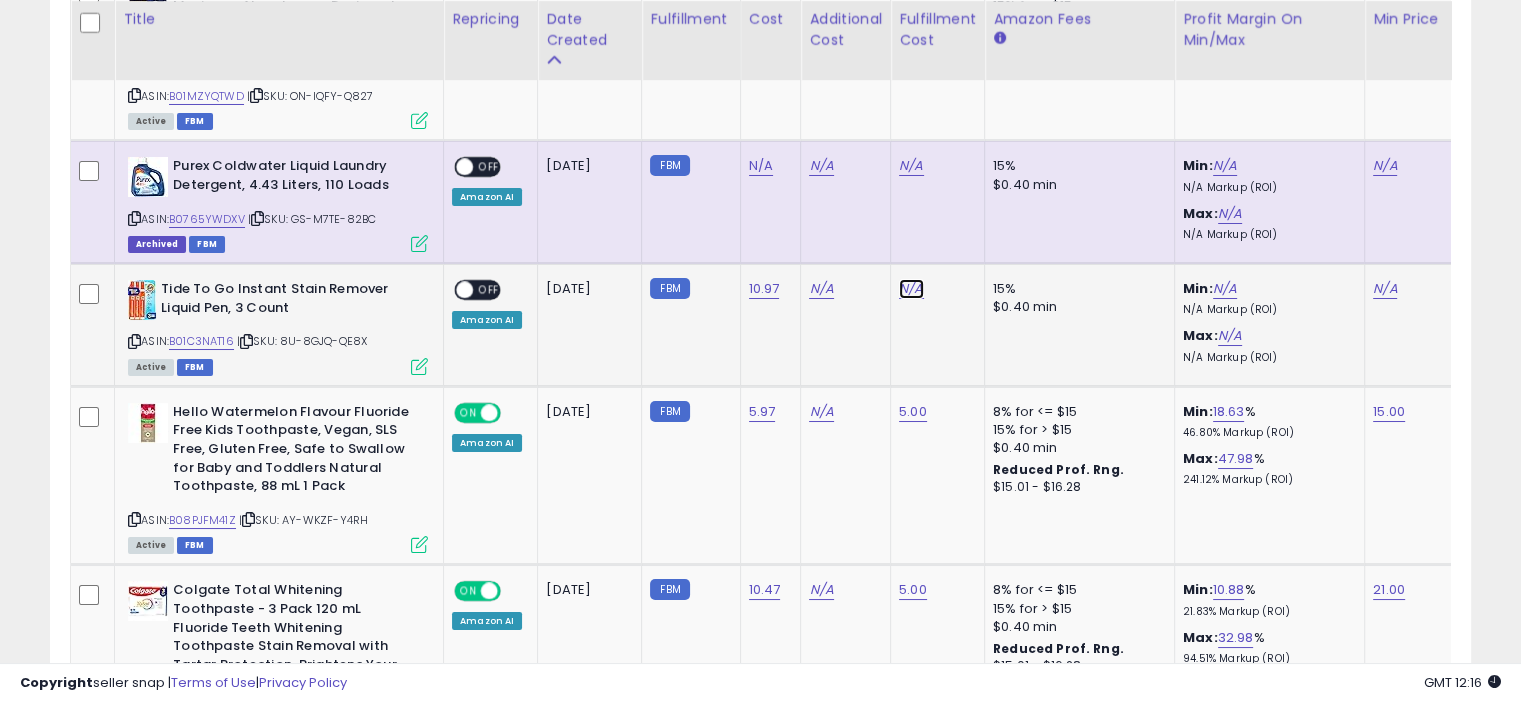 click on "N/A" at bounding box center [911, -6293] 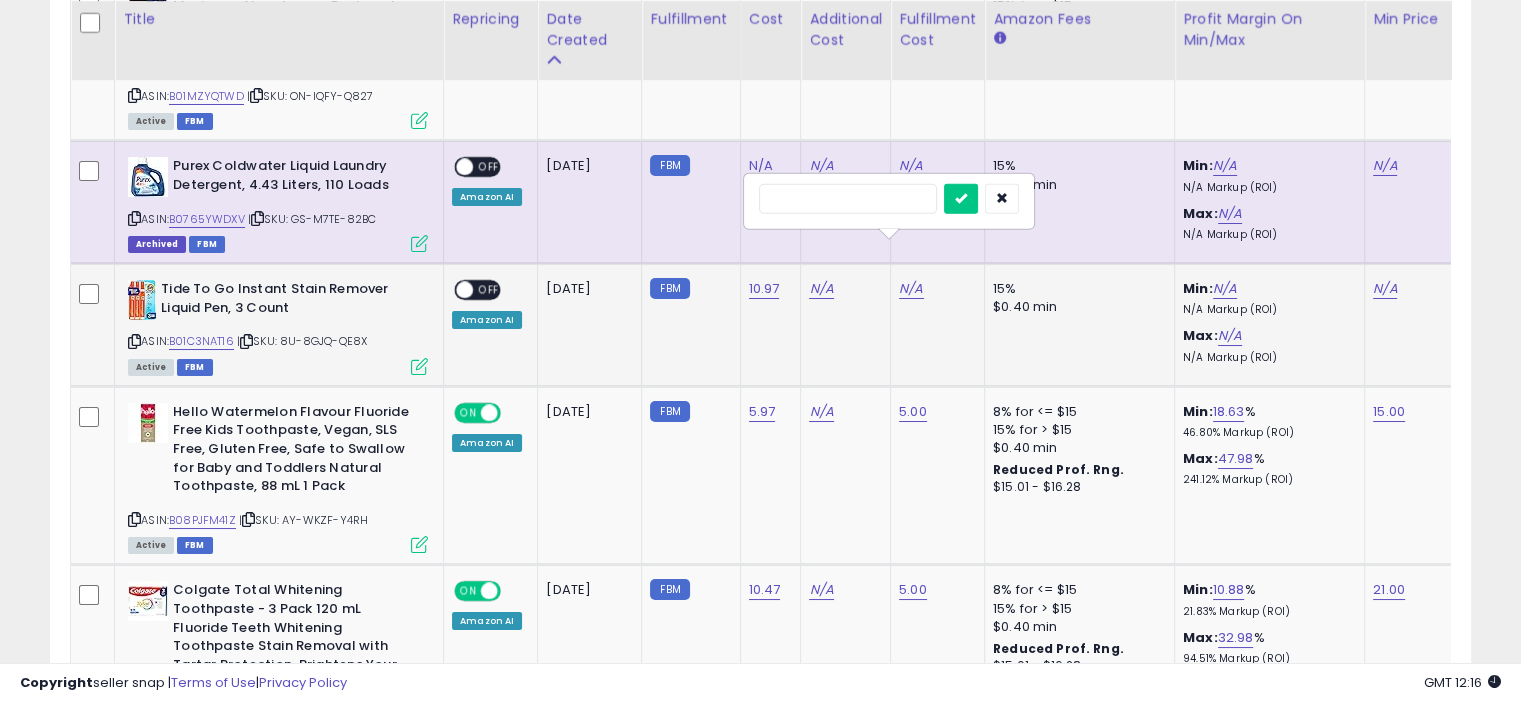 type on "*" 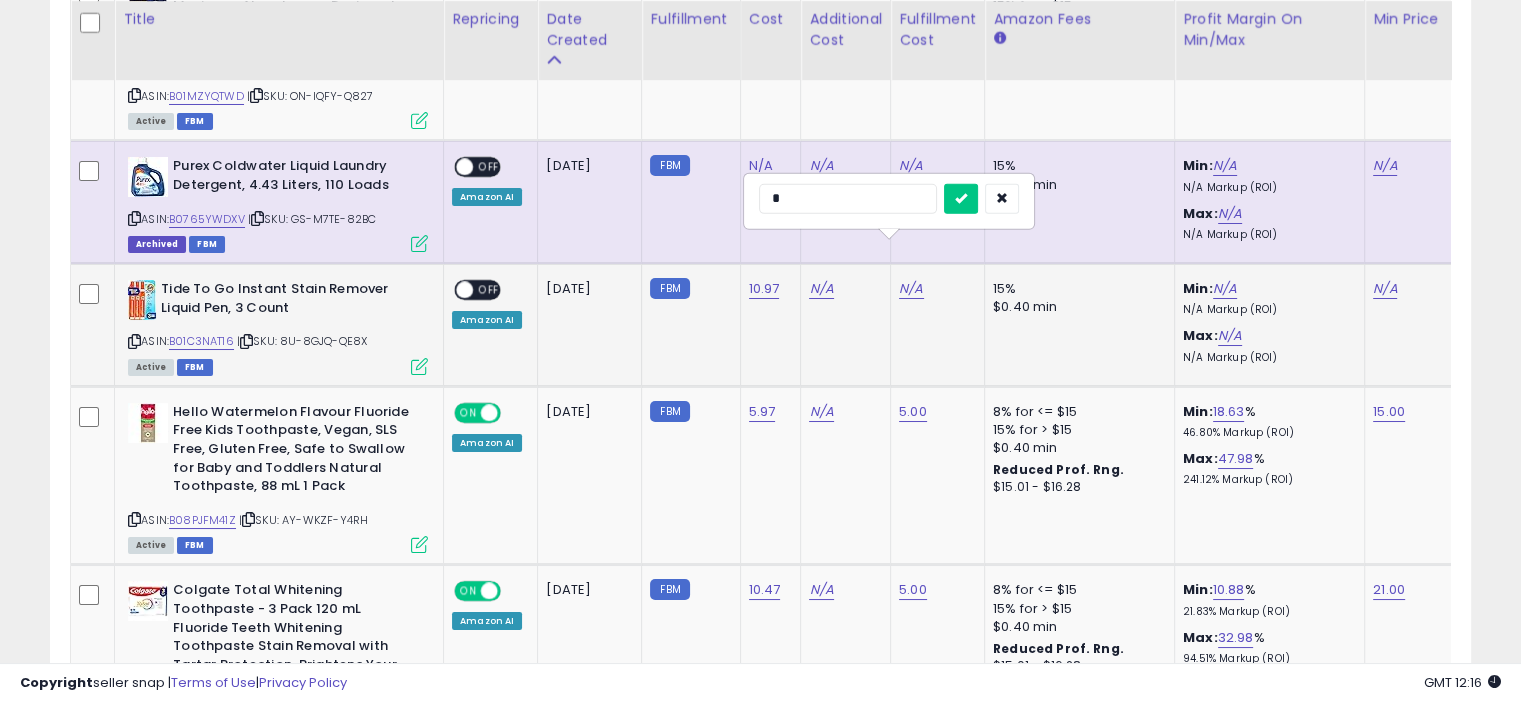 click at bounding box center [961, 199] 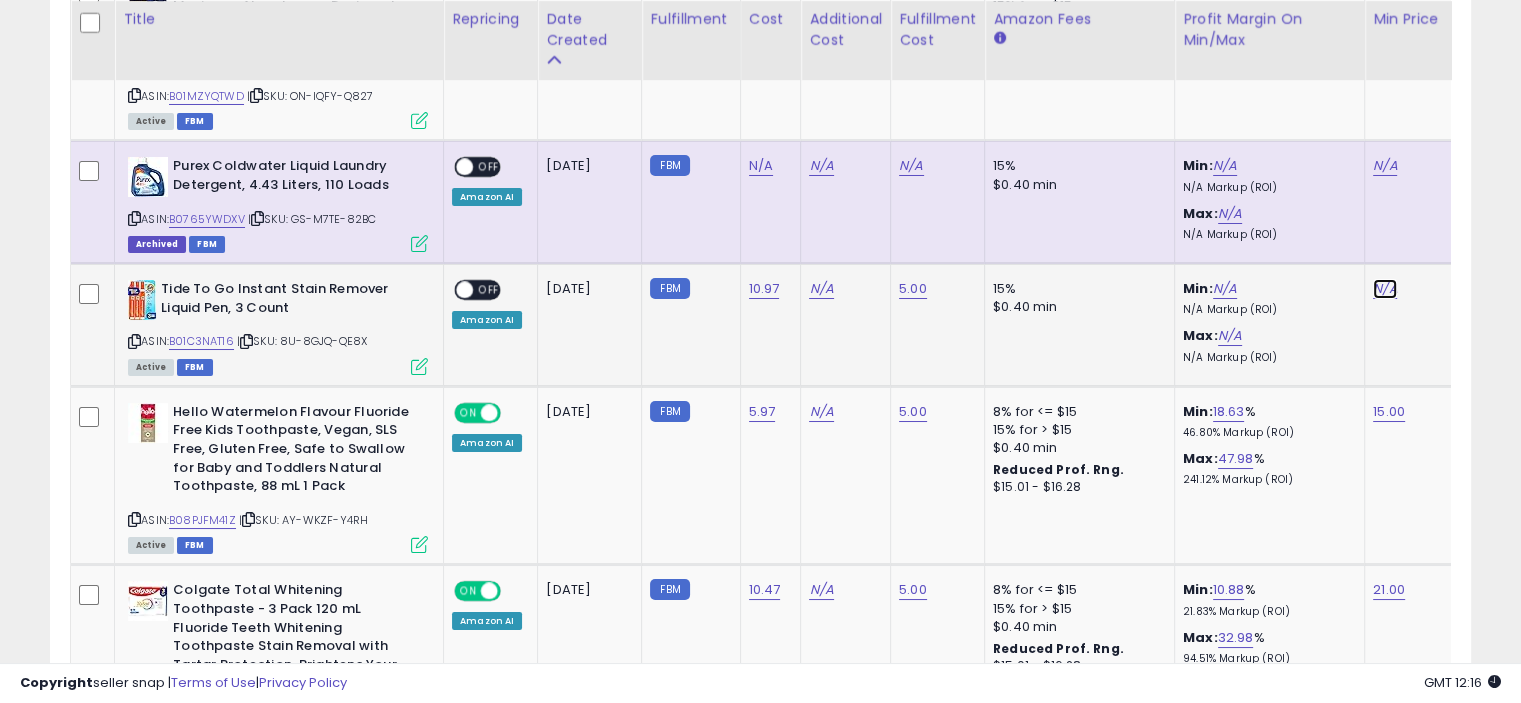 click on "N/A" at bounding box center [1385, -6293] 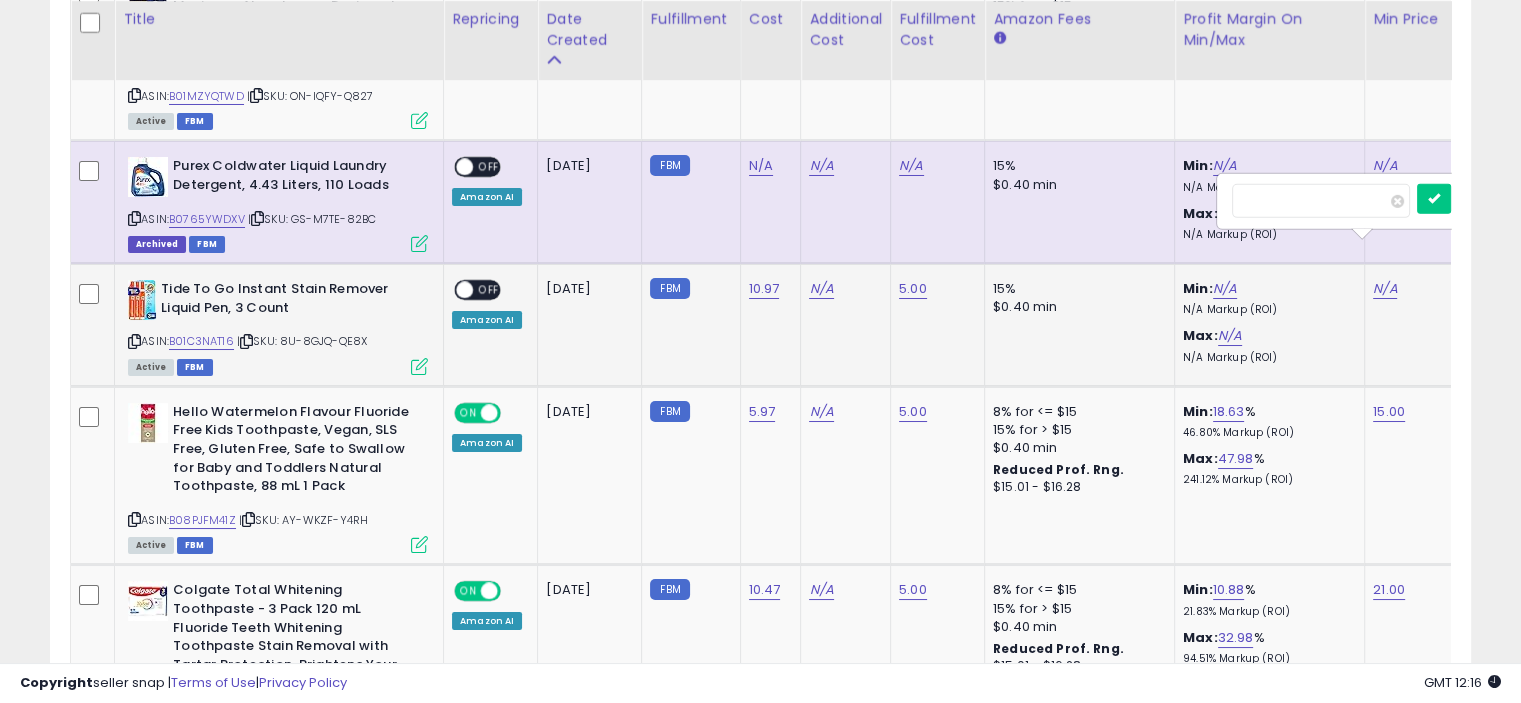scroll, scrollTop: 0, scrollLeft: 126, axis: horizontal 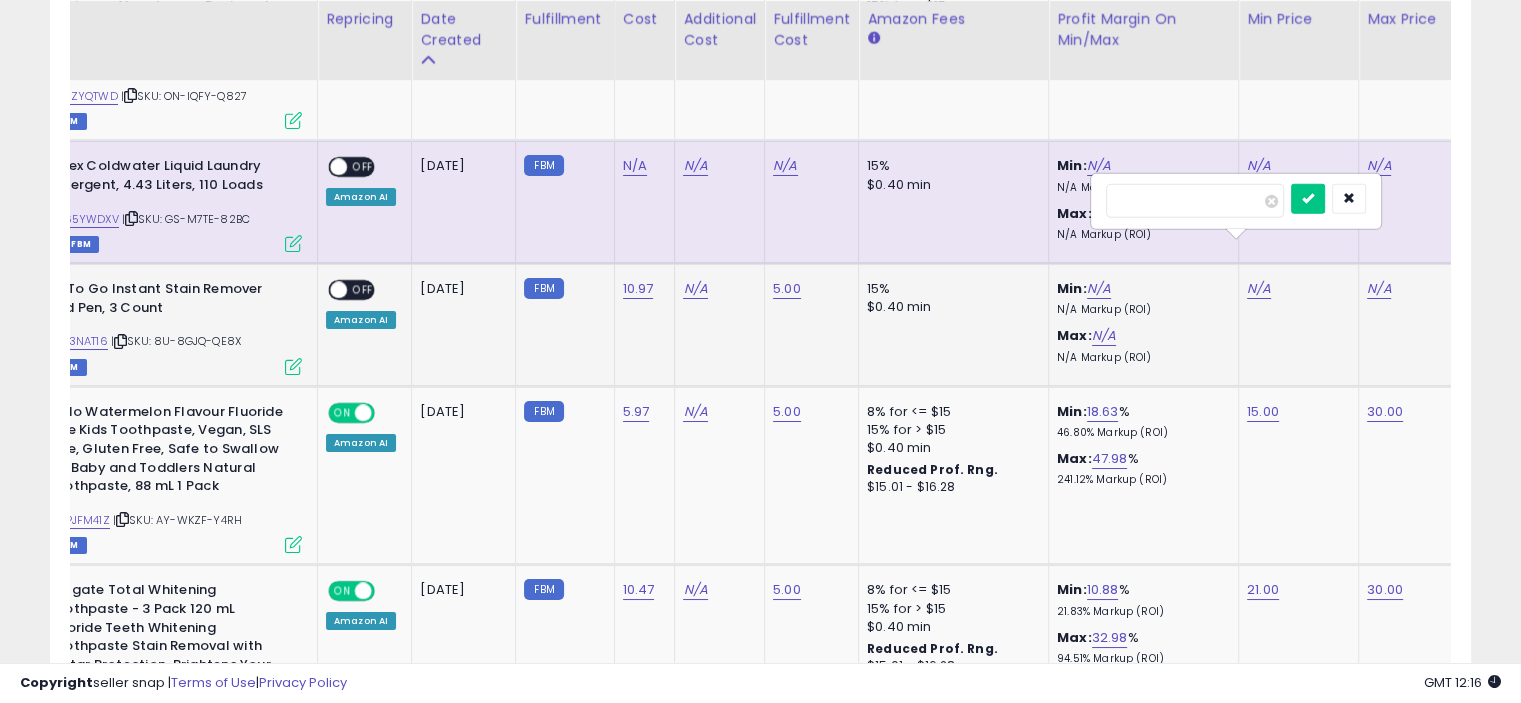 type on "**" 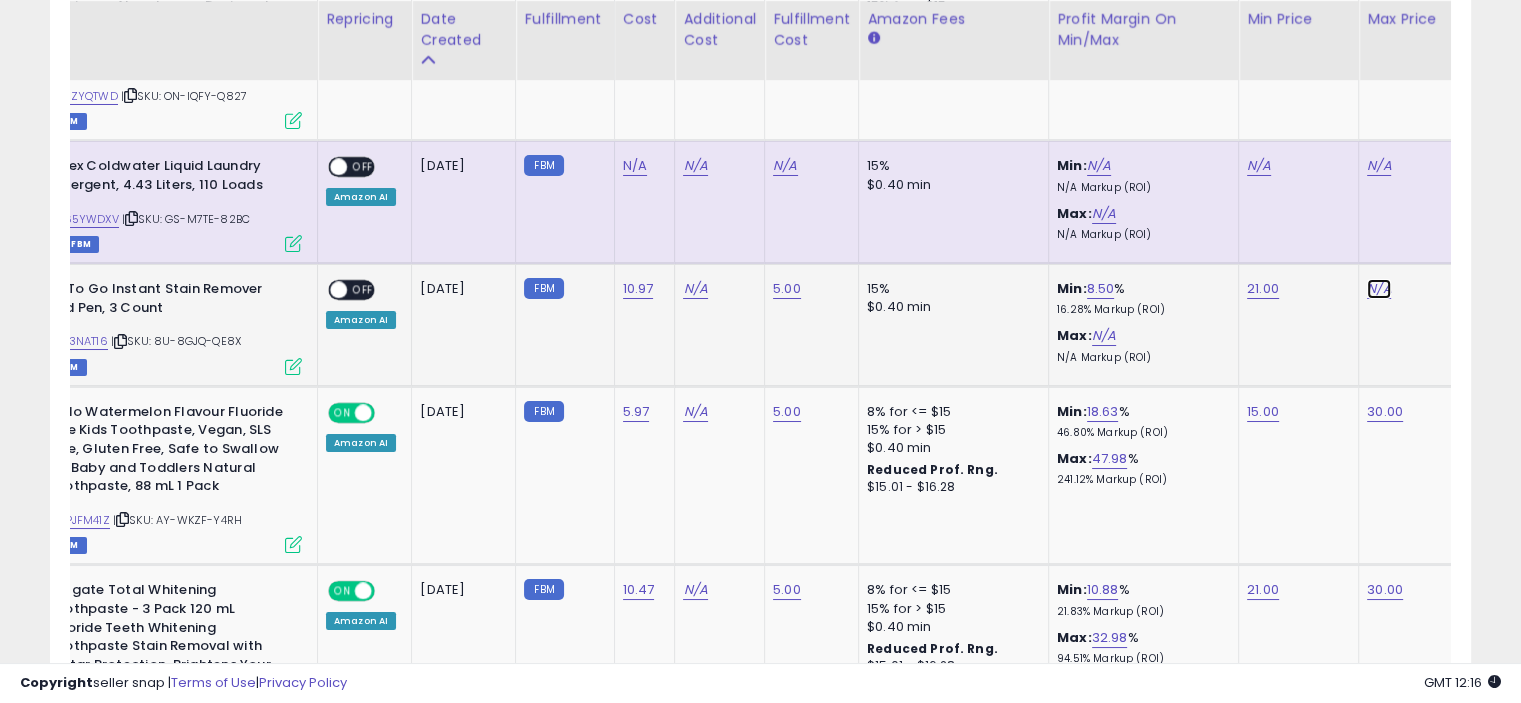 click on "N/A" at bounding box center (1379, -6293) 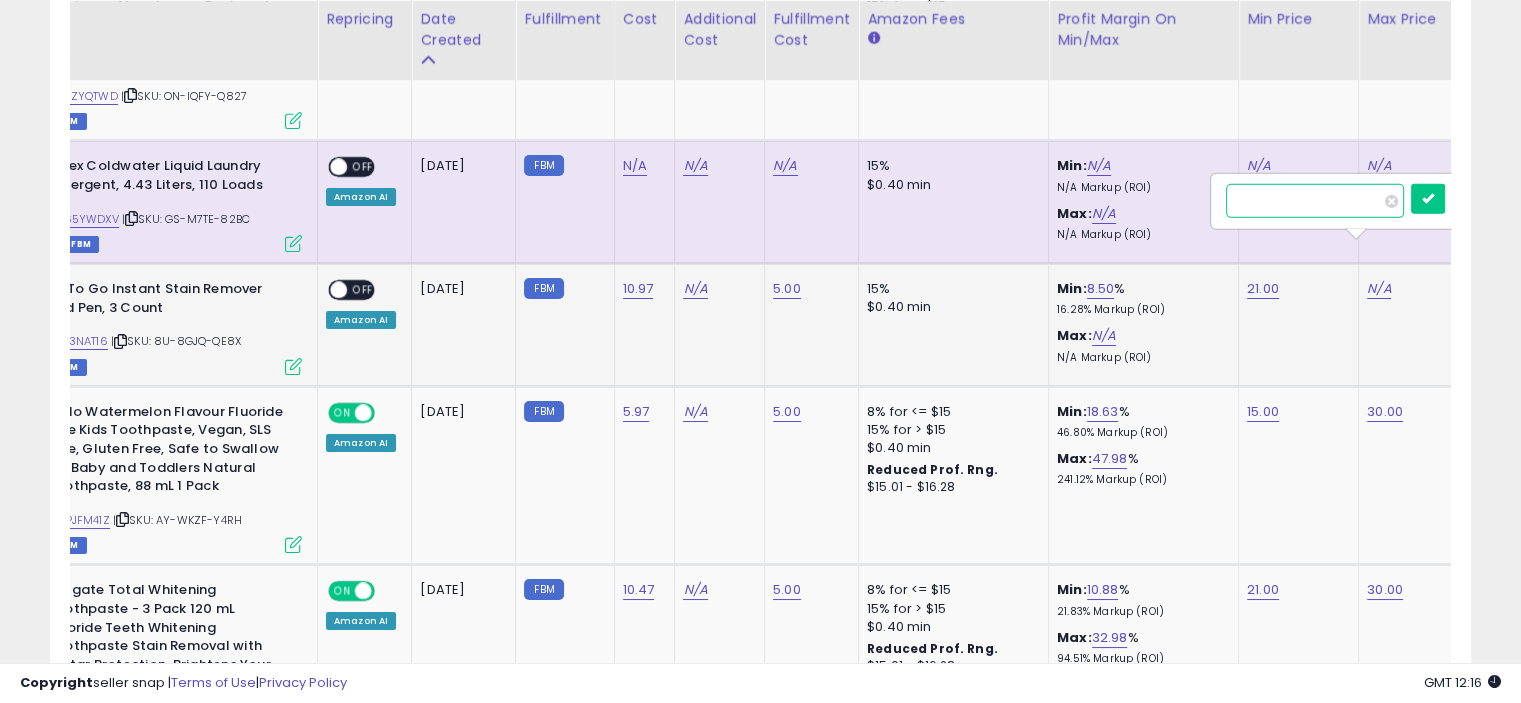scroll, scrollTop: 0, scrollLeft: 246, axis: horizontal 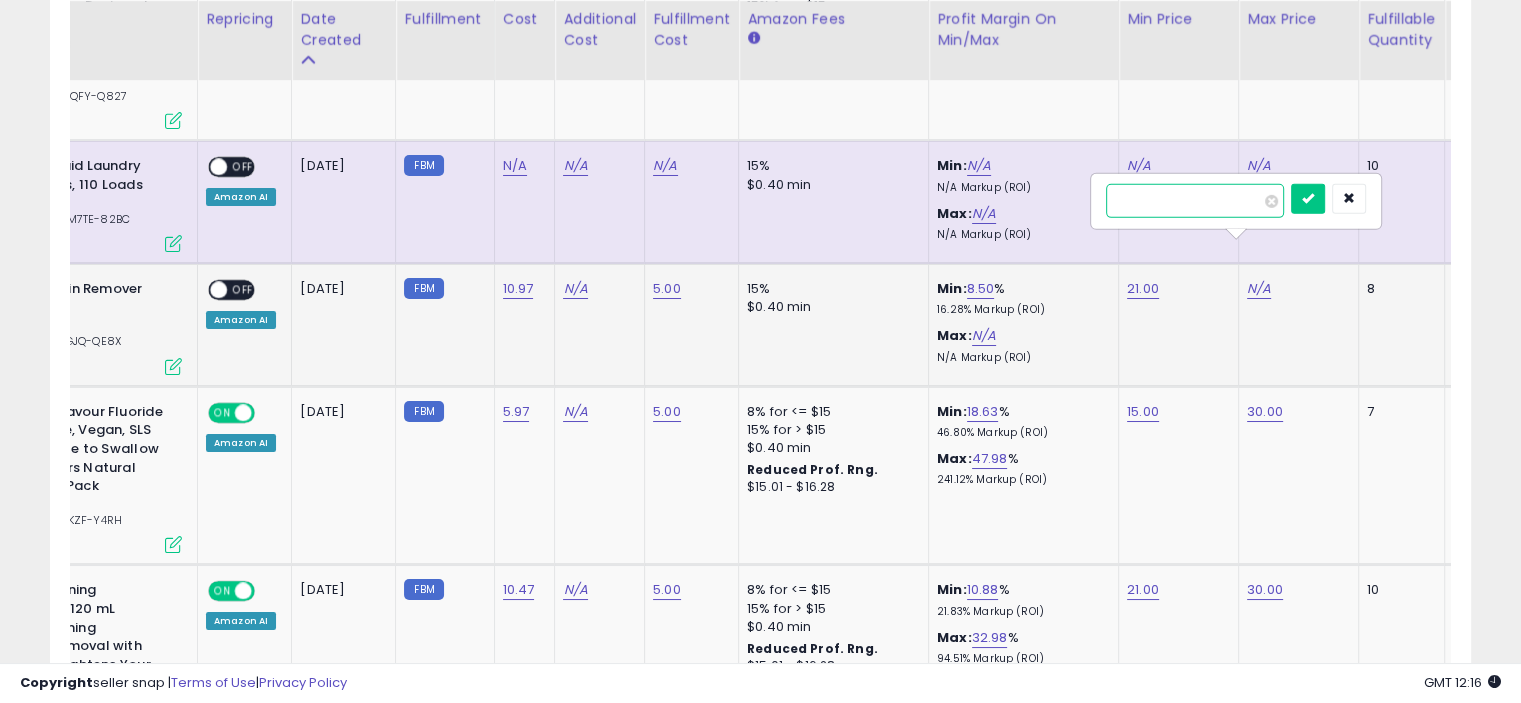 type on "**" 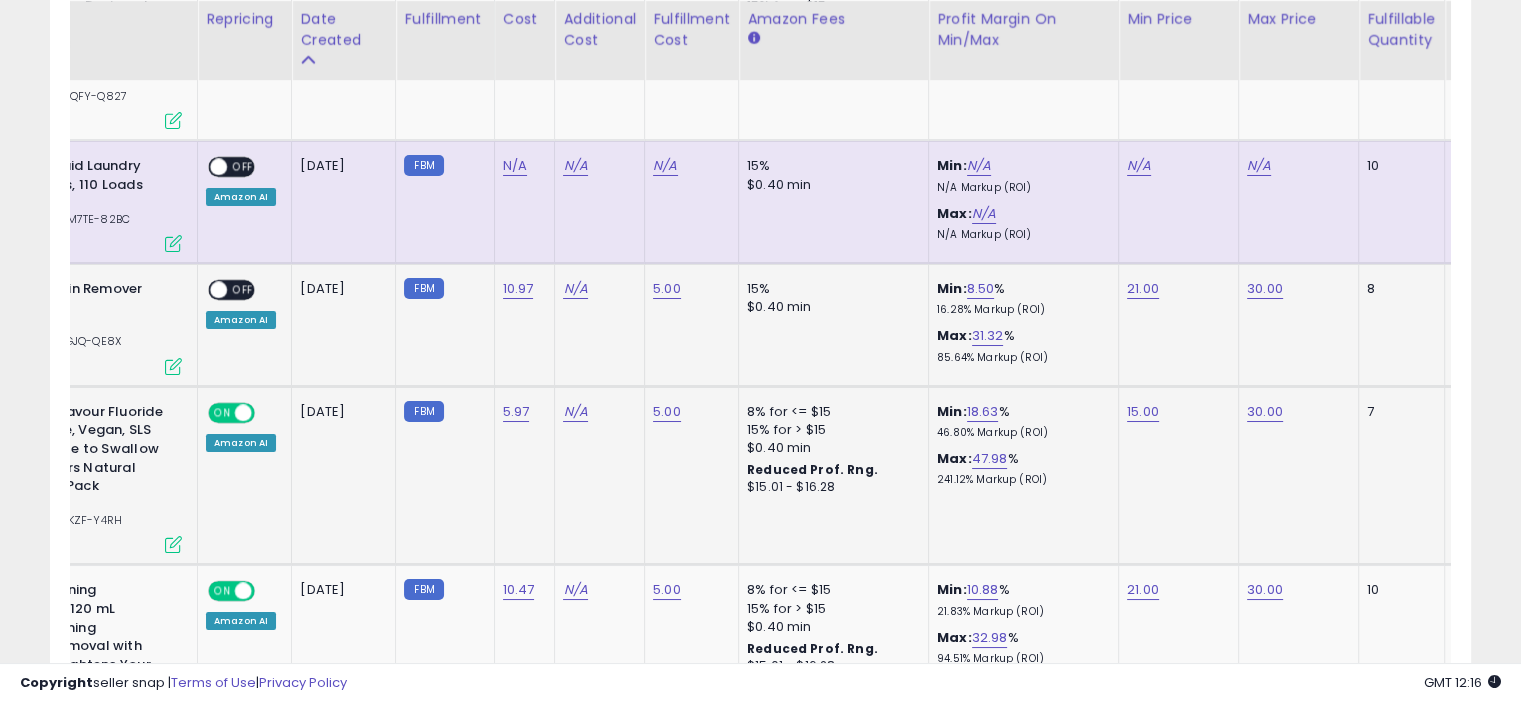 scroll, scrollTop: 0, scrollLeft: 0, axis: both 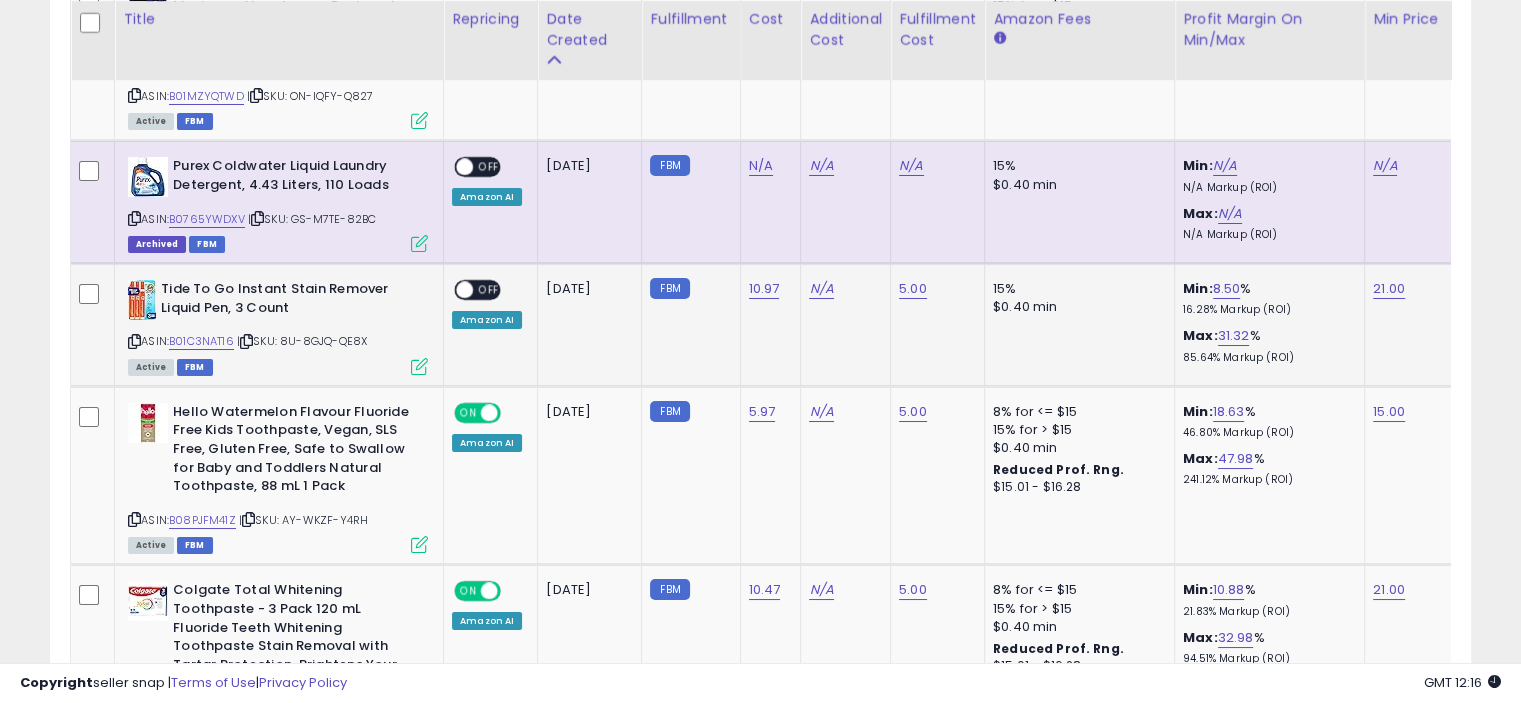 click at bounding box center (419, 366) 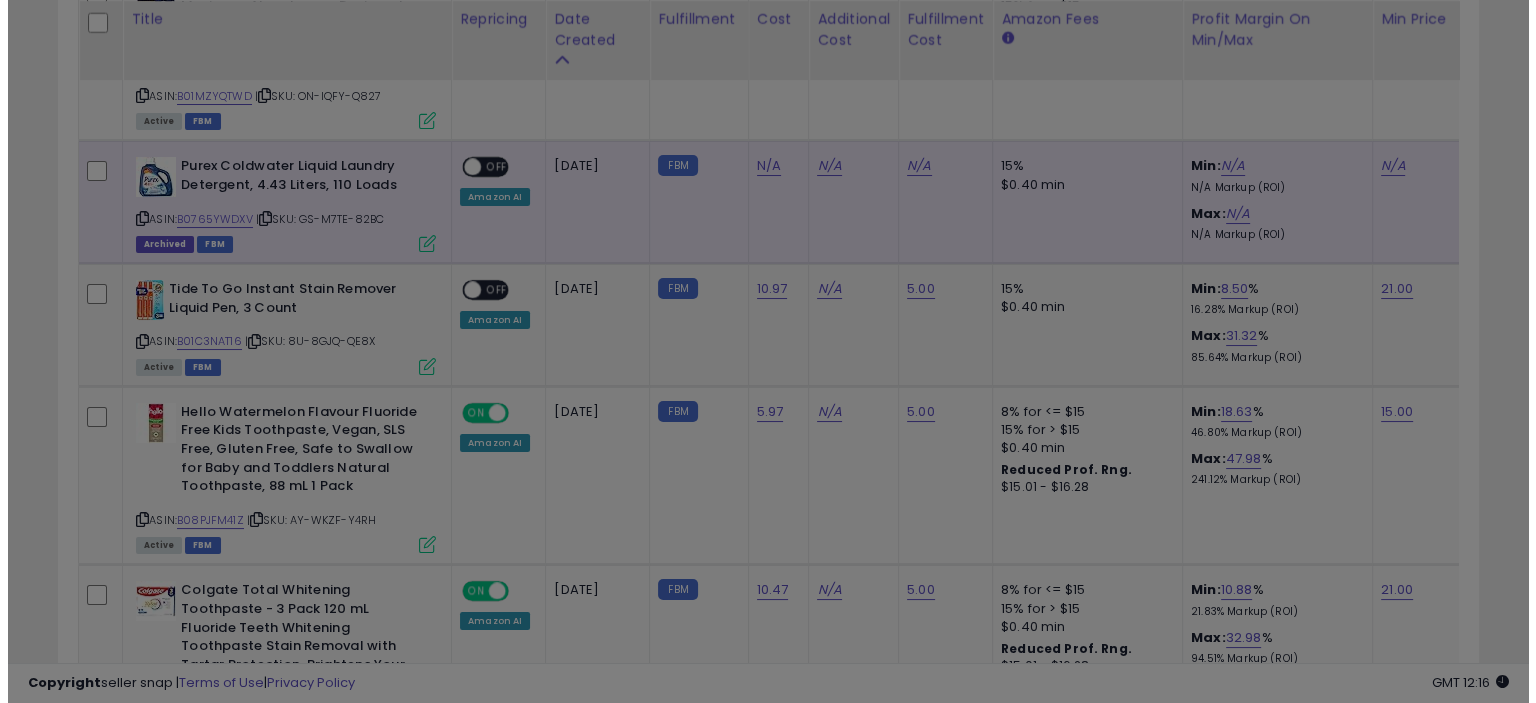 scroll, scrollTop: 999589, scrollLeft: 999168, axis: both 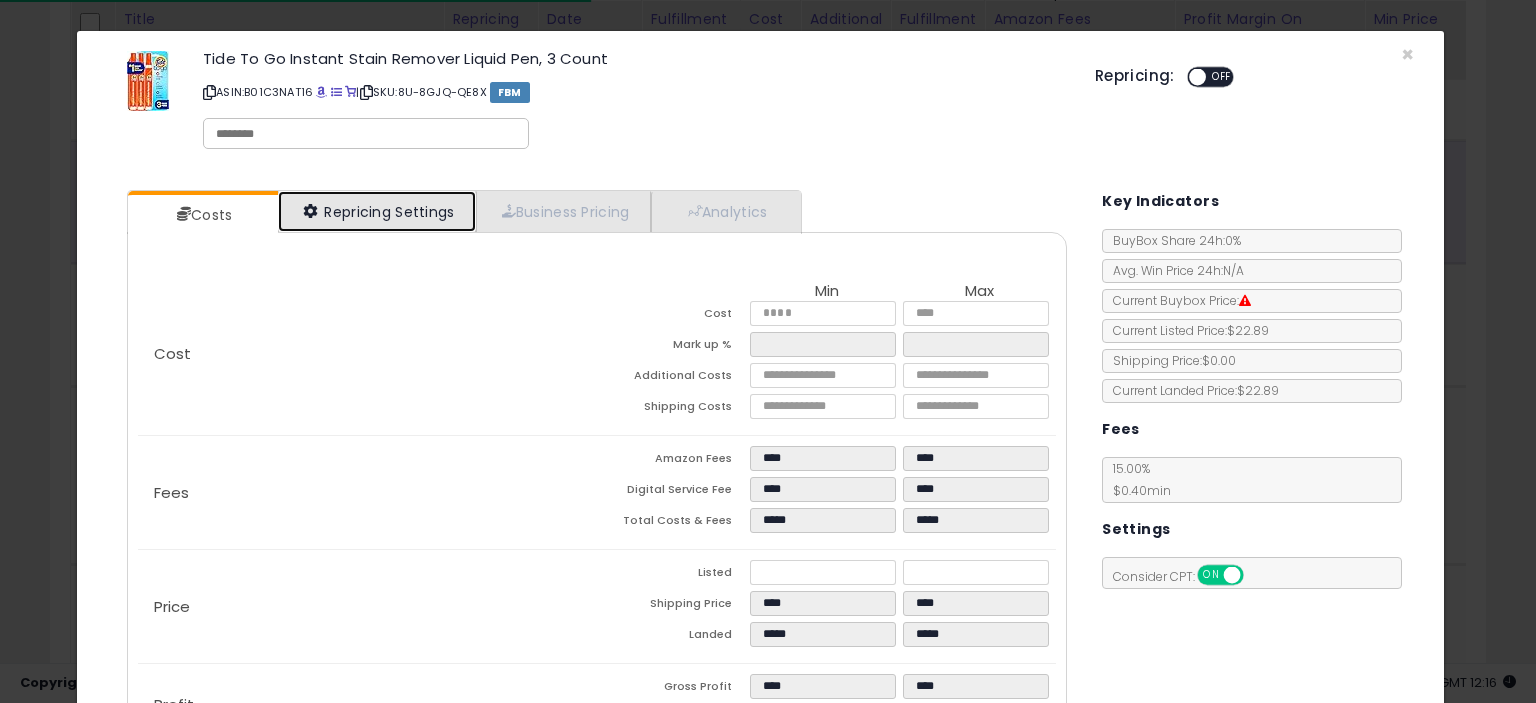 click on "Repricing Settings" at bounding box center (377, 211) 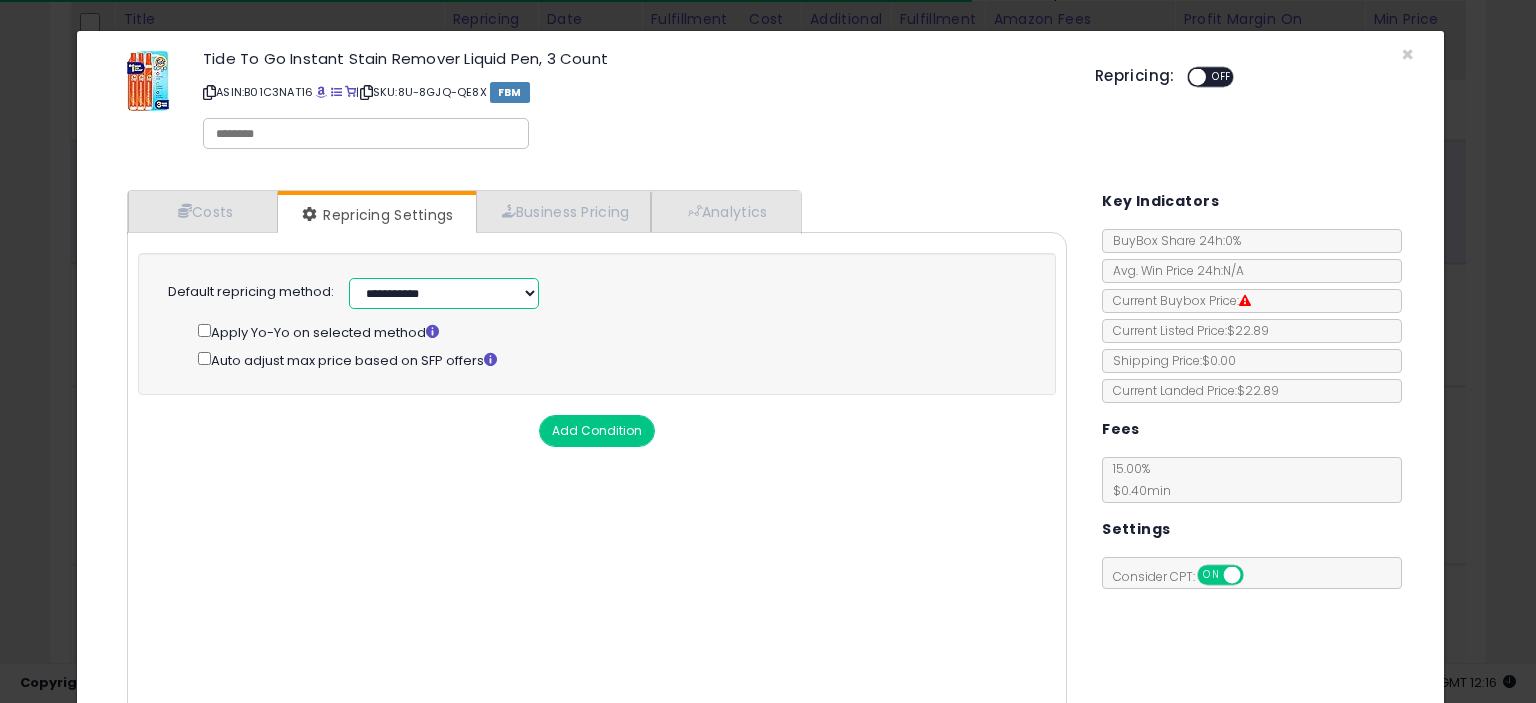 click on "**********" at bounding box center [444, 293] 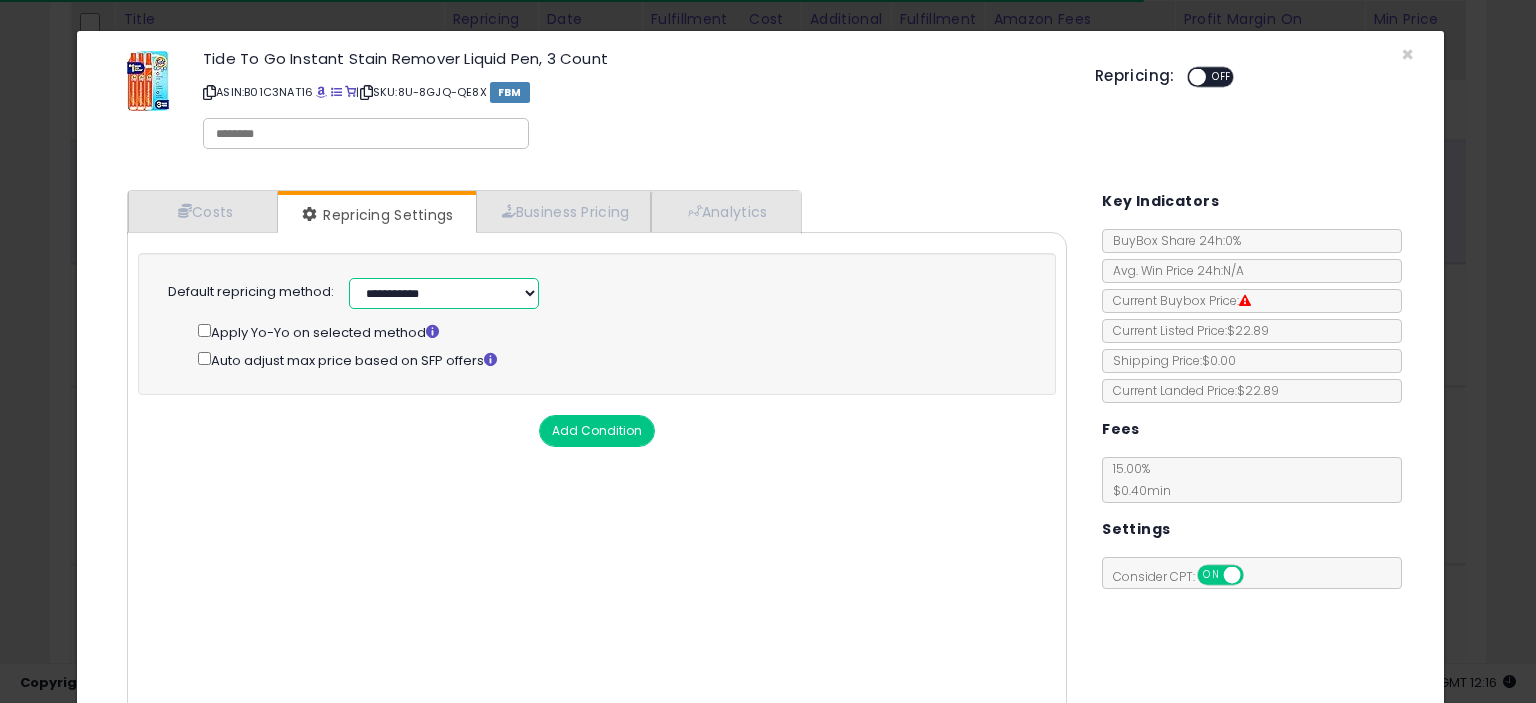 select on "**********" 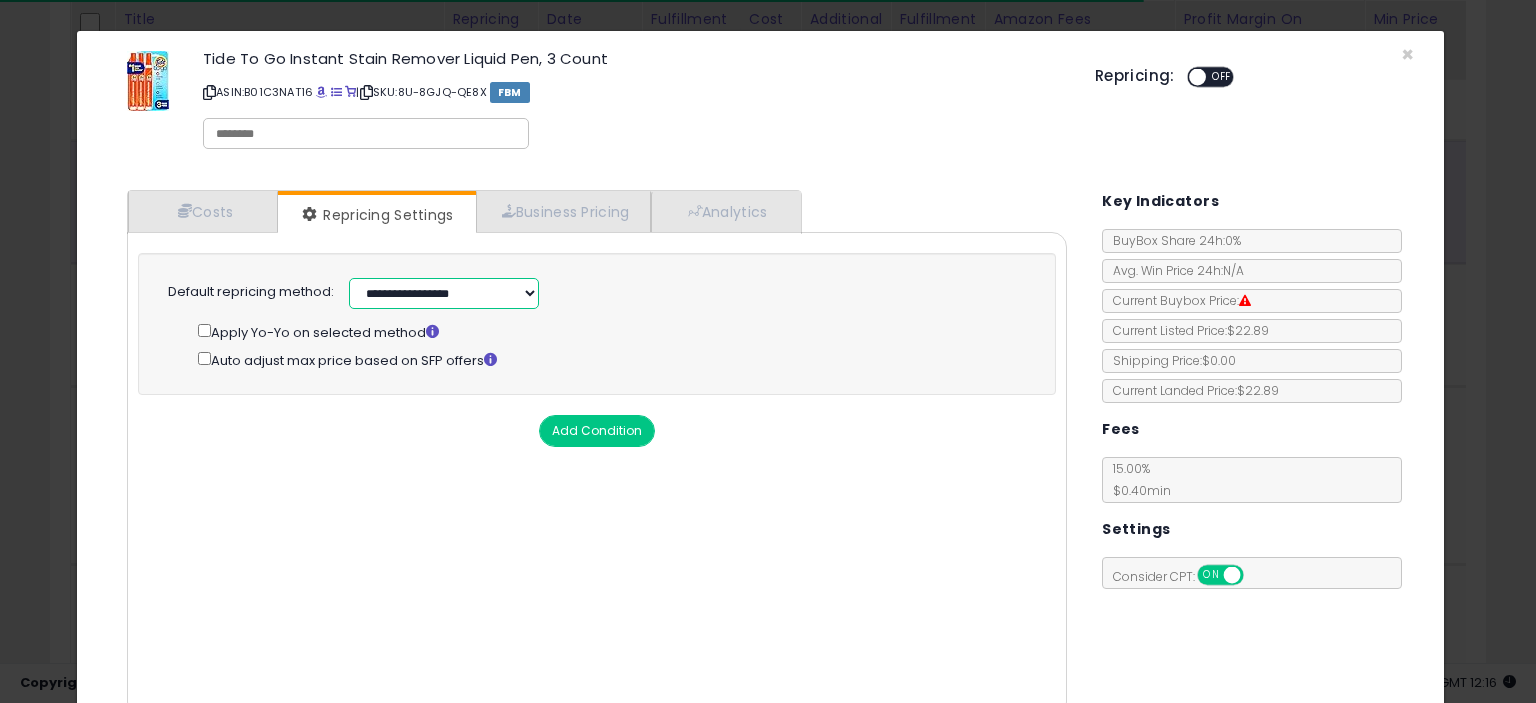 click on "**********" at bounding box center [444, 293] 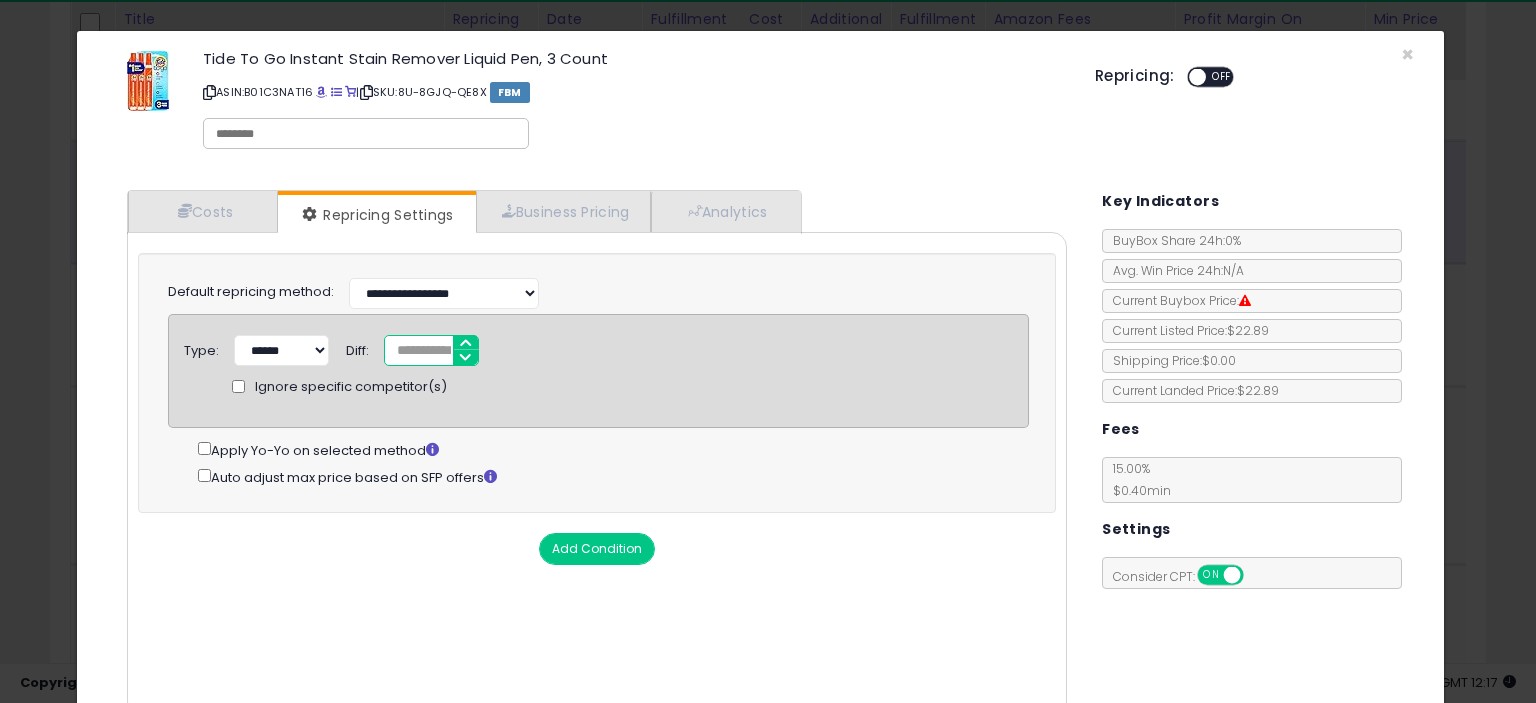 click on "*" at bounding box center (431, 350) 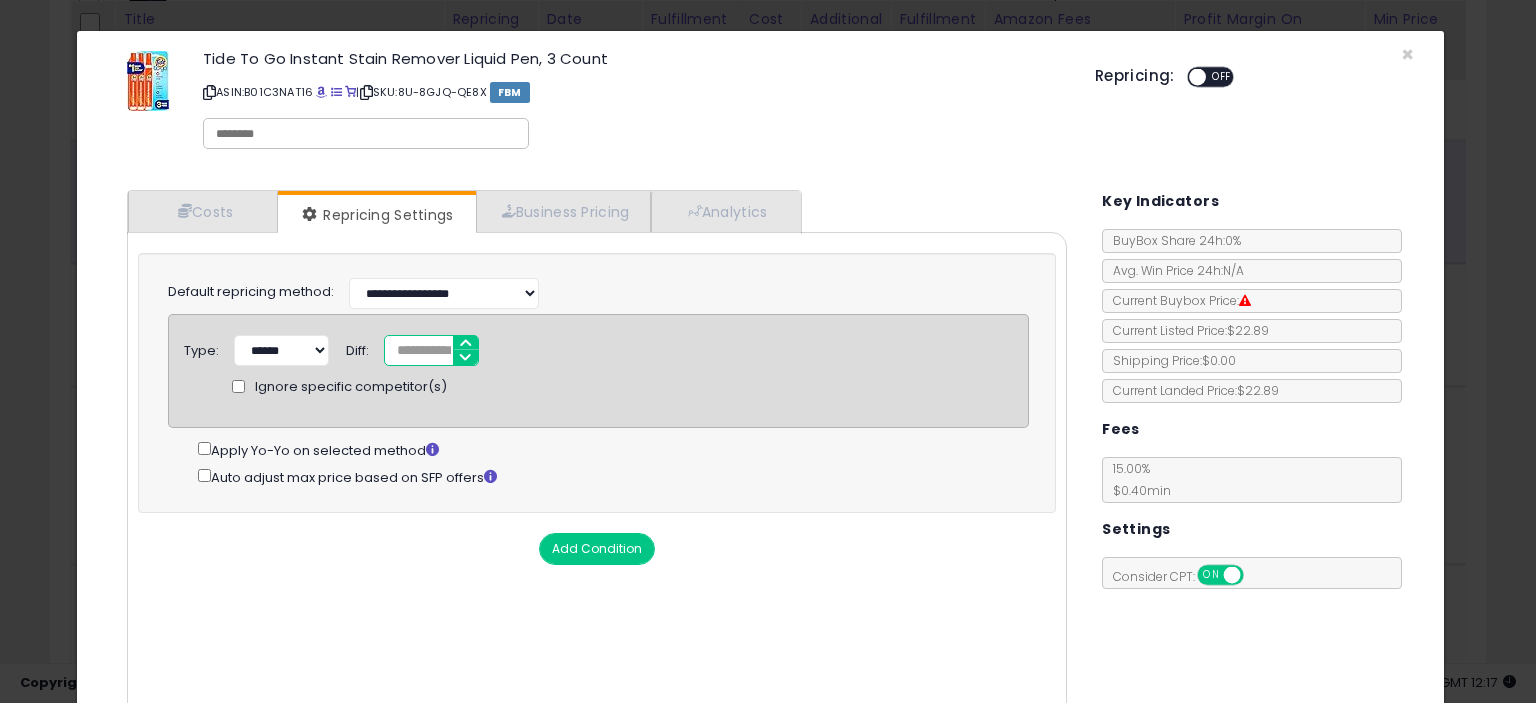 type on "*****" 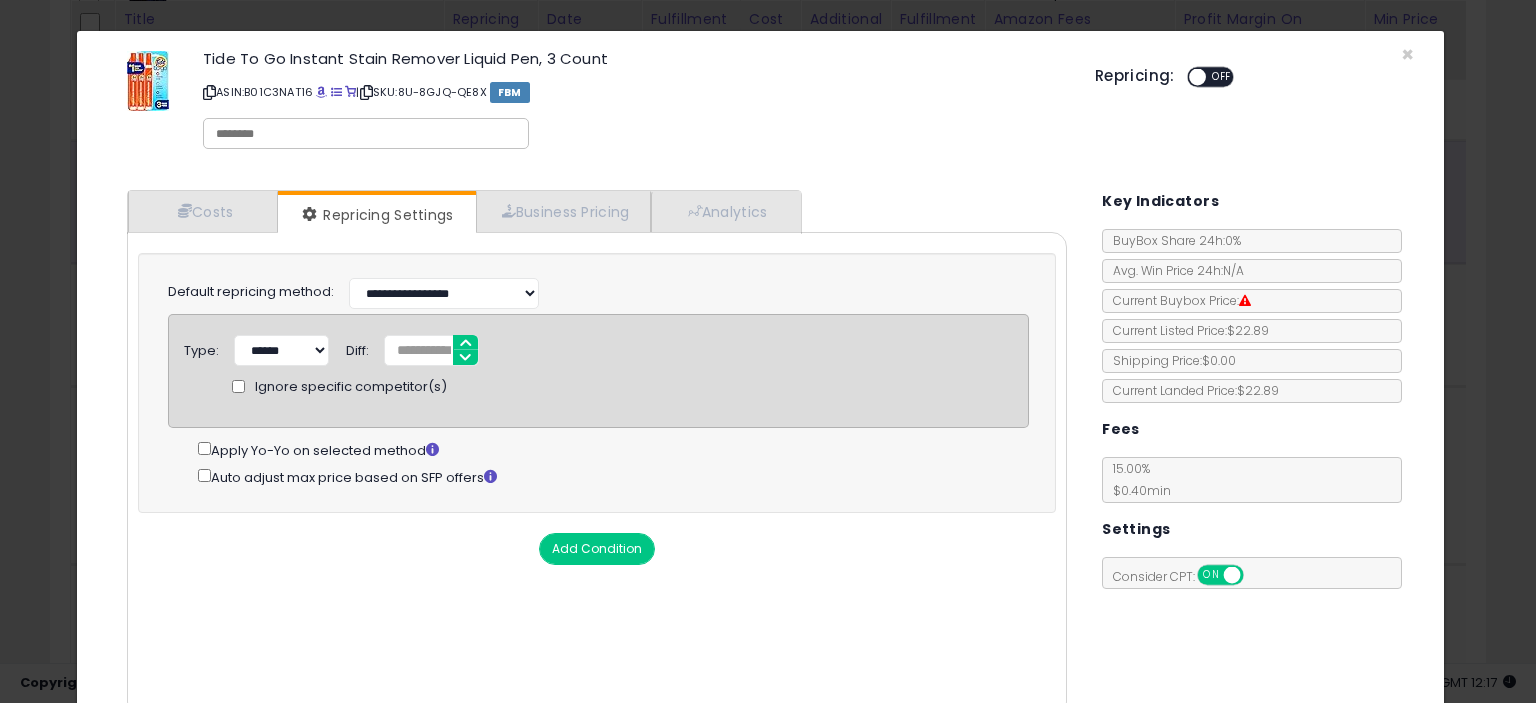 click on "Add Condition" at bounding box center [597, 549] 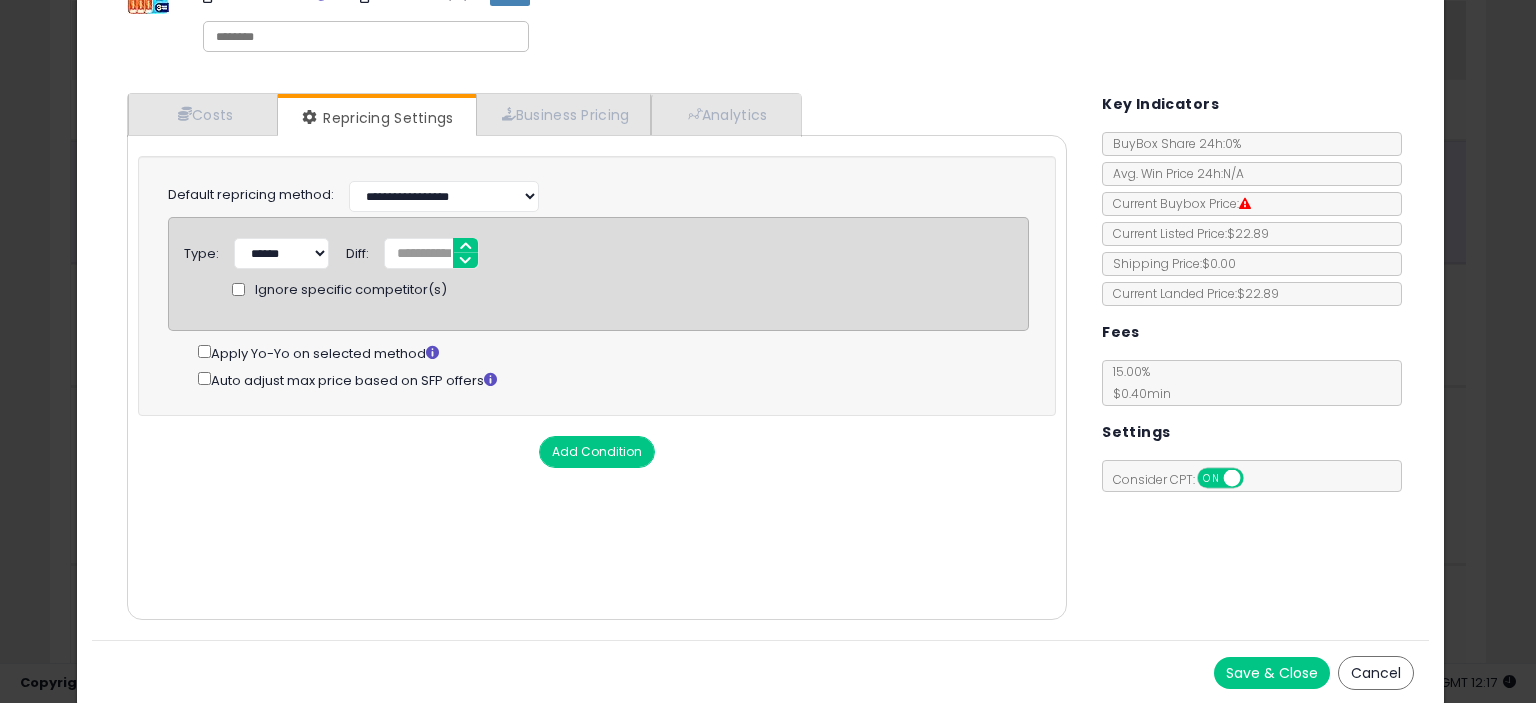 click on "Save & Close" at bounding box center (1272, 673) 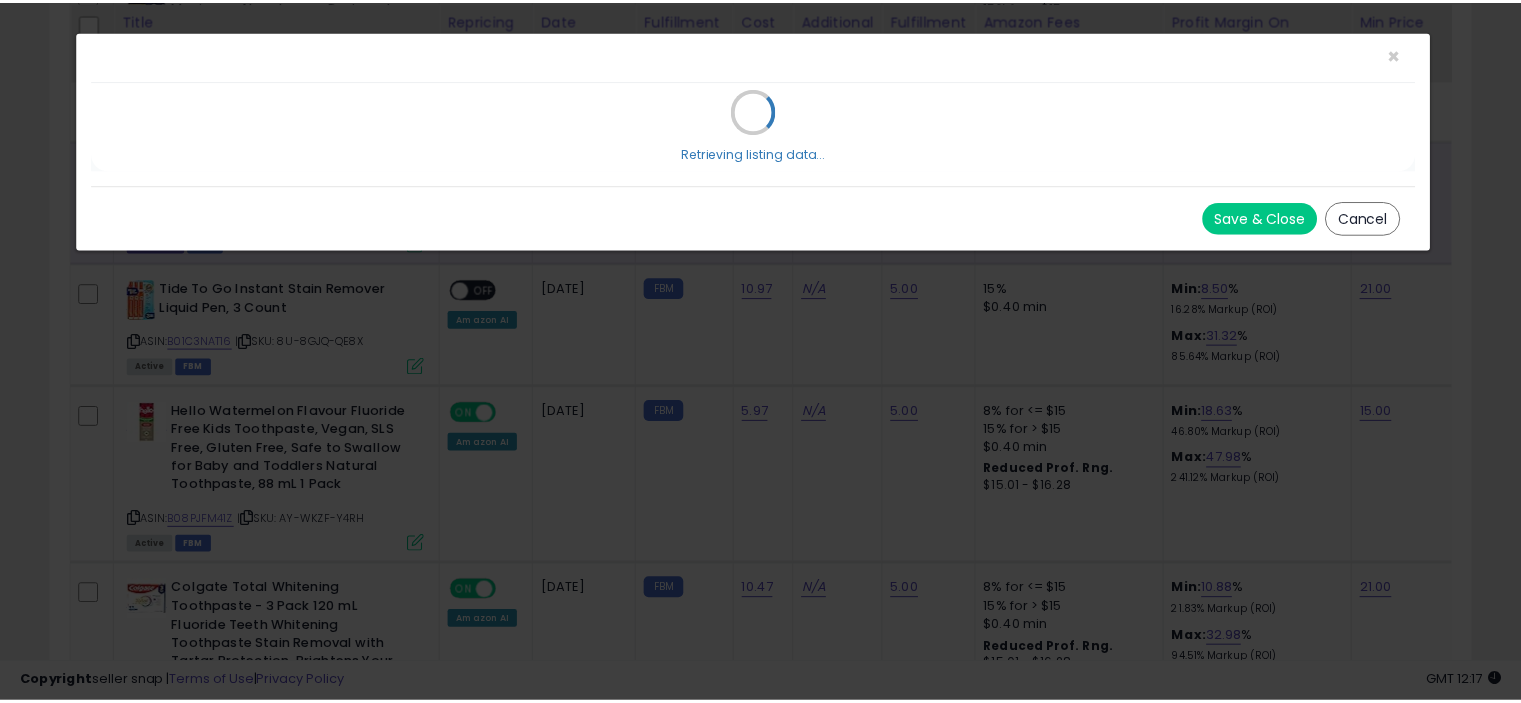 scroll, scrollTop: 0, scrollLeft: 0, axis: both 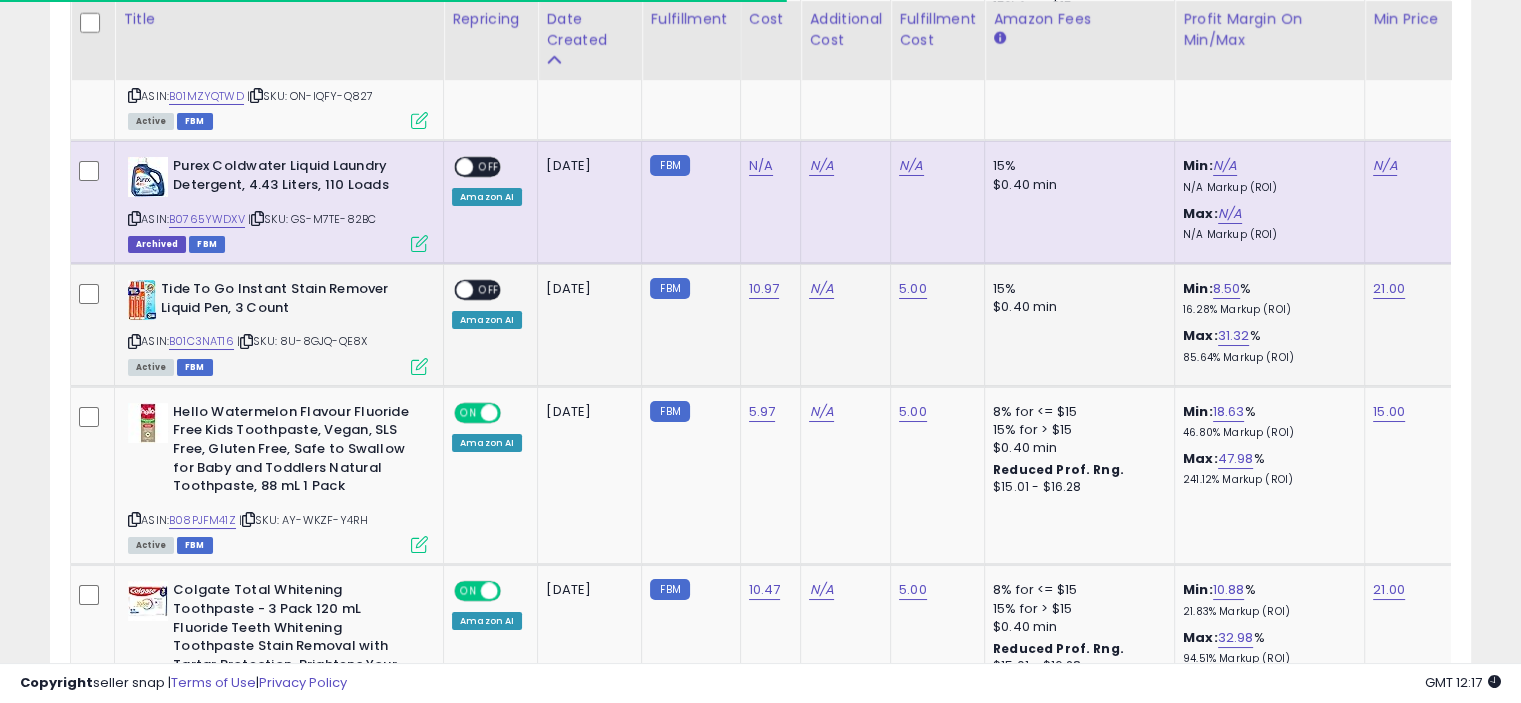 click on "OFF" at bounding box center [489, 290] 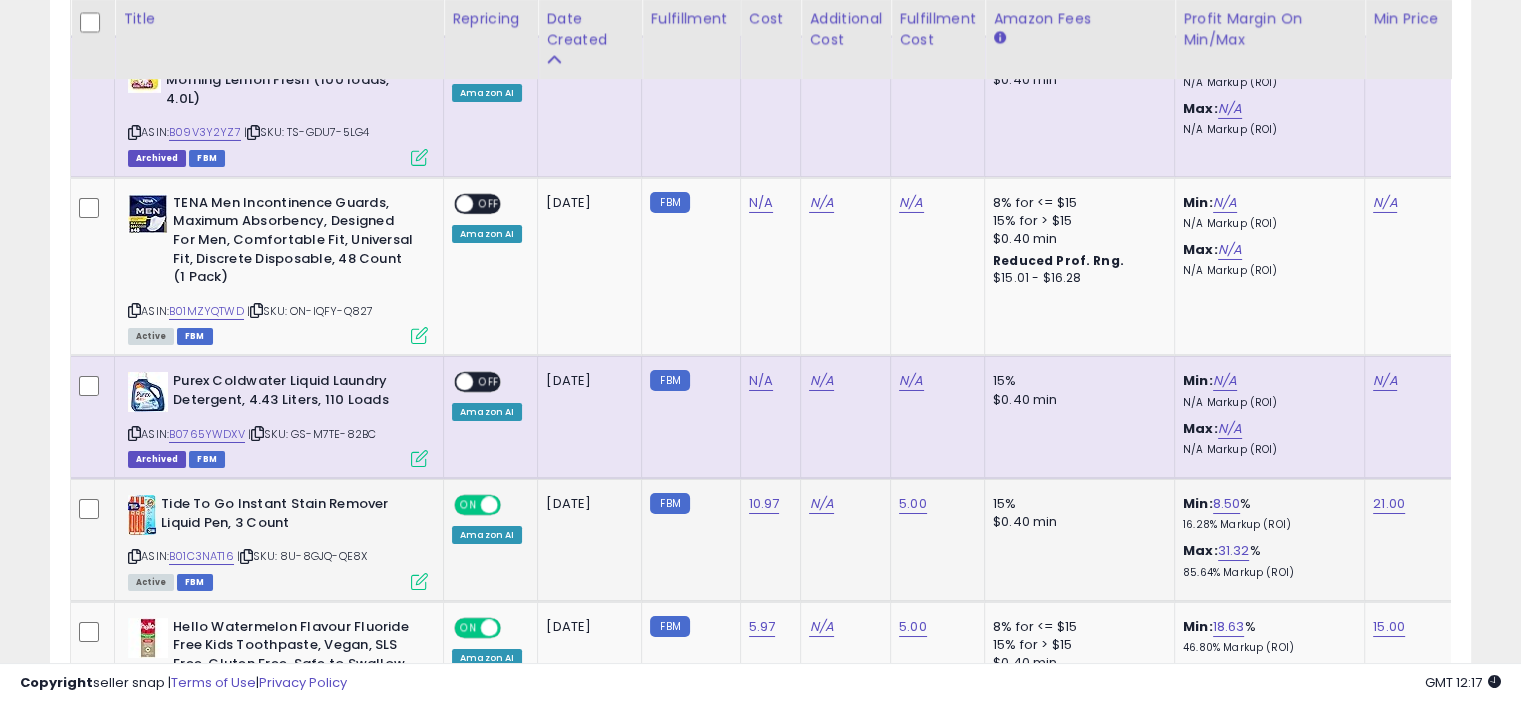 scroll, scrollTop: 7147, scrollLeft: 0, axis: vertical 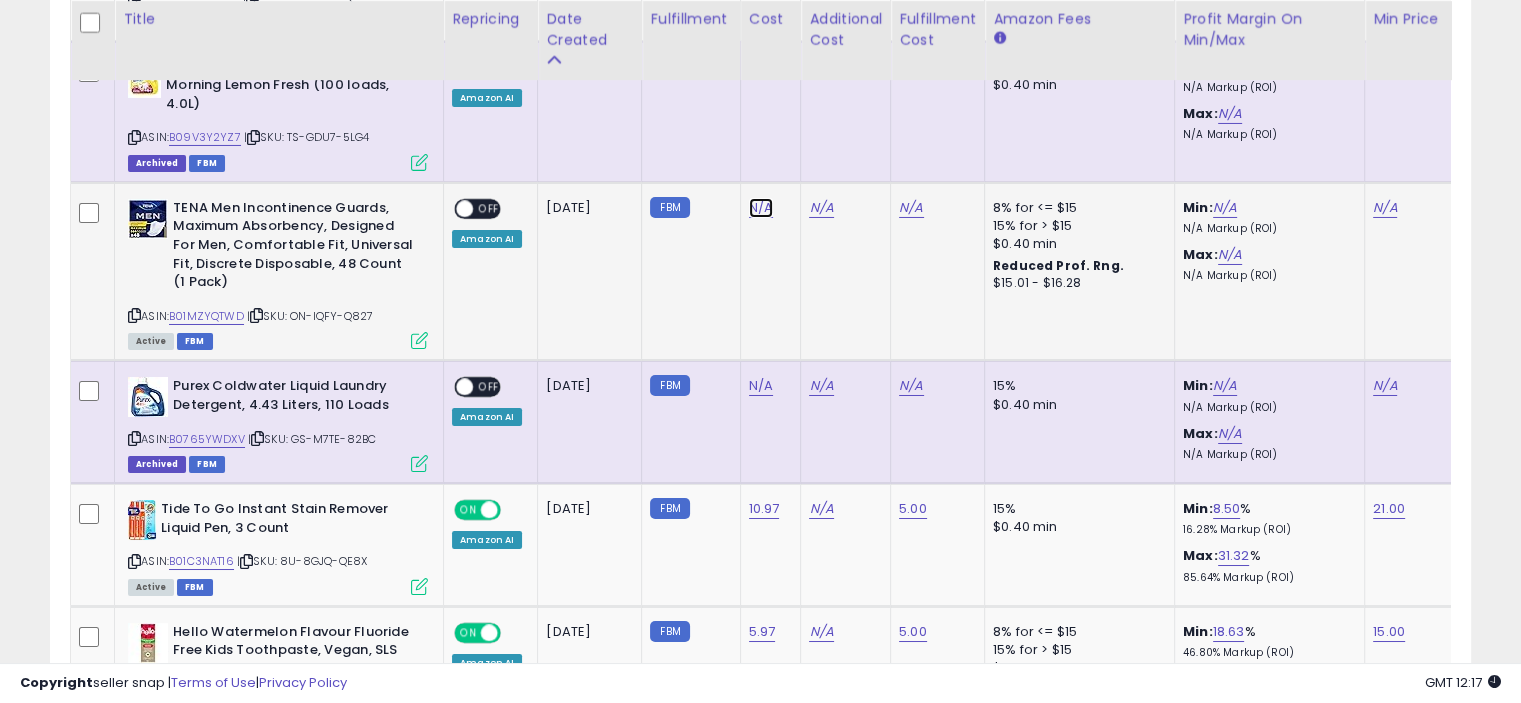 click on "N/A" at bounding box center (761, -6073) 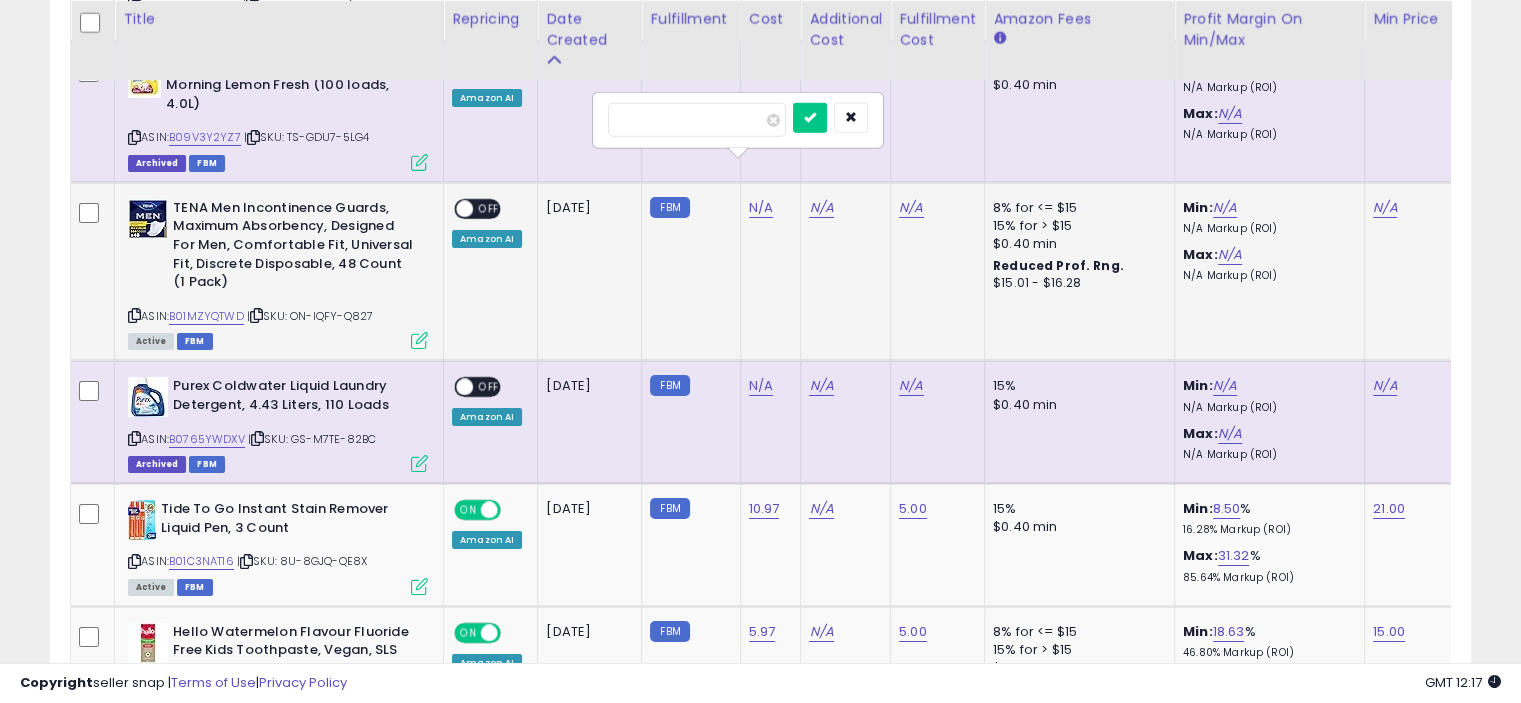 type on "**" 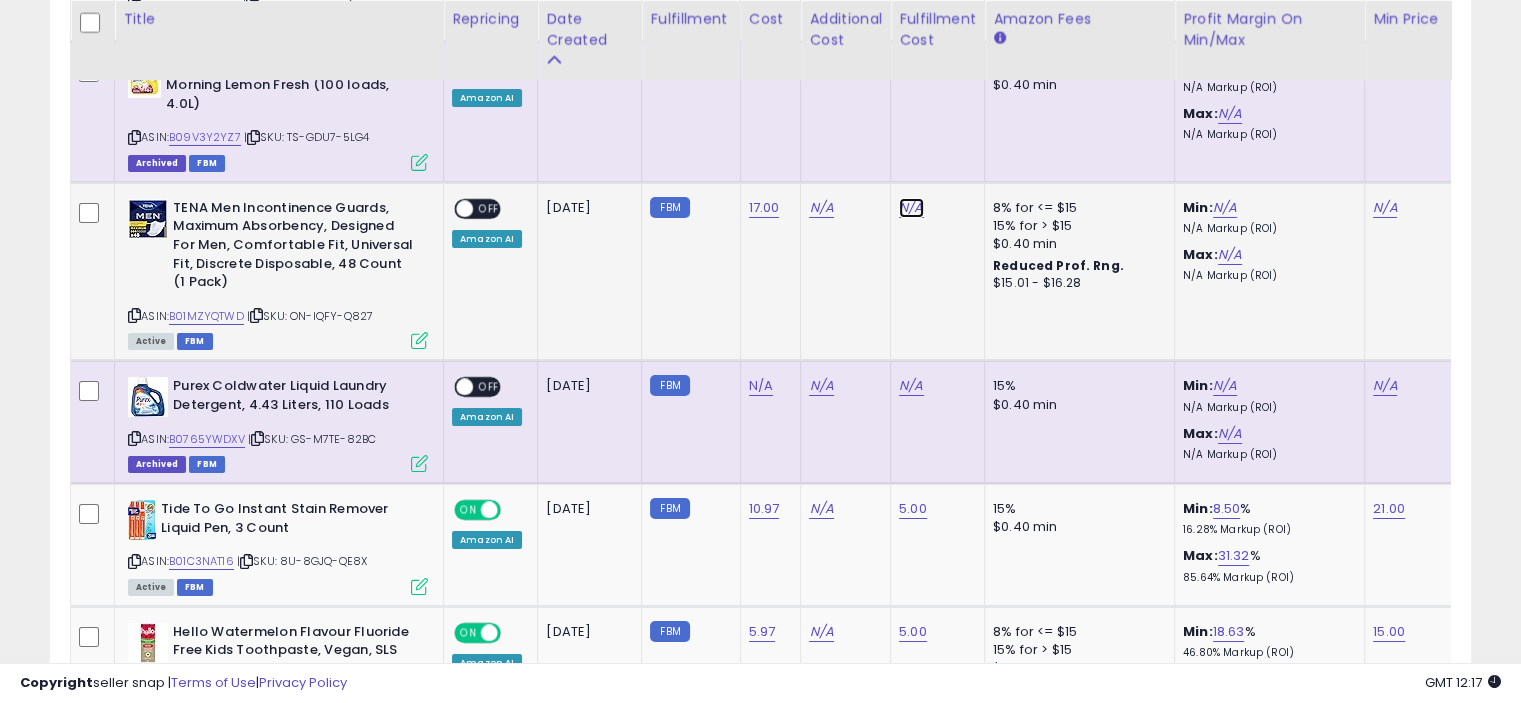 click on "N/A" at bounding box center (911, -6073) 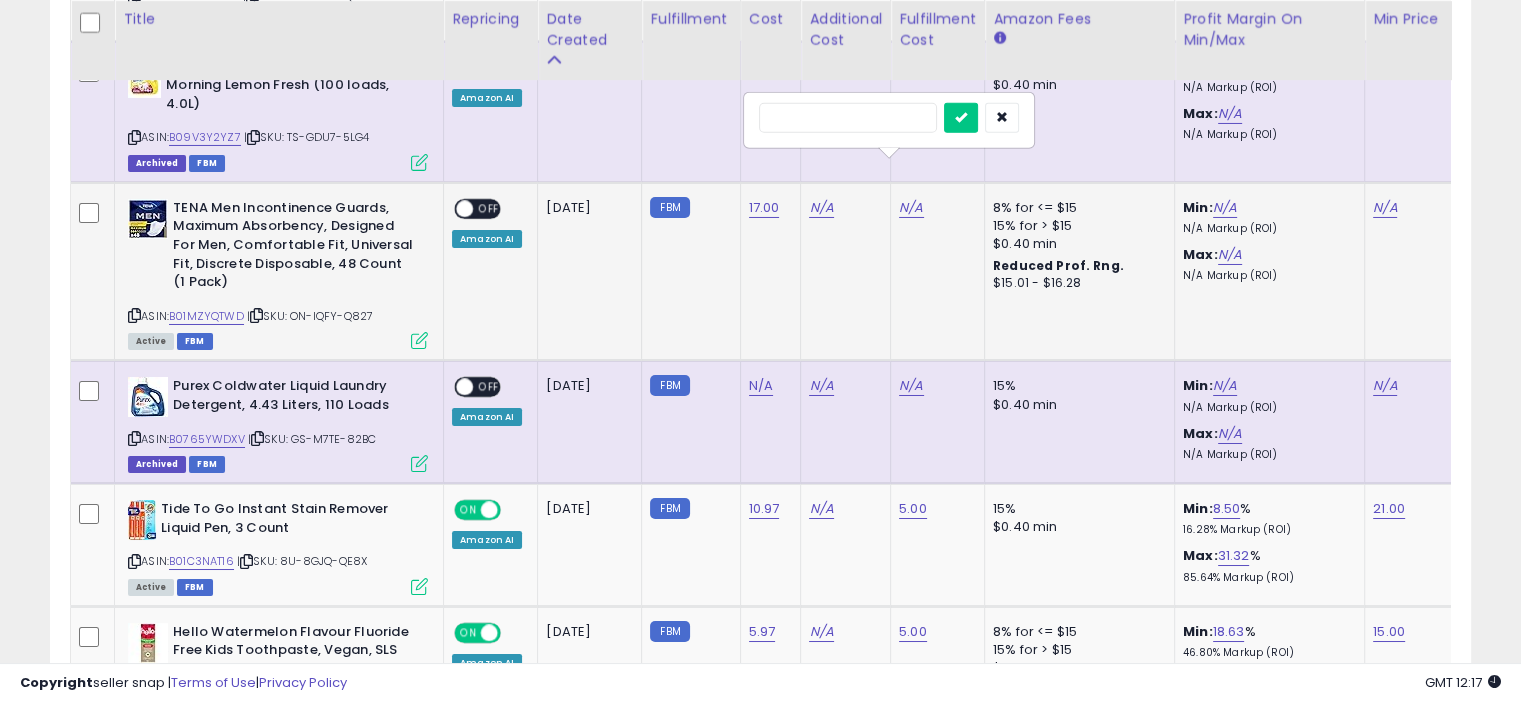 type on "*" 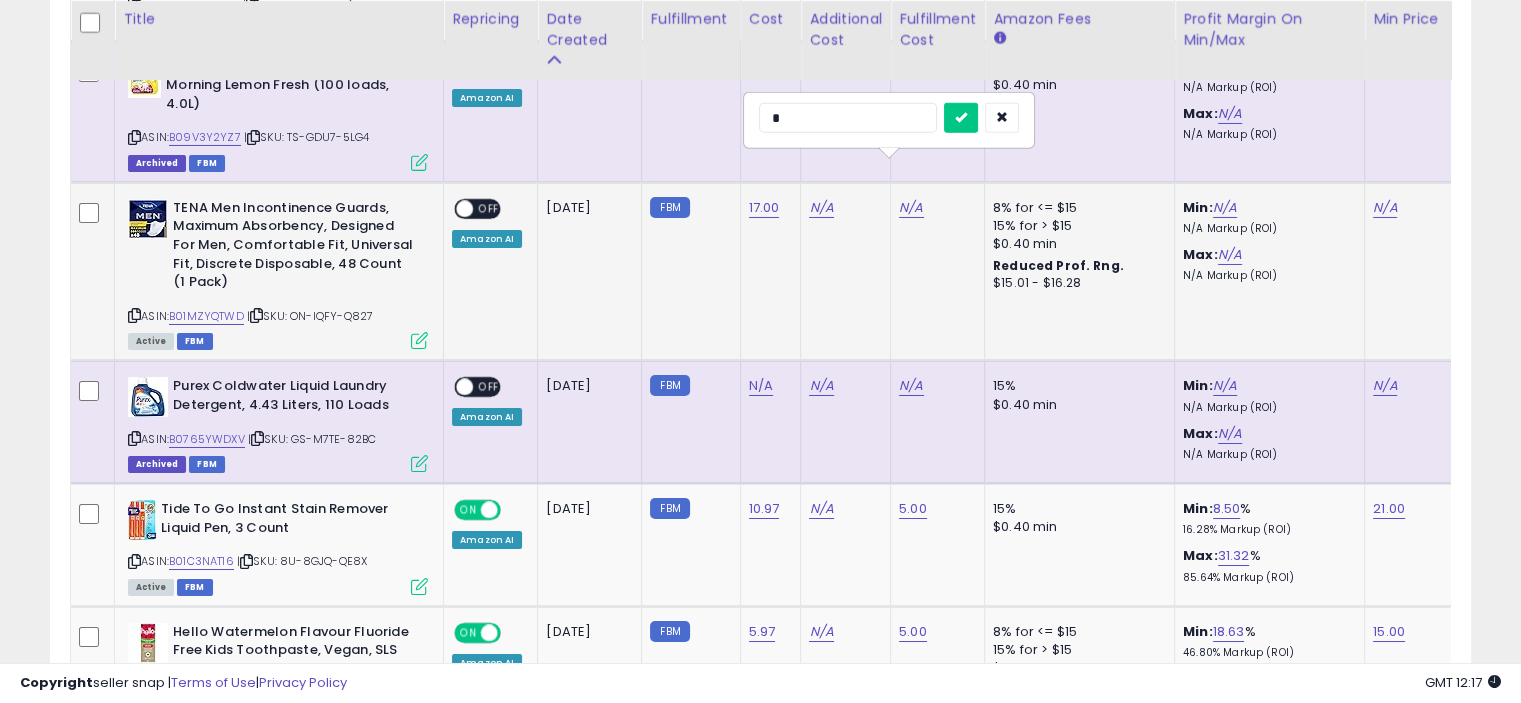 click at bounding box center (961, 118) 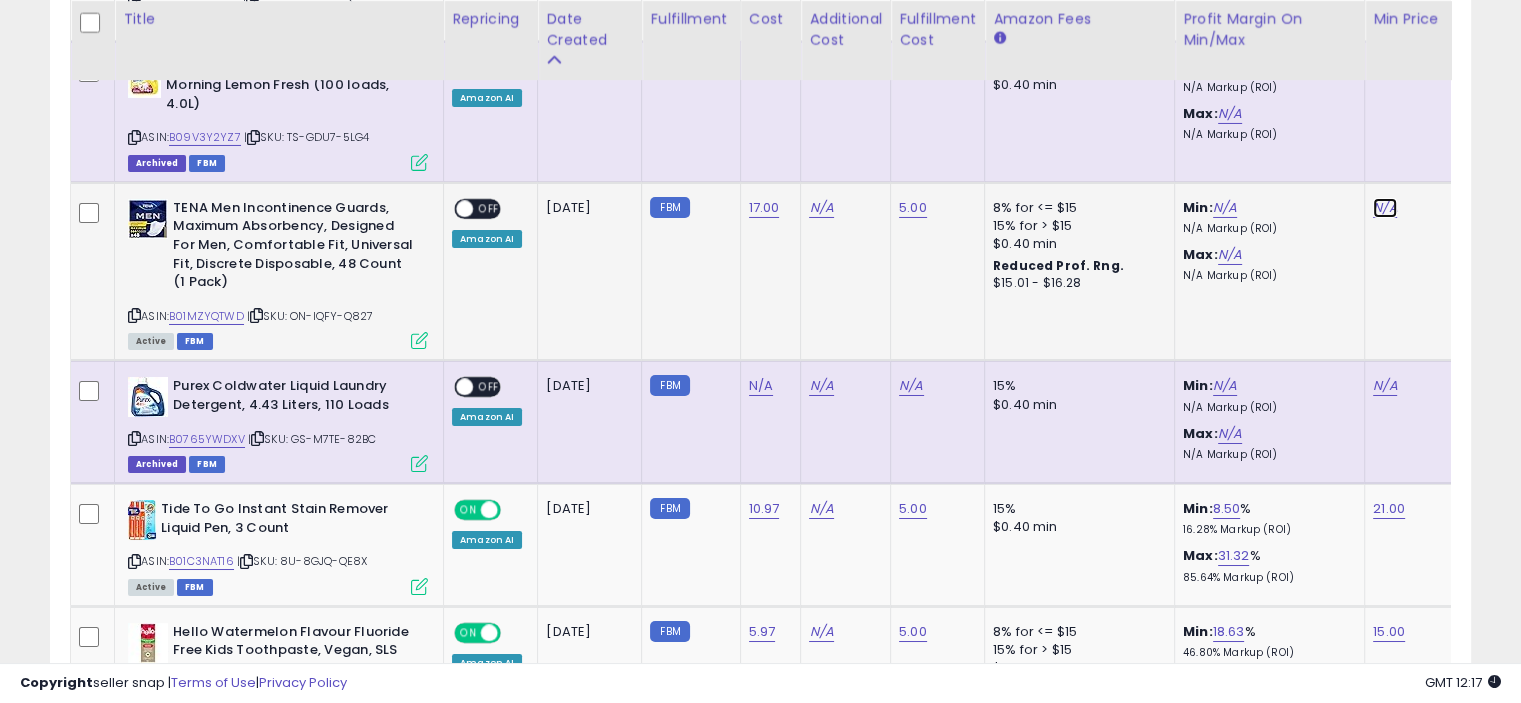 click on "N/A" at bounding box center [1385, -6073] 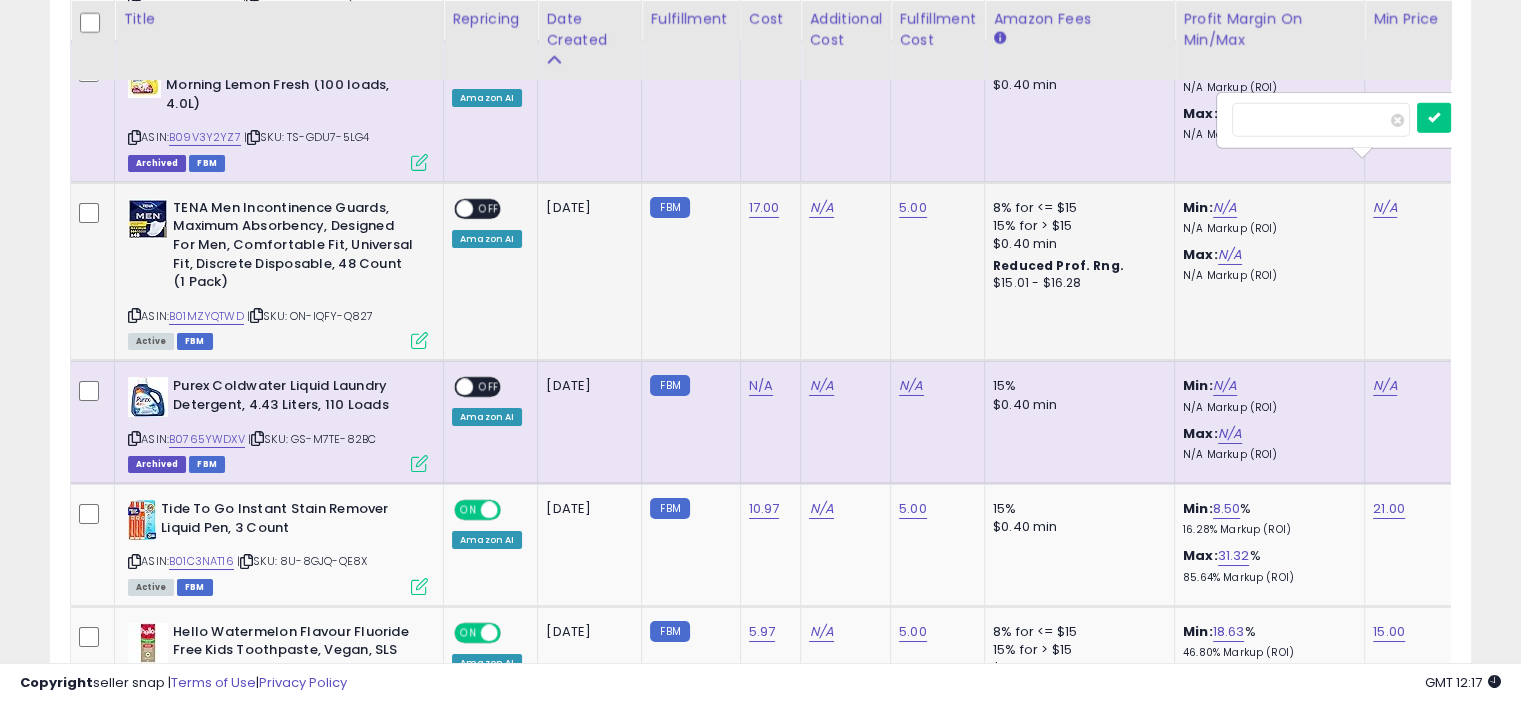 scroll, scrollTop: 0, scrollLeft: 126, axis: horizontal 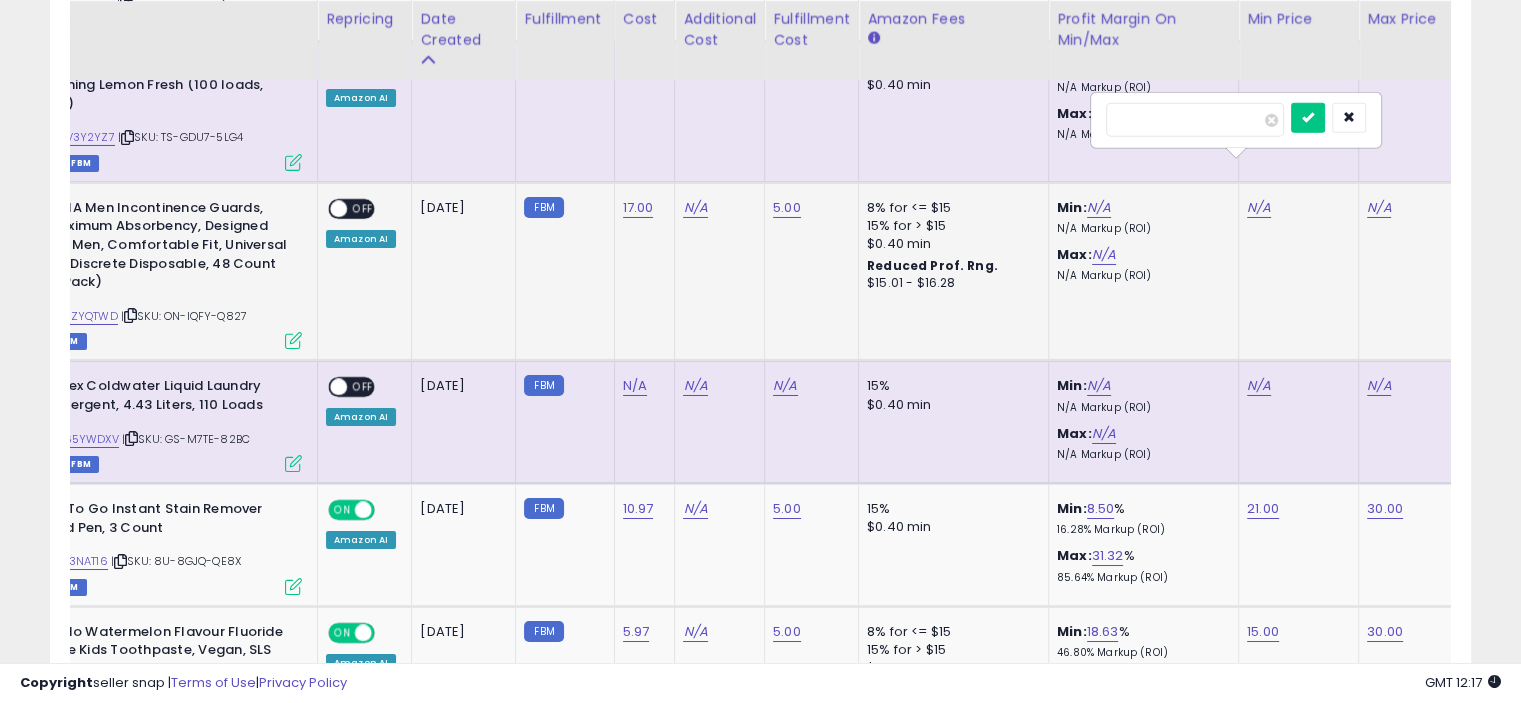 type on "**" 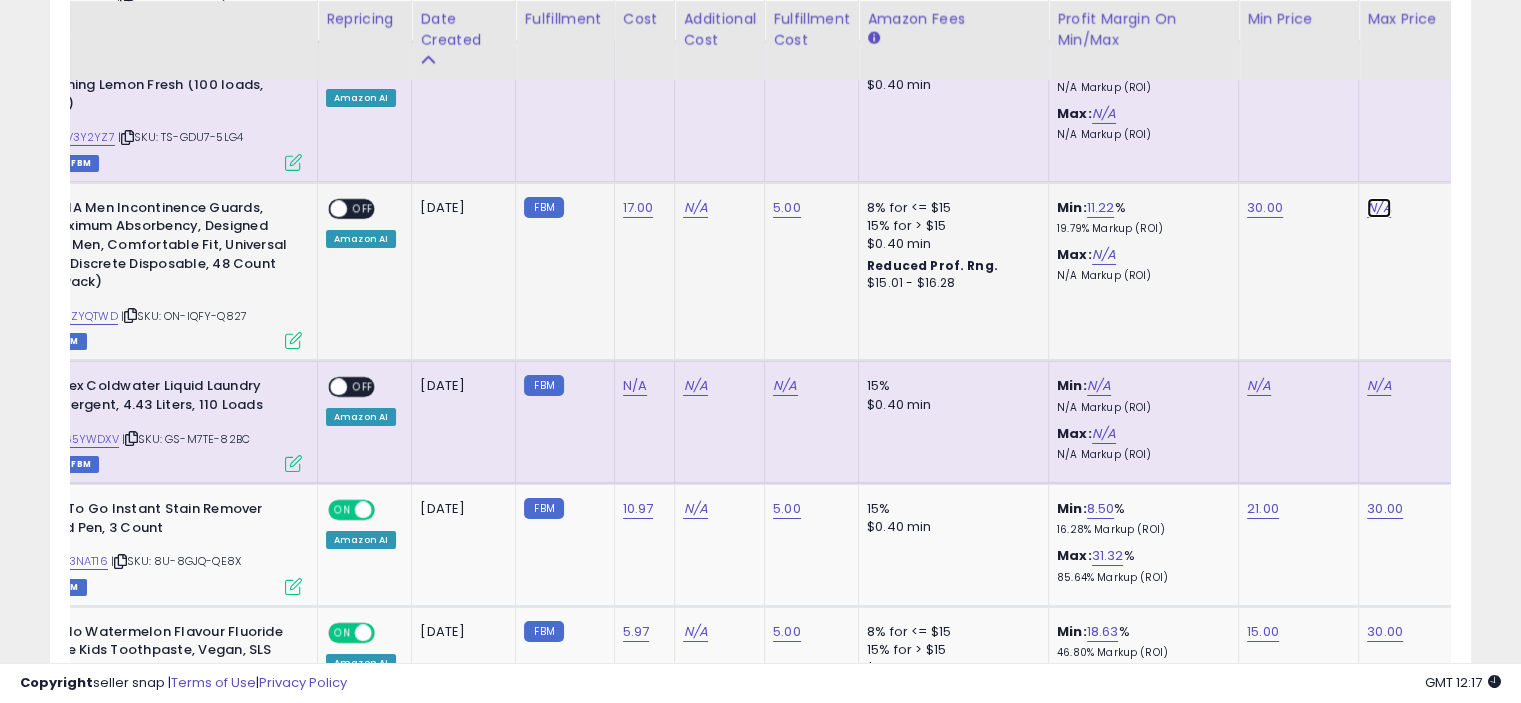 click on "N/A" at bounding box center (1379, -6073) 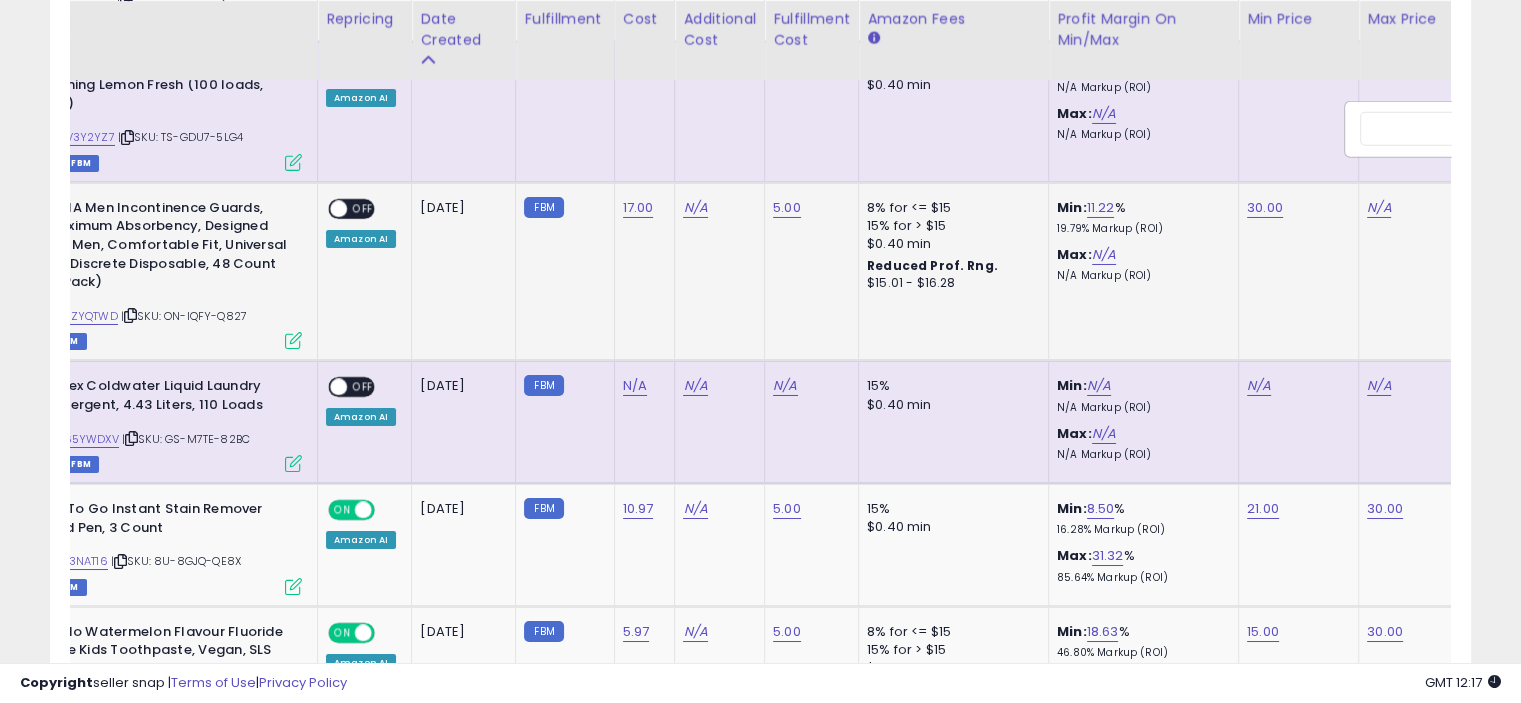 scroll, scrollTop: 0, scrollLeft: 246, axis: horizontal 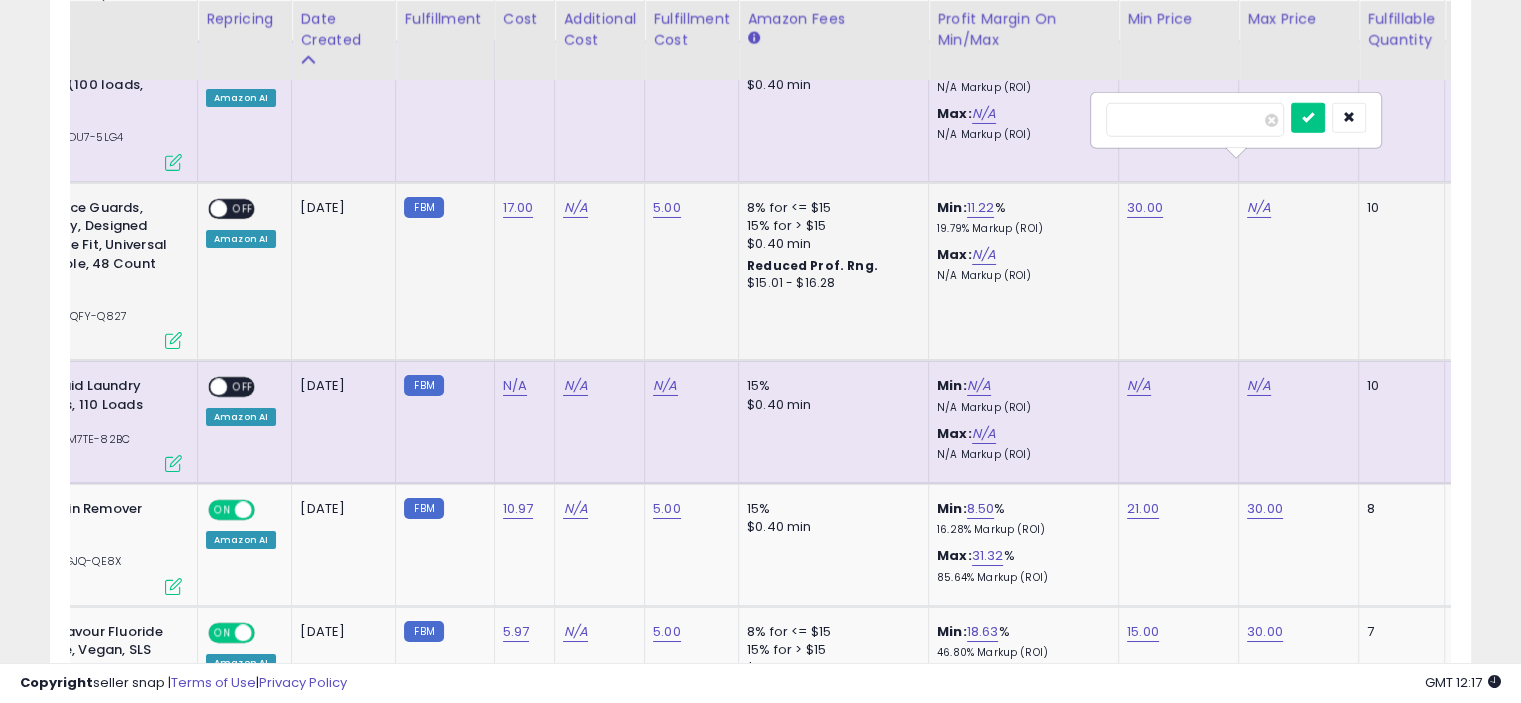 type on "**" 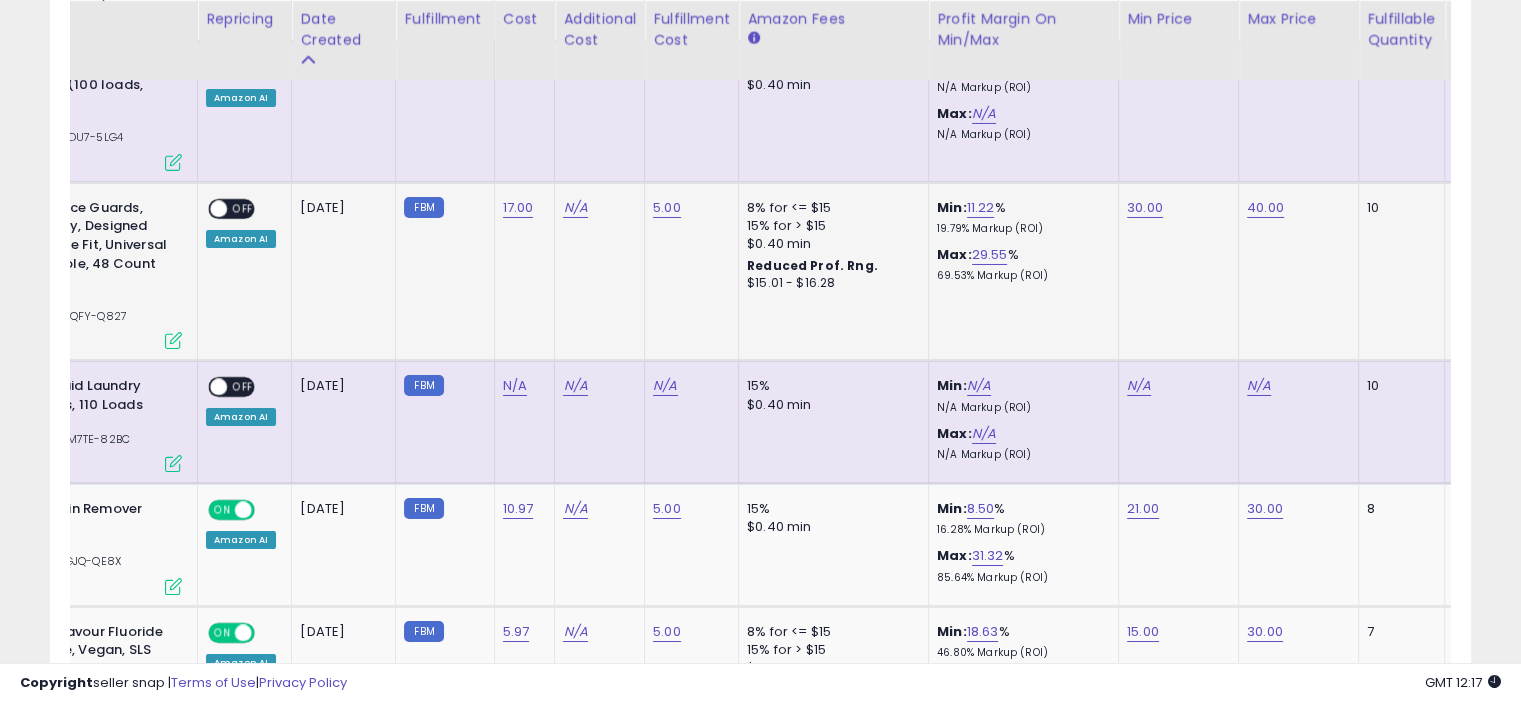 scroll, scrollTop: 0, scrollLeft: 79, axis: horizontal 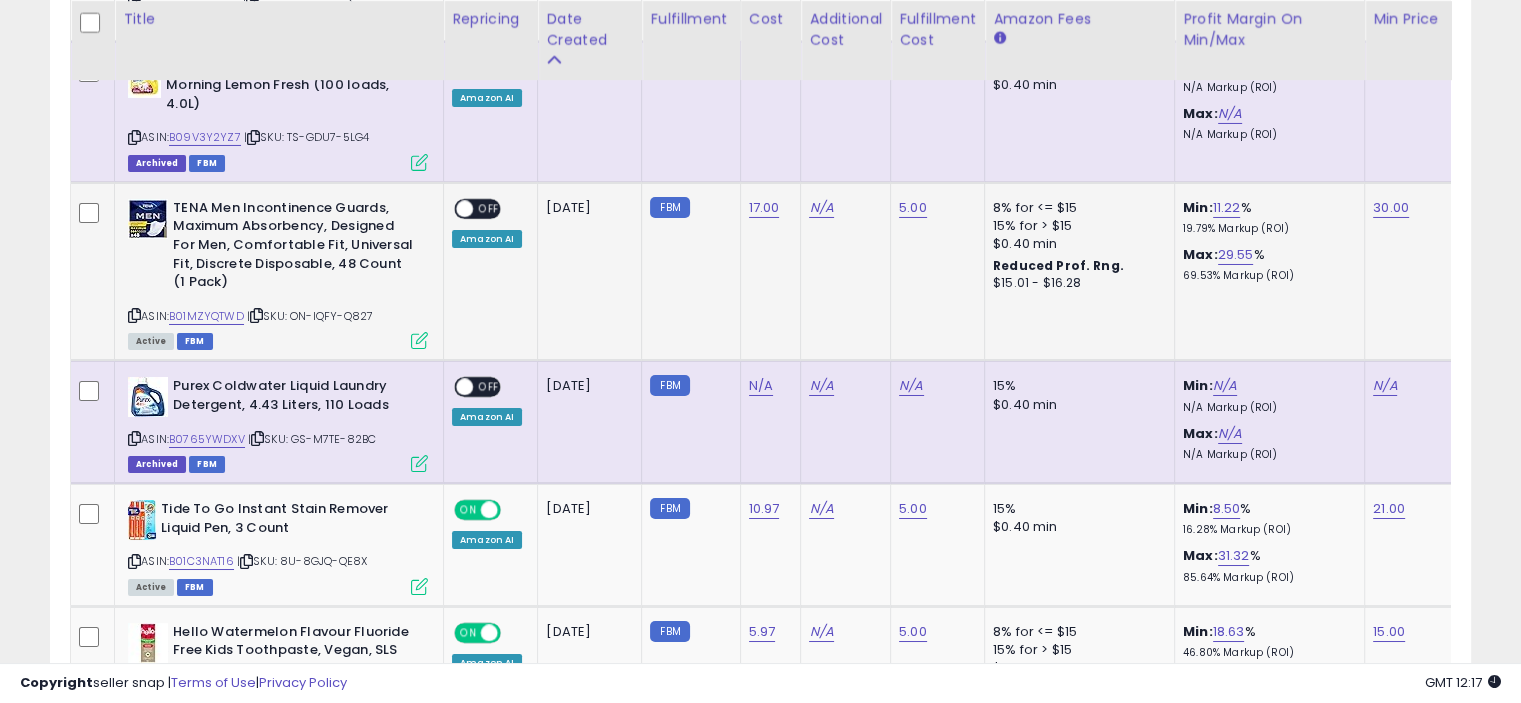 click at bounding box center (419, 340) 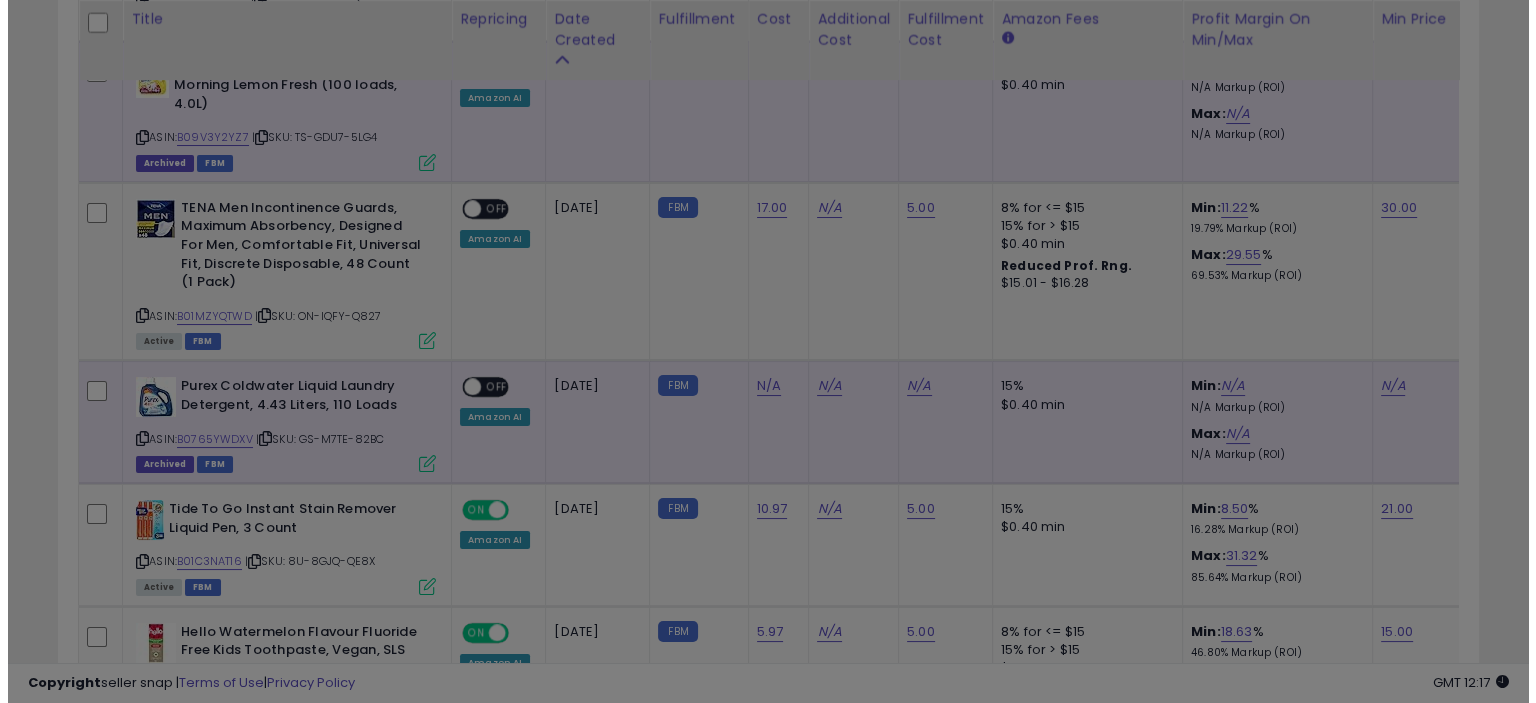 scroll, scrollTop: 999589, scrollLeft: 999168, axis: both 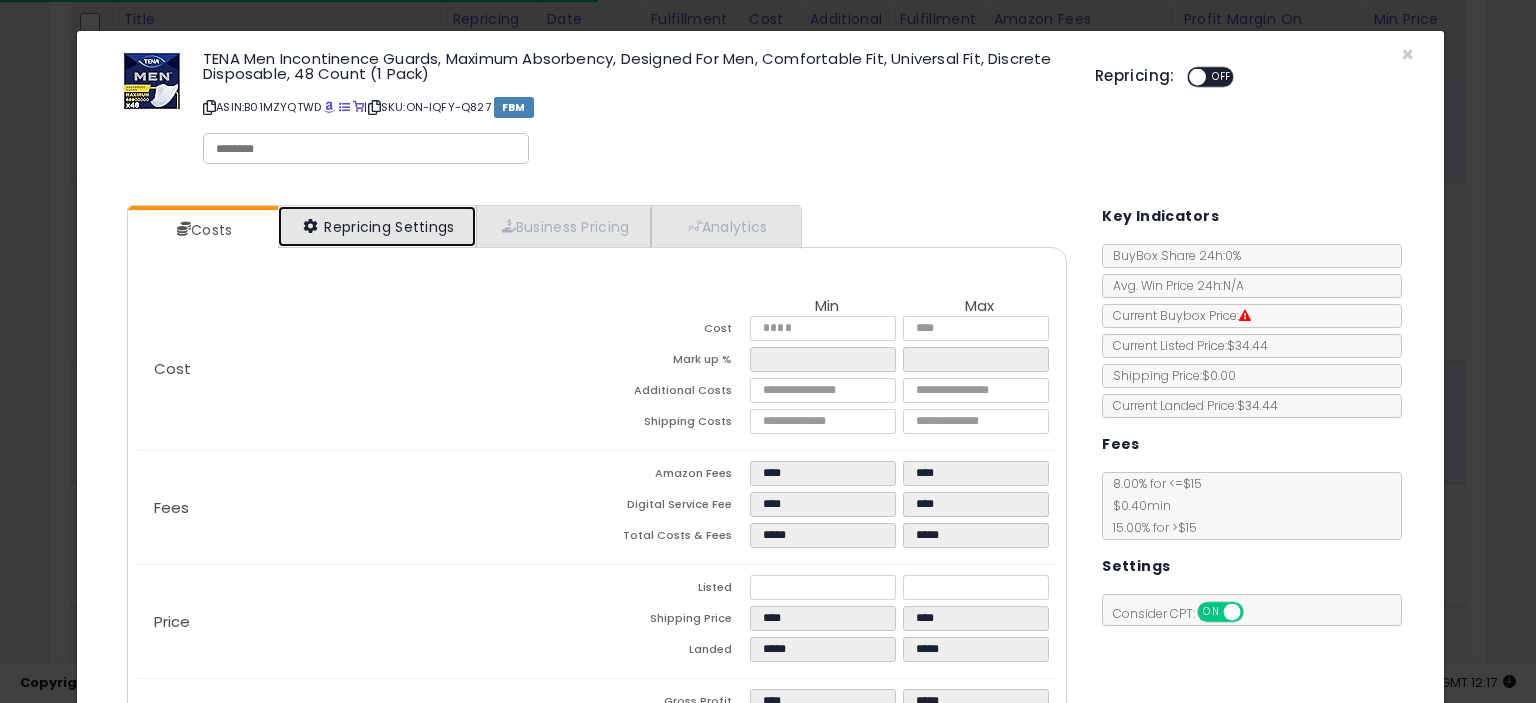 click on "Repricing Settings" at bounding box center (377, 226) 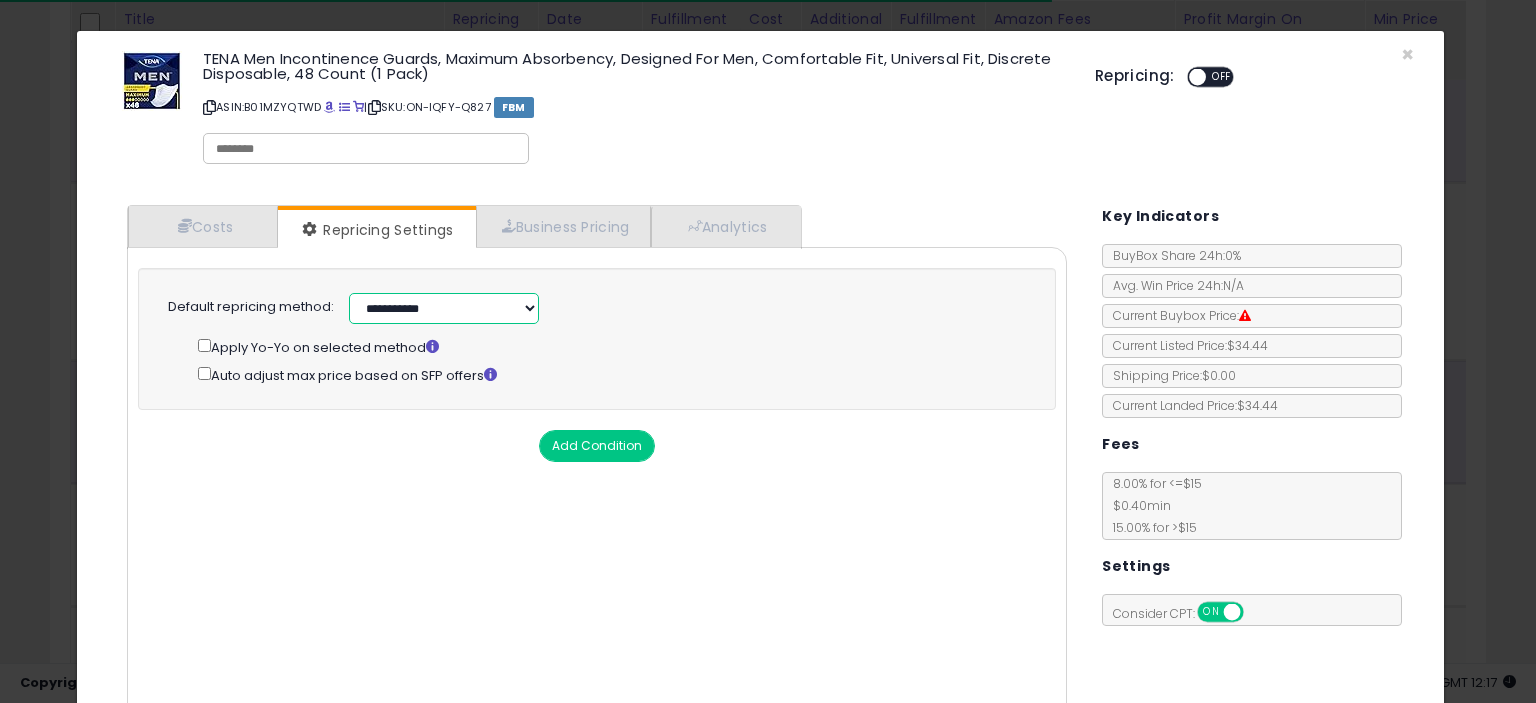 click on "**********" at bounding box center [444, 308] 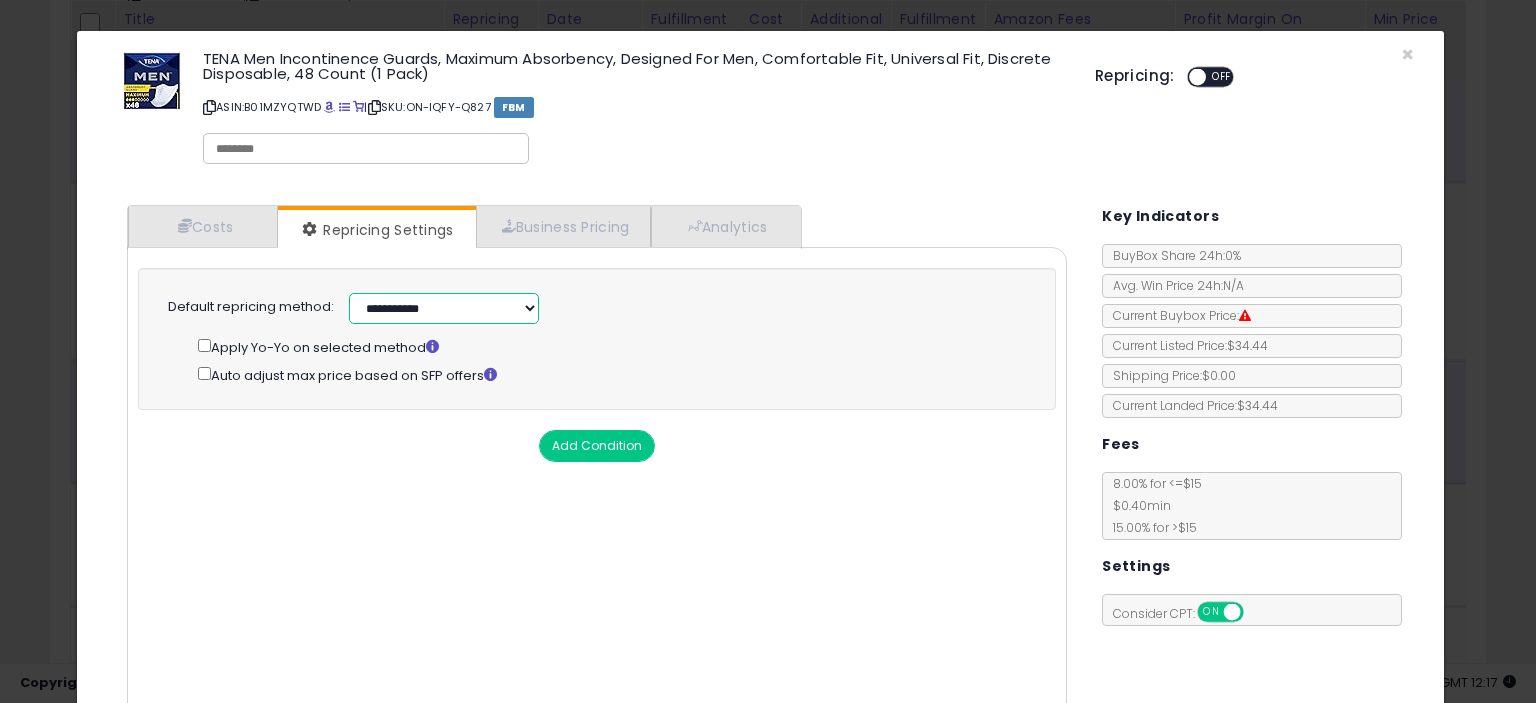 select on "**********" 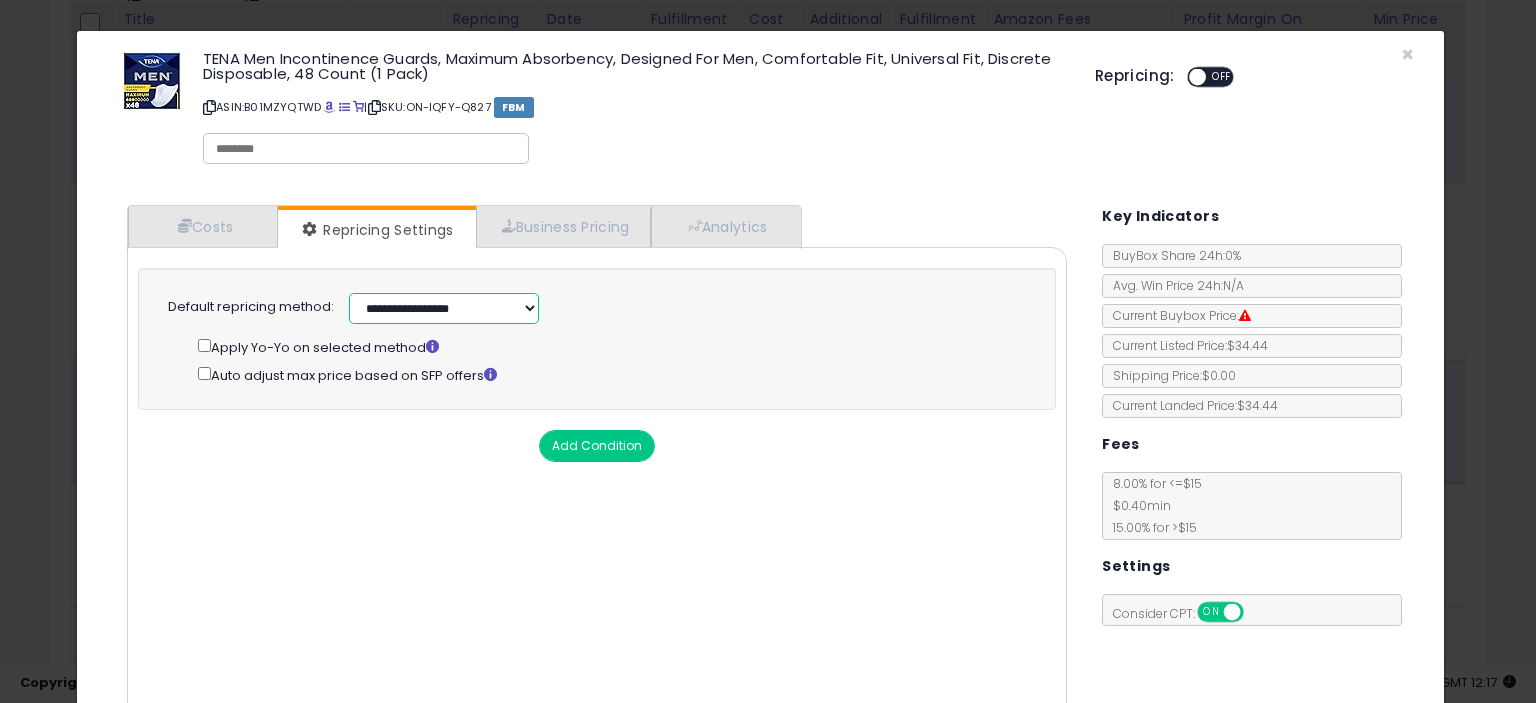 click on "**********" at bounding box center (444, 308) 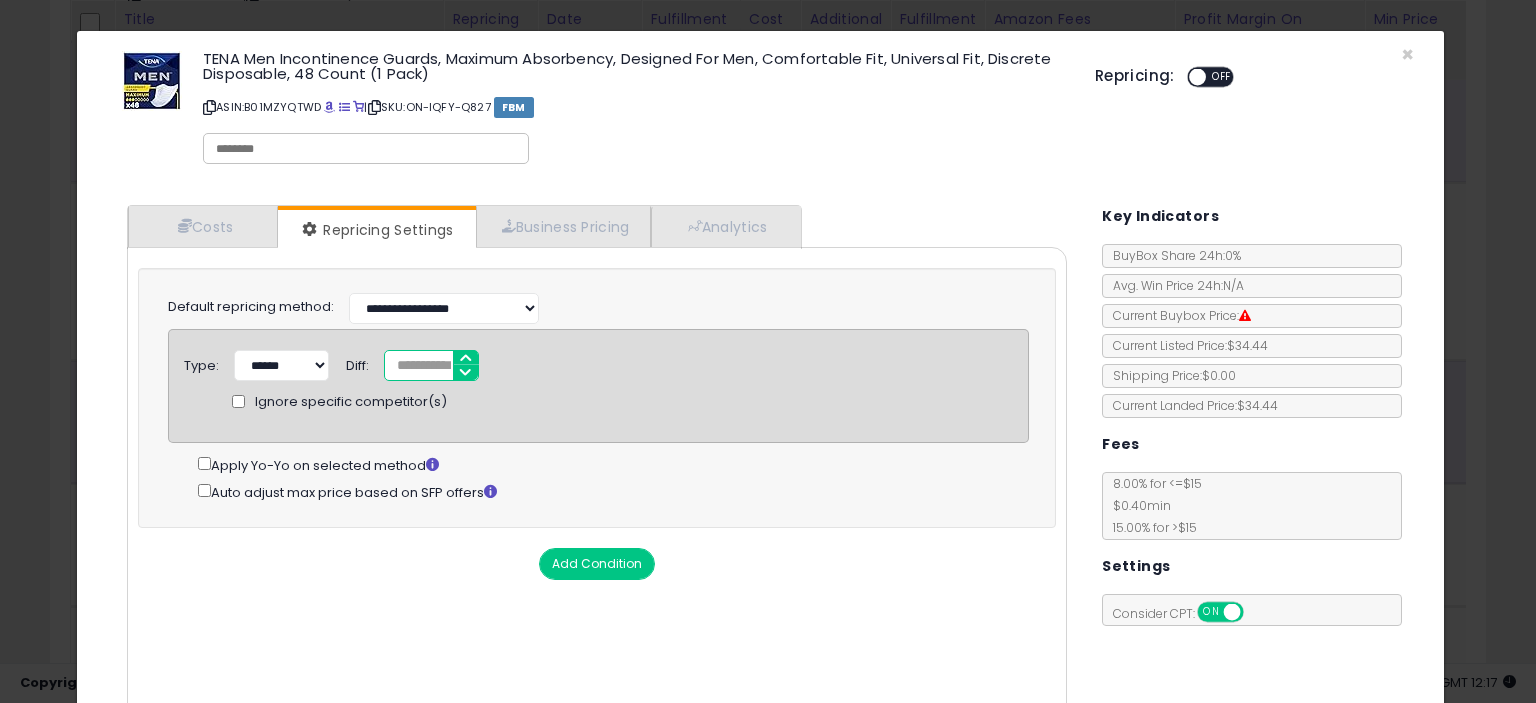 click on "*" at bounding box center (431, 365) 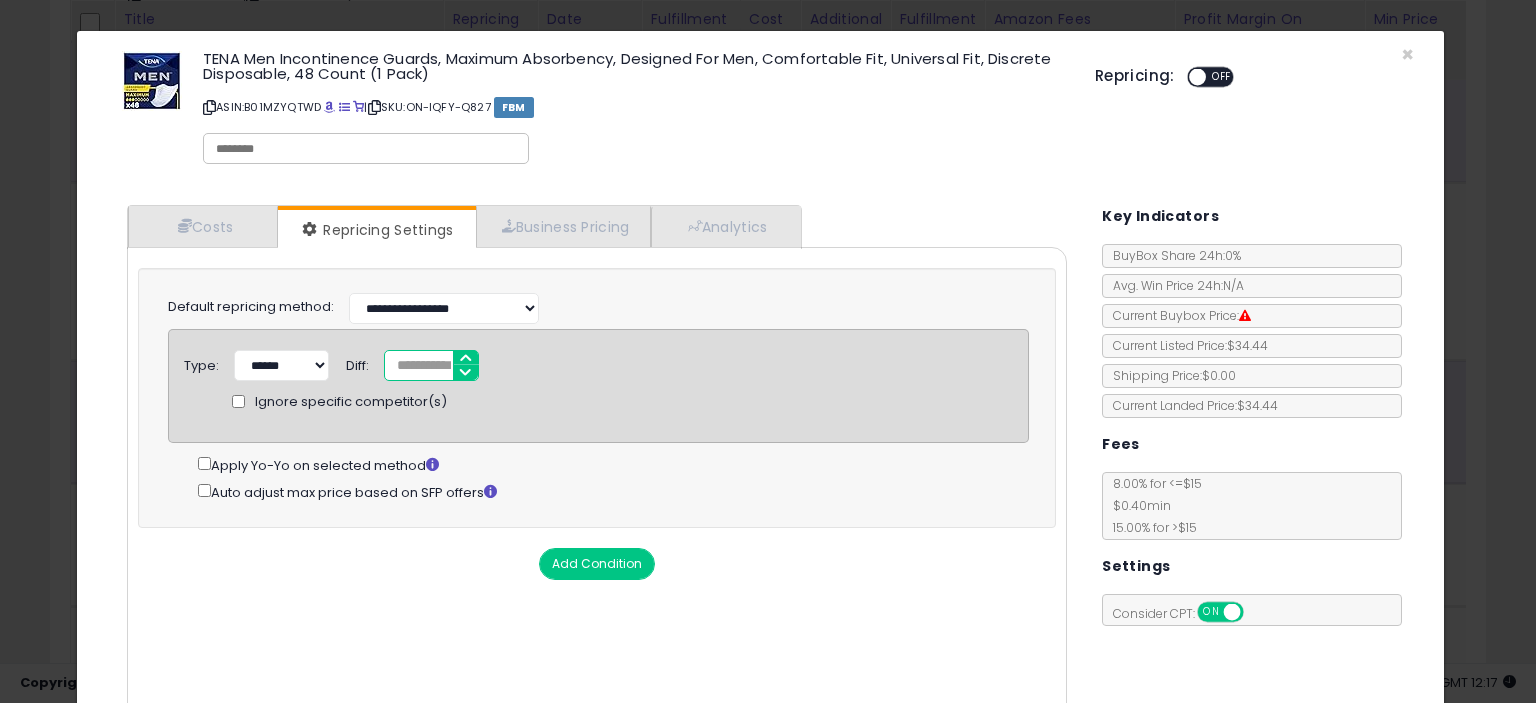 type on "*****" 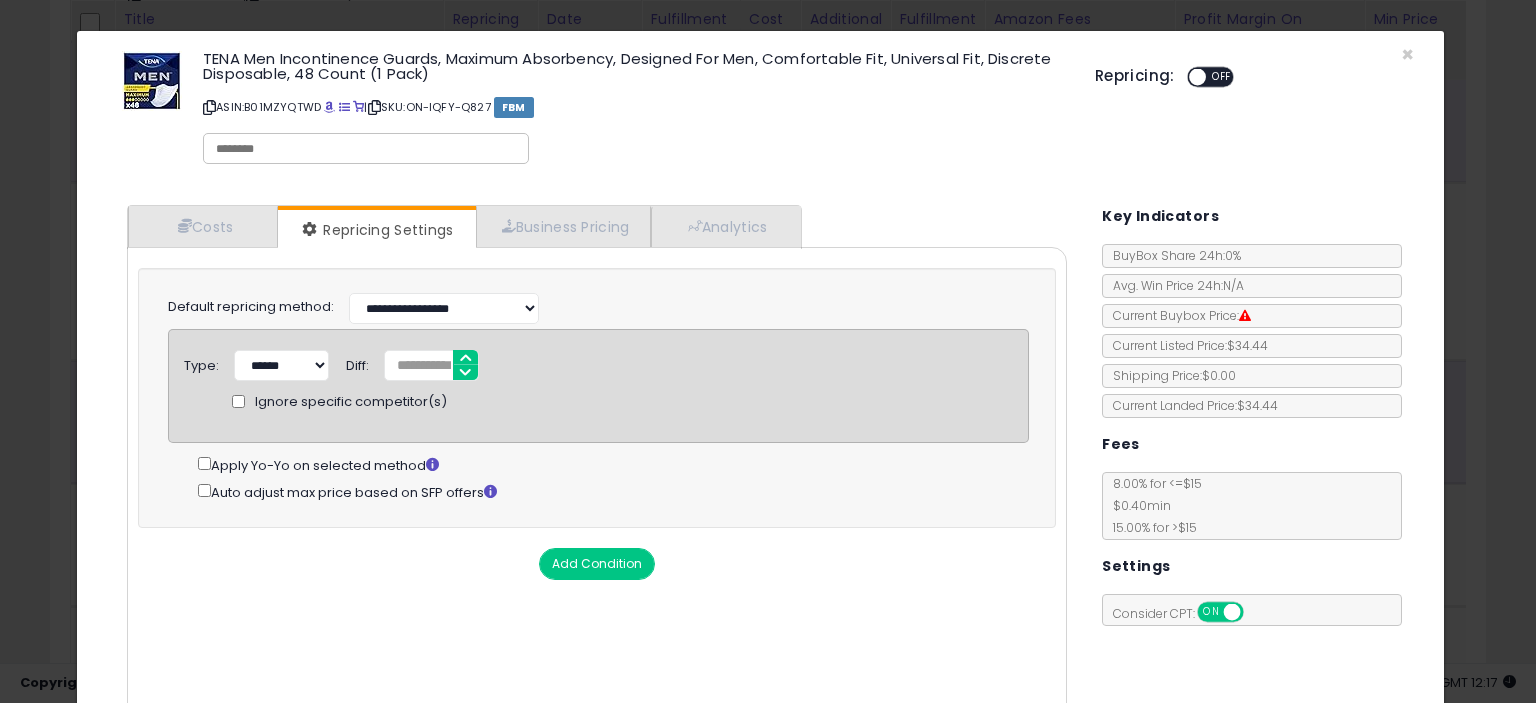 click on "Cost
Min
Max
Cost
*****
*****
Mark up %
*****
******
Additional Costs
Shipping Costs ****" at bounding box center [597, 489] 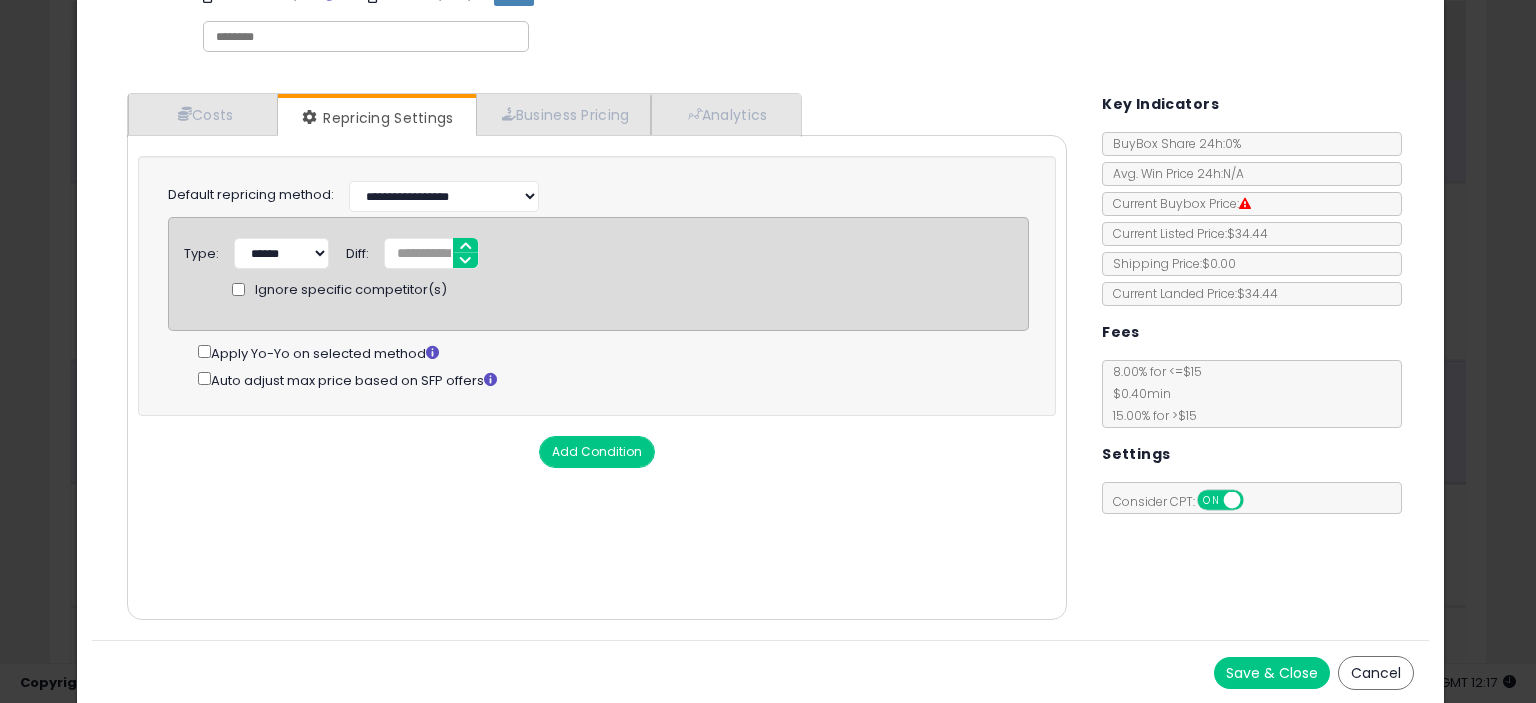 click on "Save & Close" at bounding box center [1272, 673] 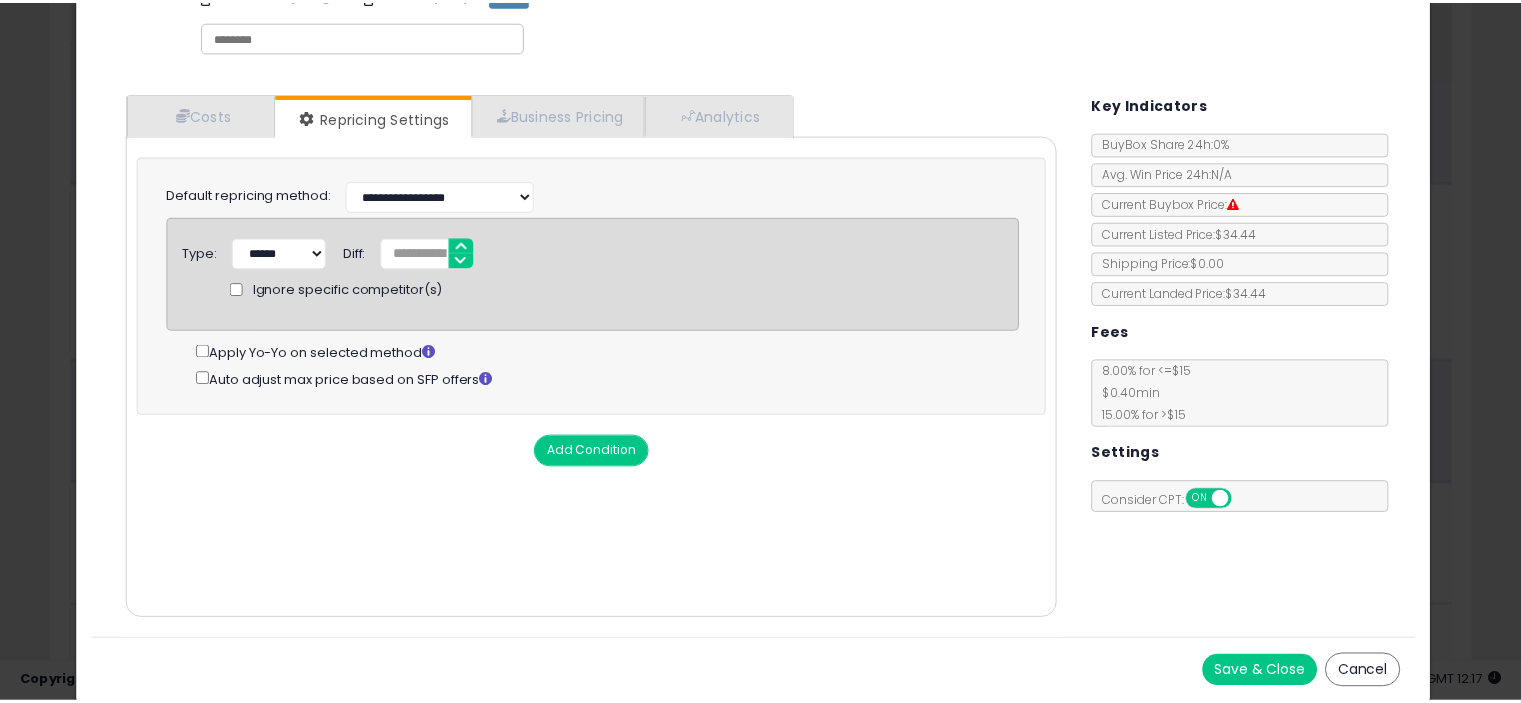 scroll, scrollTop: 0, scrollLeft: 0, axis: both 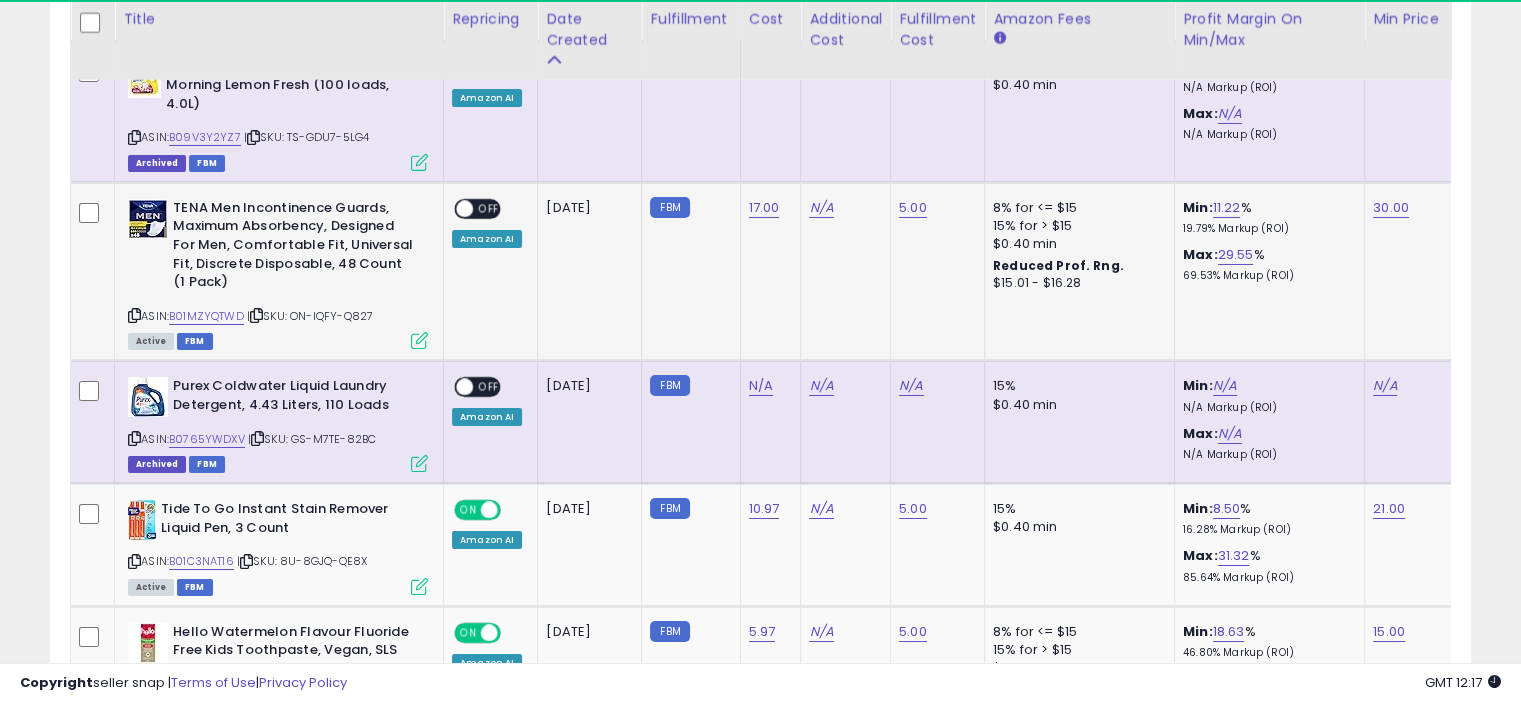 click on "ON   OFF" at bounding box center [455, 208] 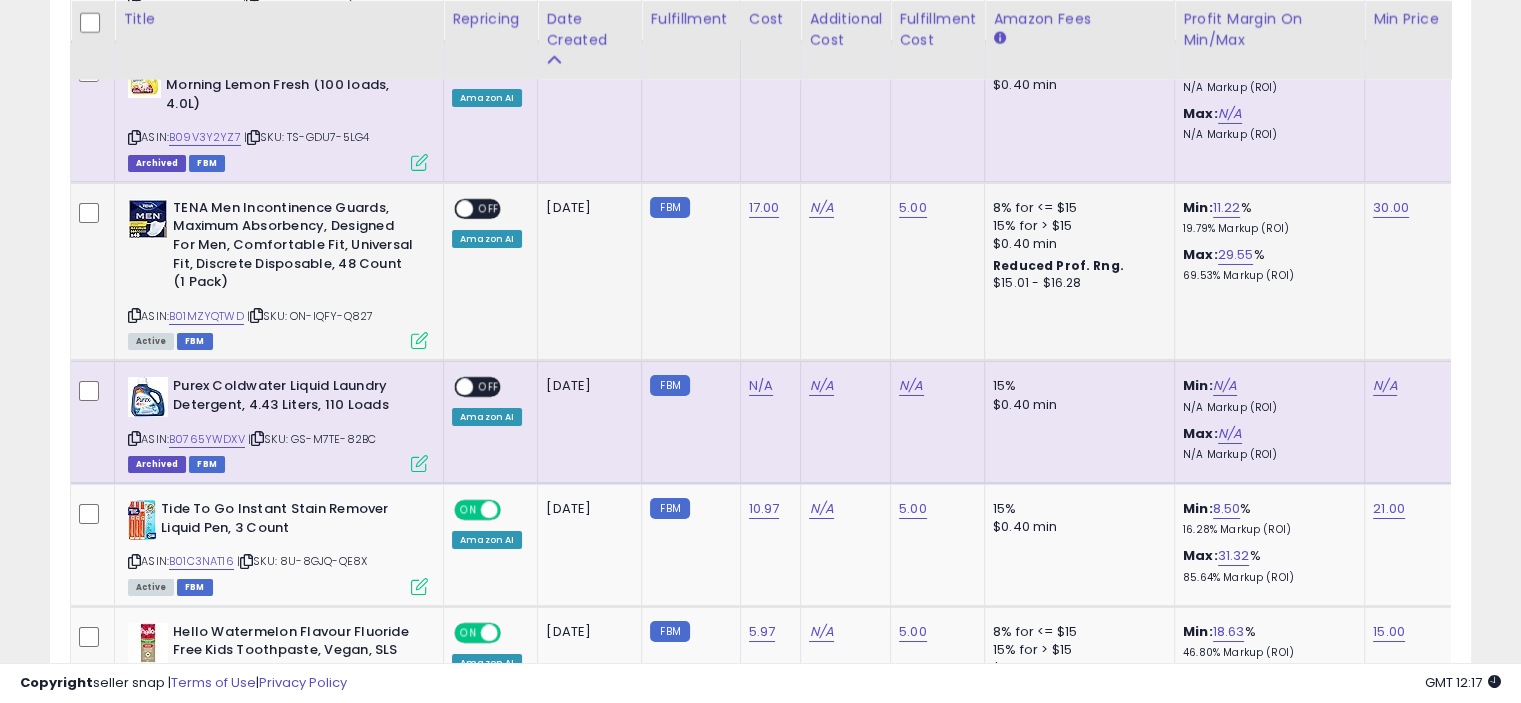 click on "OFF" at bounding box center [489, 208] 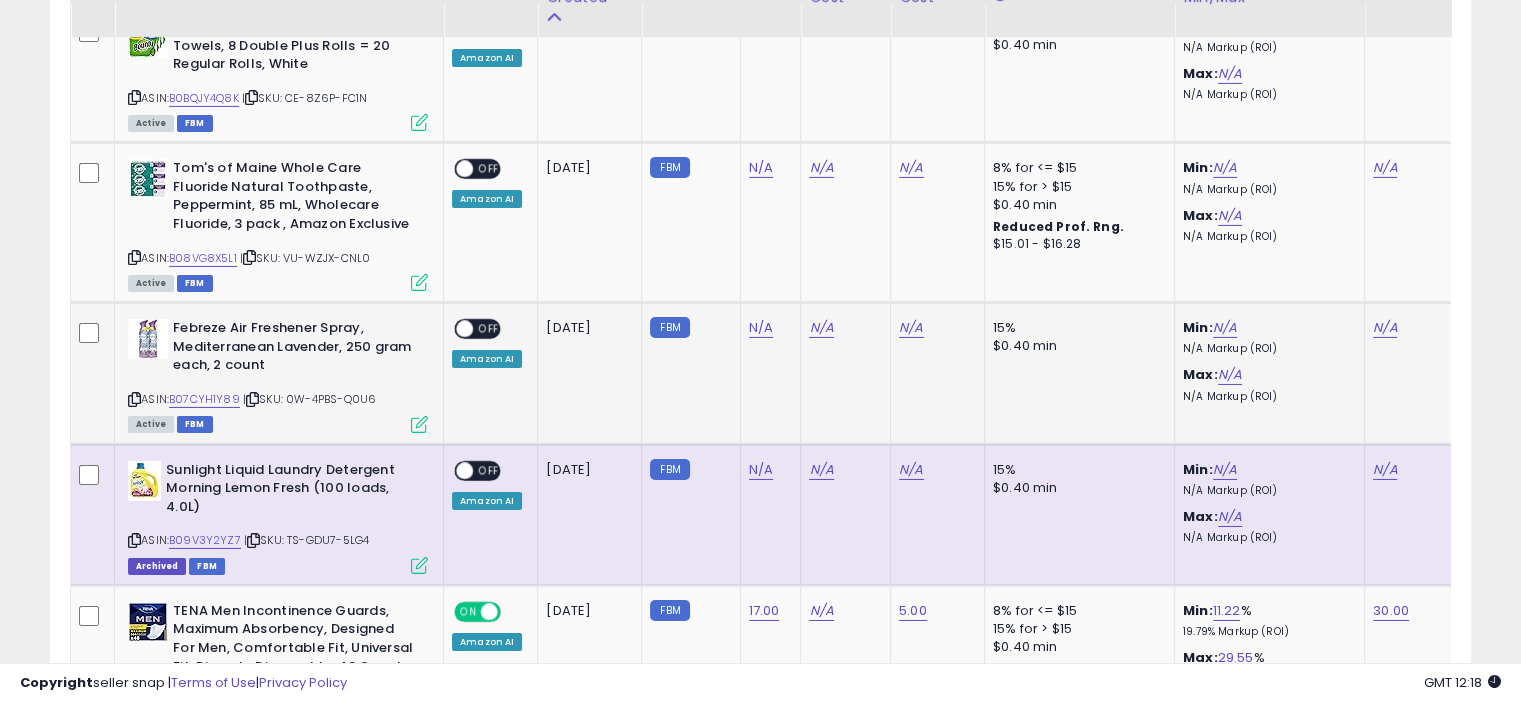 scroll, scrollTop: 6686, scrollLeft: 0, axis: vertical 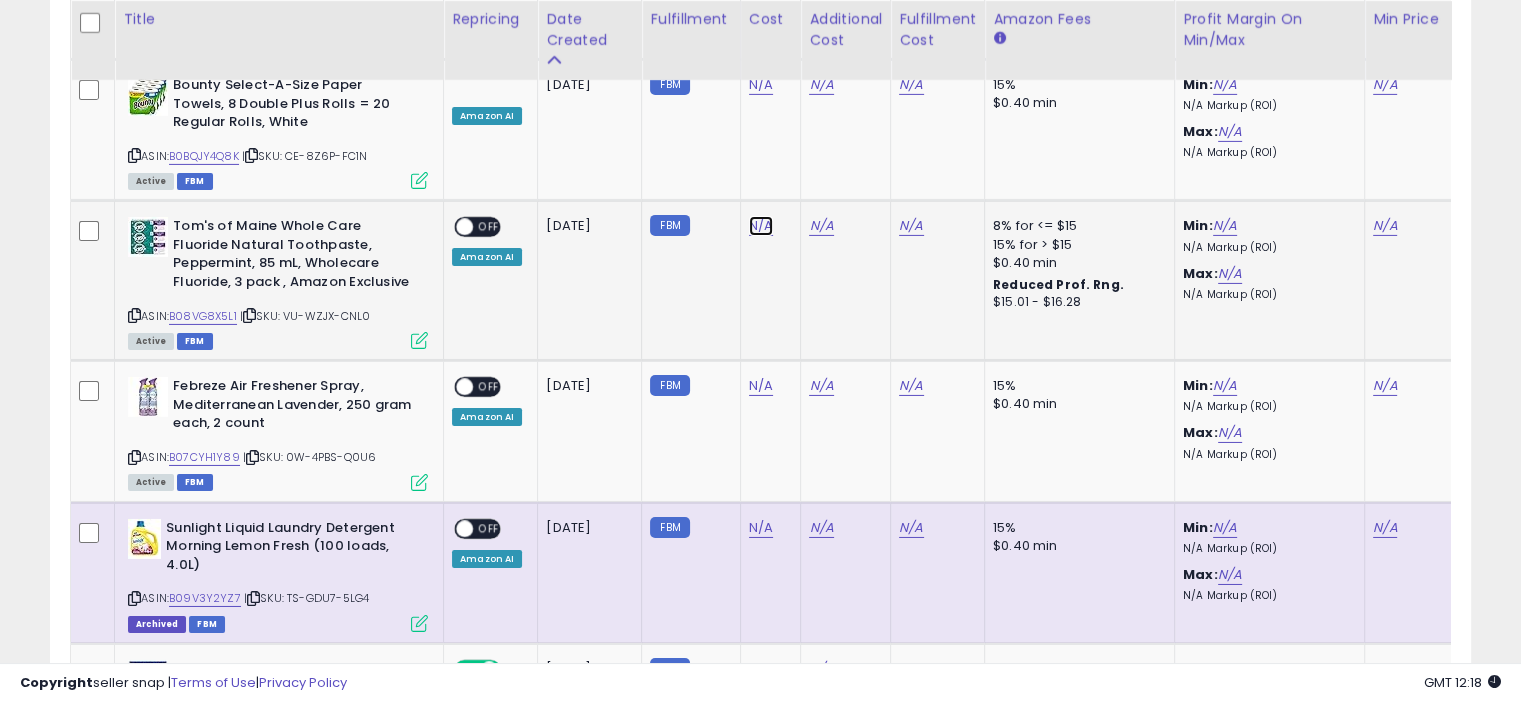 click on "N/A" at bounding box center [761, -5612] 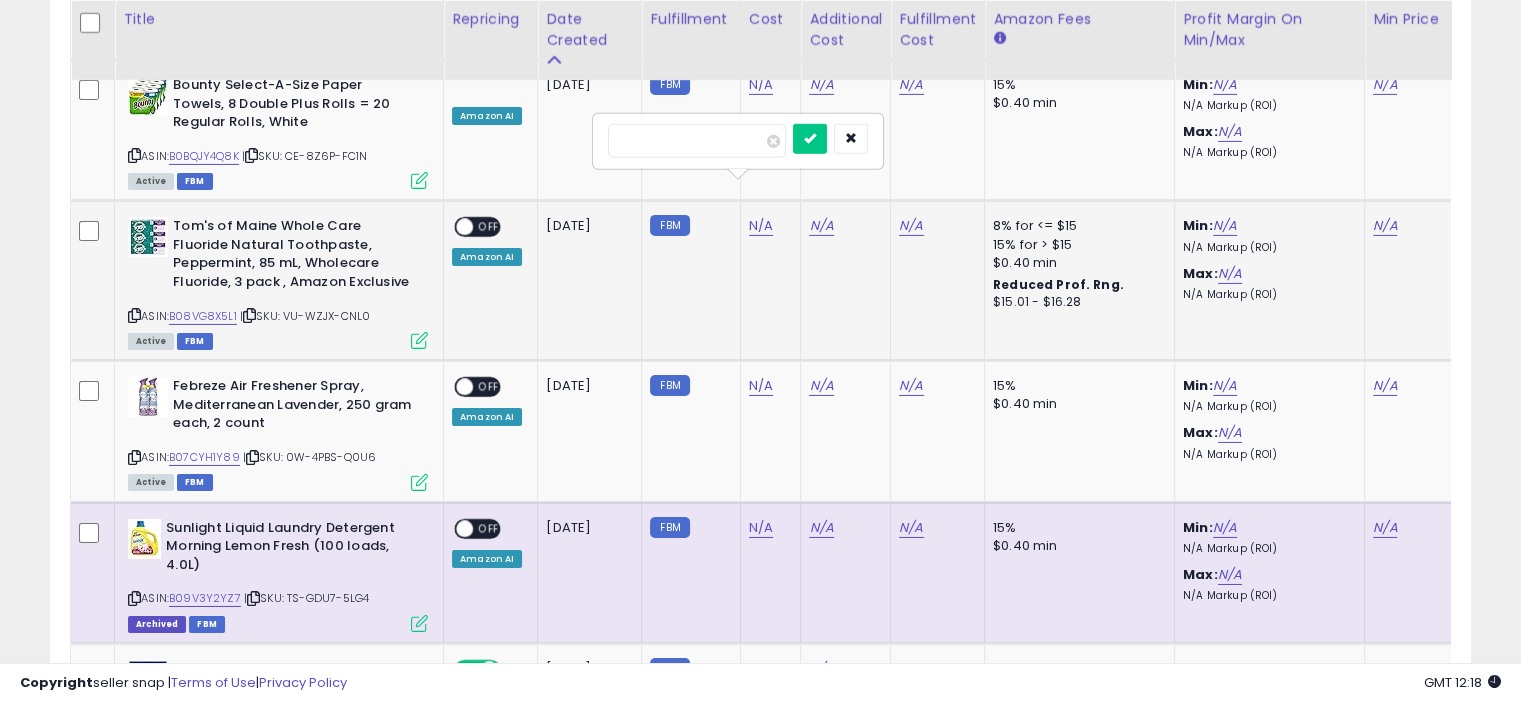 type on "****" 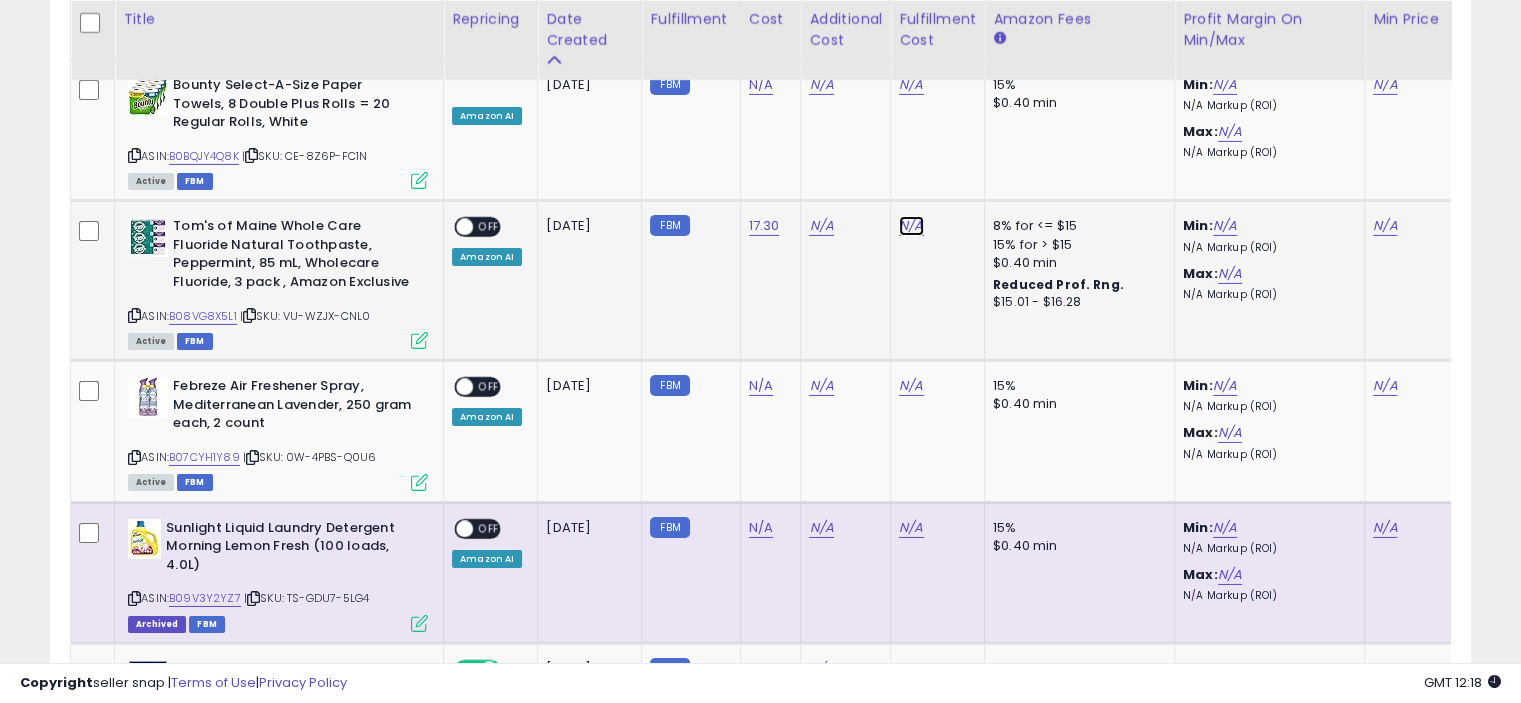 click on "N/A" at bounding box center [911, -5612] 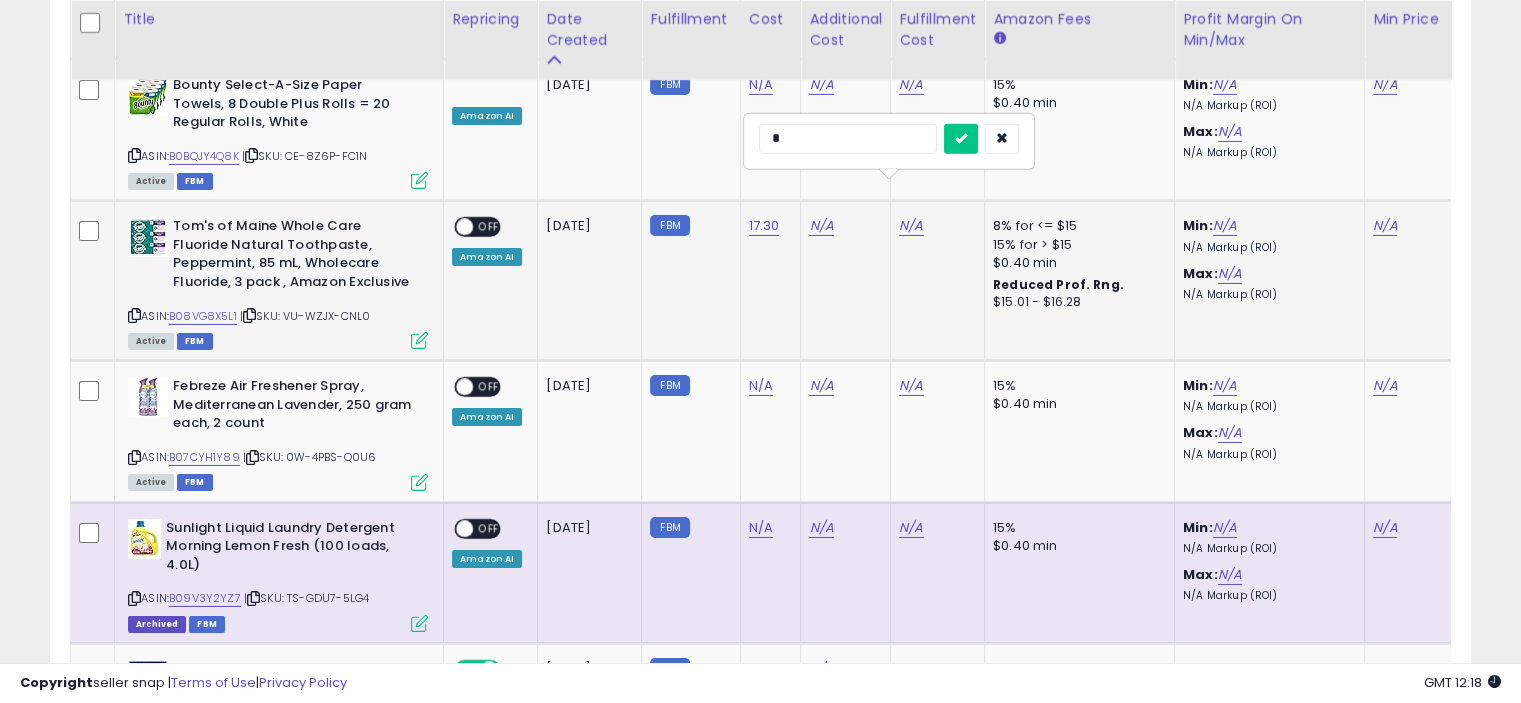 click at bounding box center (961, 139) 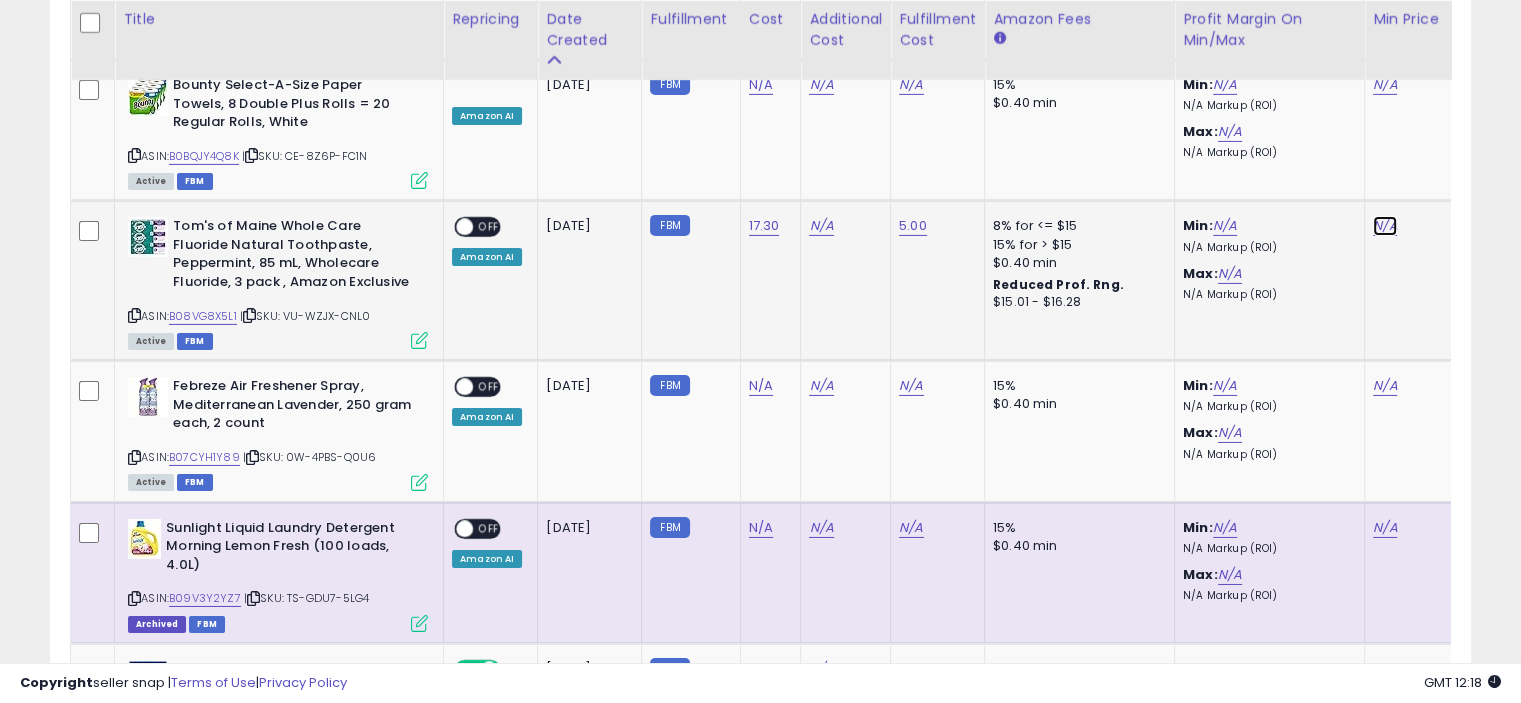 click on "N/A" at bounding box center (1385, -5612) 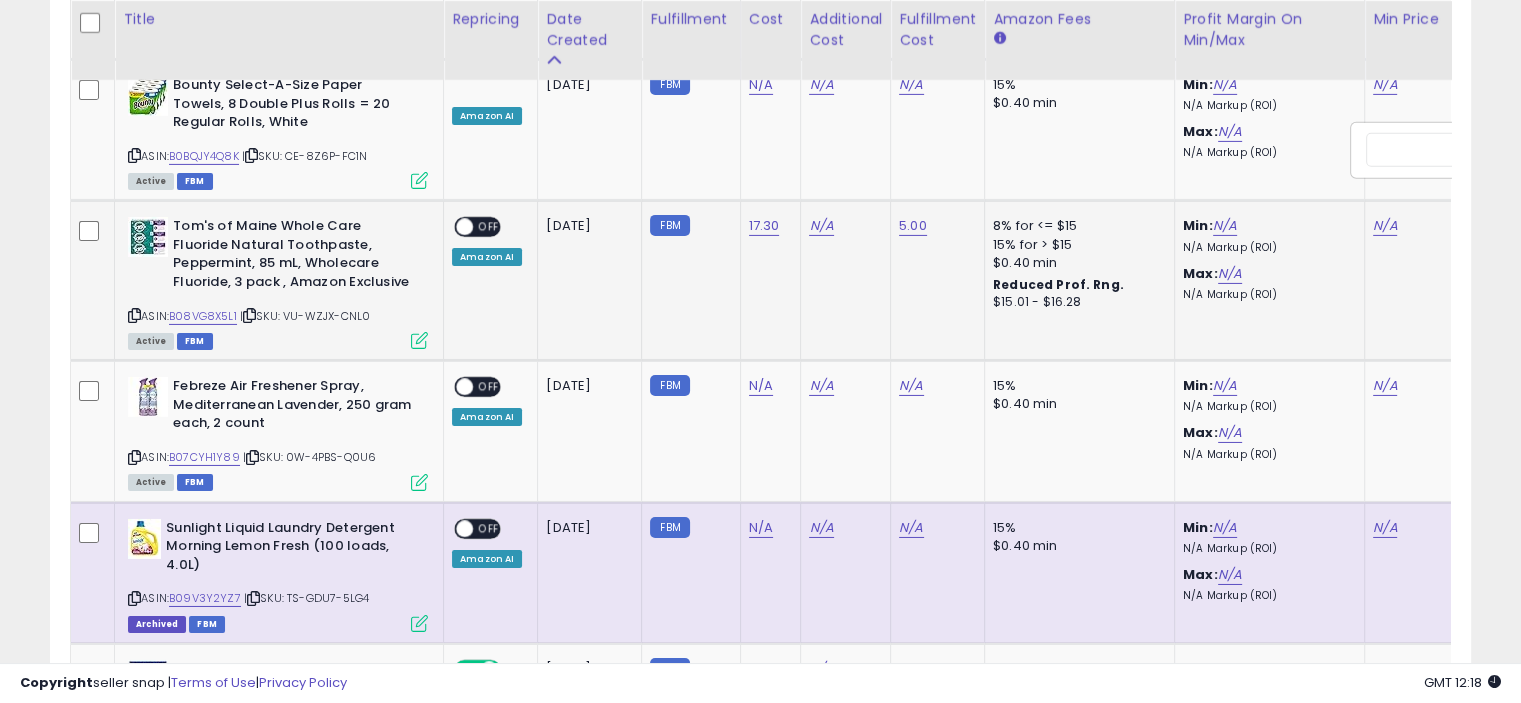 scroll, scrollTop: 0, scrollLeft: 126, axis: horizontal 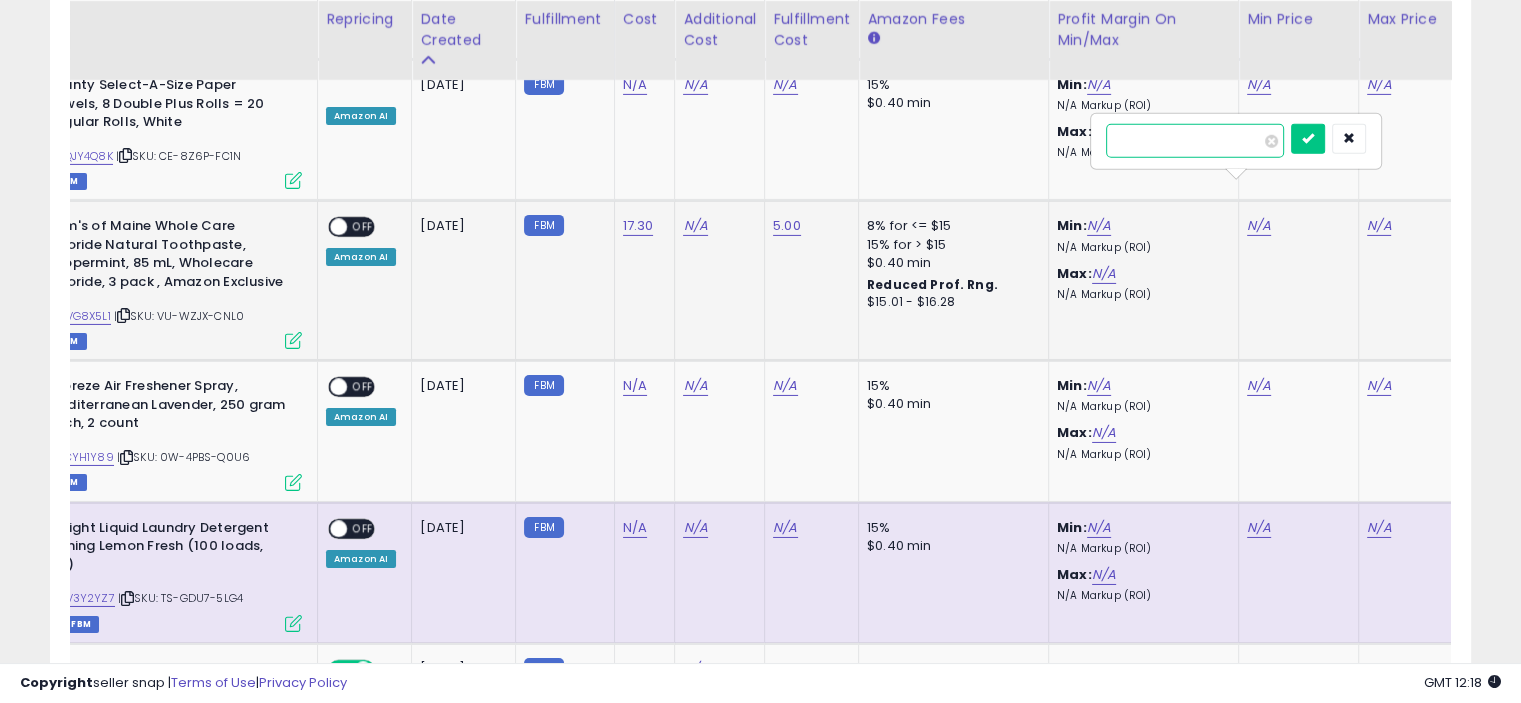 type on "**" 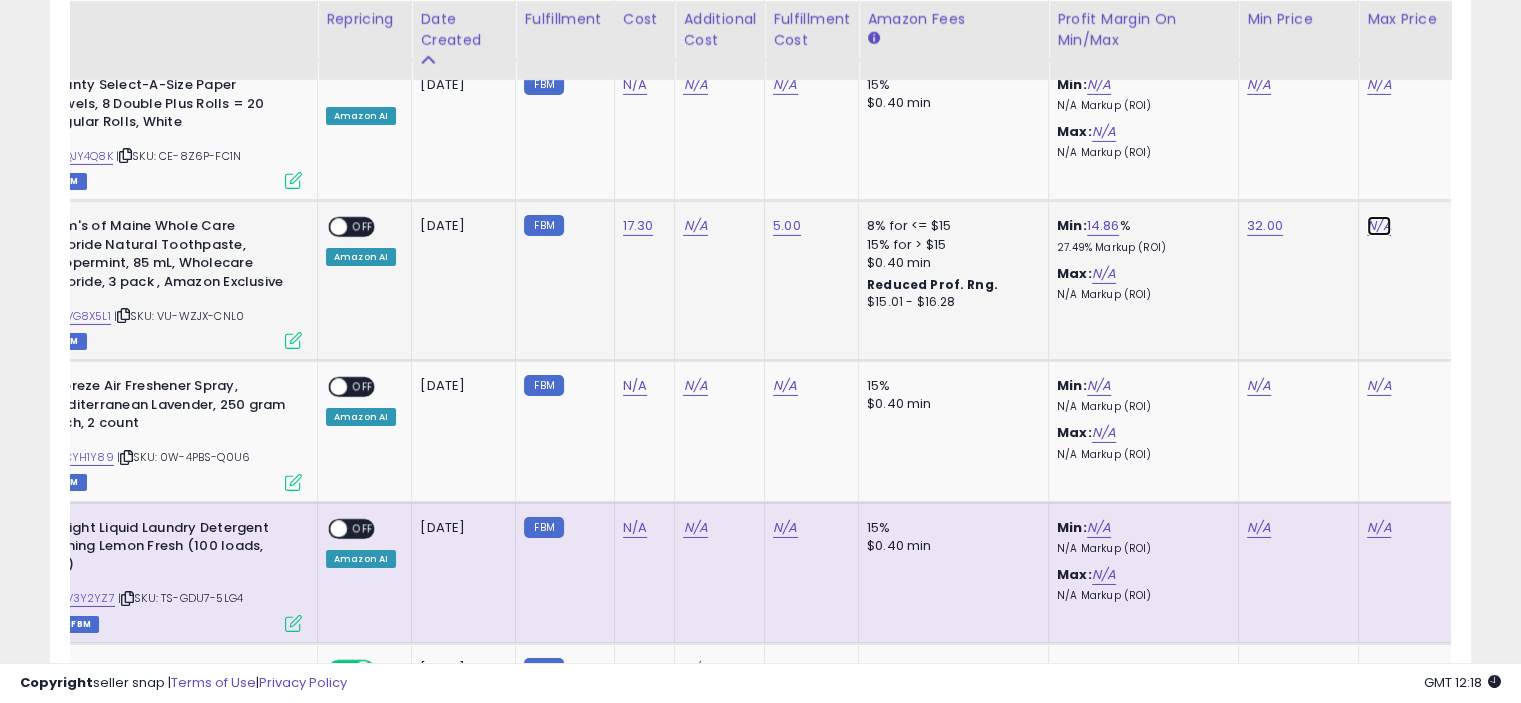 click on "N/A" at bounding box center (1379, -5612) 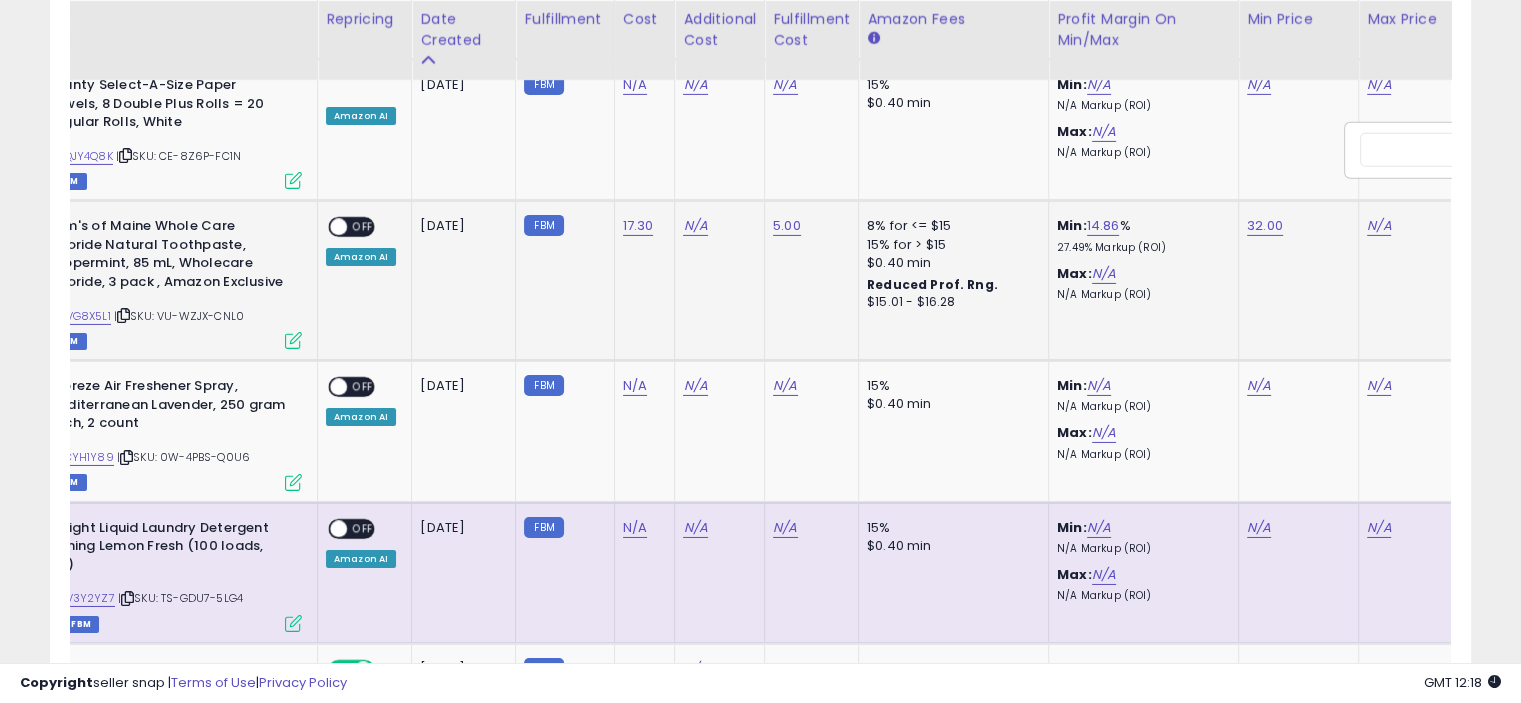 scroll, scrollTop: 0, scrollLeft: 246, axis: horizontal 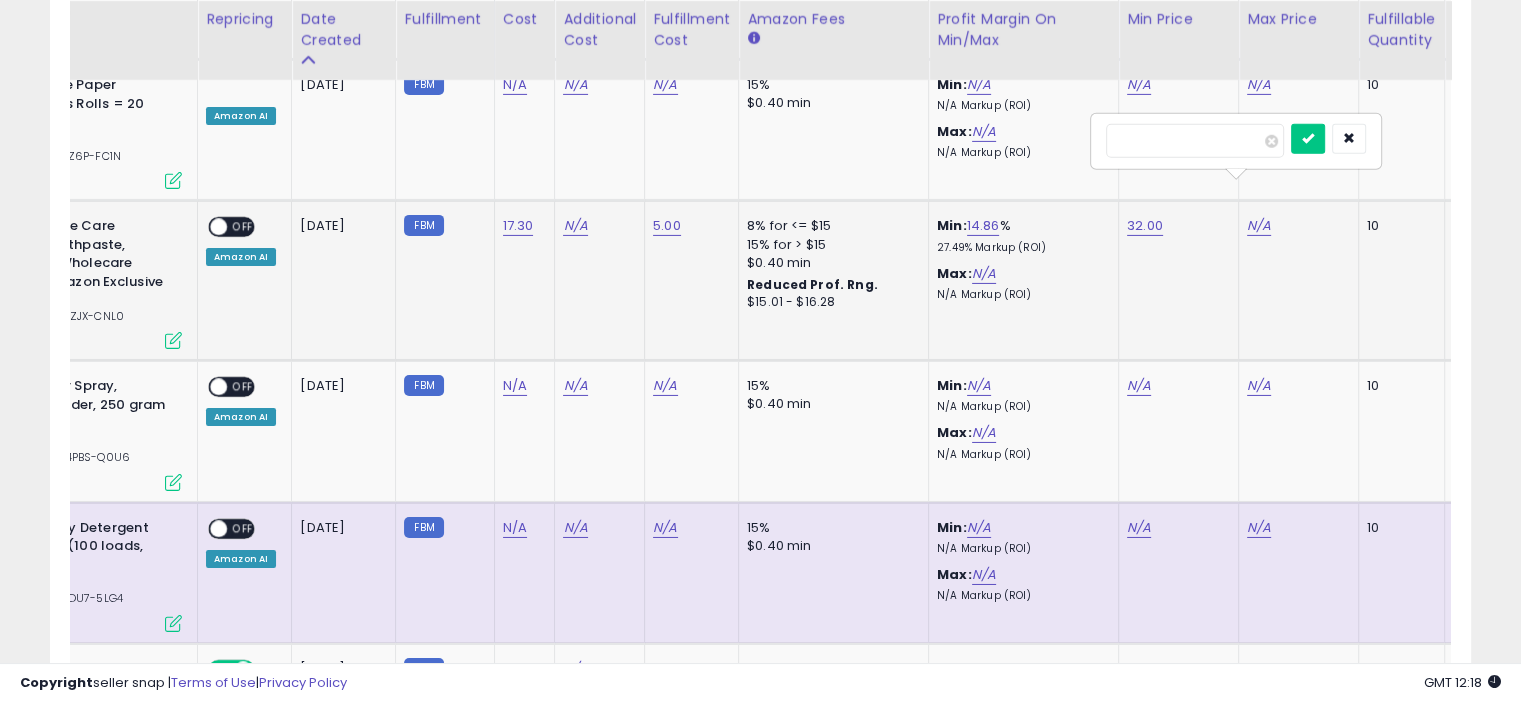 type on "**" 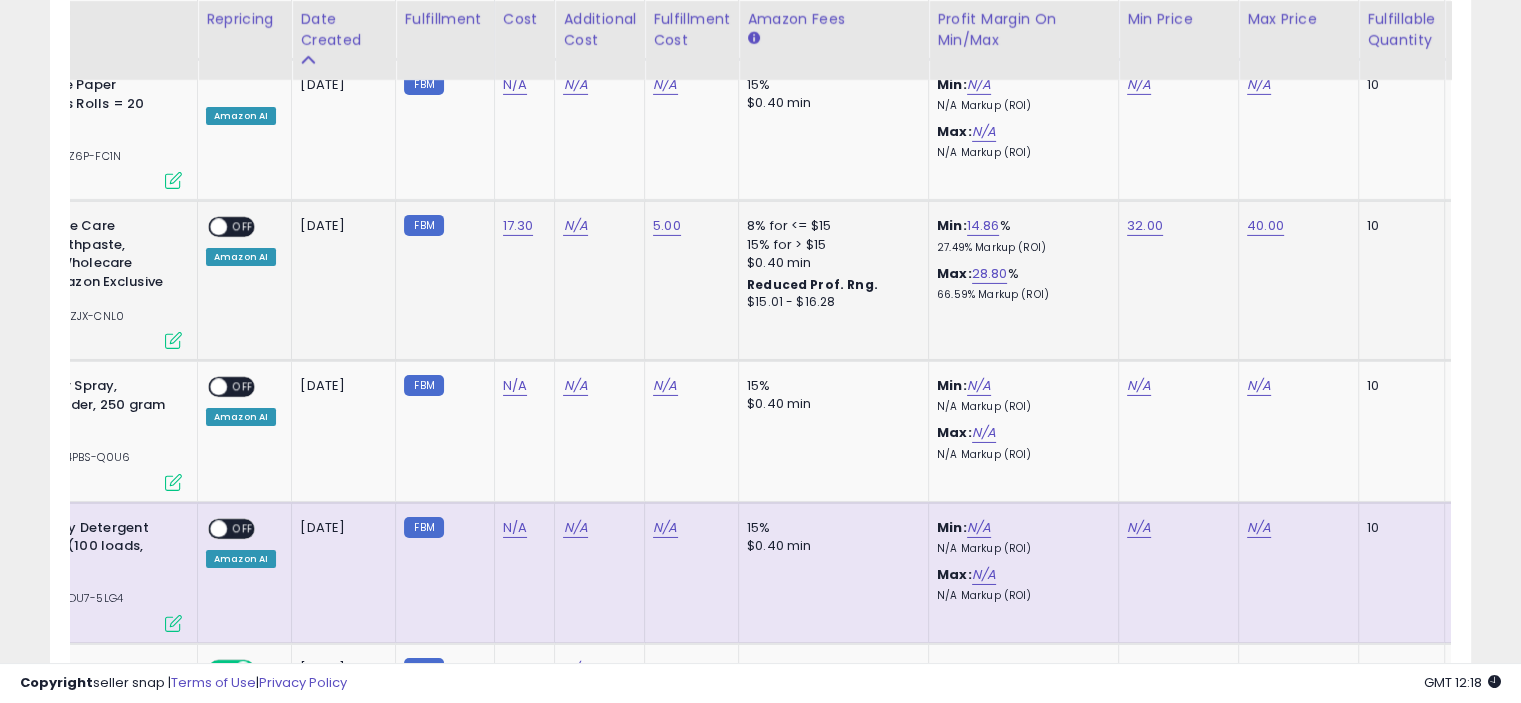 scroll, scrollTop: 0, scrollLeft: 141, axis: horizontal 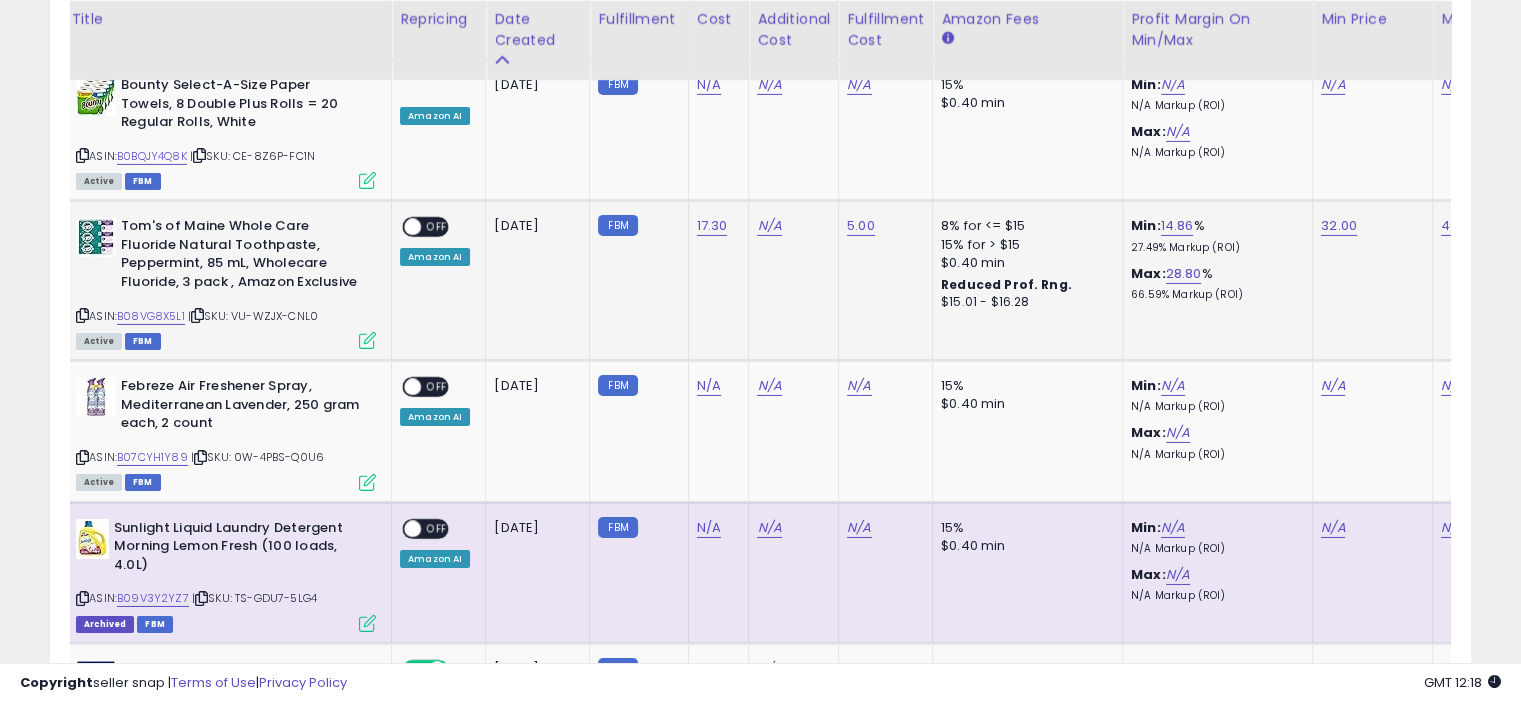 click at bounding box center (367, 340) 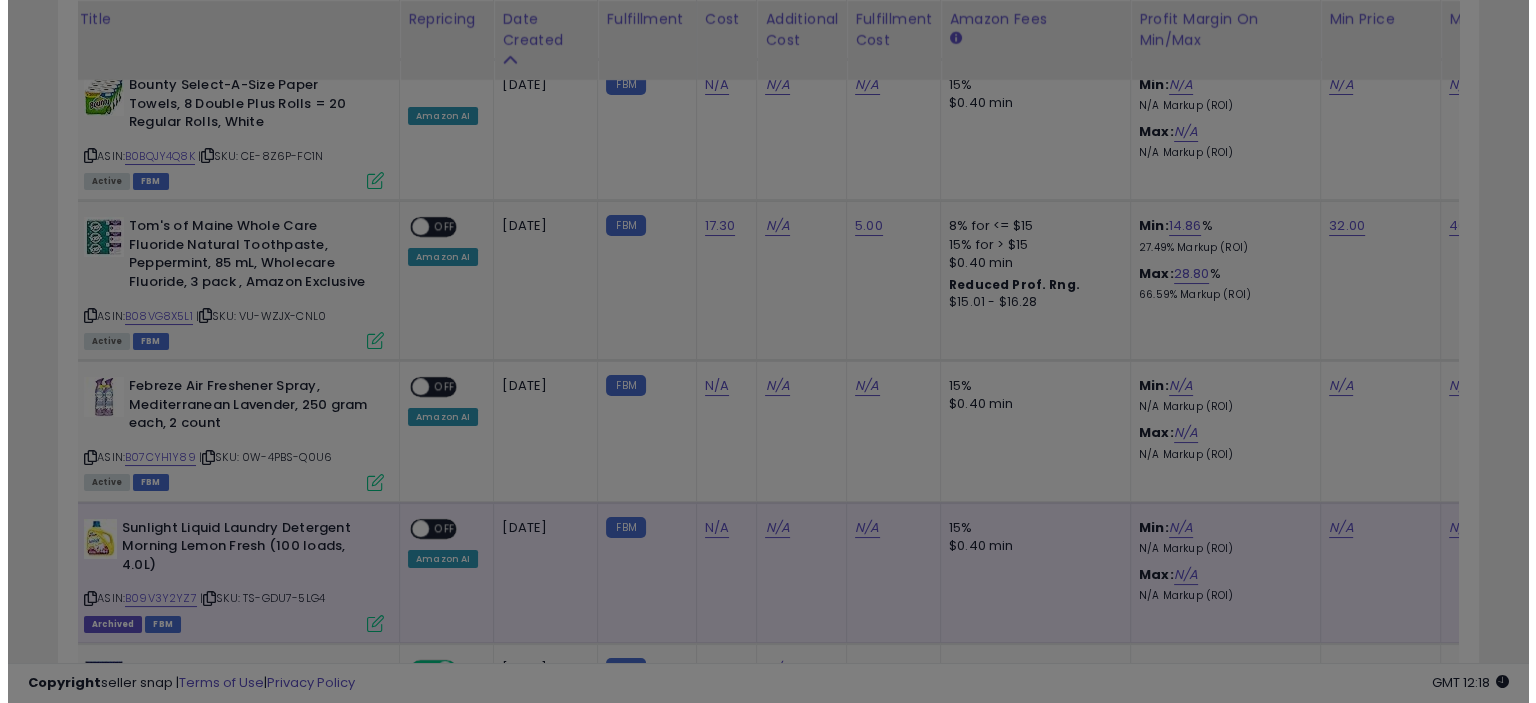 scroll, scrollTop: 999589, scrollLeft: 999168, axis: both 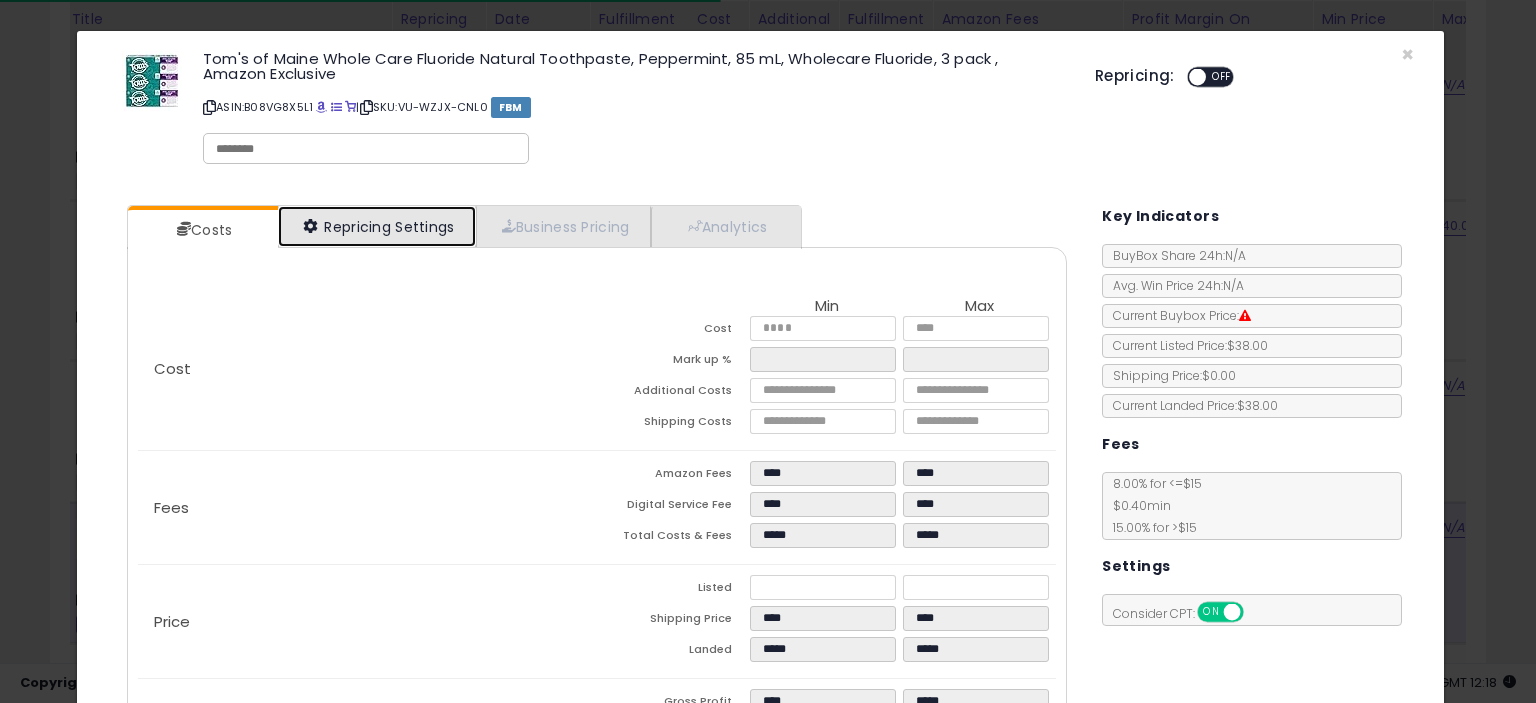 click on "Repricing Settings" at bounding box center [377, 226] 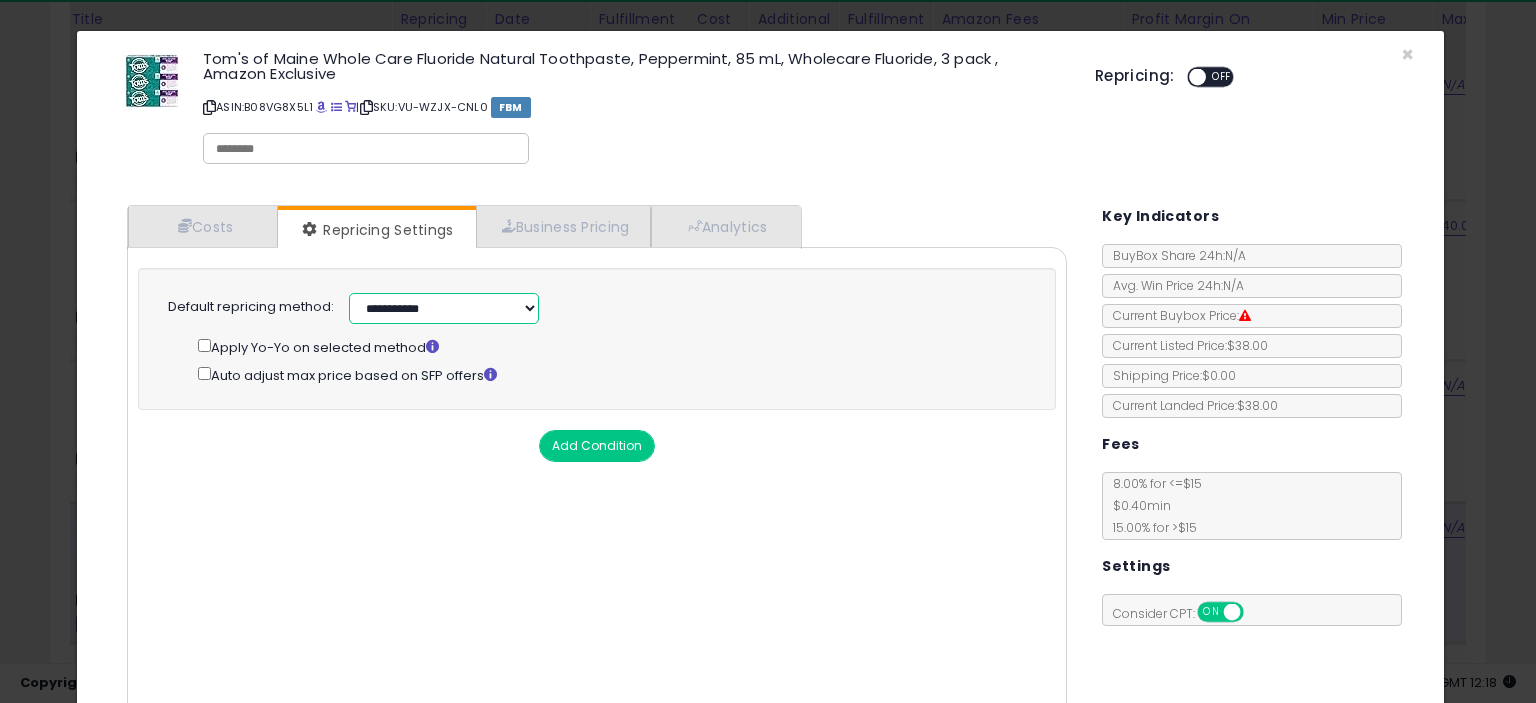 click on "**********" at bounding box center (444, 308) 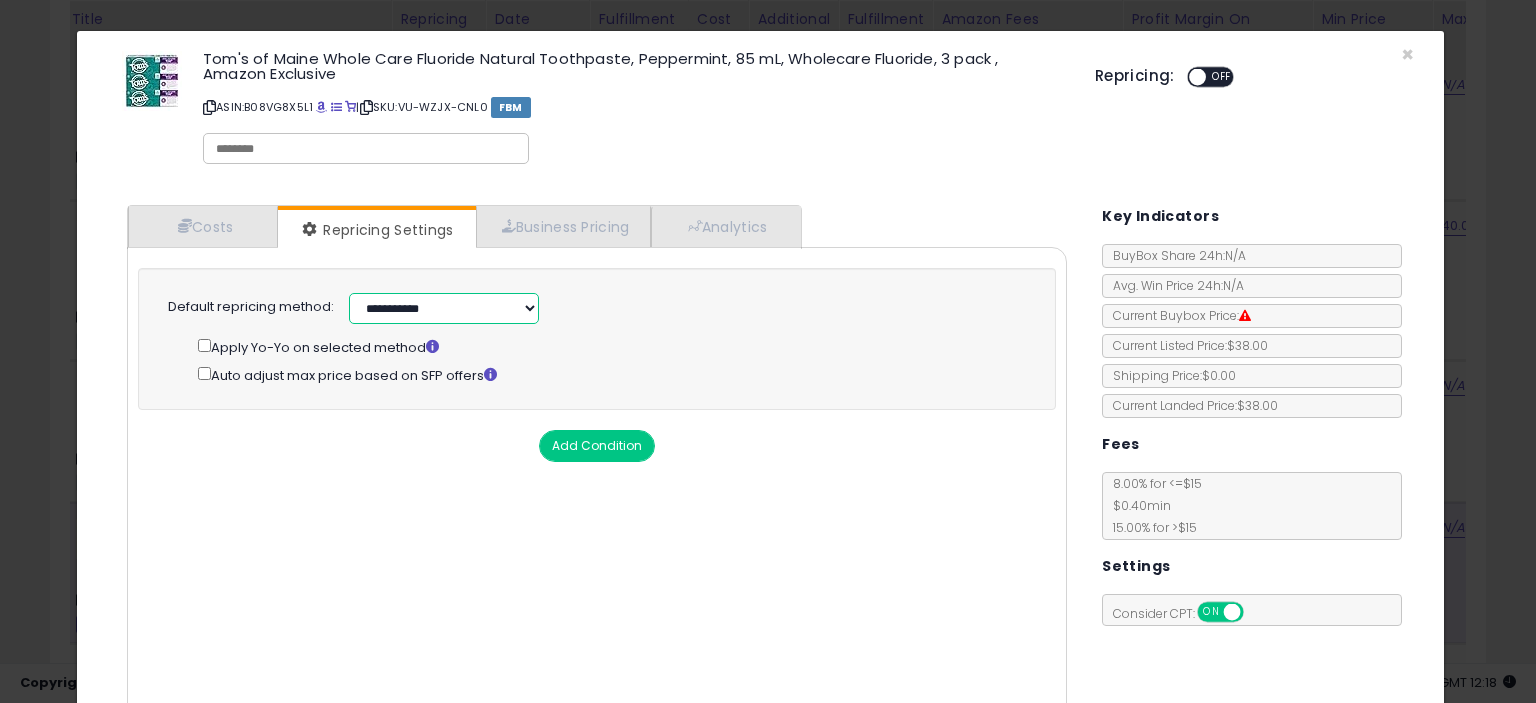 select on "**********" 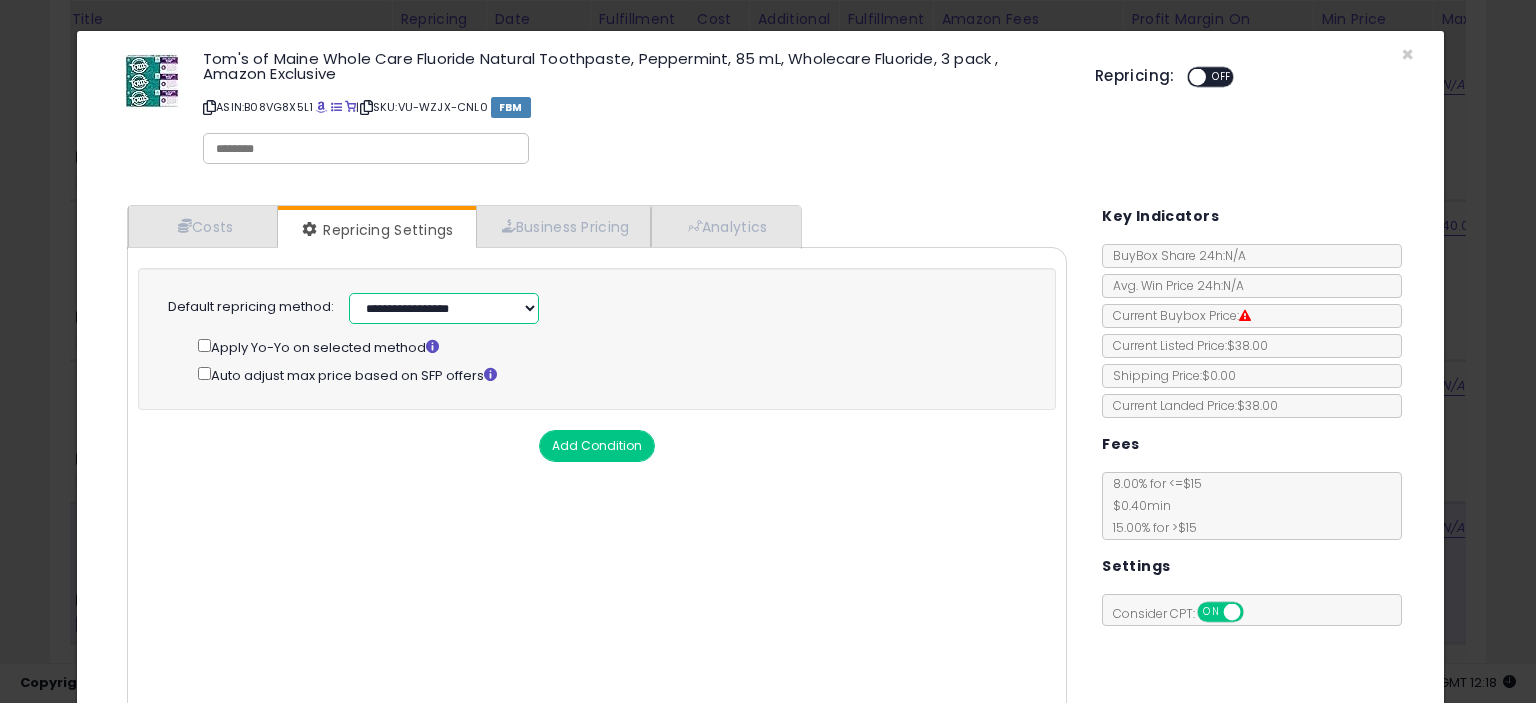 click on "**********" at bounding box center [444, 308] 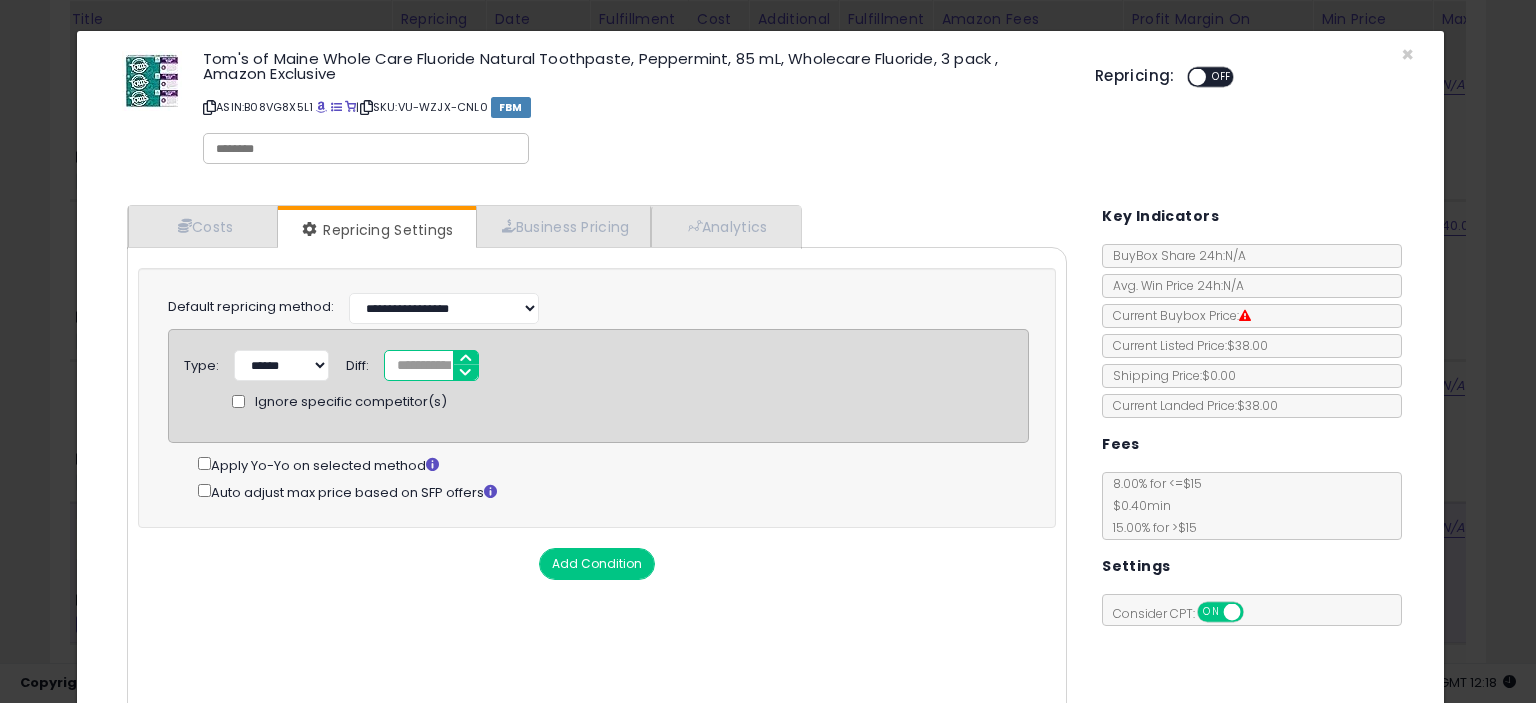 click on "*" at bounding box center [431, 365] 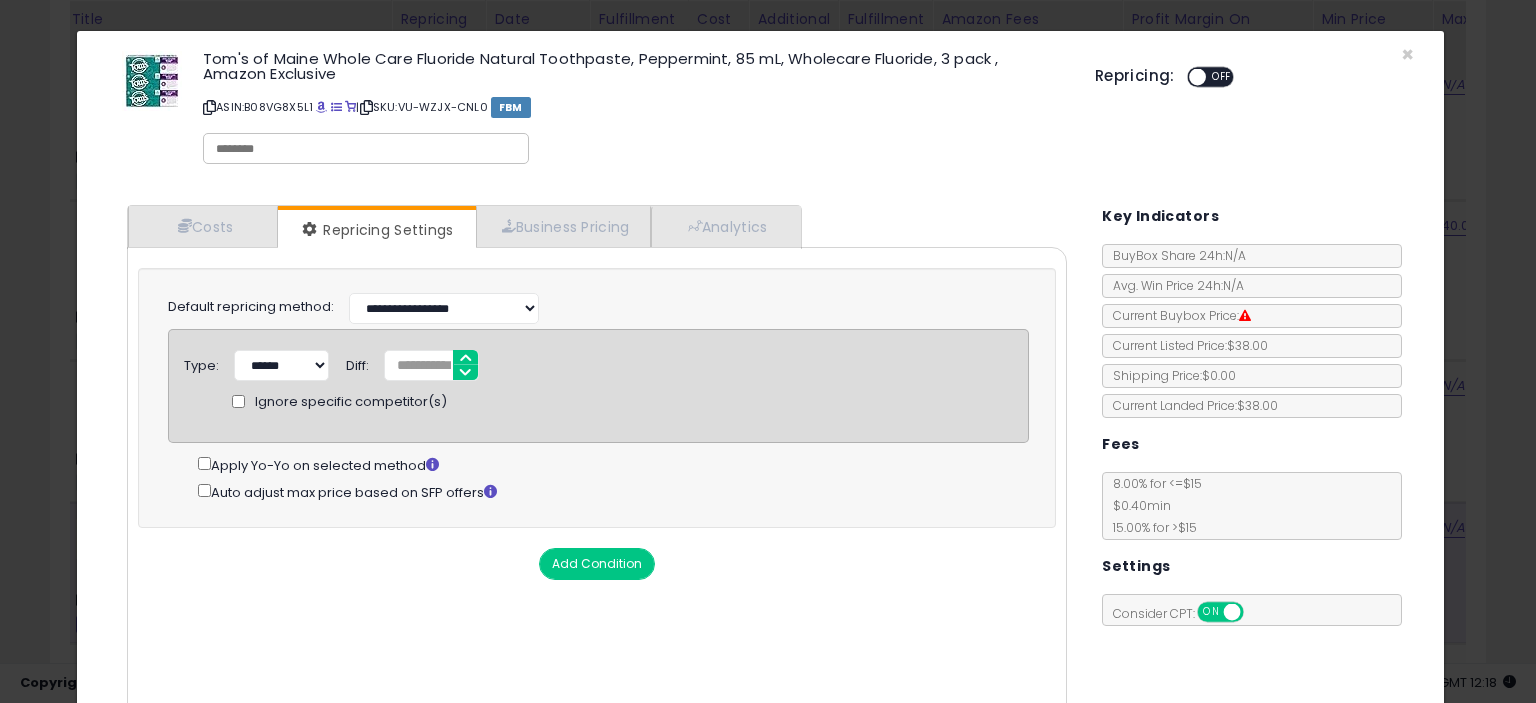 click on "Cost
Min
Max
Cost
*****
*****
Mark up %
*****
******
Additional Costs
Shipping Costs ****" at bounding box center [597, 489] 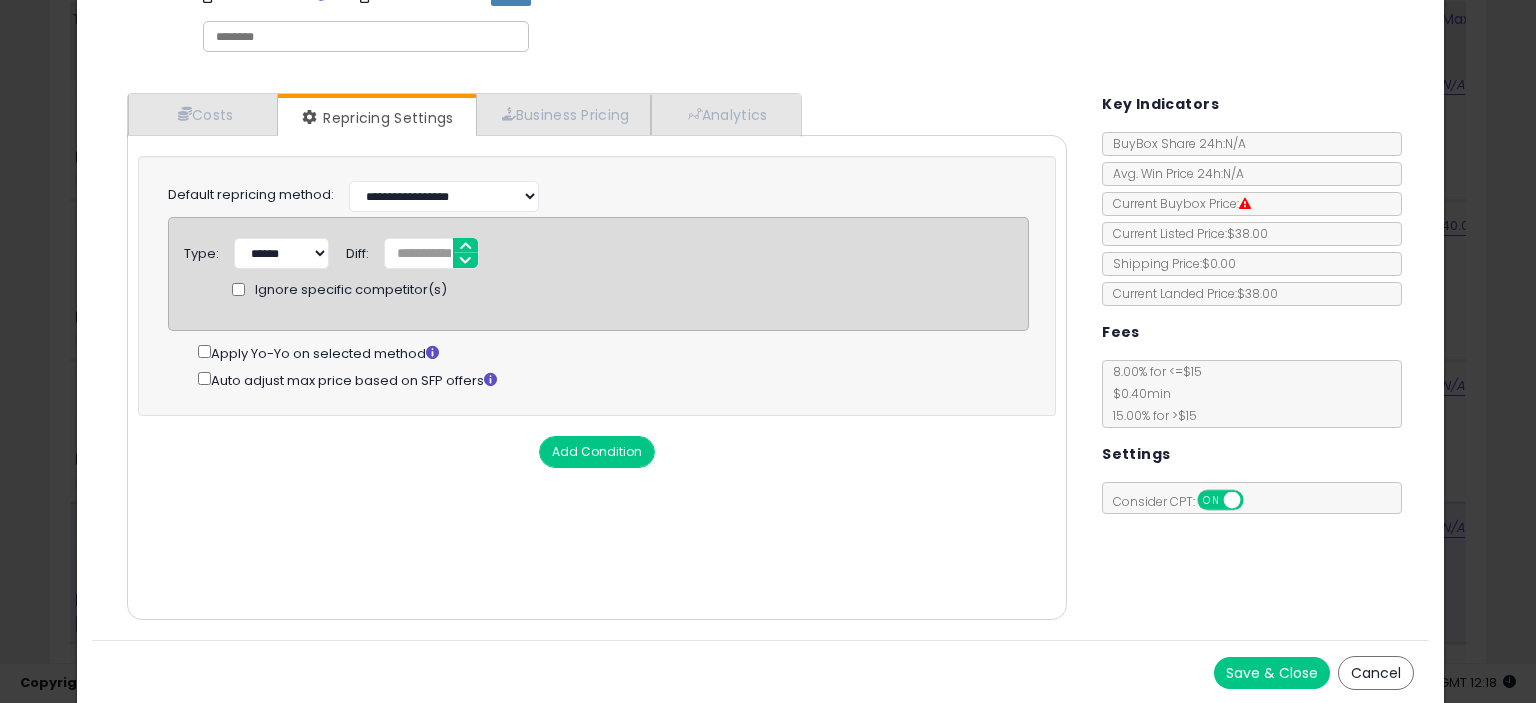 click on "Save & Close" at bounding box center [1272, 673] 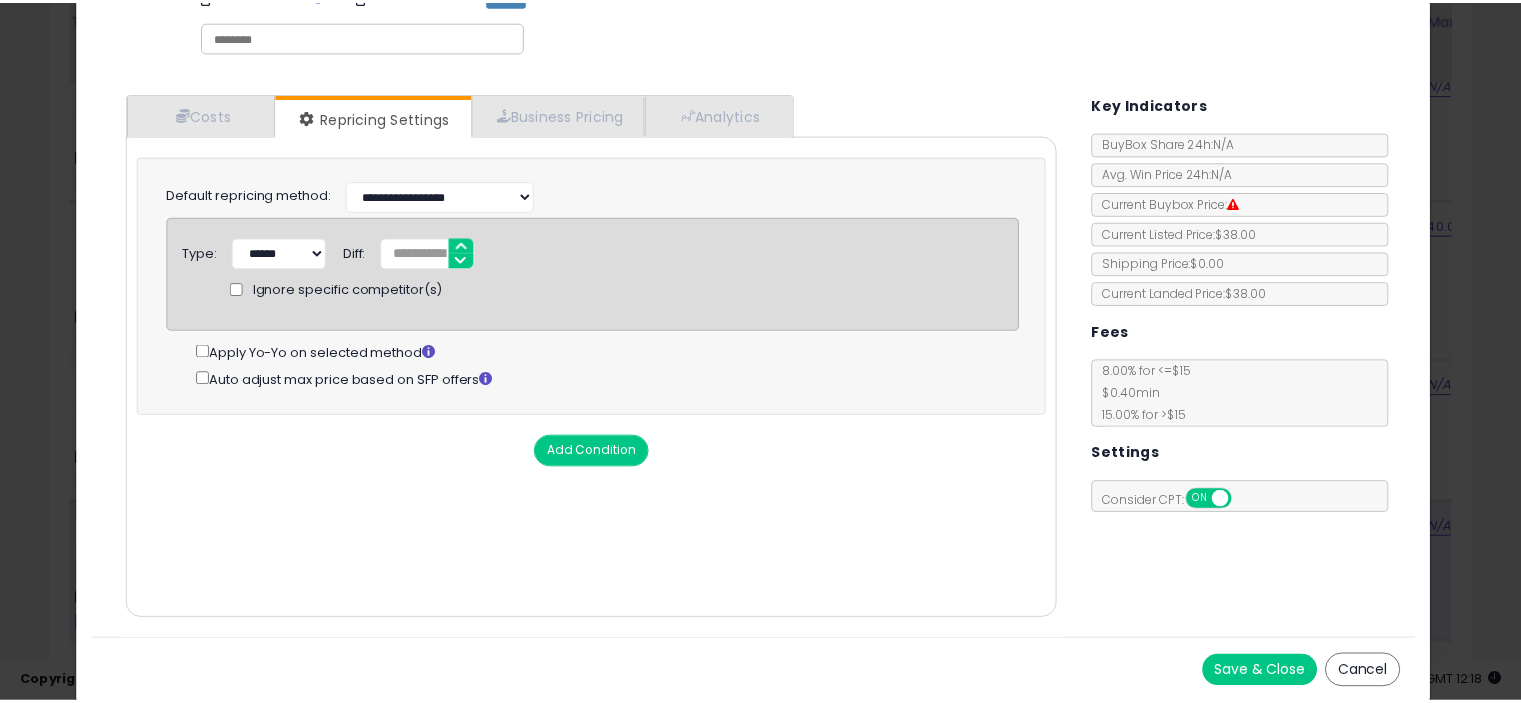 scroll, scrollTop: 0, scrollLeft: 0, axis: both 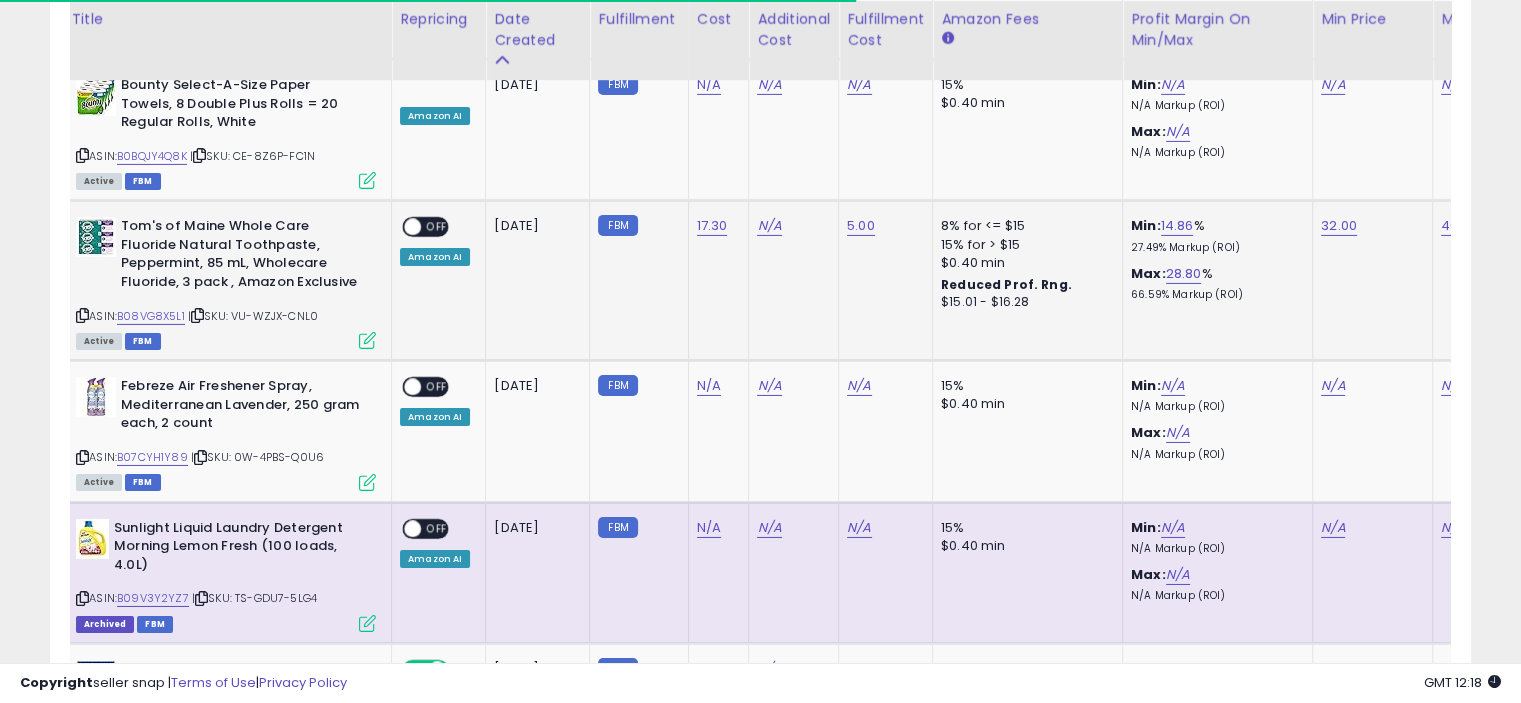 click on "OFF" at bounding box center [437, 227] 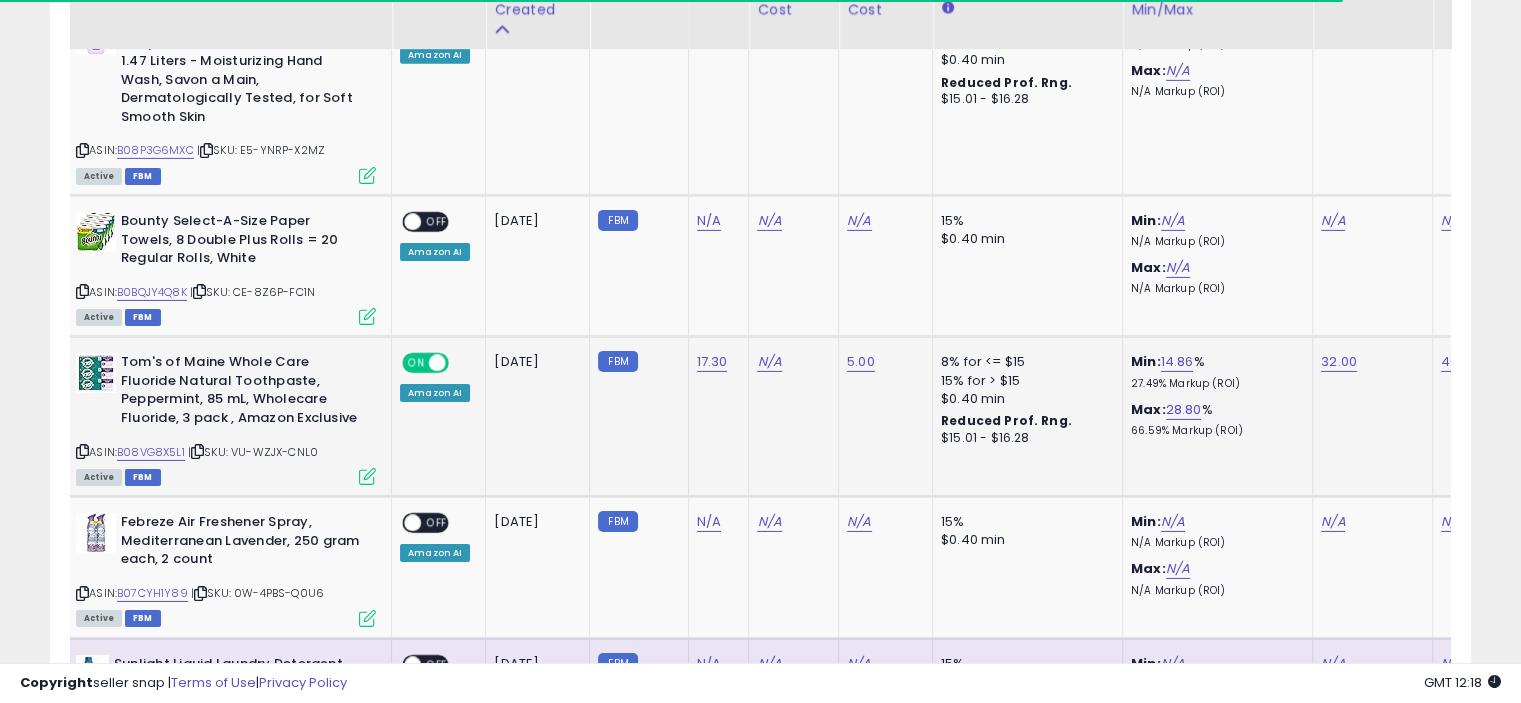 scroll, scrollTop: 6518, scrollLeft: 0, axis: vertical 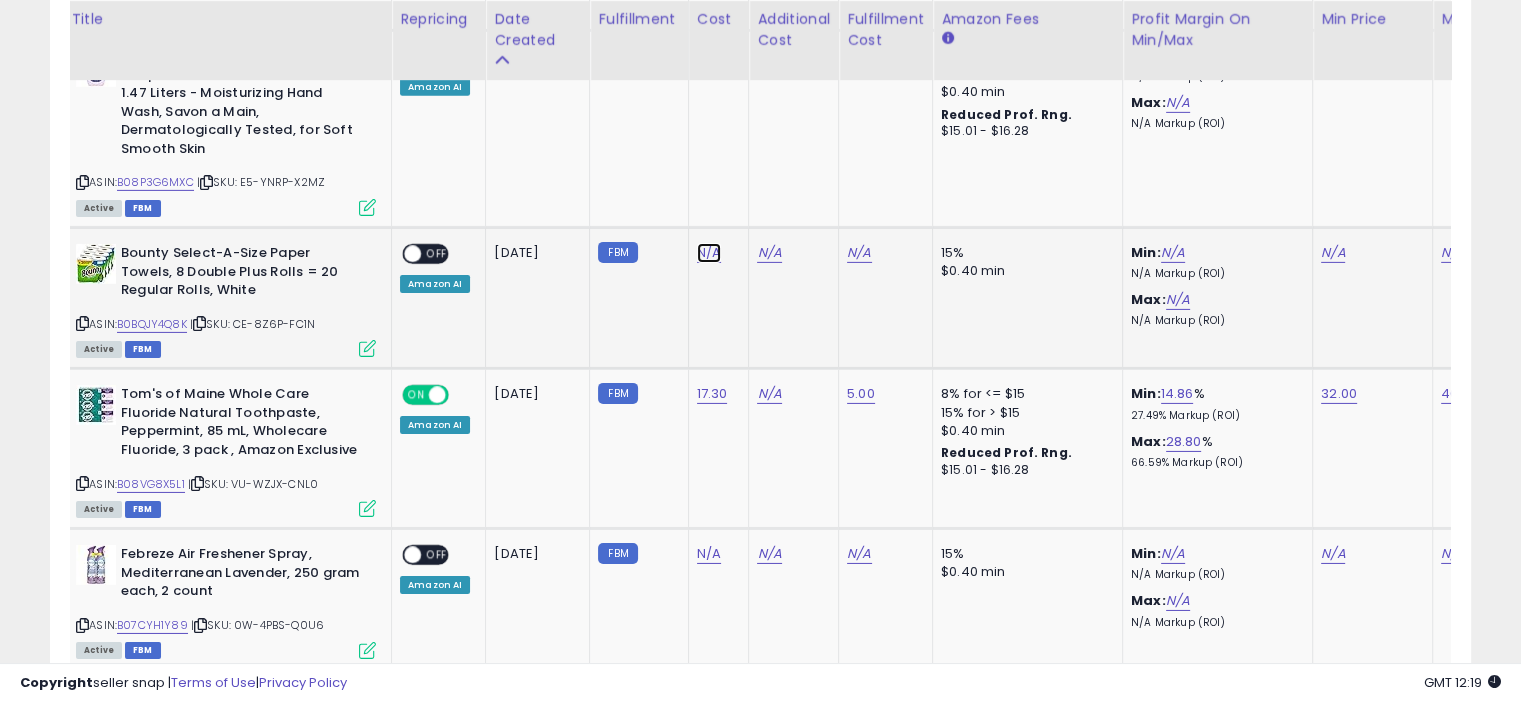 click on "N/A" at bounding box center [709, -5444] 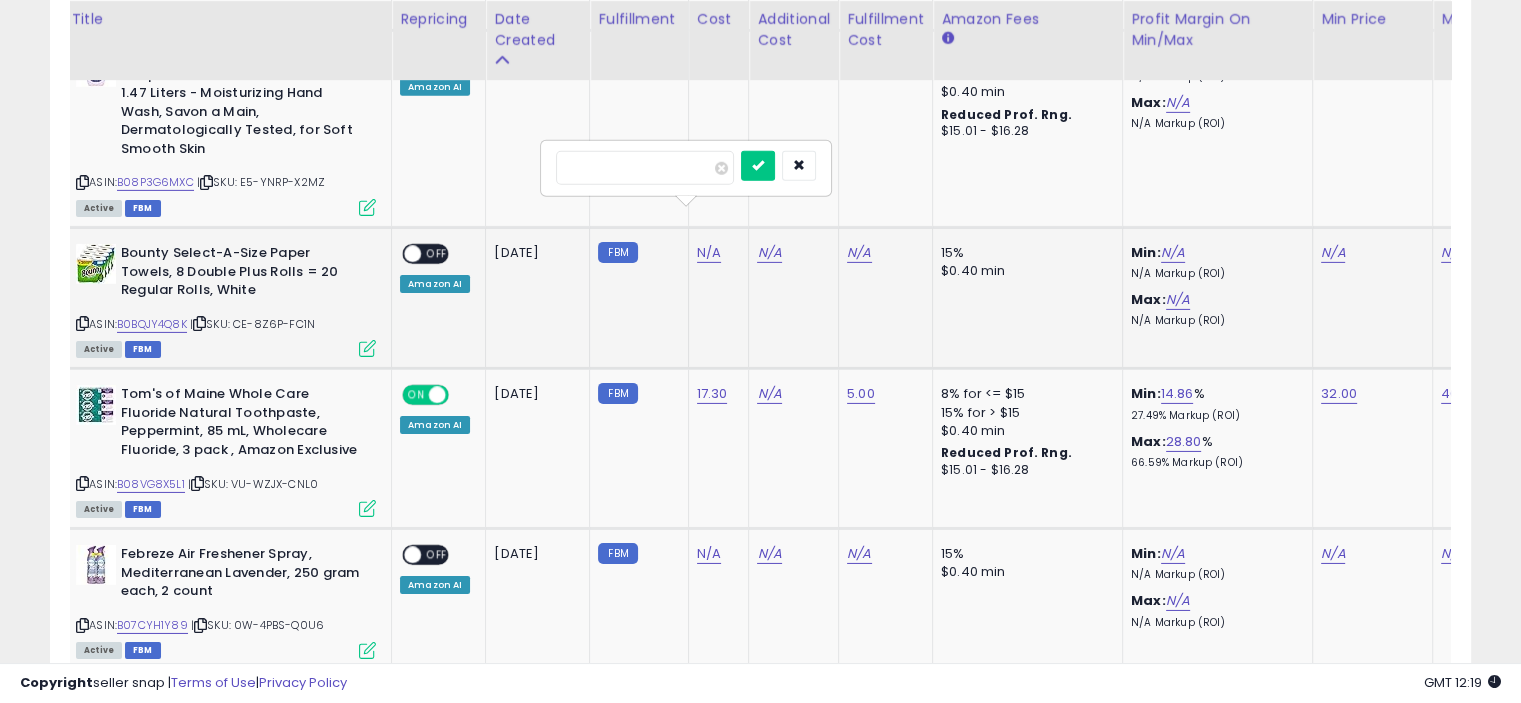 type on "*****" 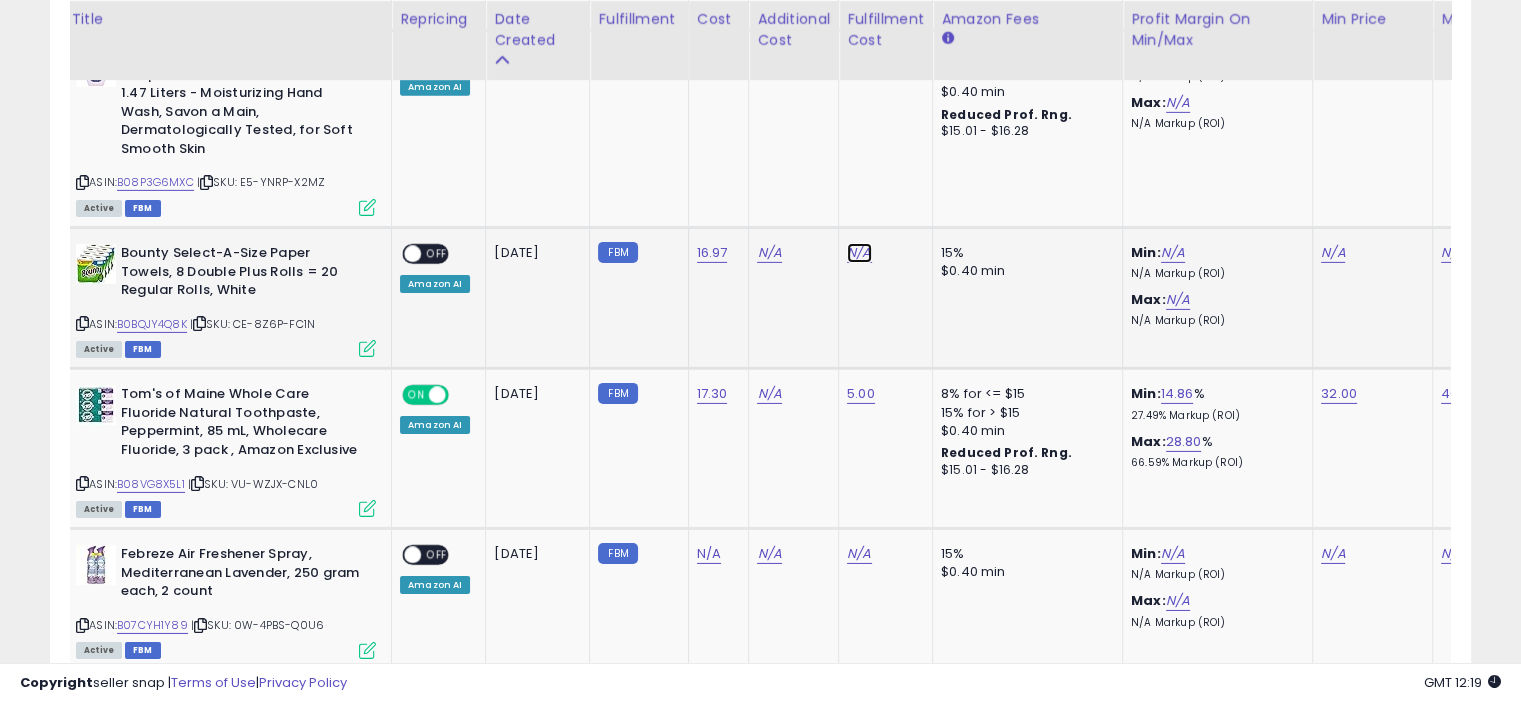 click on "N/A" at bounding box center (859, -5444) 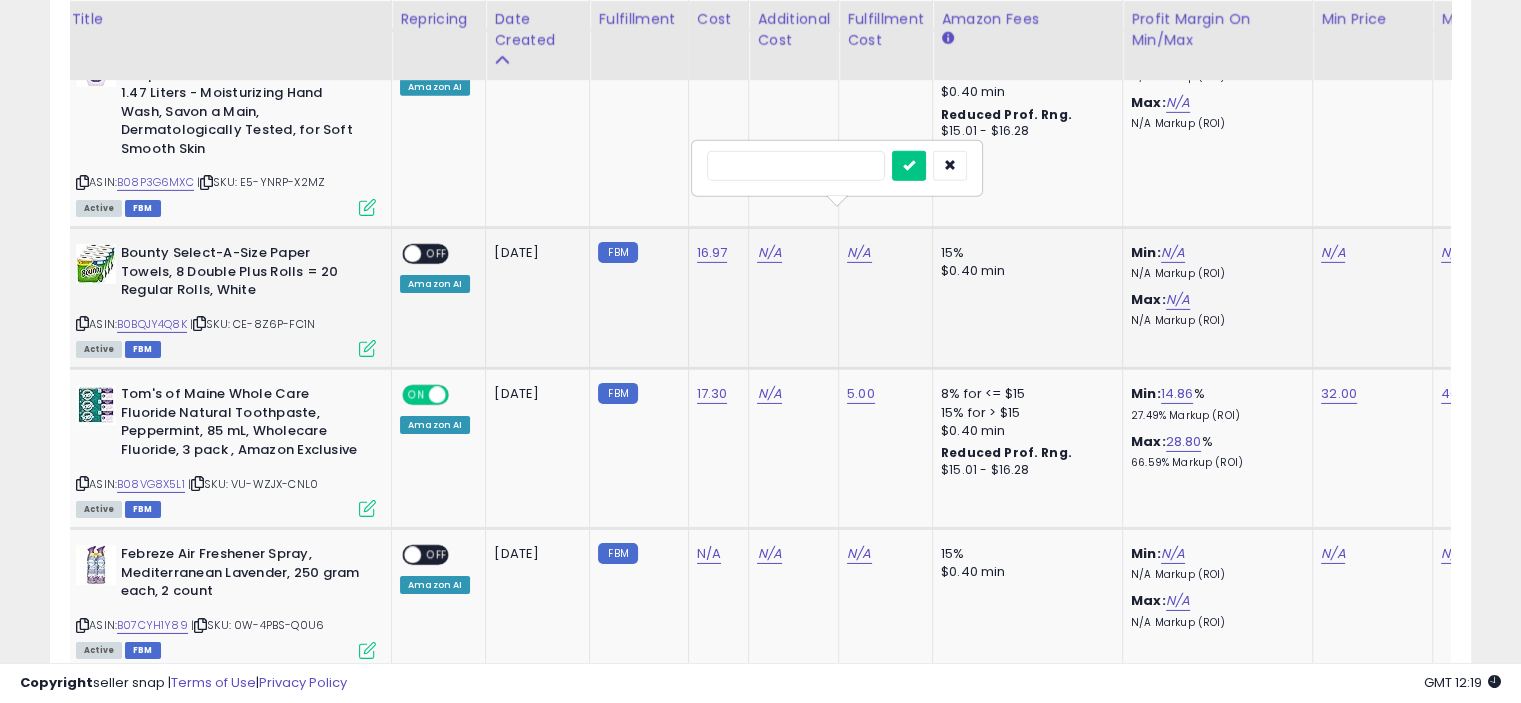 type on "*" 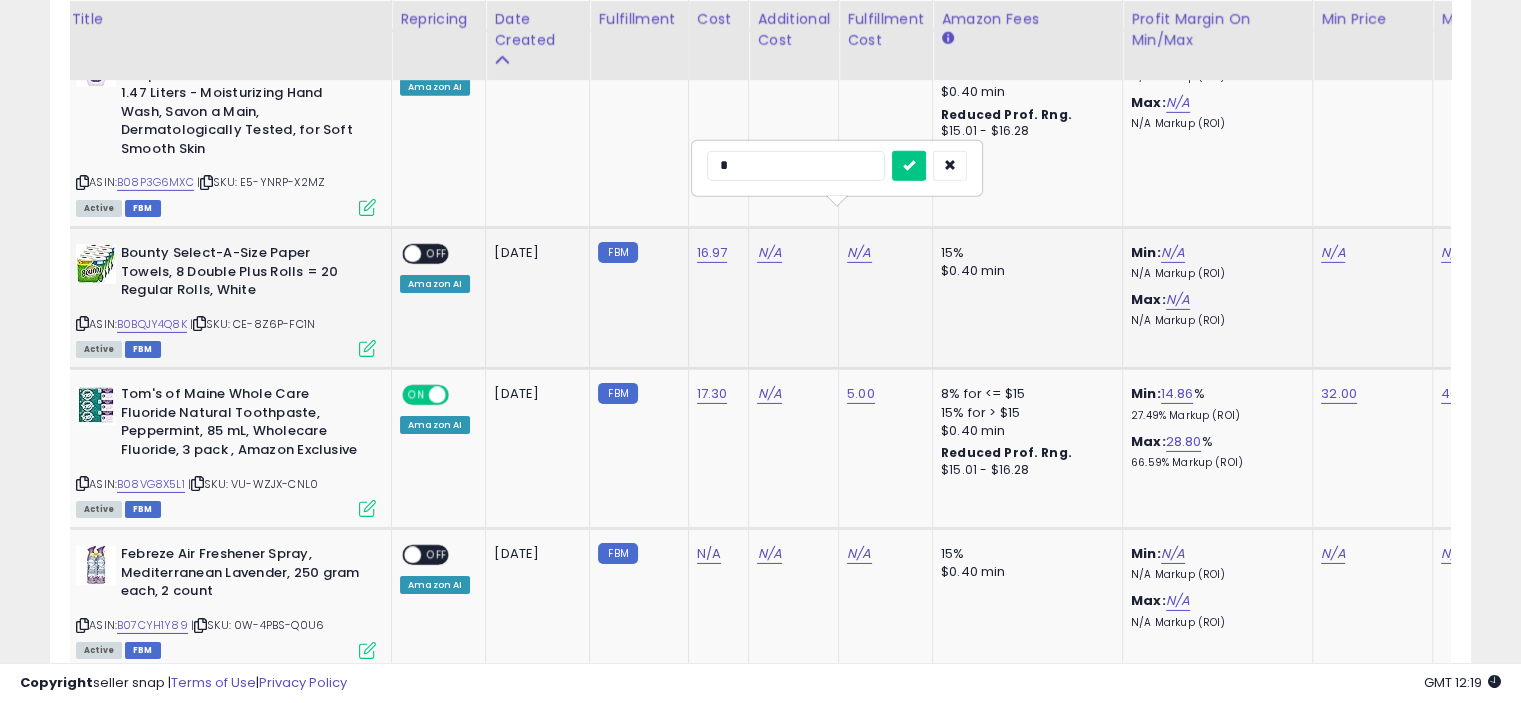 click at bounding box center (909, 166) 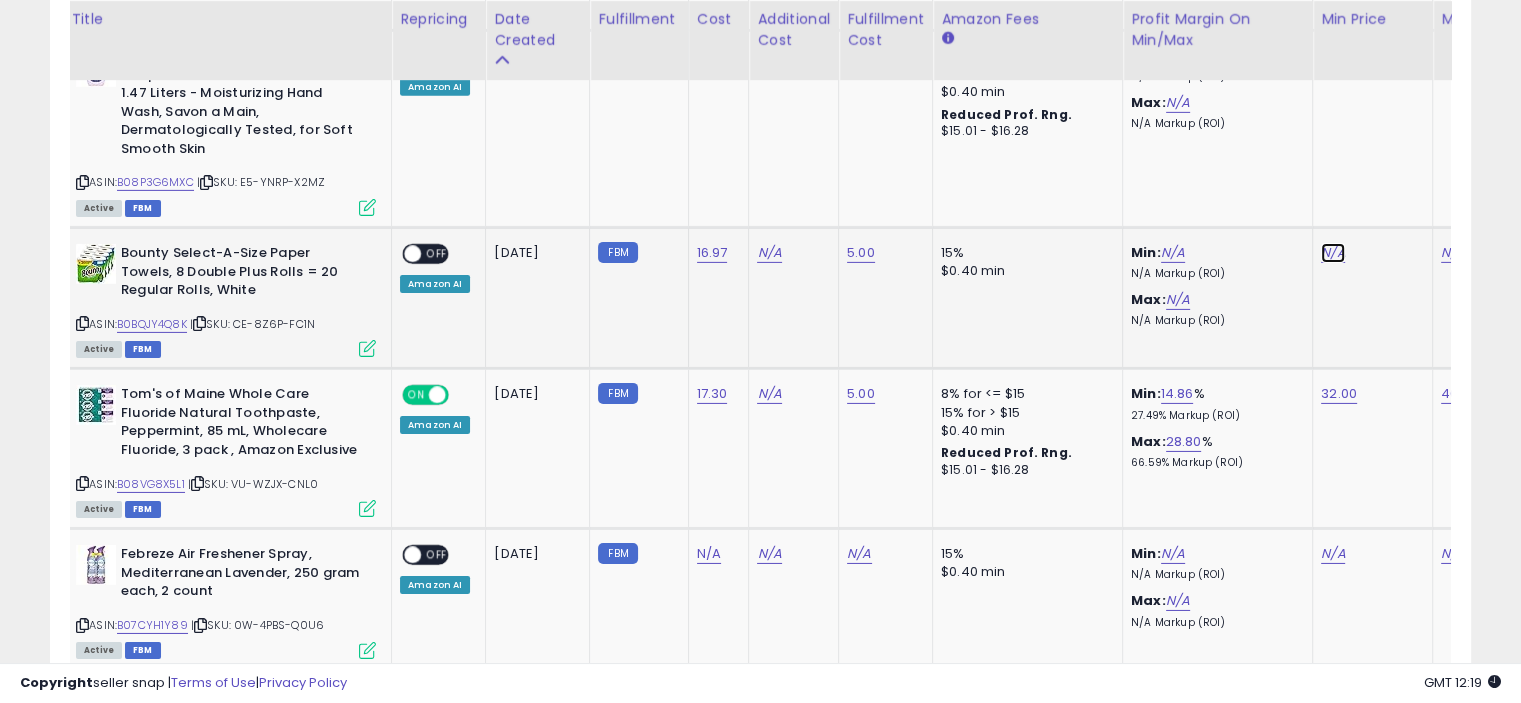 click on "N/A" at bounding box center (1333, -5444) 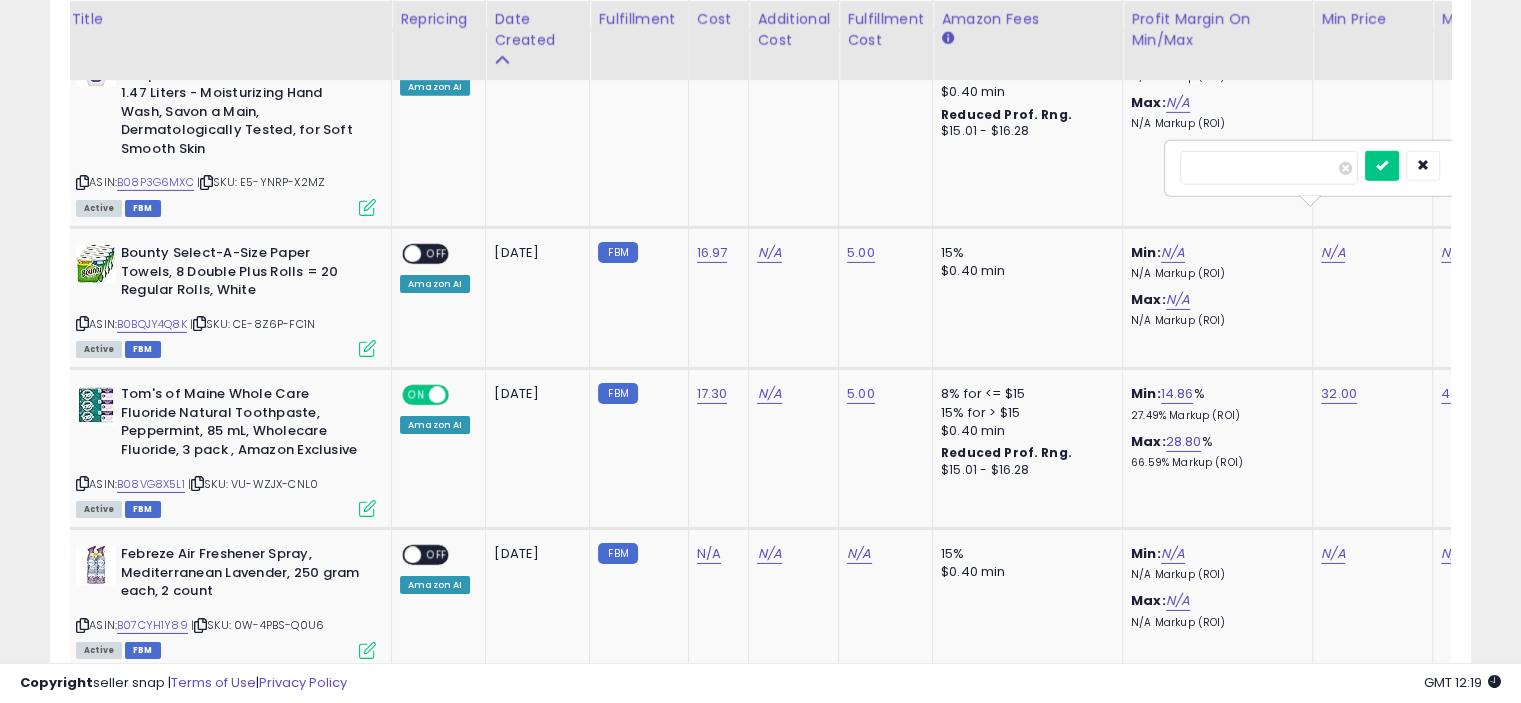 scroll, scrollTop: 0, scrollLeft: 126, axis: horizontal 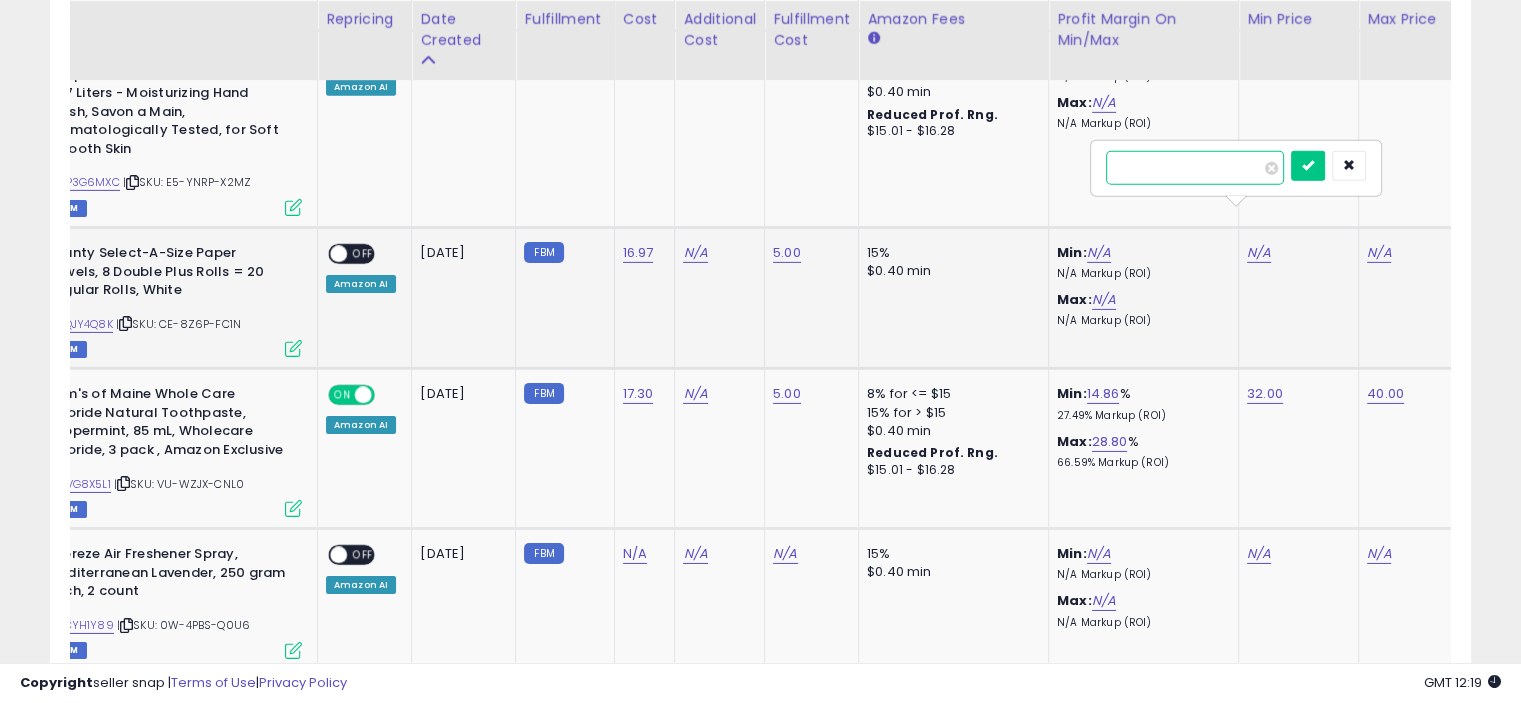 type on "**" 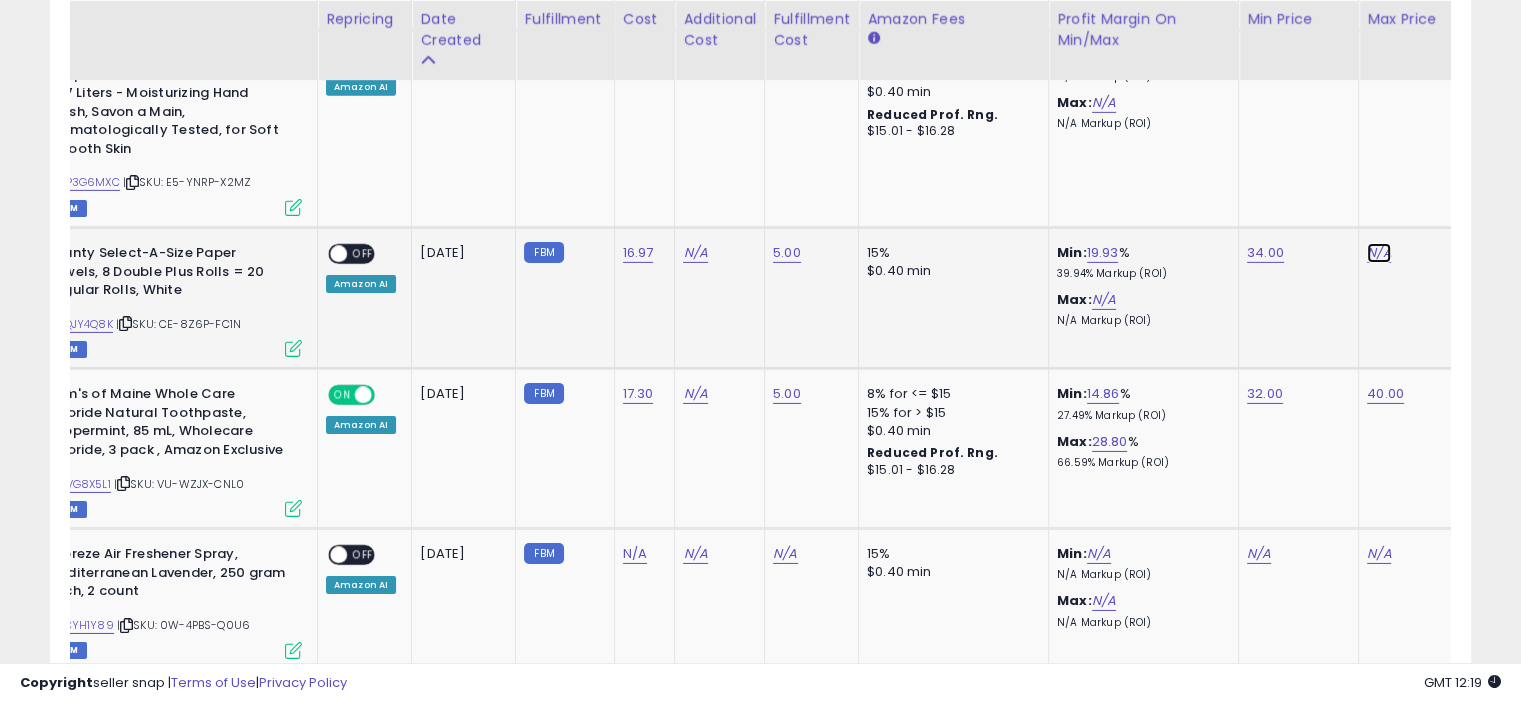 click on "N/A" at bounding box center (1379, -5444) 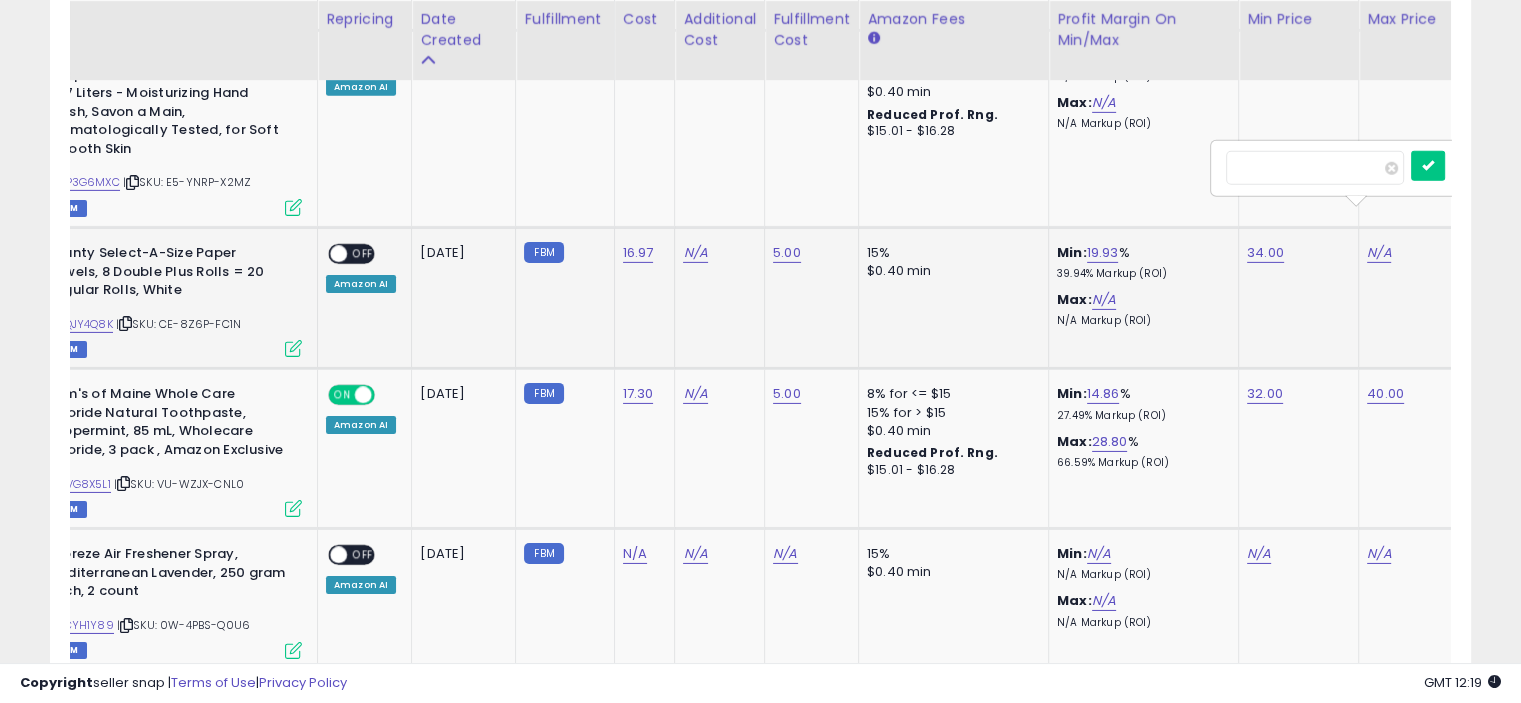 scroll, scrollTop: 0, scrollLeft: 246, axis: horizontal 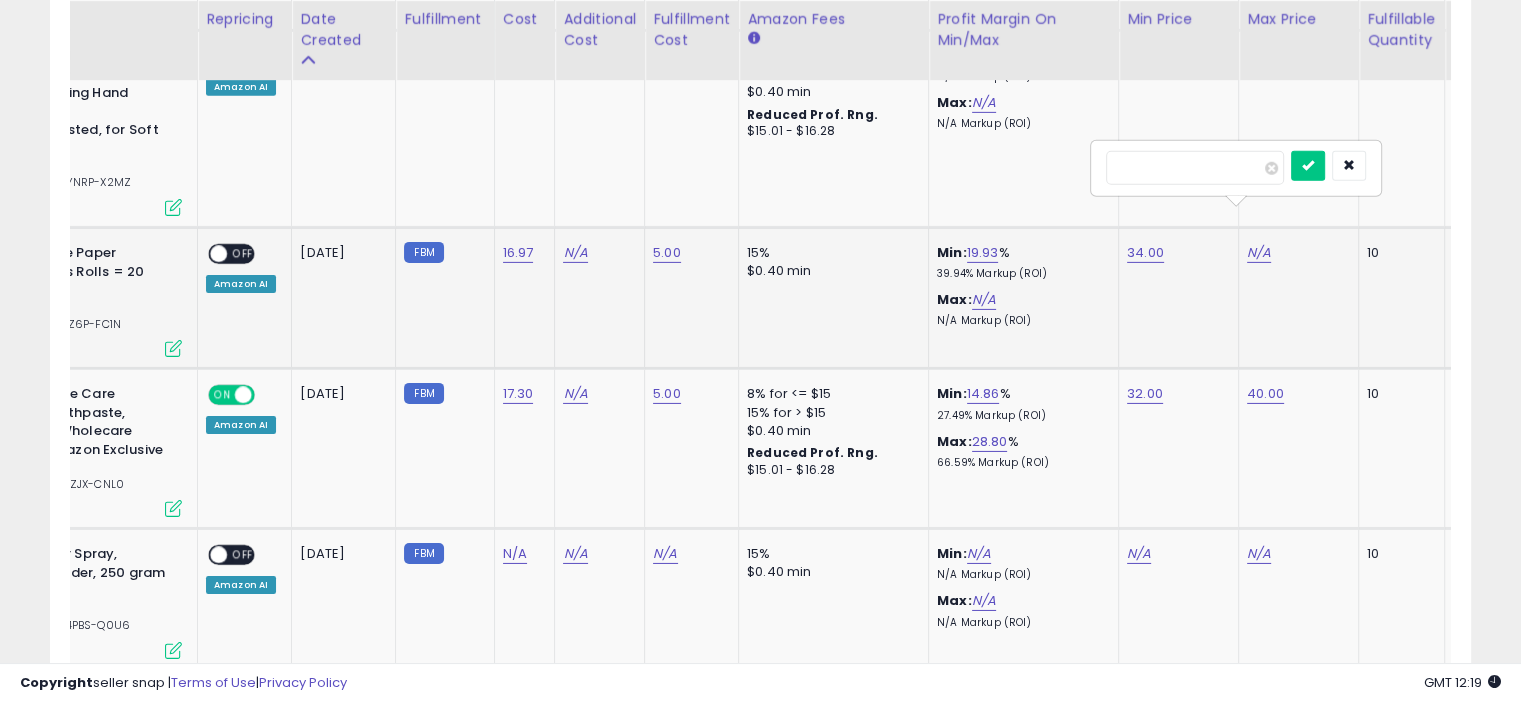 click at bounding box center [1195, 168] 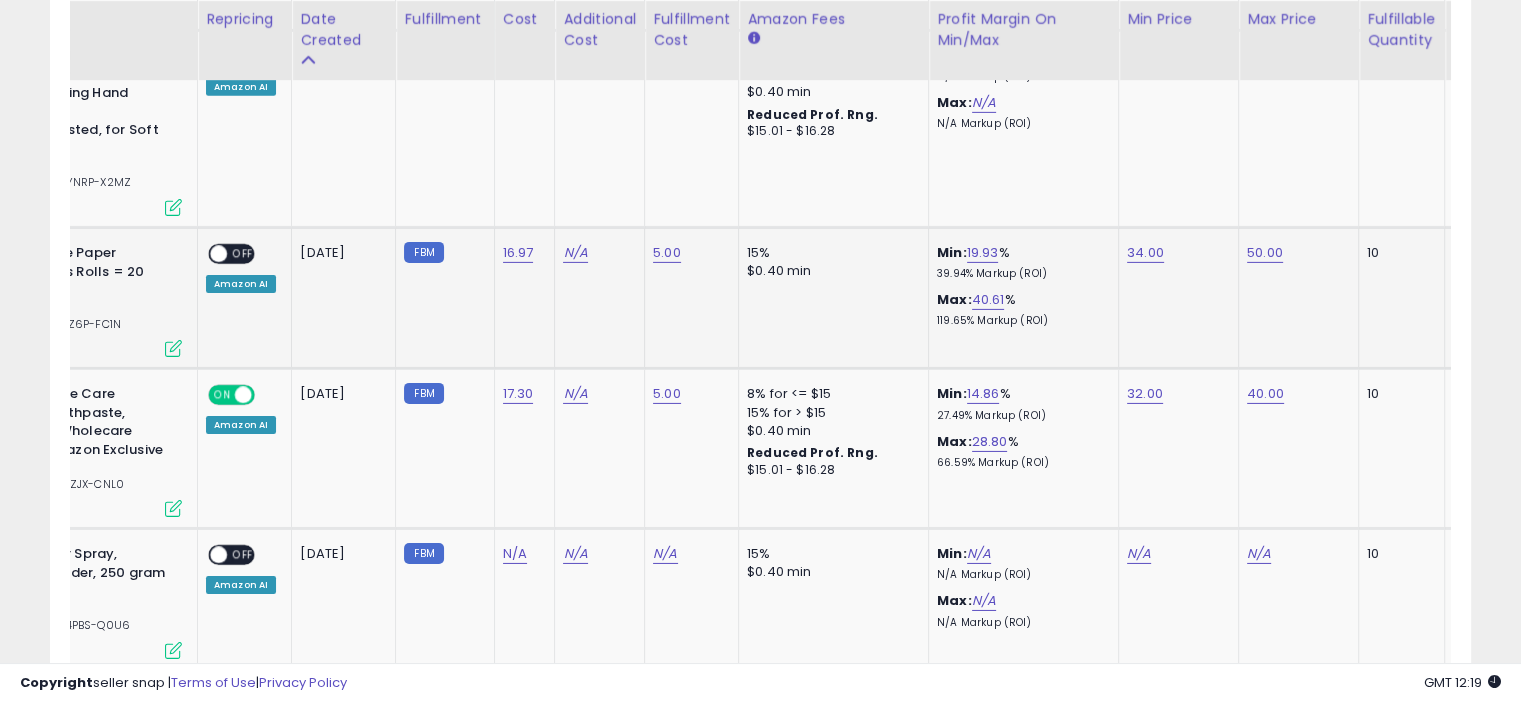 scroll, scrollTop: 0, scrollLeft: 0, axis: both 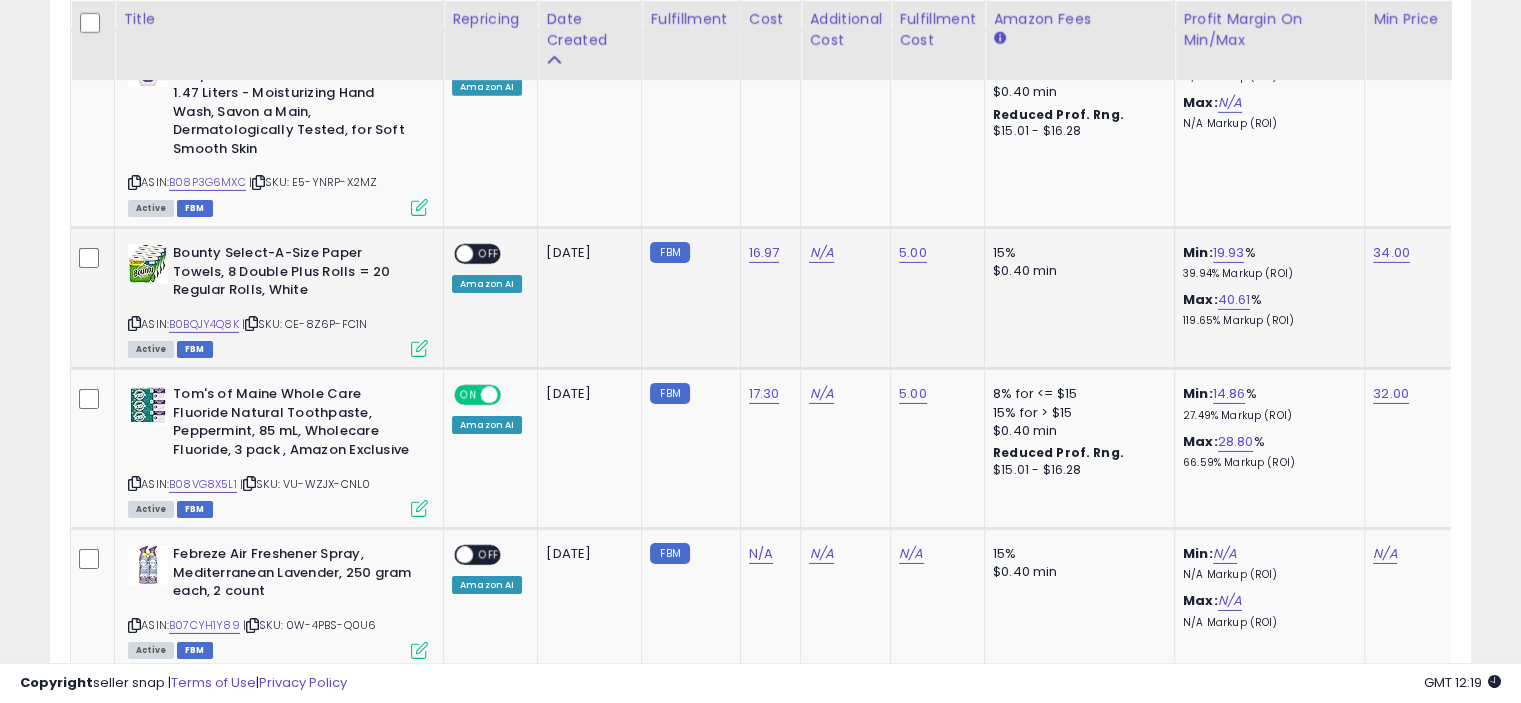 click at bounding box center (419, 348) 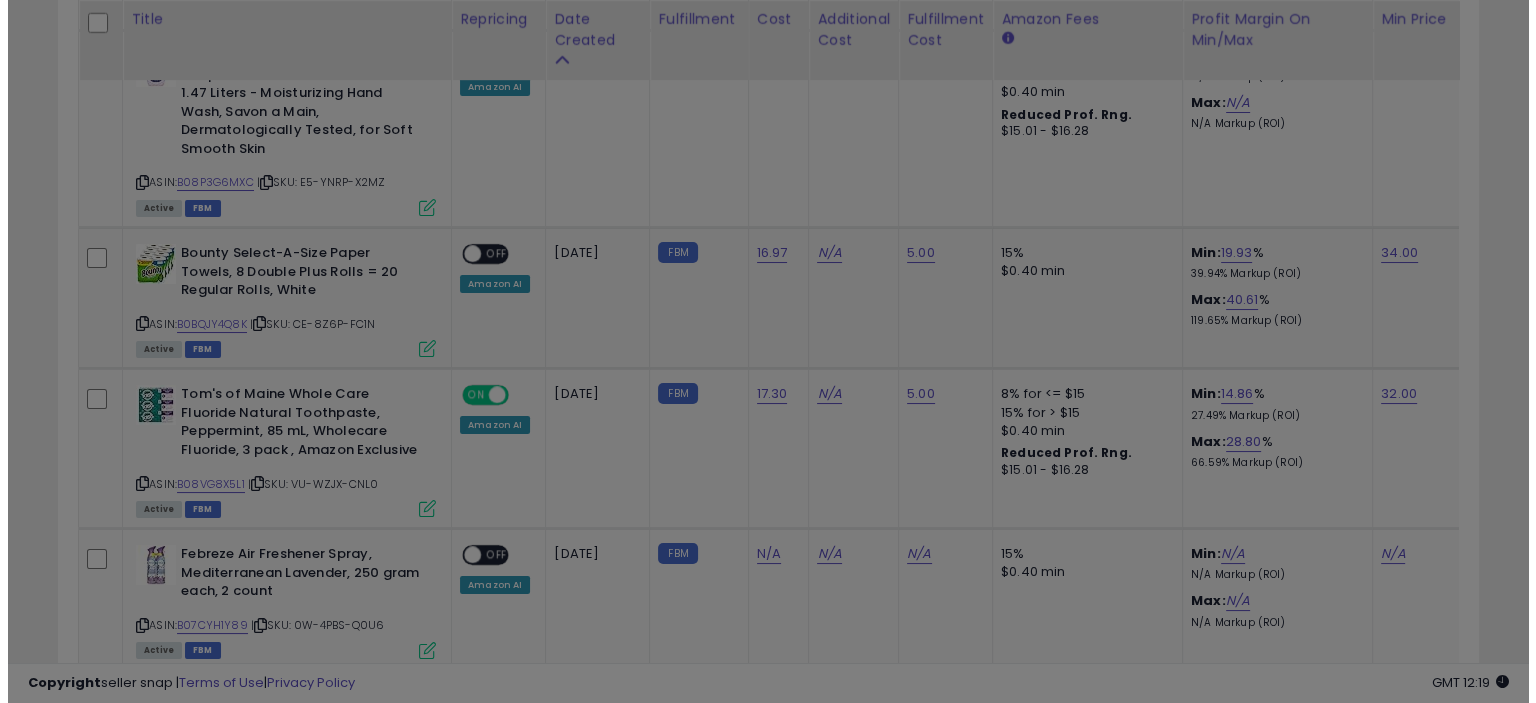 scroll, scrollTop: 999589, scrollLeft: 999168, axis: both 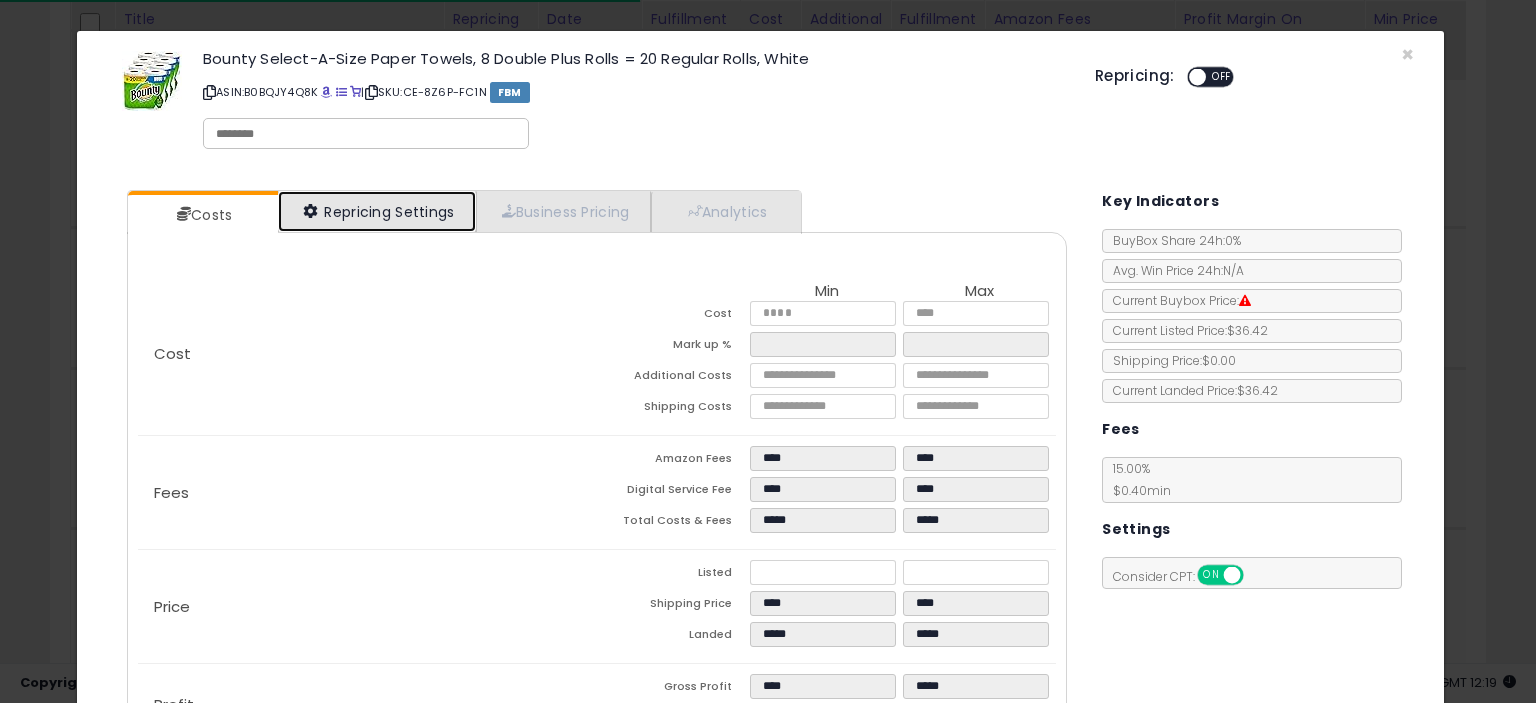 click on "Repricing Settings" at bounding box center (377, 211) 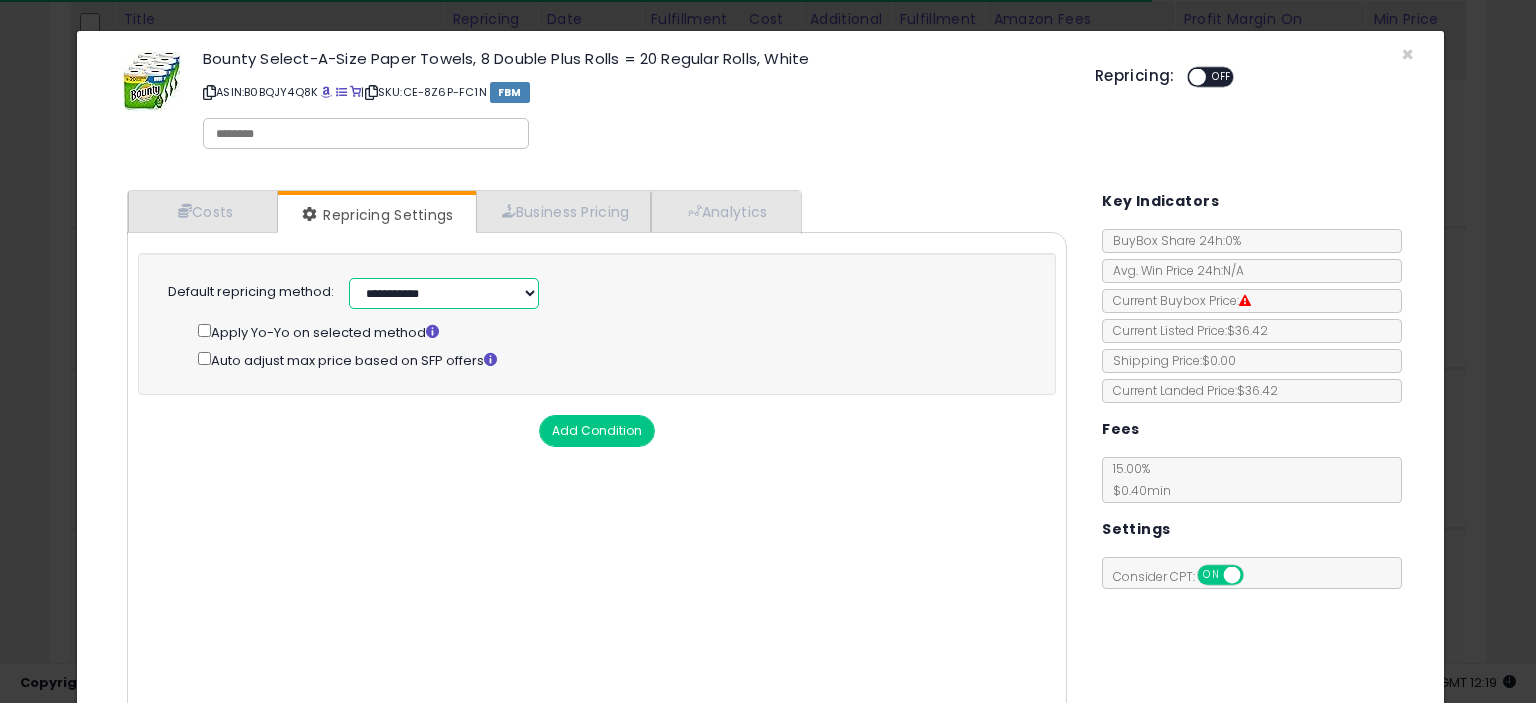 click on "**********" at bounding box center [444, 293] 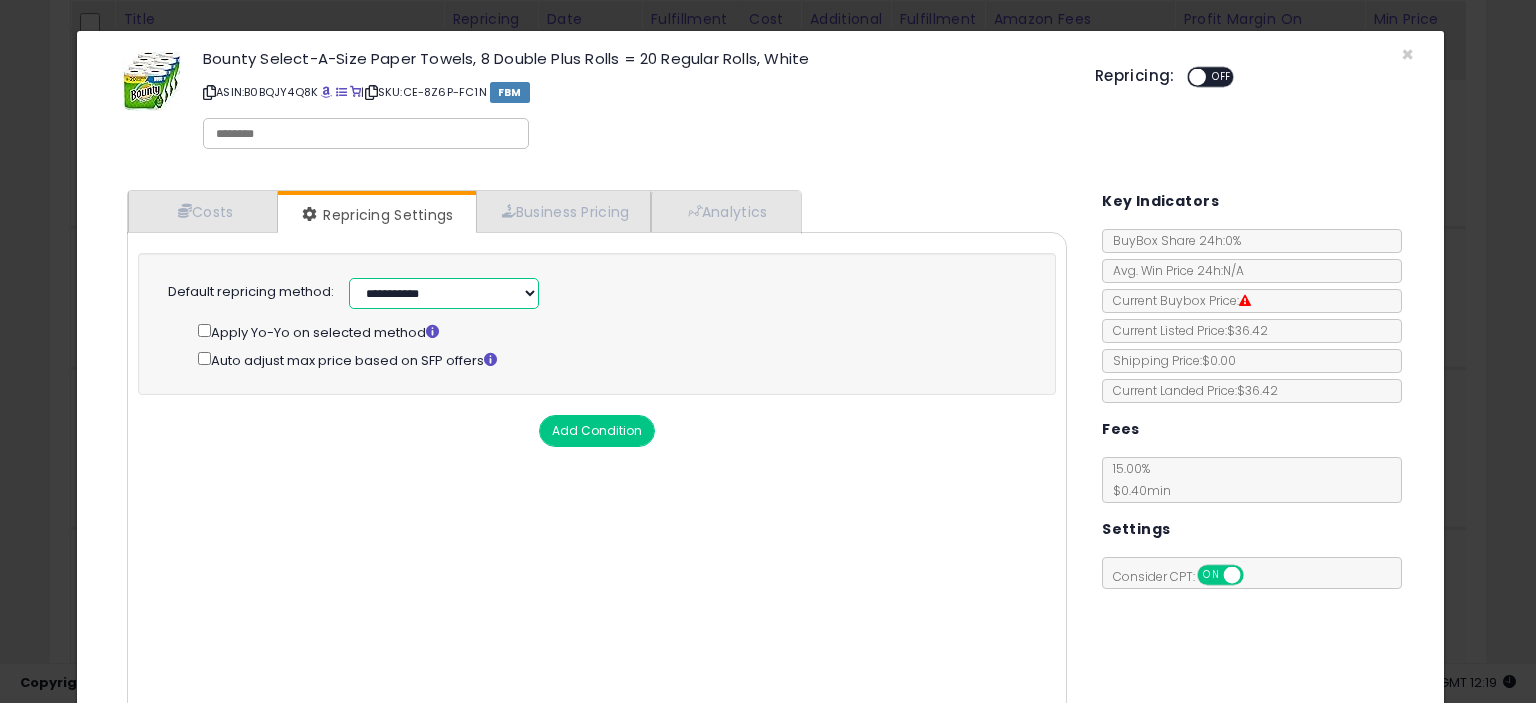 select on "**********" 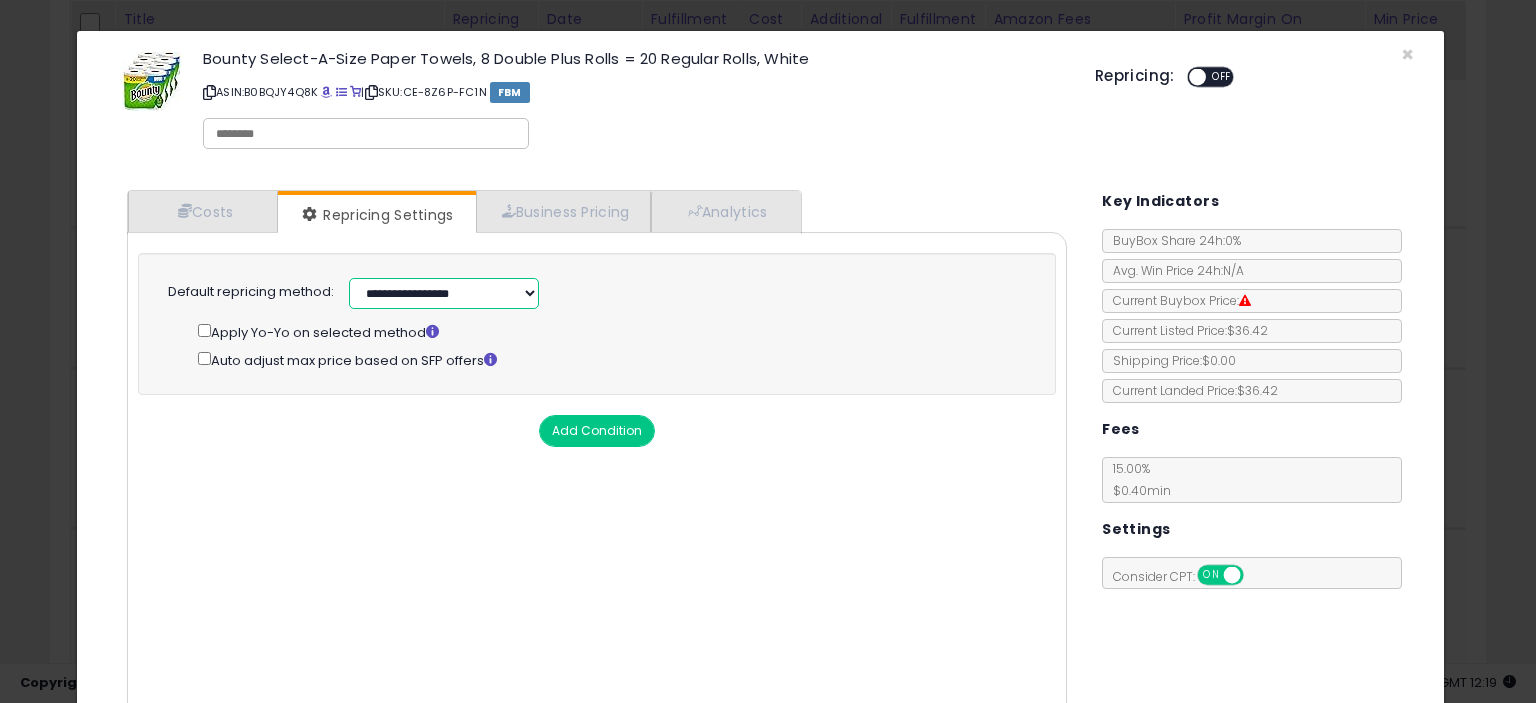 click on "**********" at bounding box center [444, 293] 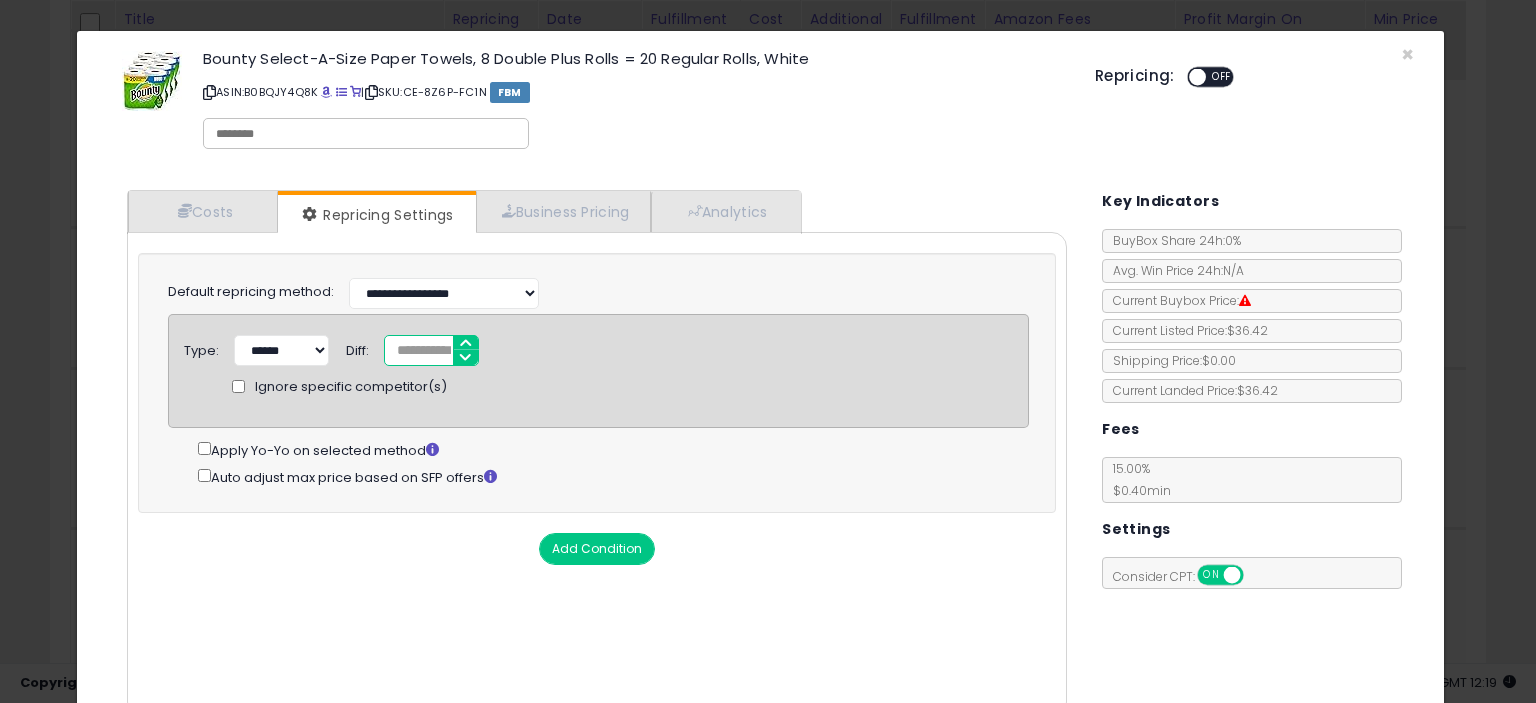 click on "*" at bounding box center [431, 350] 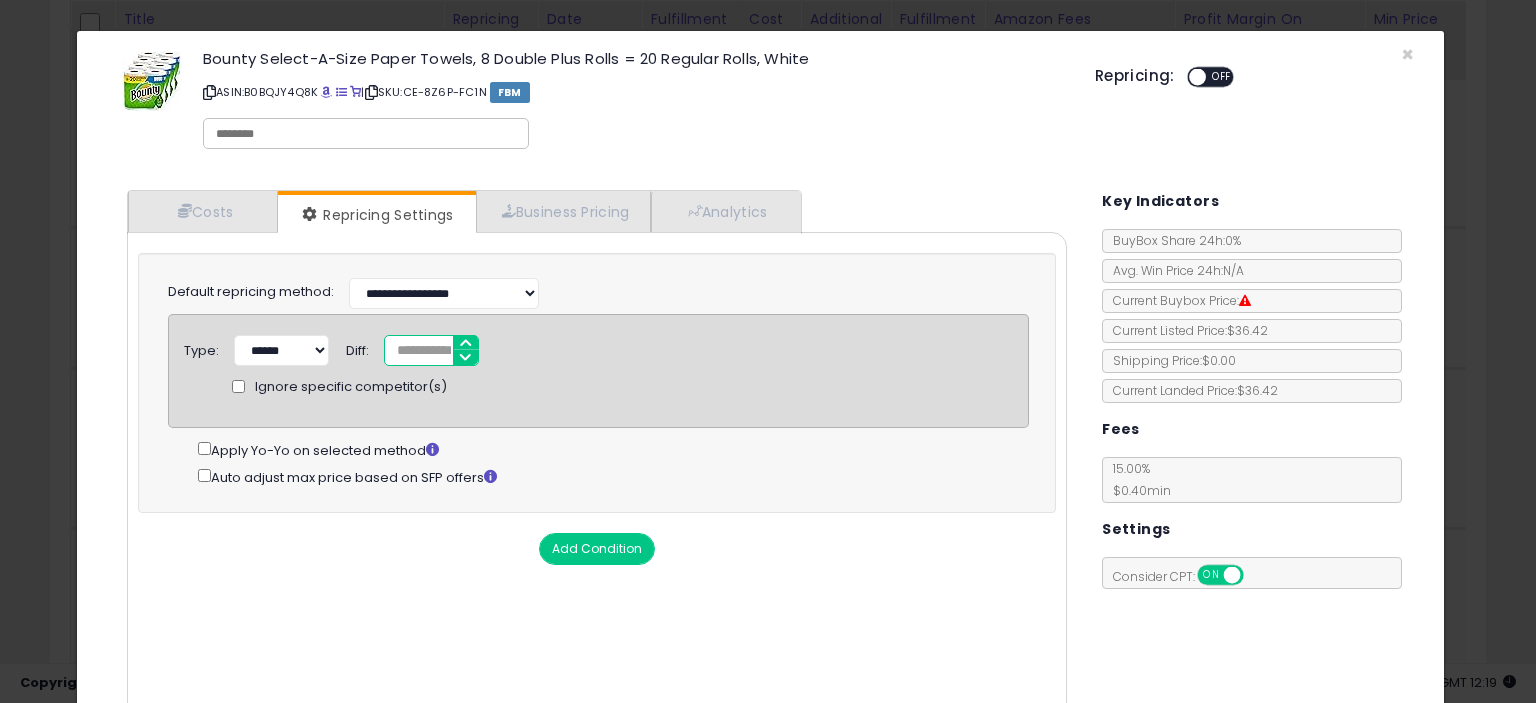 type on "*****" 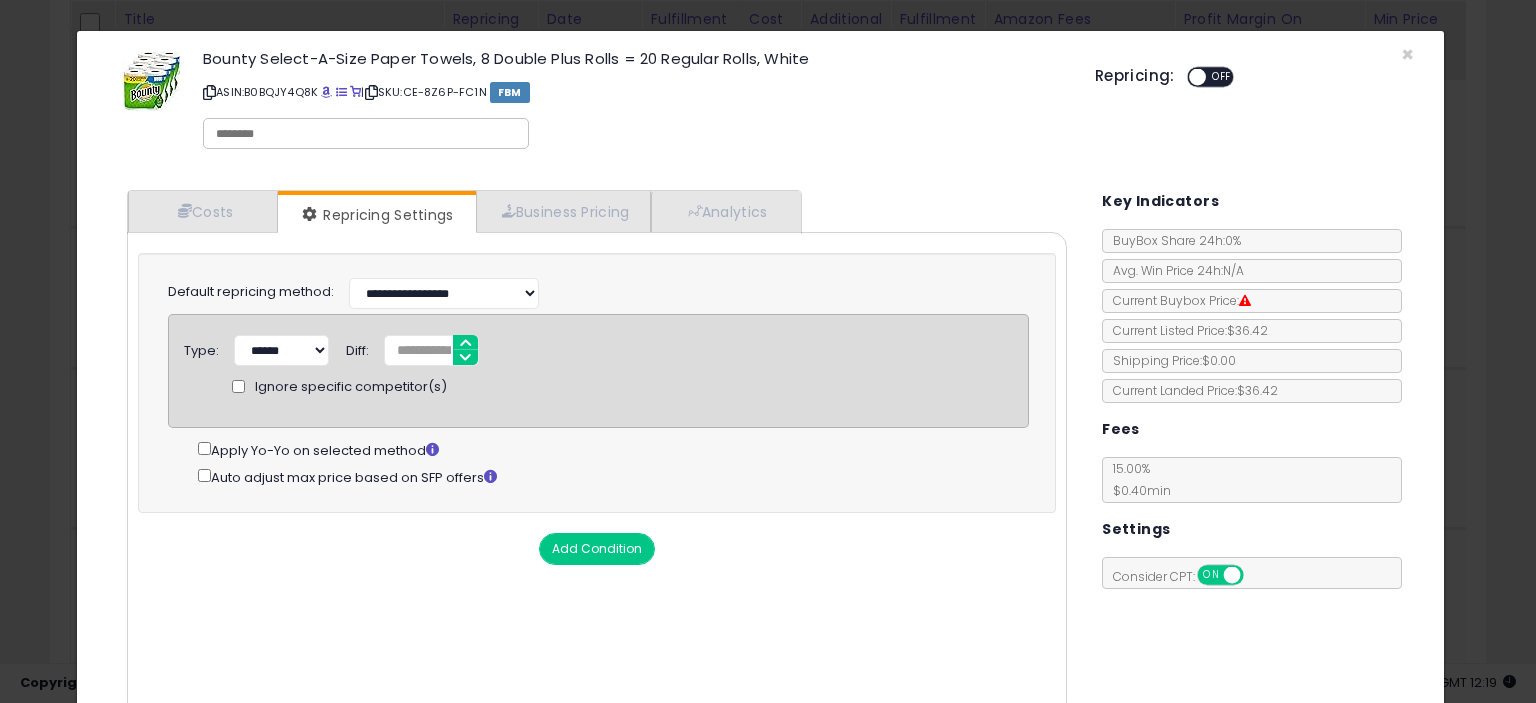 click on "Cost
Min
Max
Cost
*****
*****
Mark up %
*****
******
Additional Costs
Shipping Costs ****" at bounding box center (597, 474) 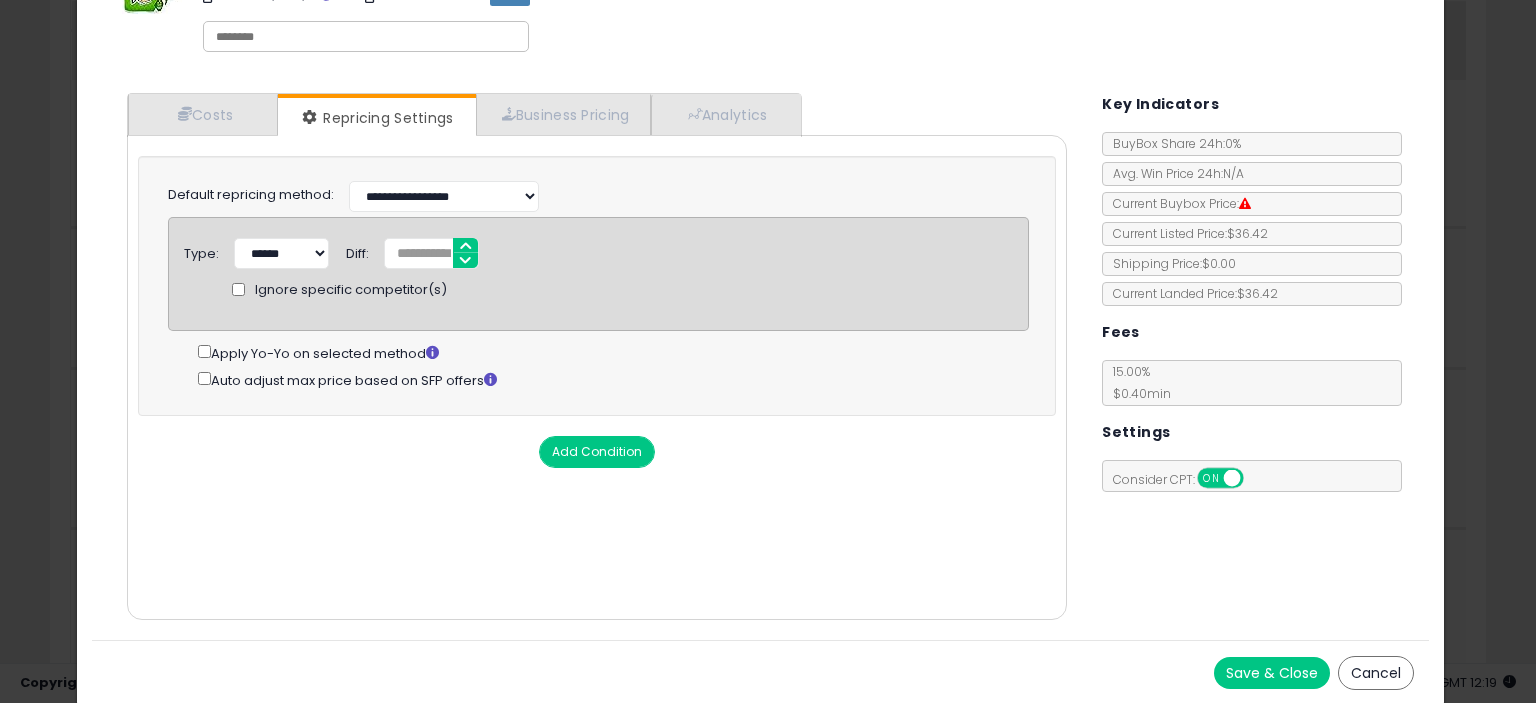 click on "Save & Close" at bounding box center (1272, 673) 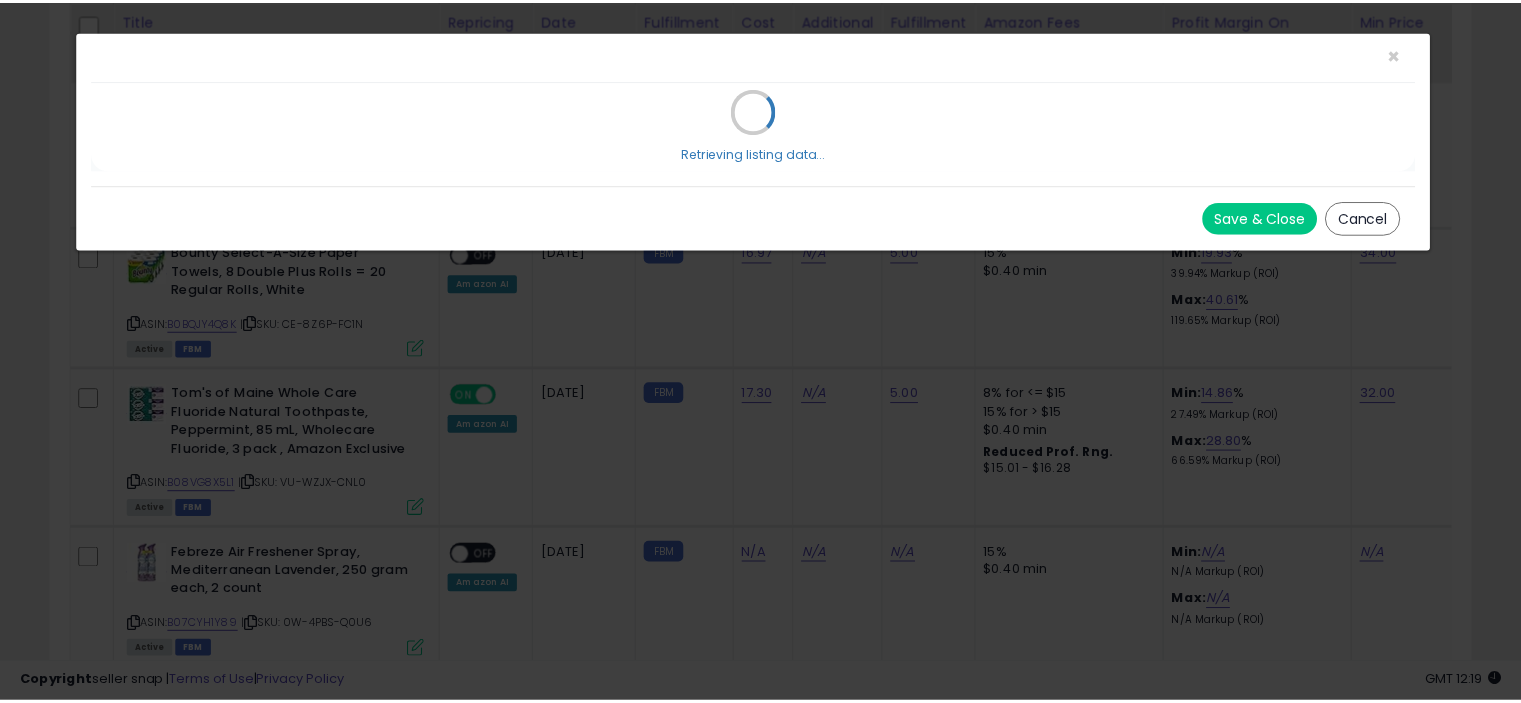 scroll, scrollTop: 0, scrollLeft: 0, axis: both 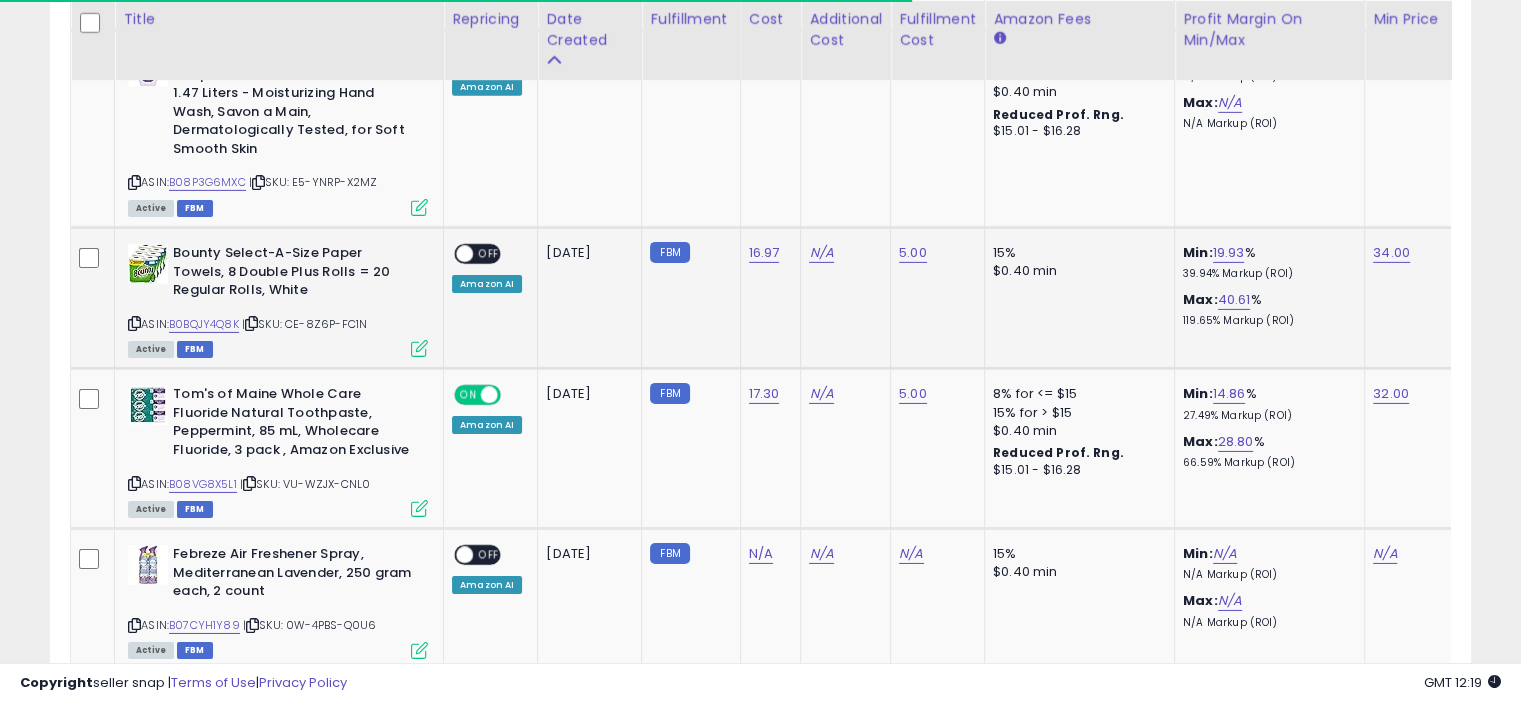 click on "OFF" at bounding box center [489, 254] 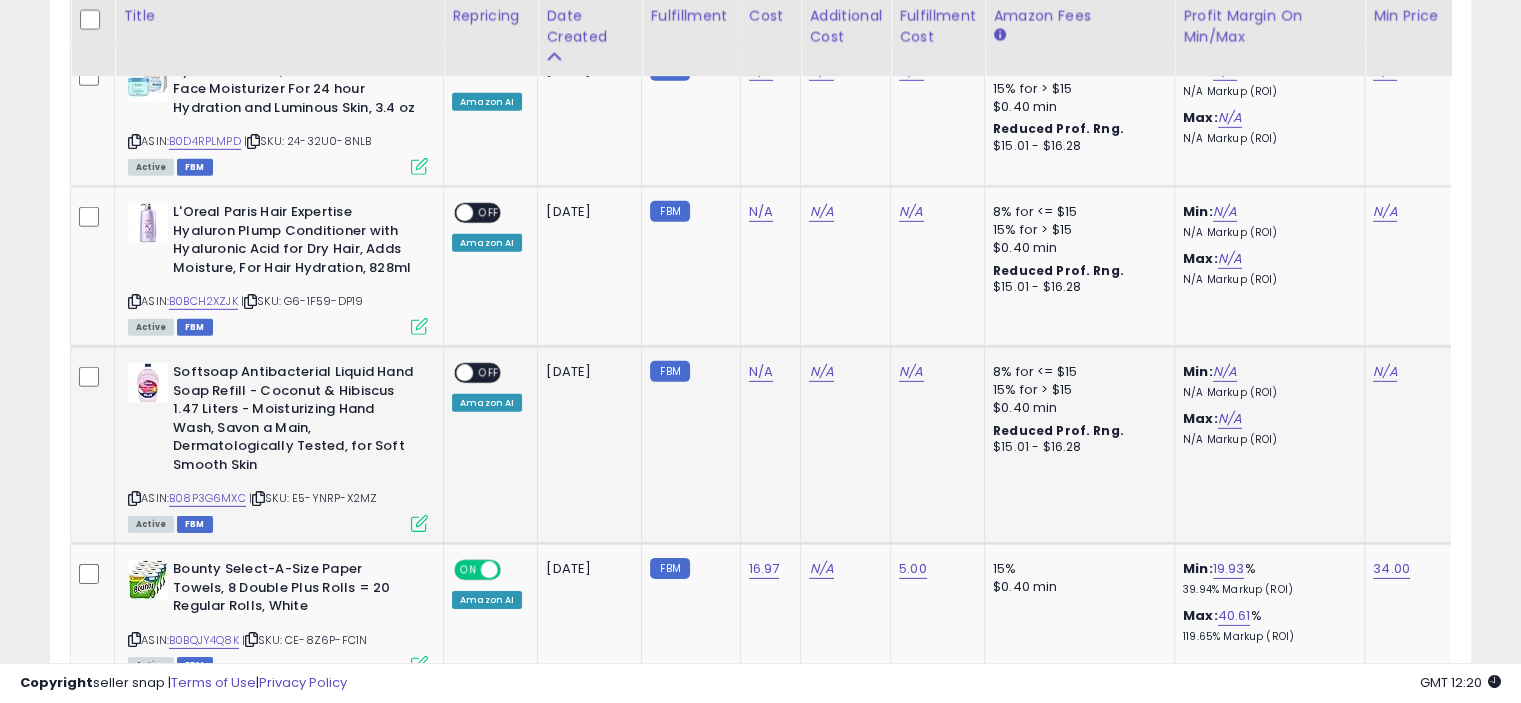 scroll, scrollTop: 6198, scrollLeft: 0, axis: vertical 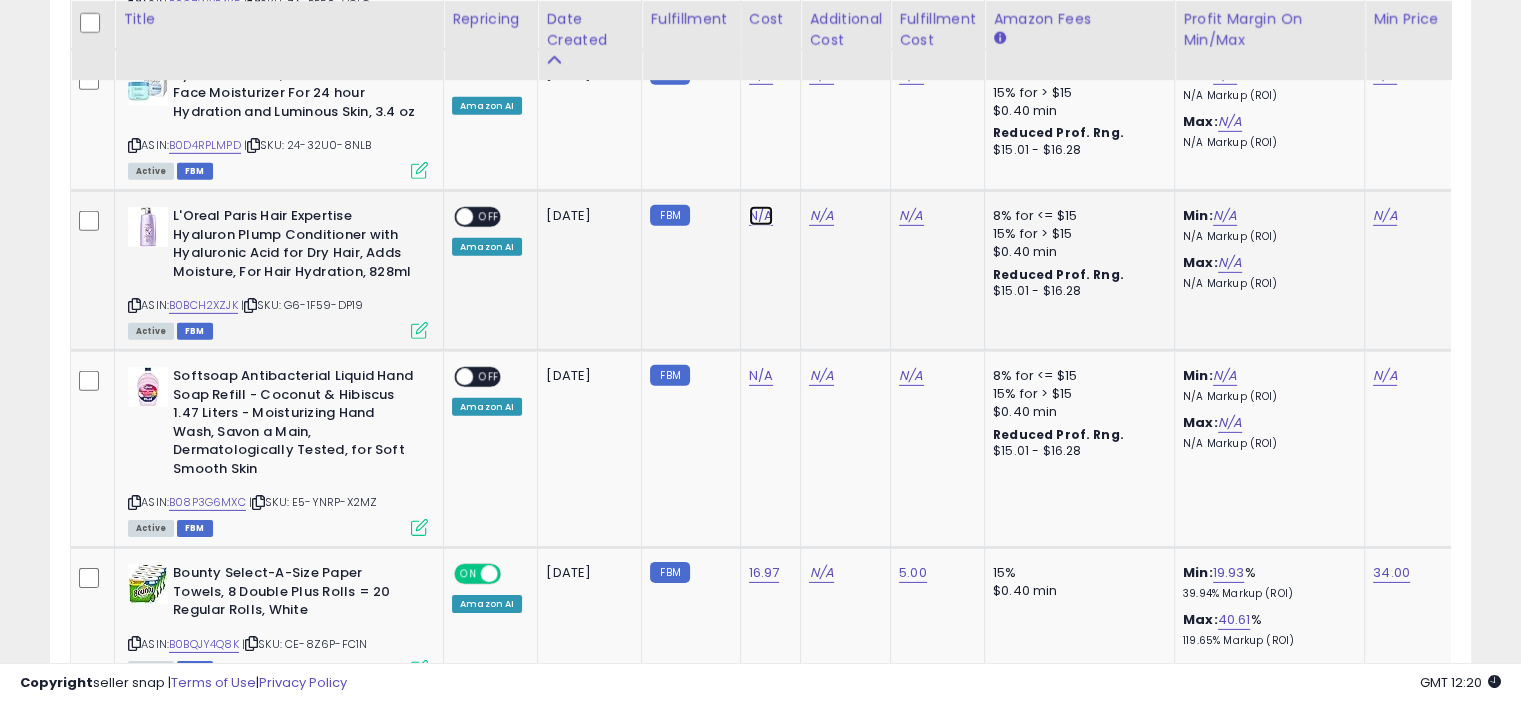 click on "N/A" at bounding box center [761, -5124] 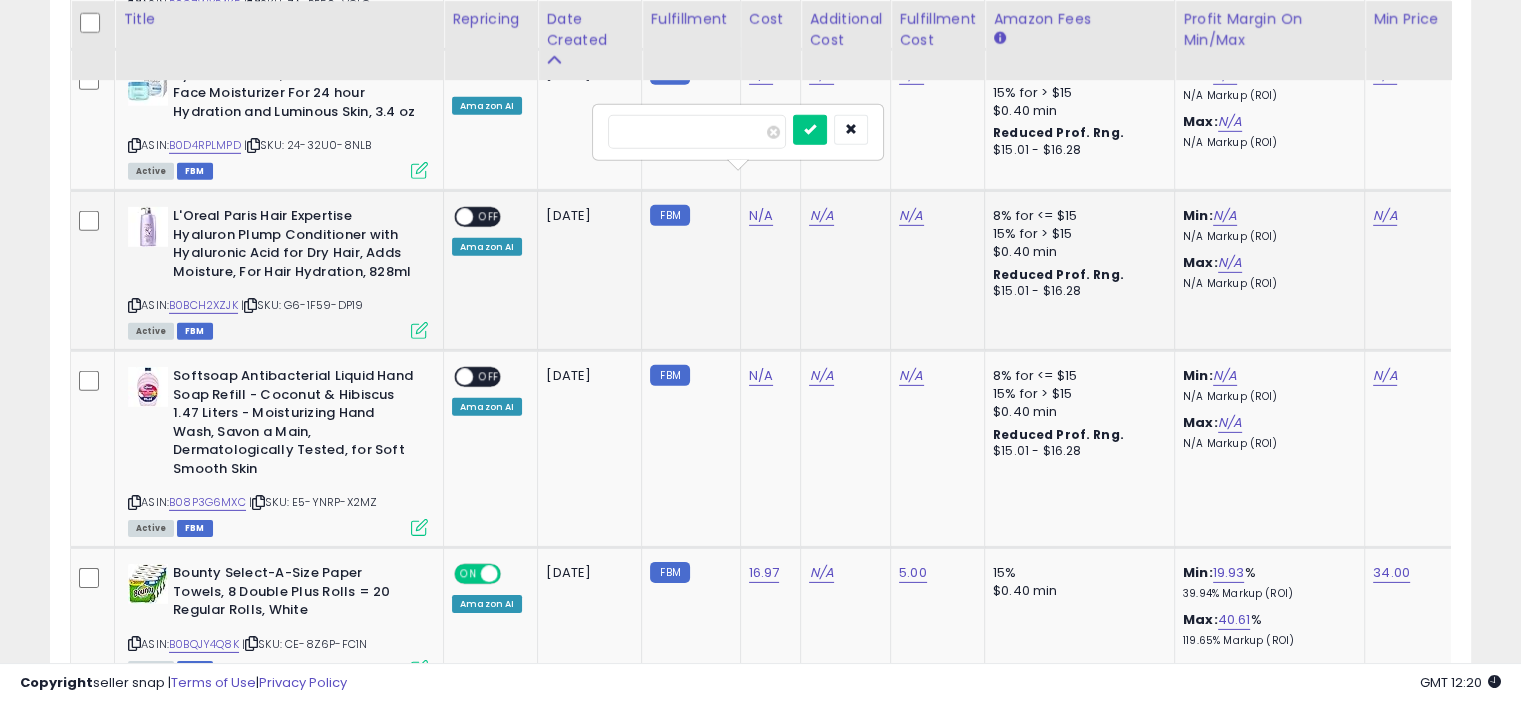 click at bounding box center (810, 130) 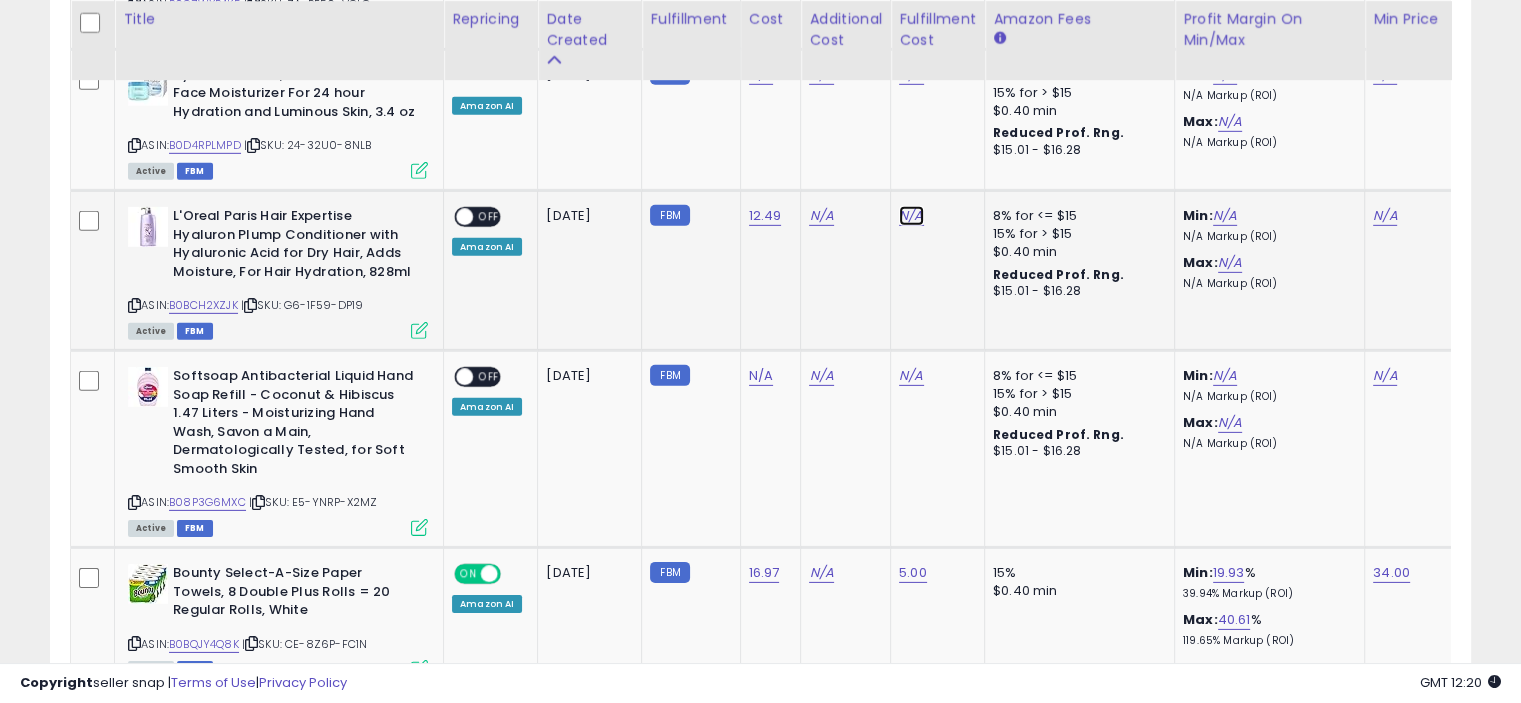 click on "N/A" at bounding box center [911, -5124] 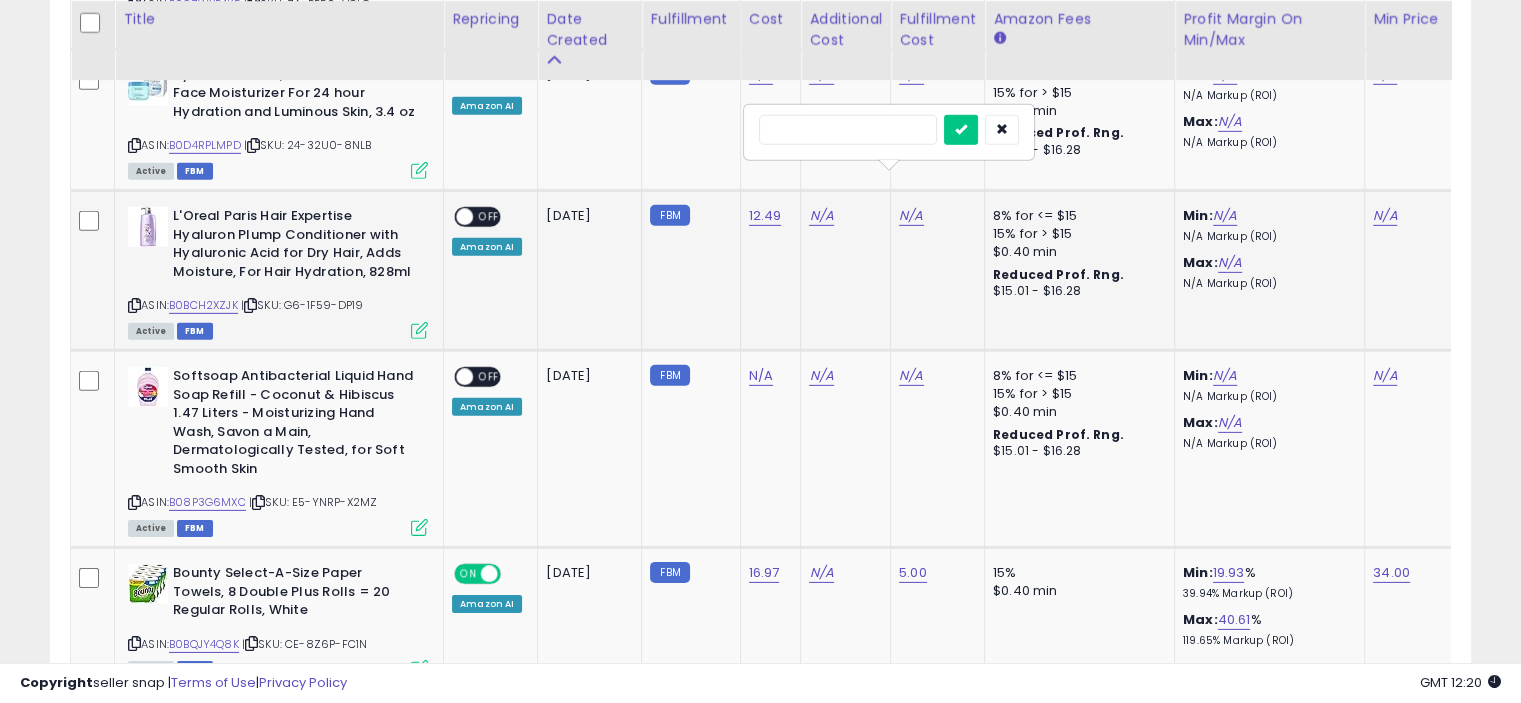 type on "*" 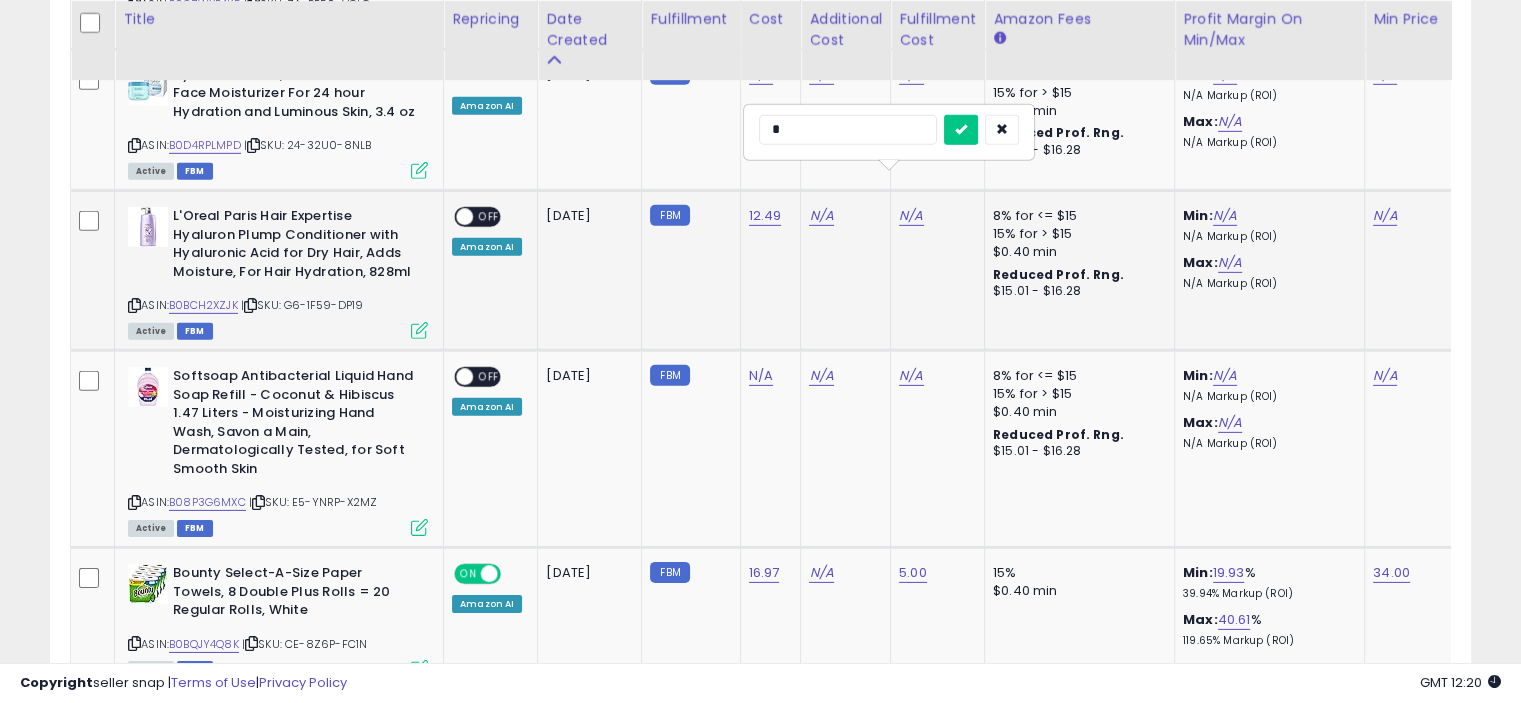 click at bounding box center [961, 130] 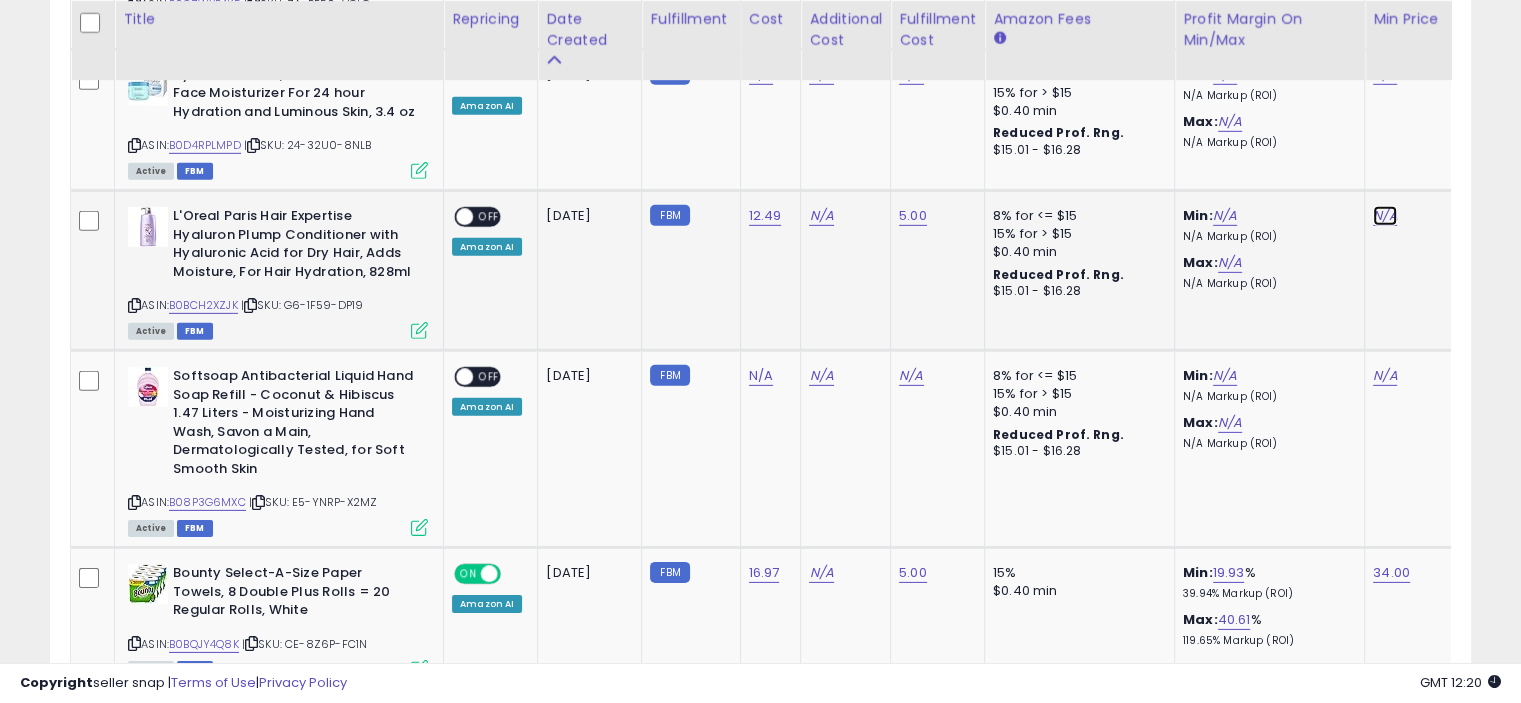 click on "N/A" at bounding box center [1385, -5124] 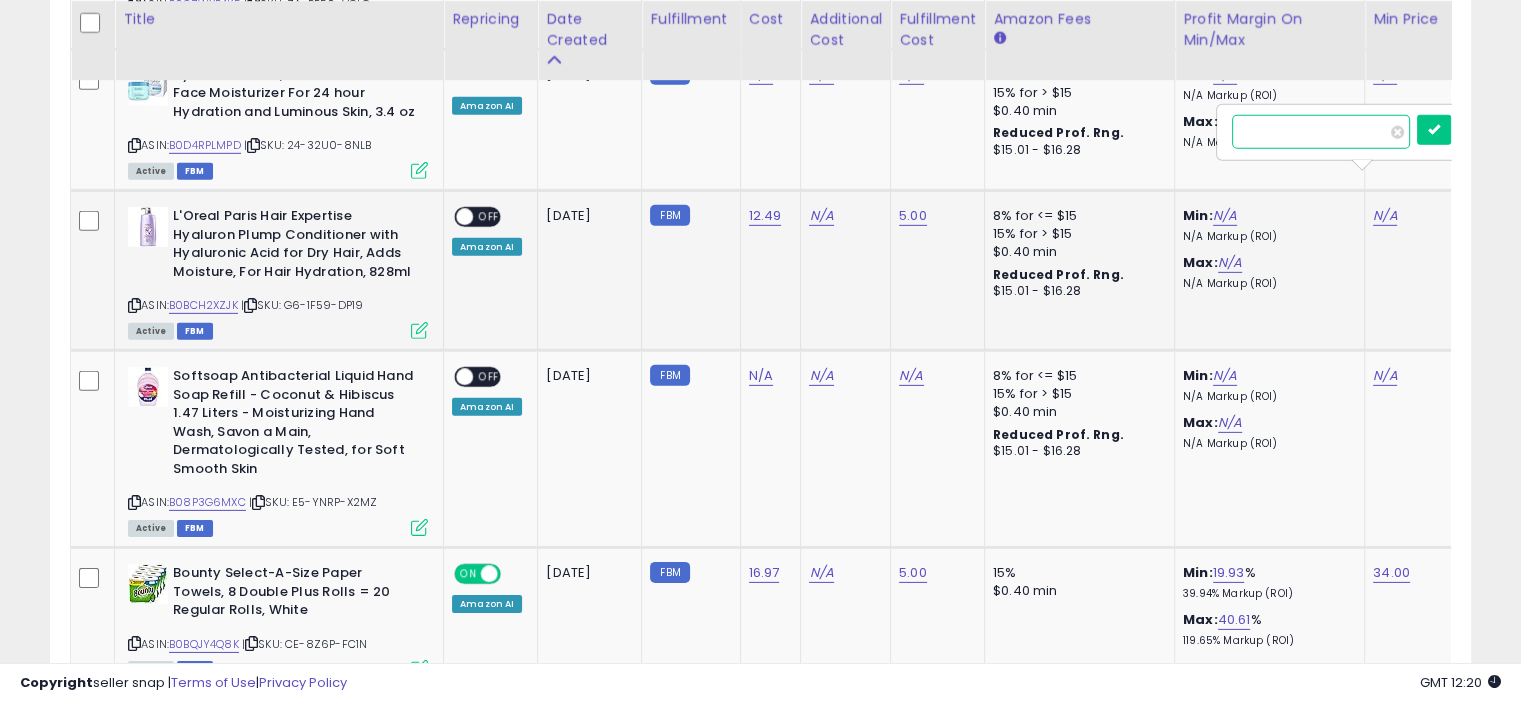scroll, scrollTop: 0, scrollLeft: 126, axis: horizontal 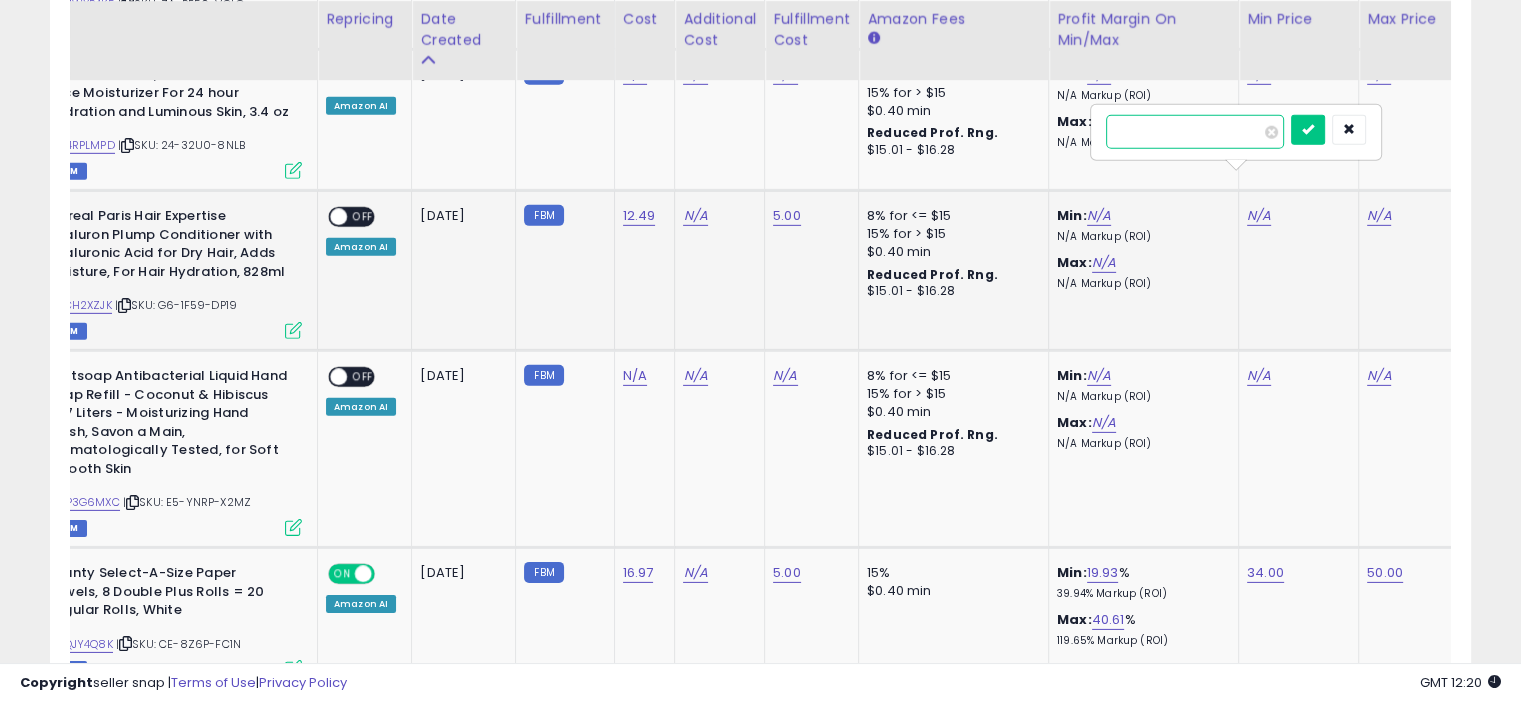 type on "**" 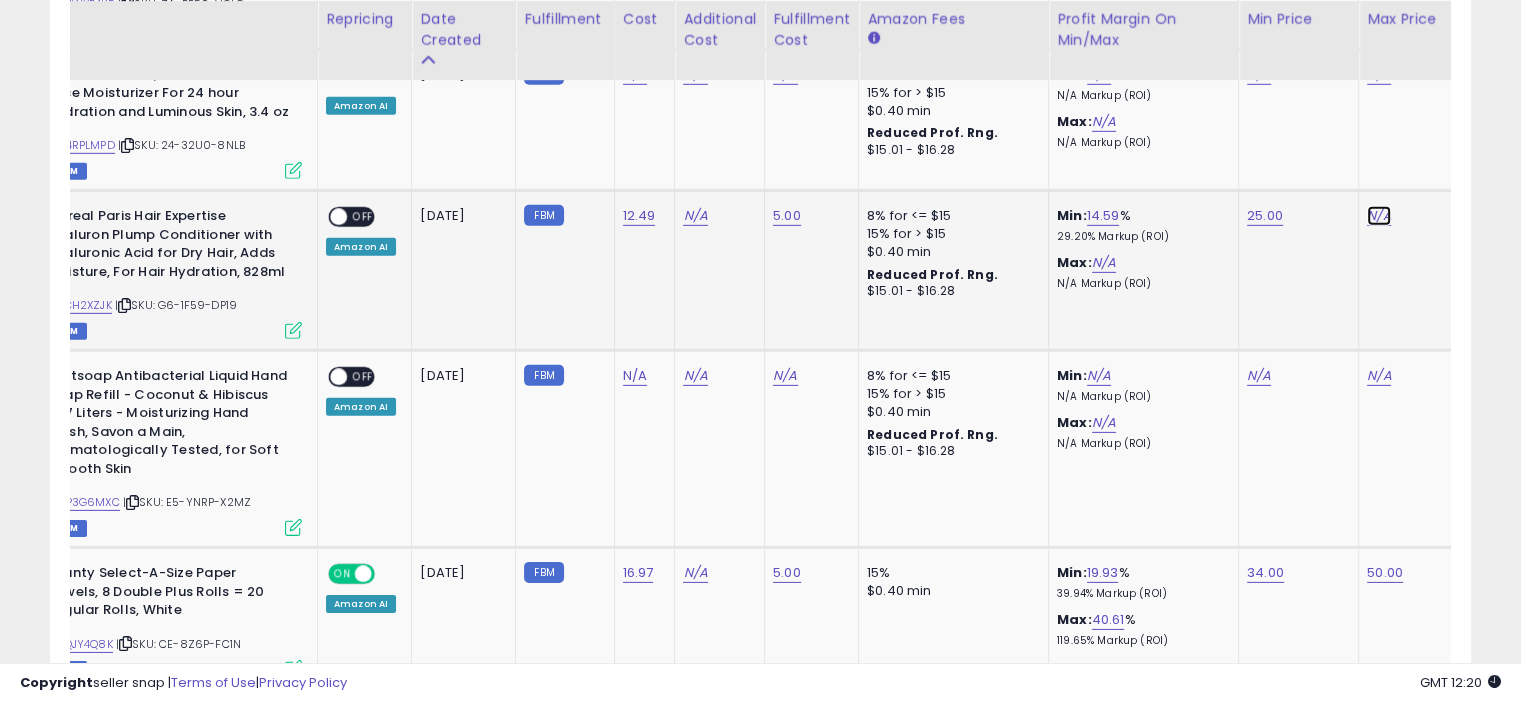 click on "N/A" at bounding box center [1379, -5124] 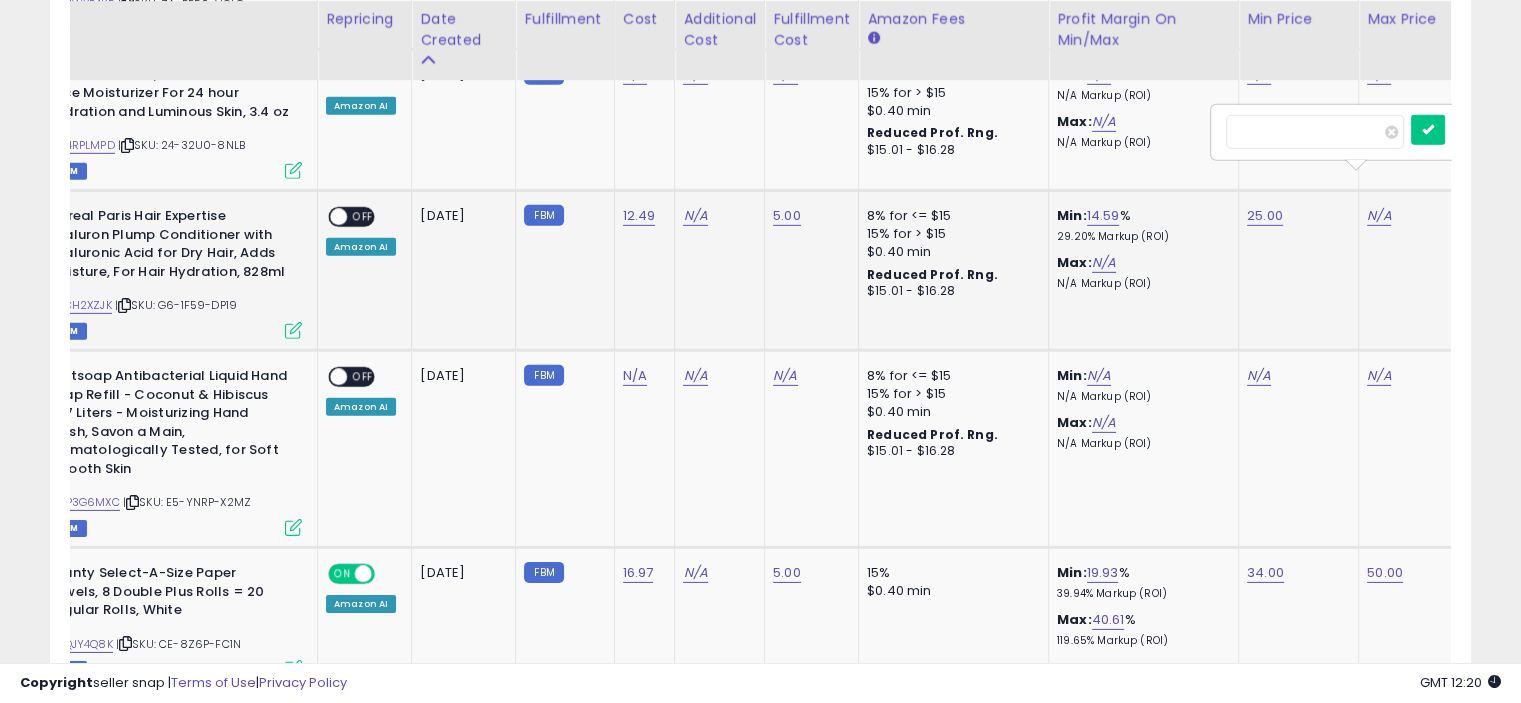 scroll, scrollTop: 0, scrollLeft: 246, axis: horizontal 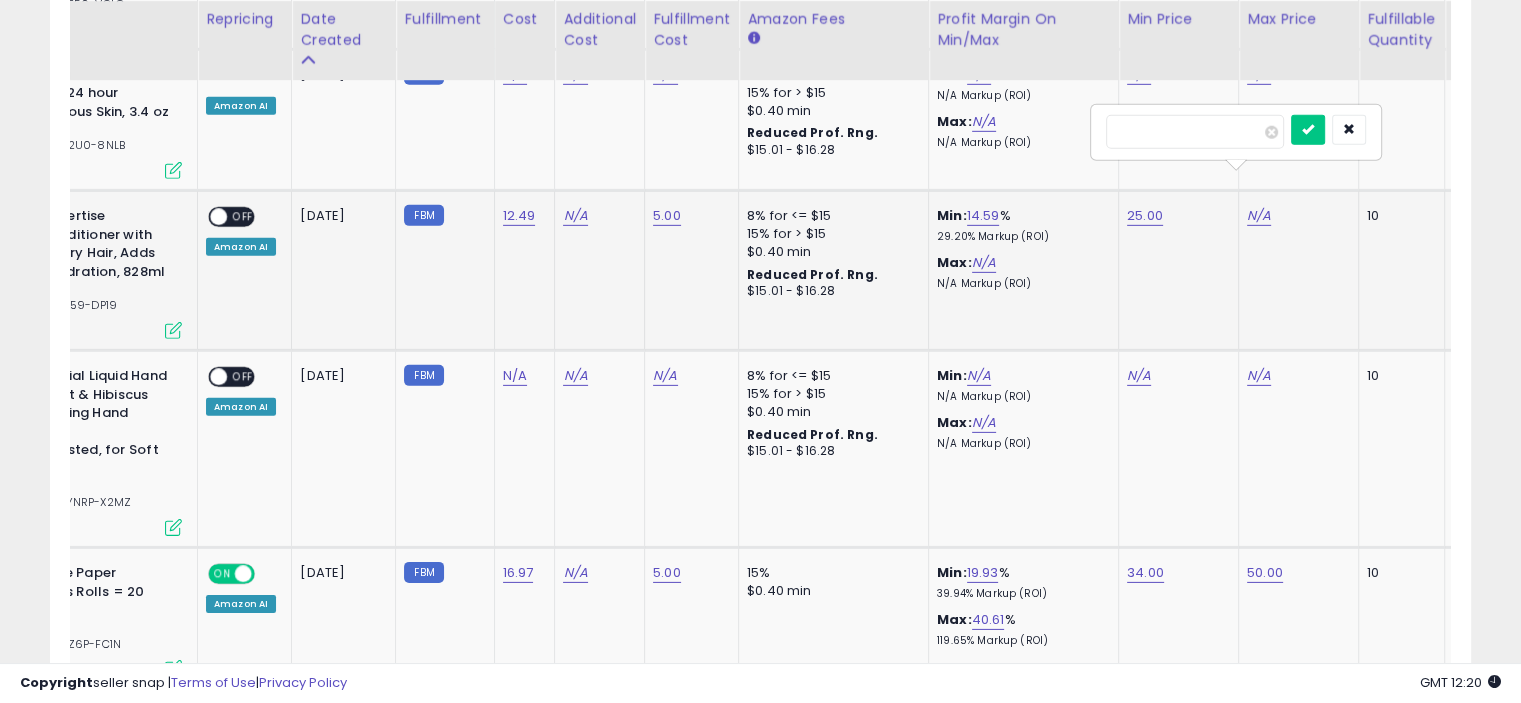 type on "**" 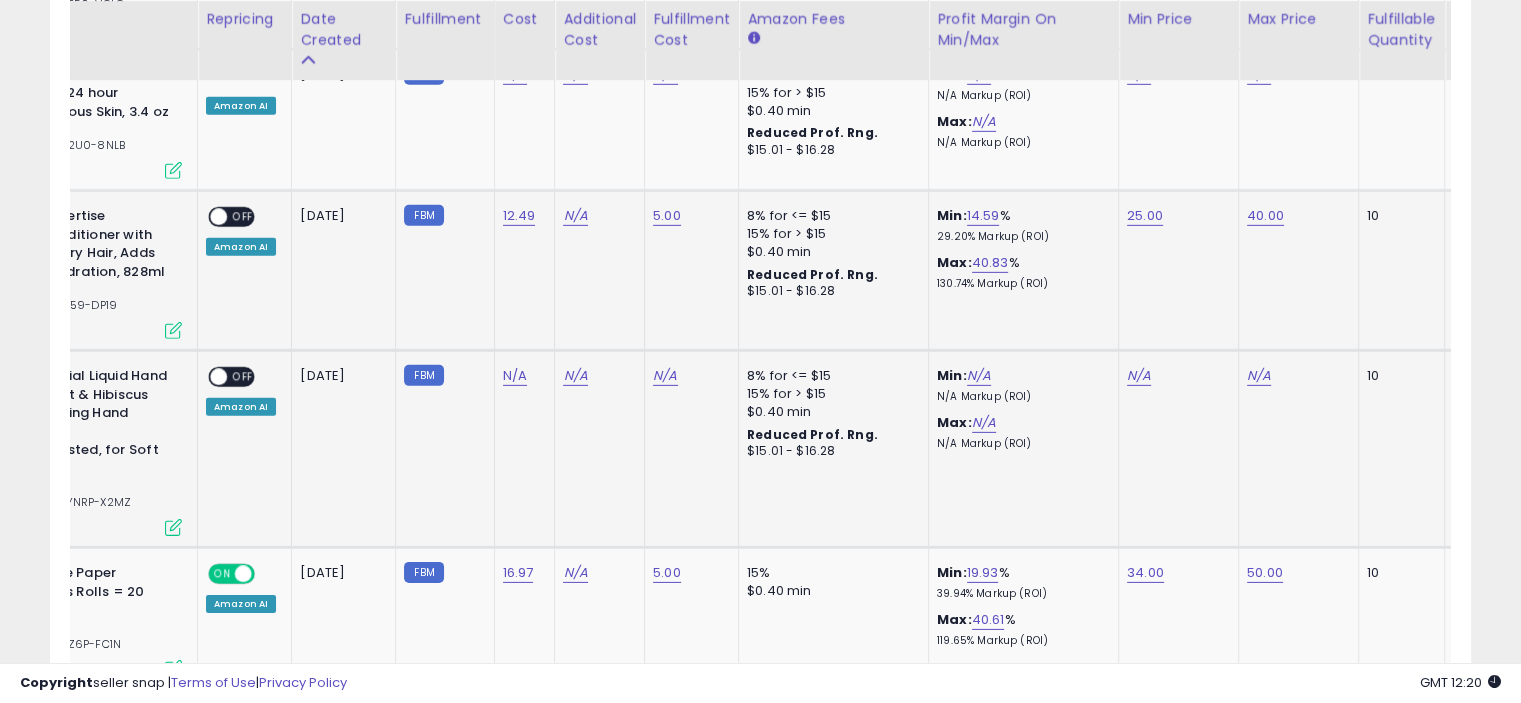 scroll, scrollTop: 0, scrollLeft: 39, axis: horizontal 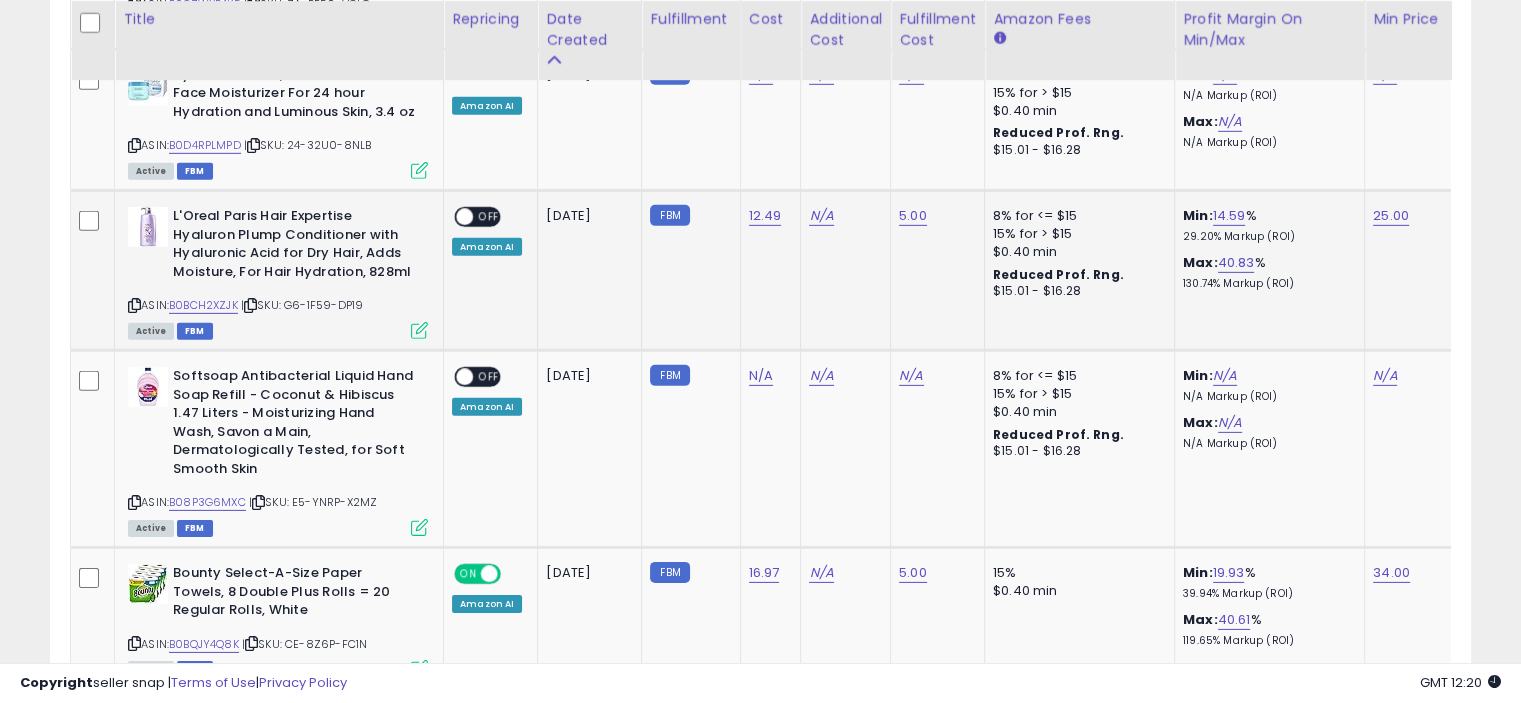 click at bounding box center [419, 330] 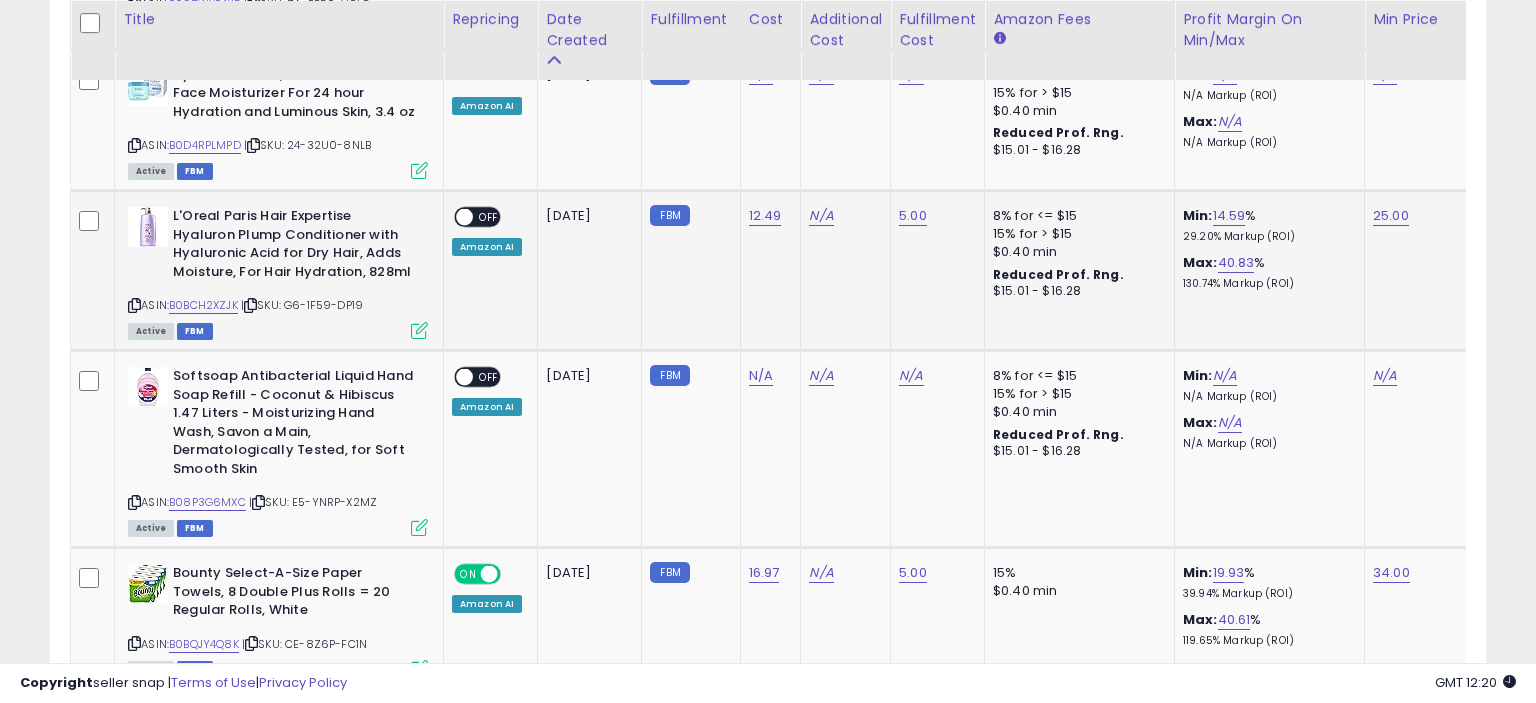 scroll, scrollTop: 999589, scrollLeft: 999168, axis: both 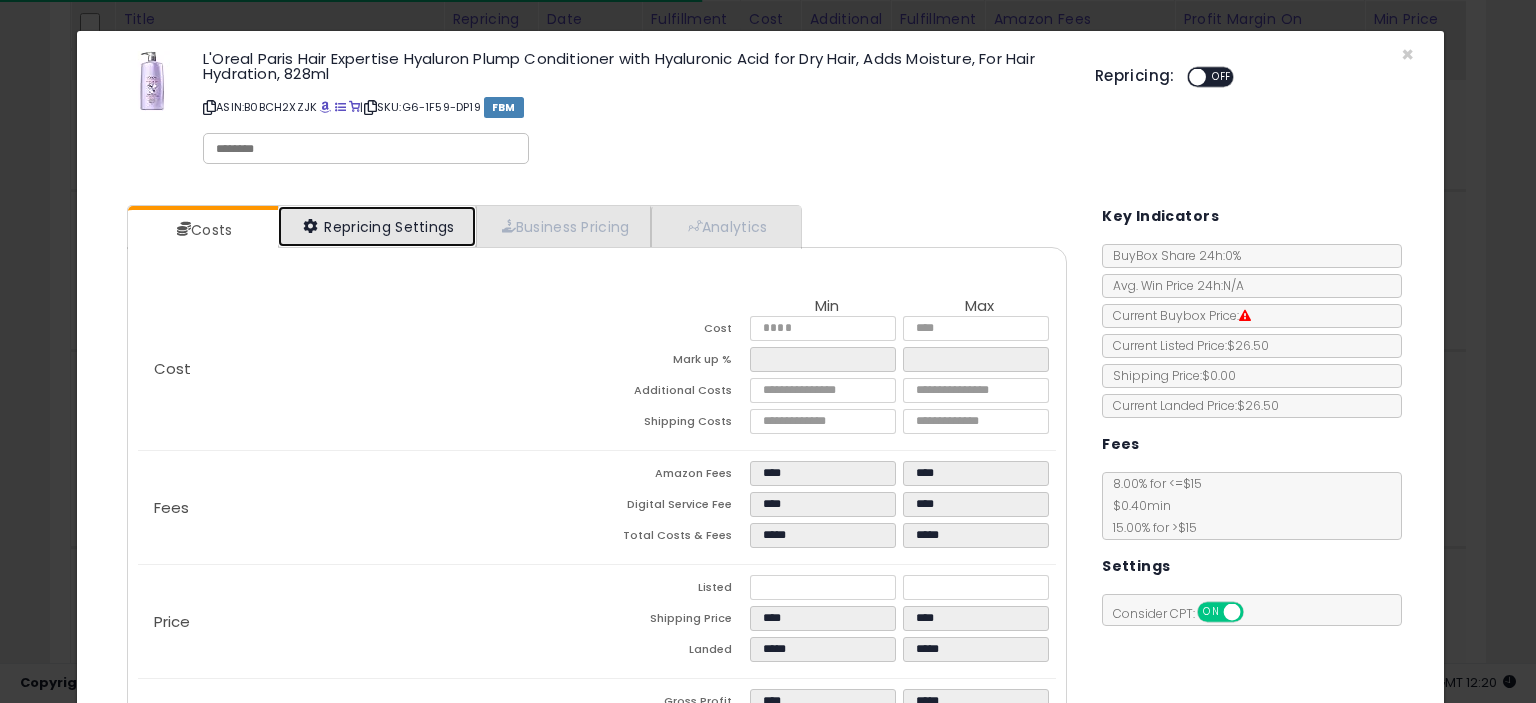 click on "Repricing Settings" at bounding box center (377, 226) 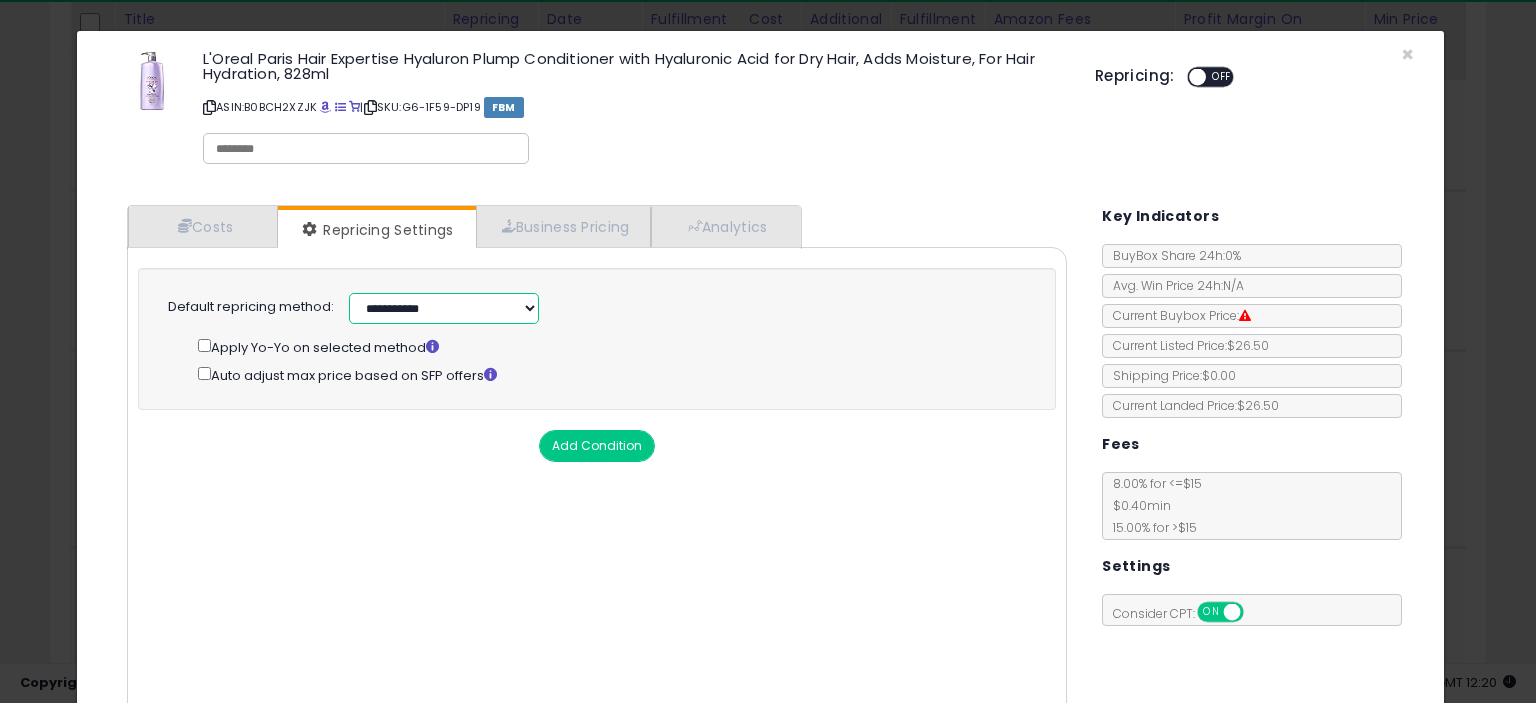 click on "**********" at bounding box center [444, 308] 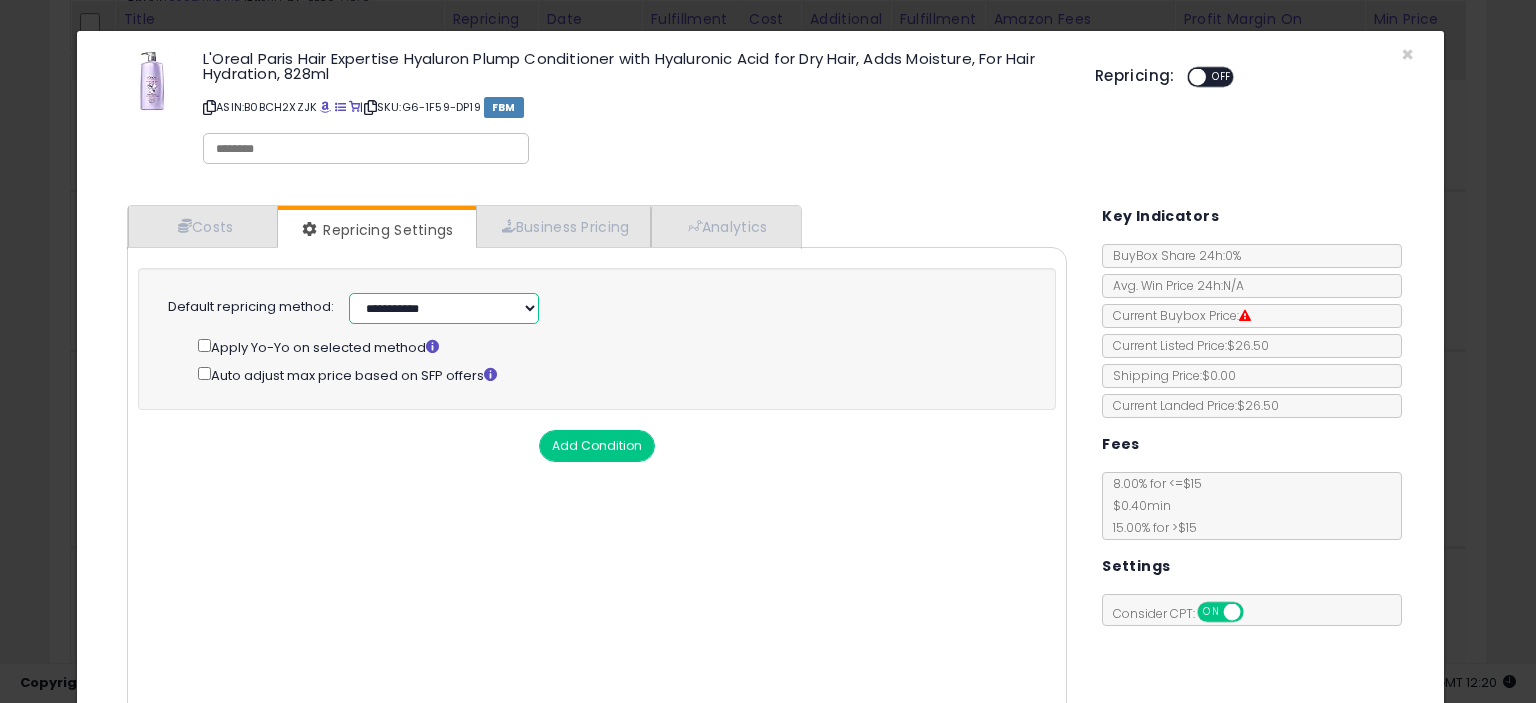 select on "**********" 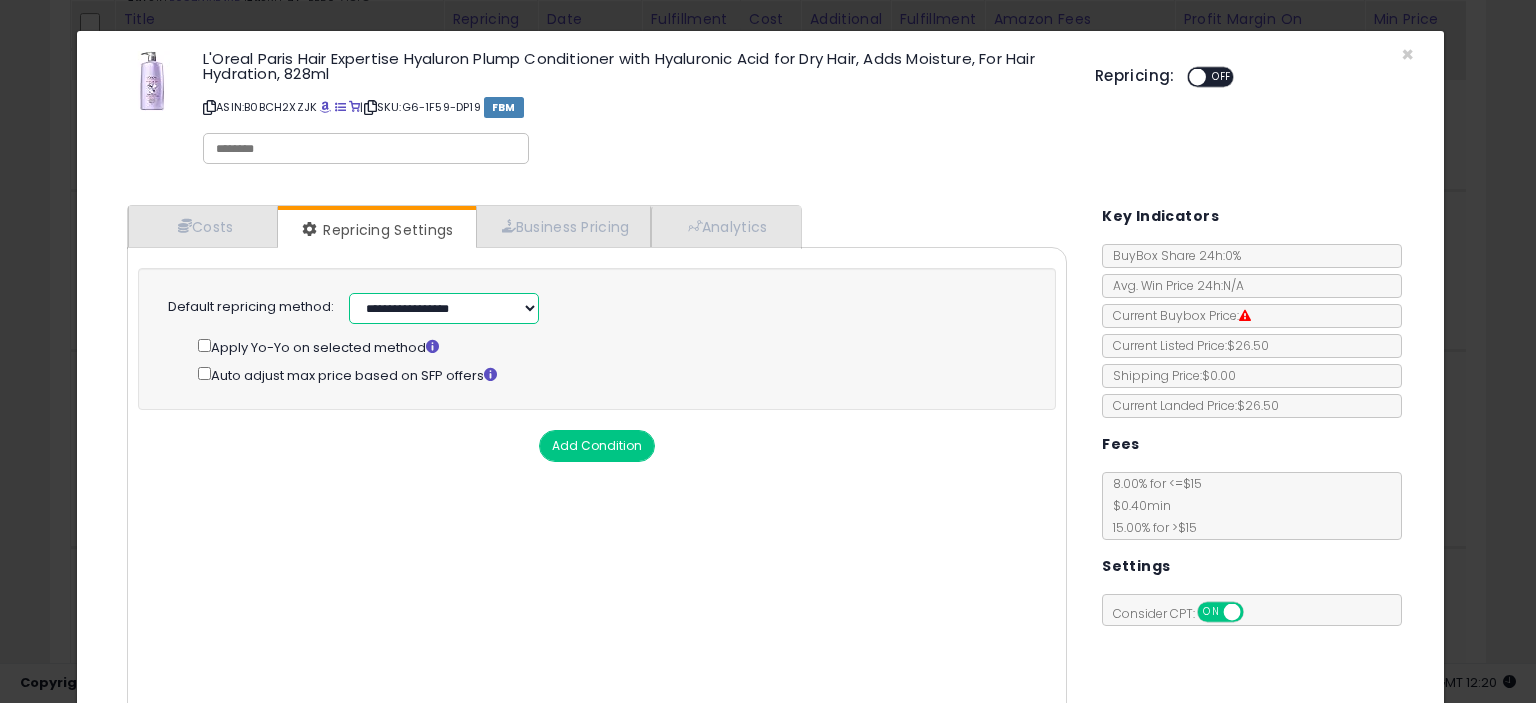 click on "**********" at bounding box center (444, 308) 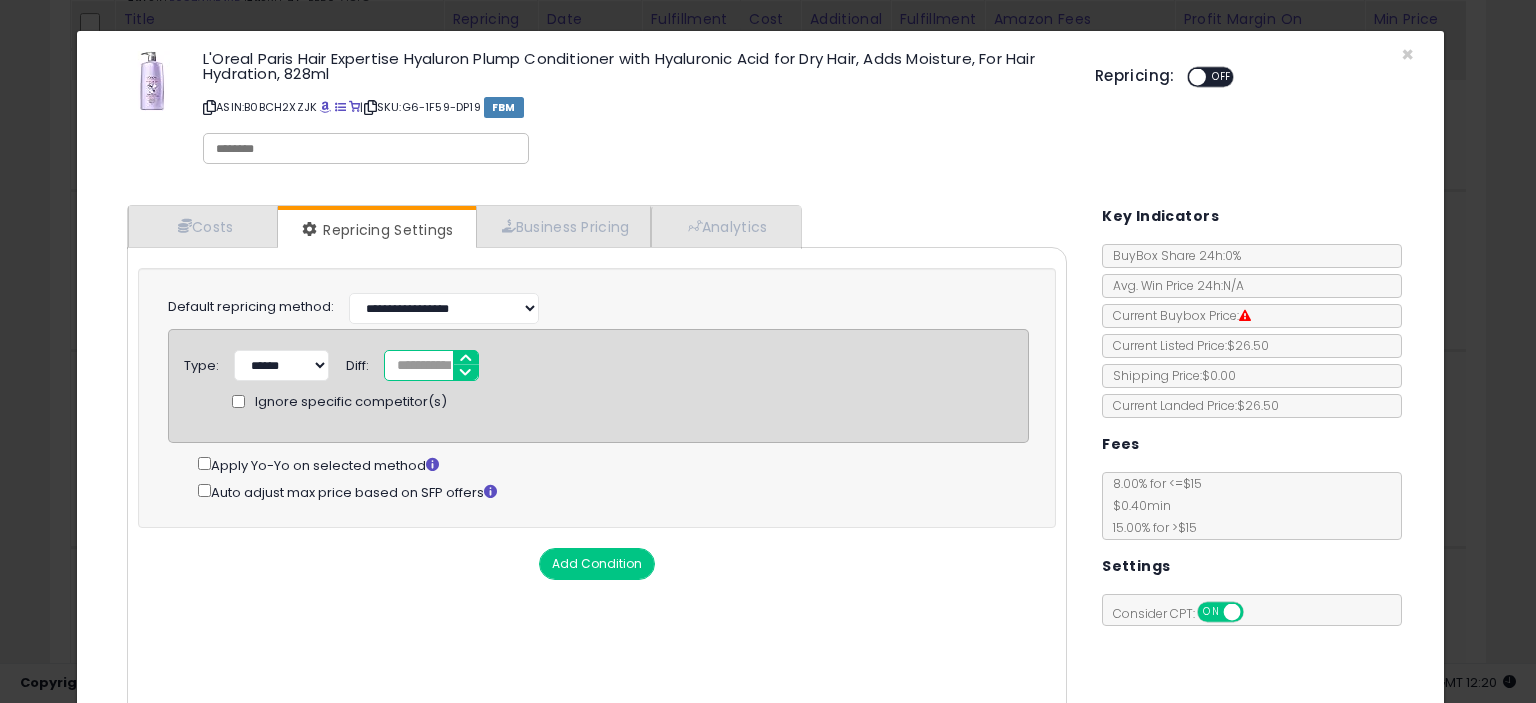 click on "*" at bounding box center (431, 365) 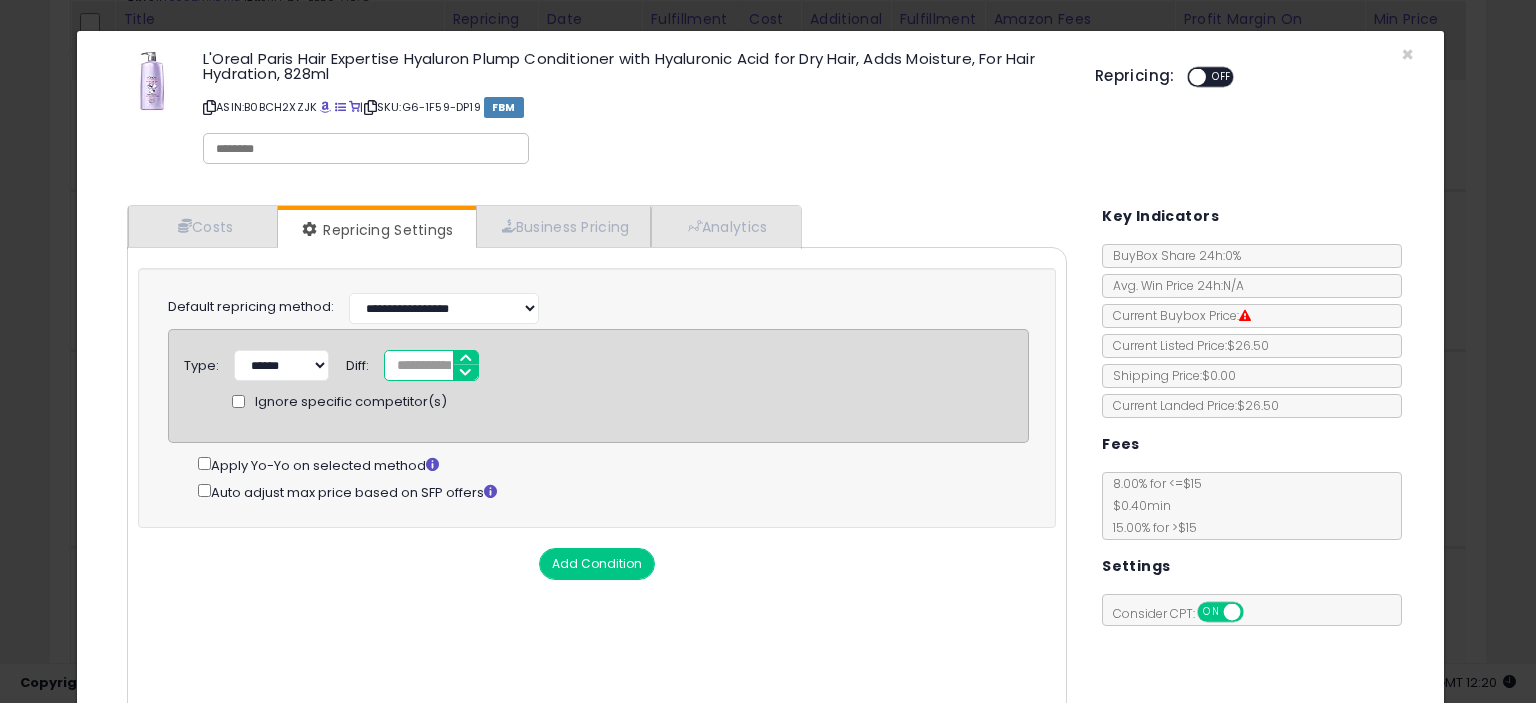 type on "*****" 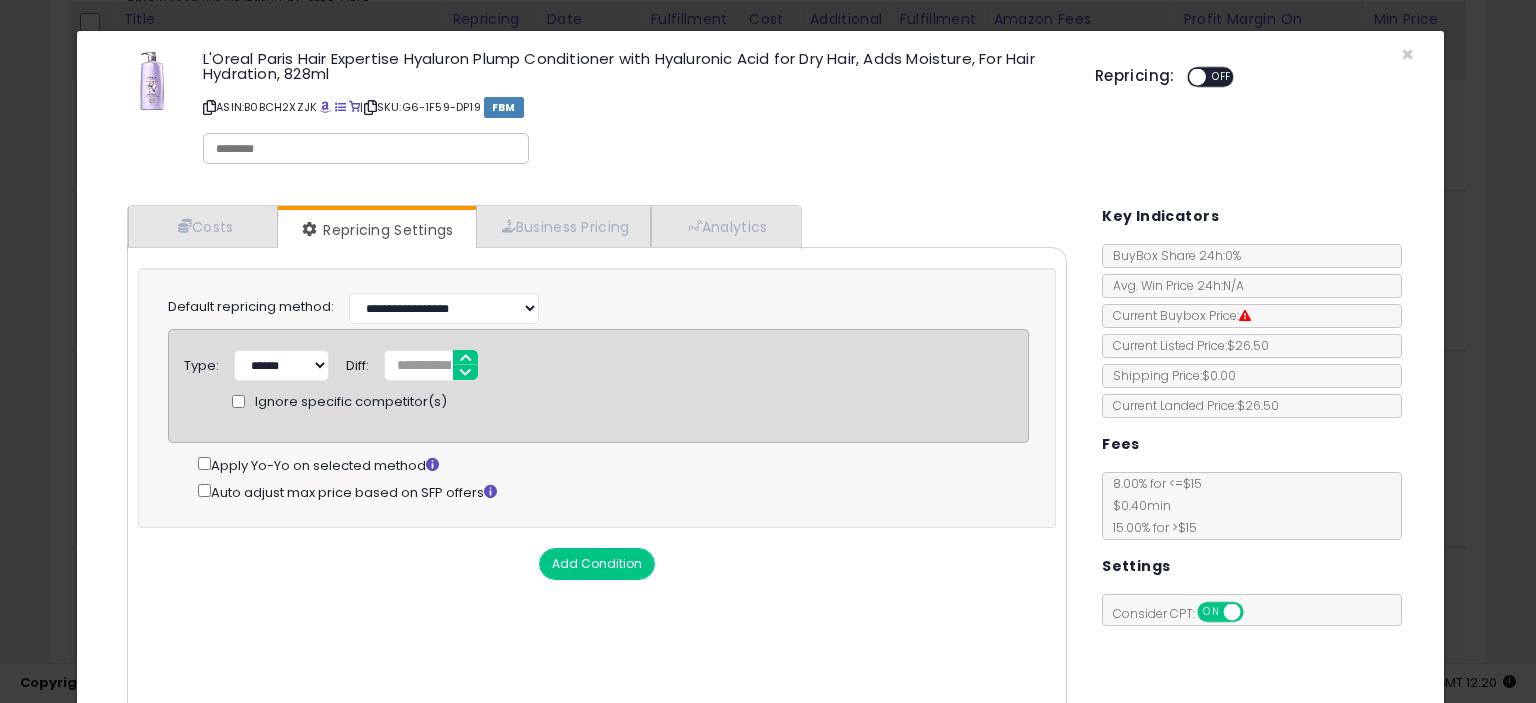 click on "Add Condition" at bounding box center [597, 564] 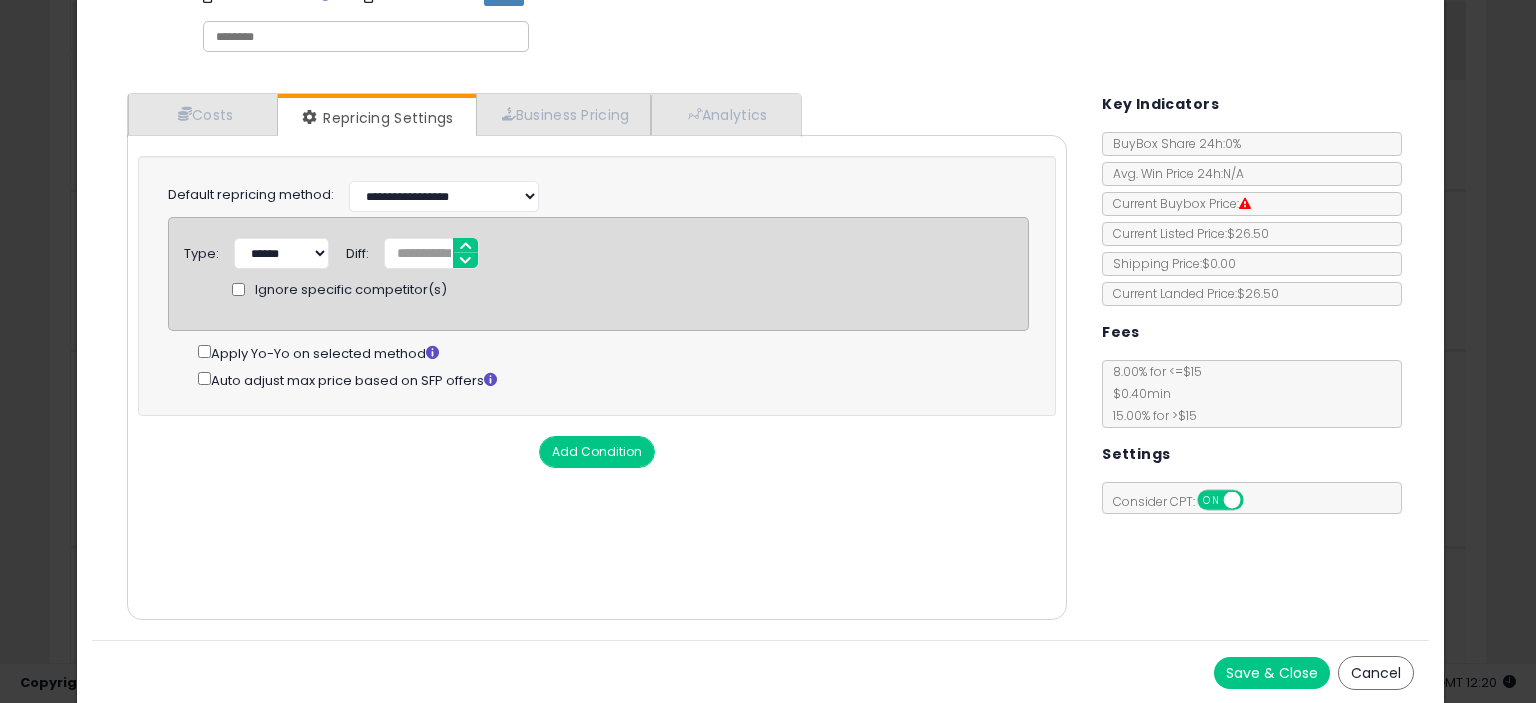 click on "Save & Close" at bounding box center (1272, 673) 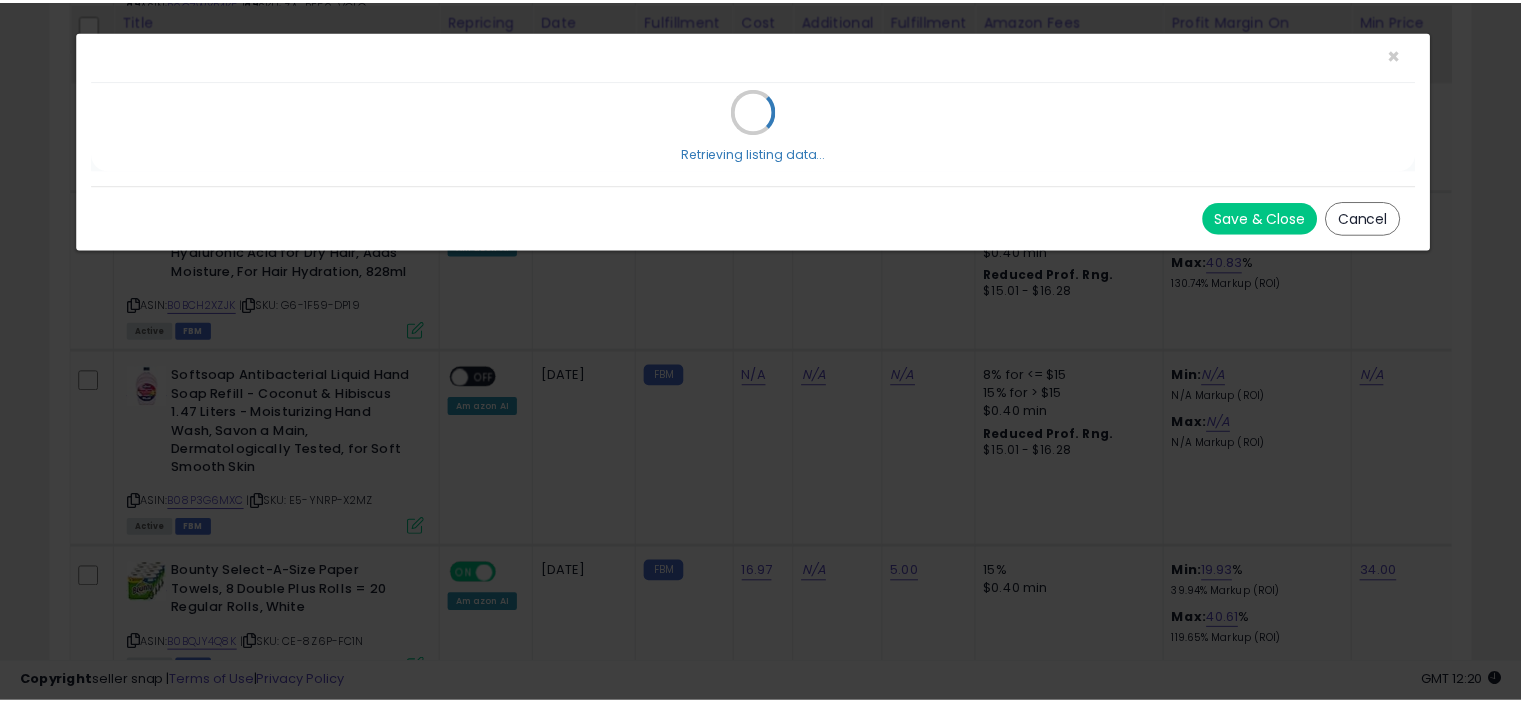 scroll, scrollTop: 0, scrollLeft: 0, axis: both 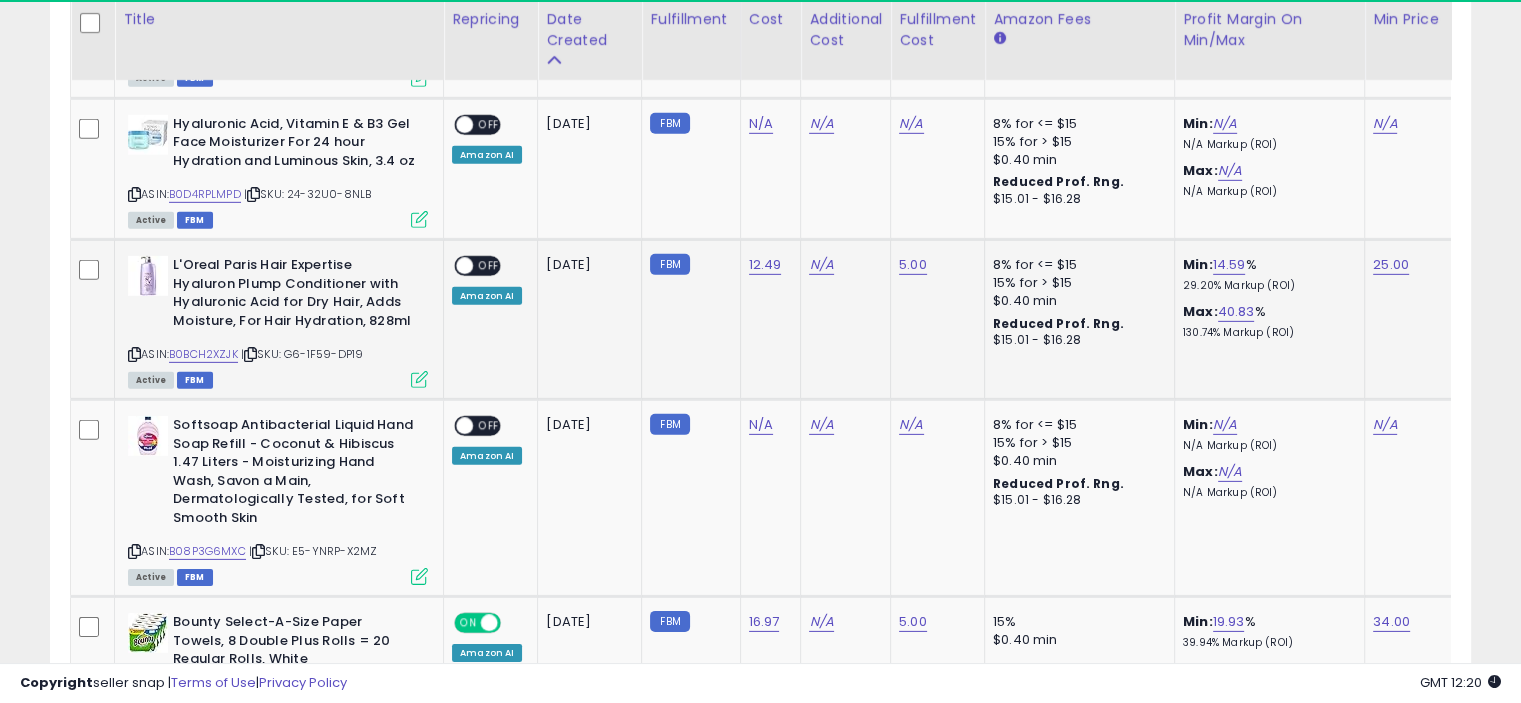 click on "ON   OFF" at bounding box center (477, 266) 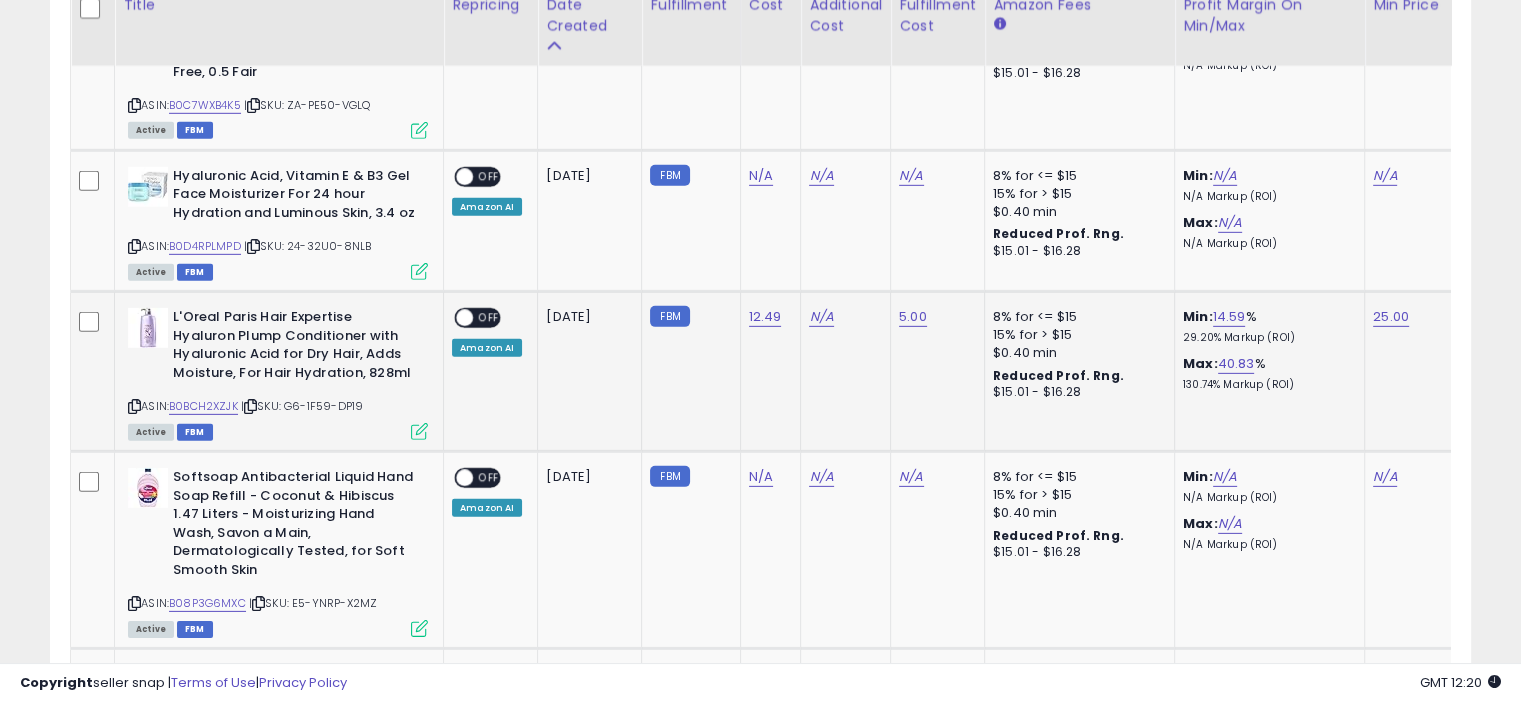 scroll, scrollTop: 6081, scrollLeft: 0, axis: vertical 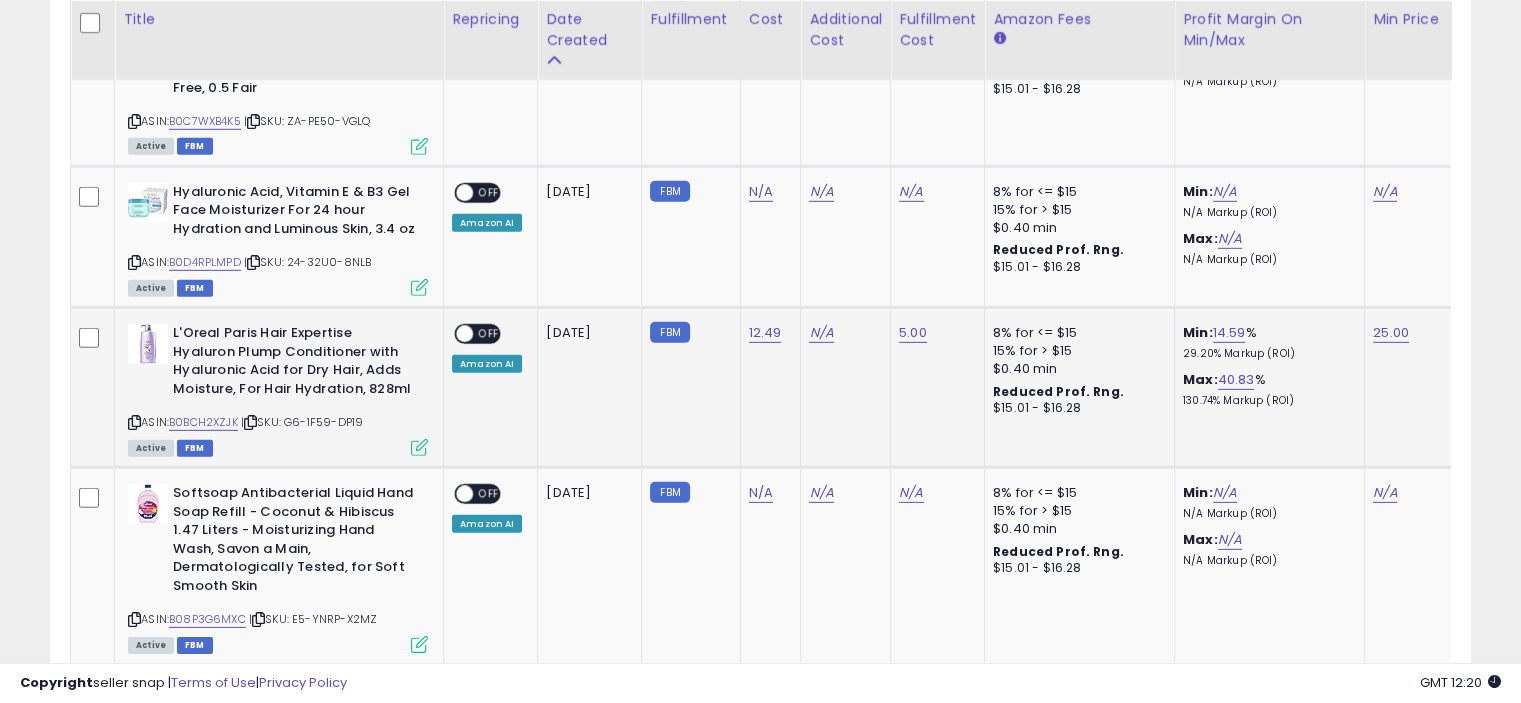 click on "OFF" at bounding box center (489, 334) 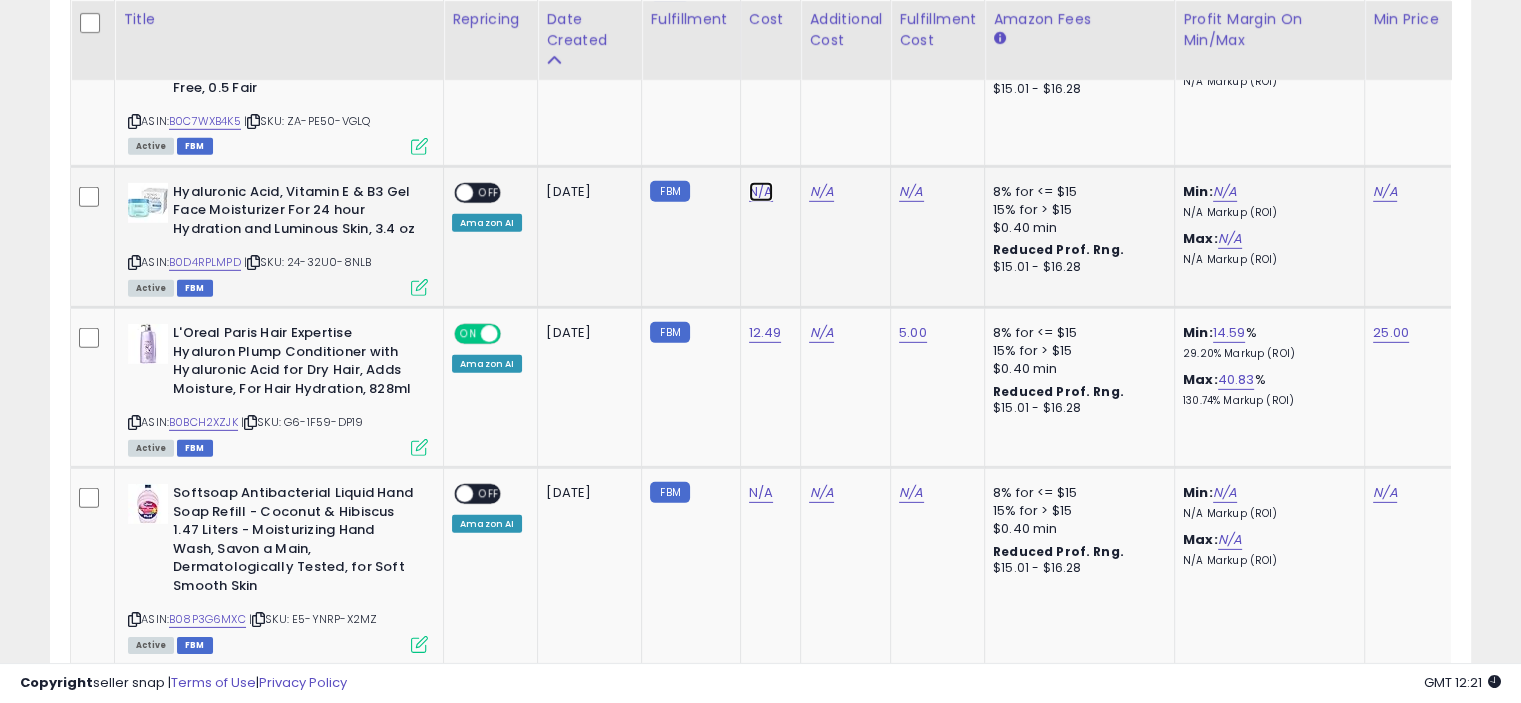 click on "N/A" at bounding box center (761, -5007) 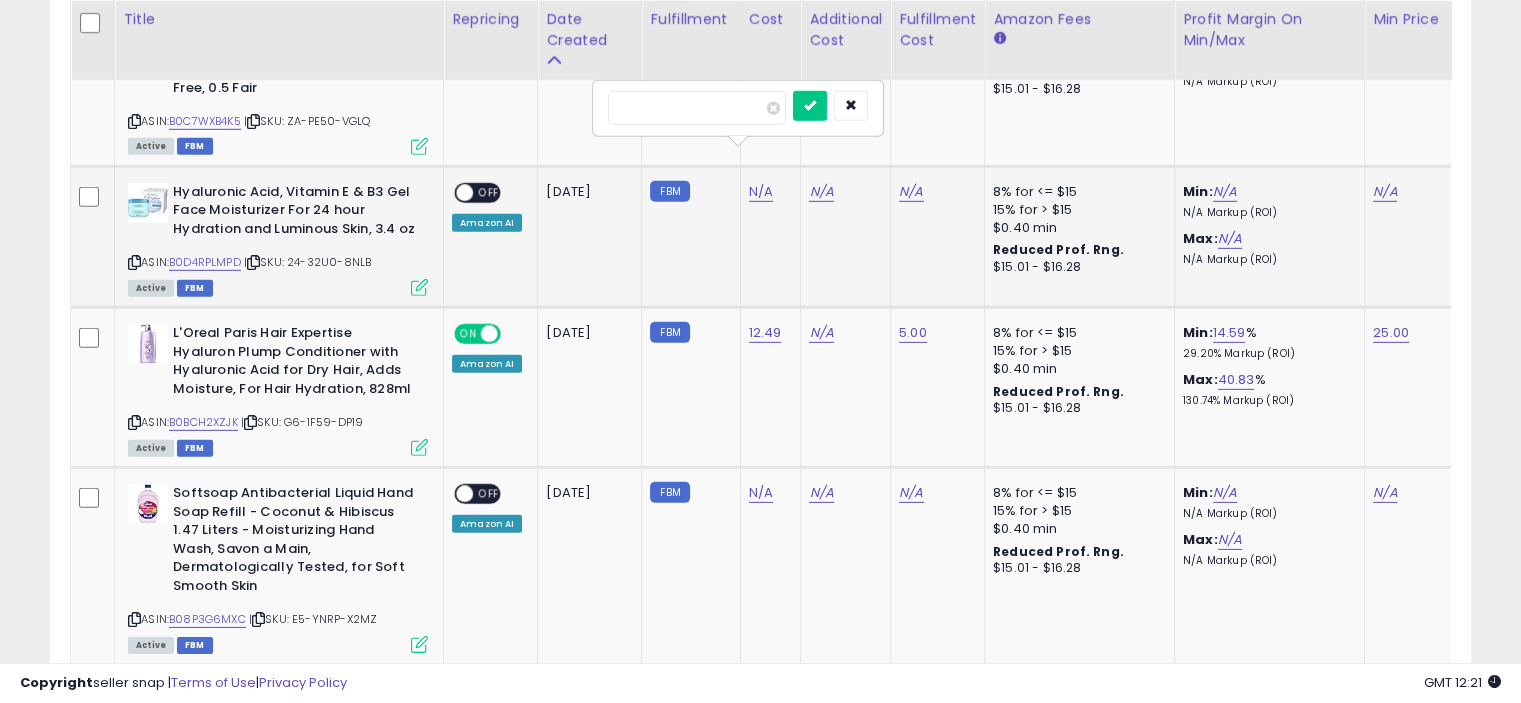 type on "****" 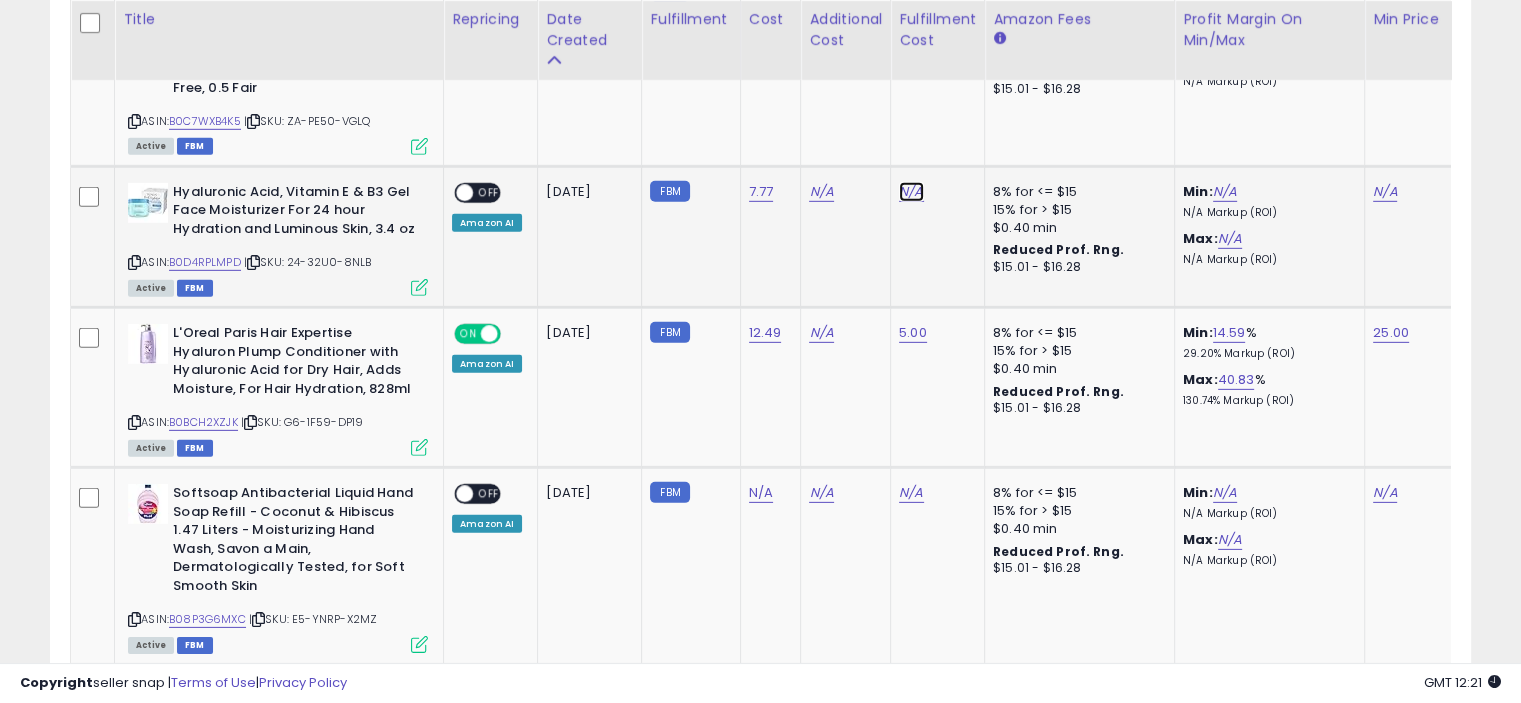 click on "N/A" at bounding box center [911, -5007] 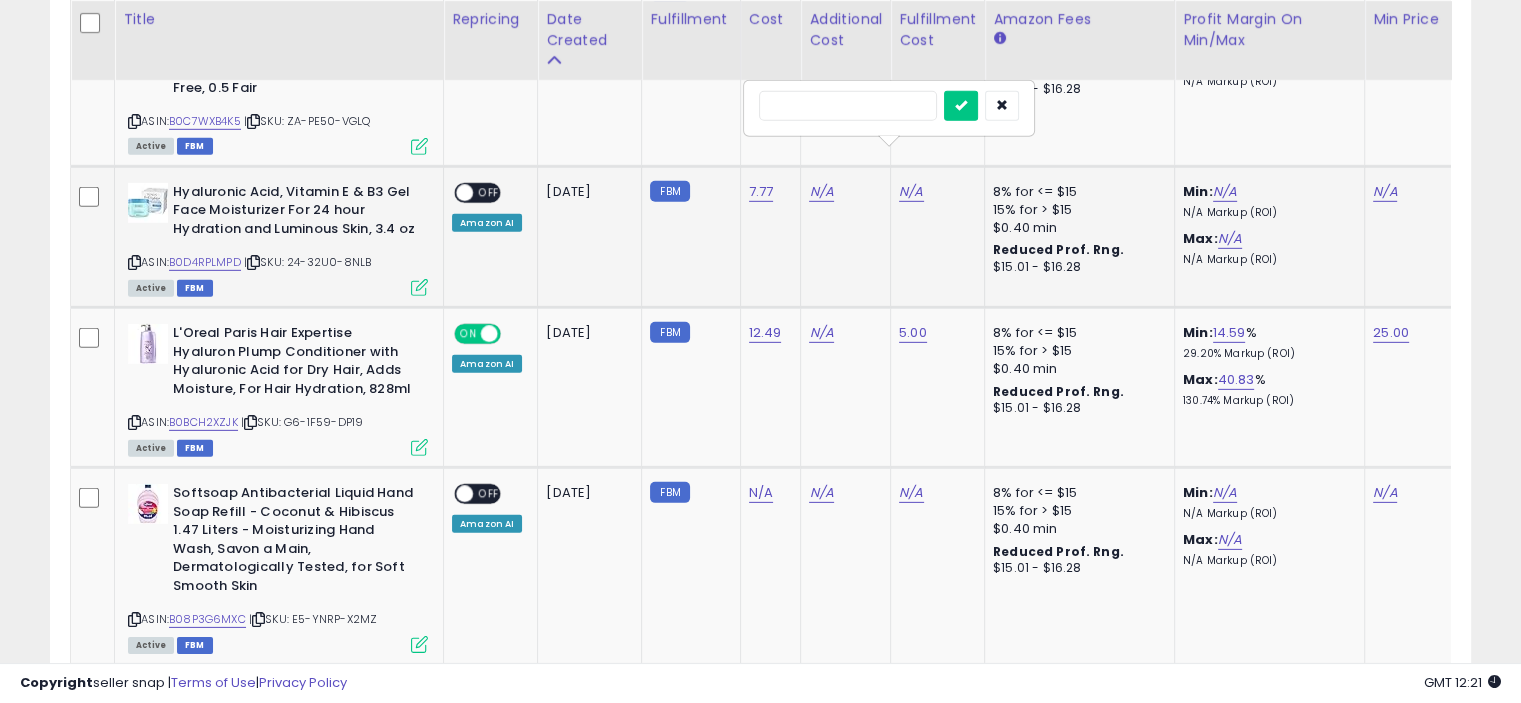 type on "*" 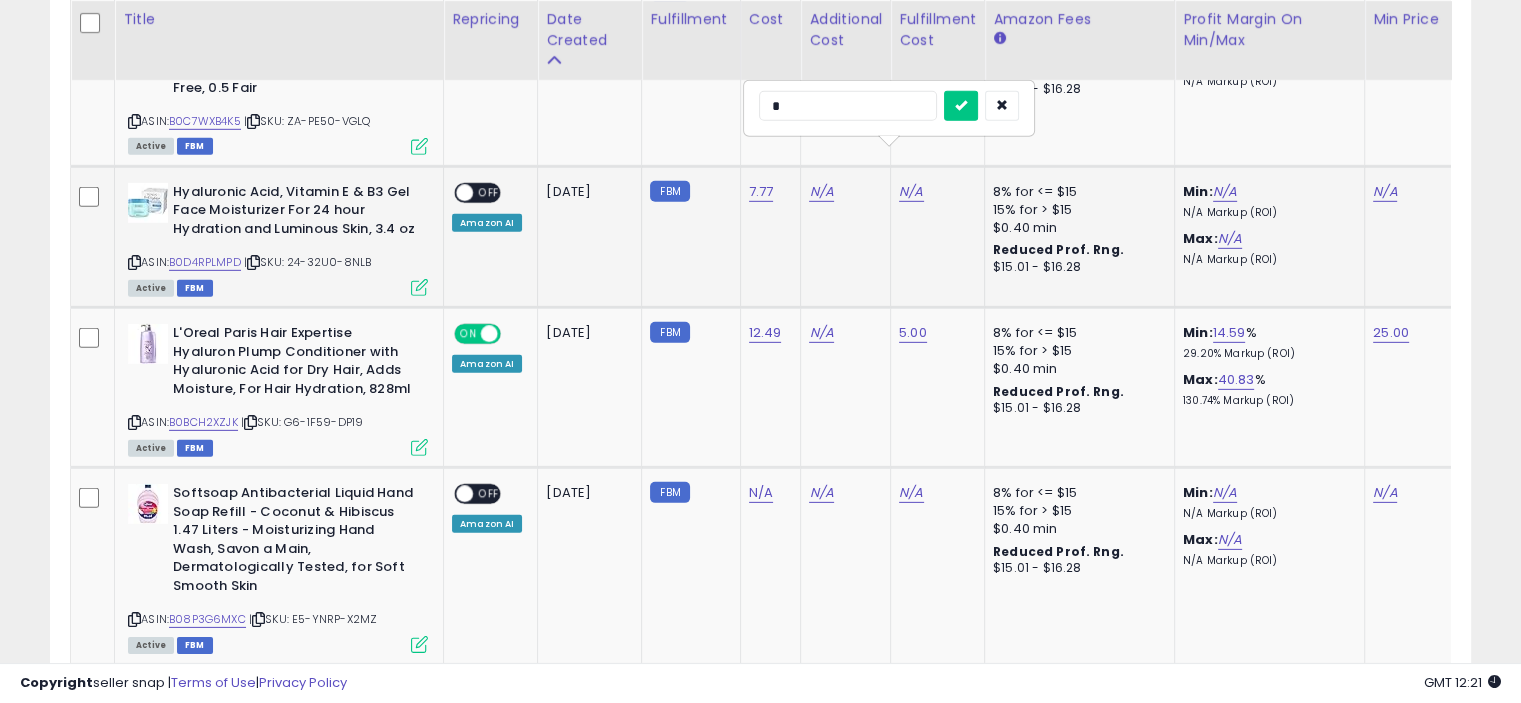 click at bounding box center (961, 106) 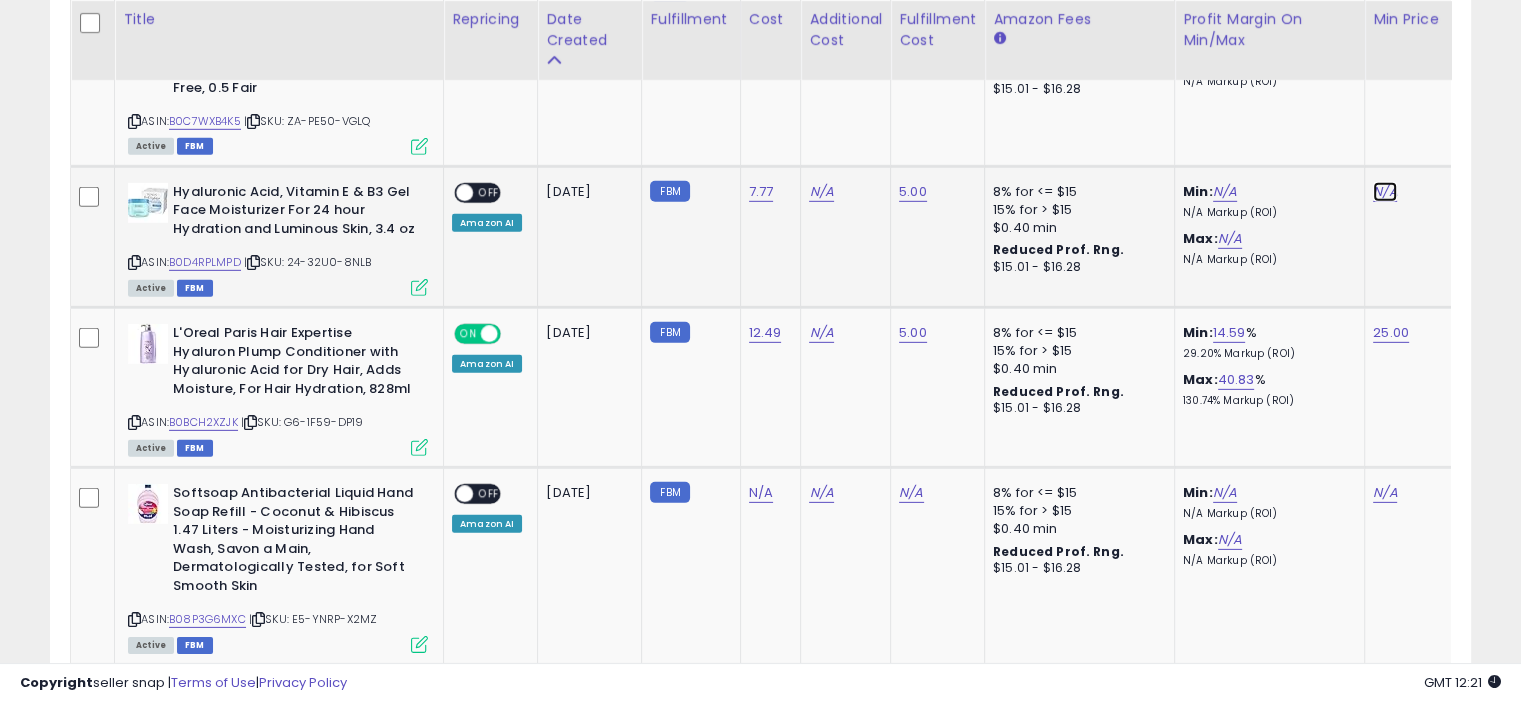 click on "N/A" at bounding box center [1385, -5007] 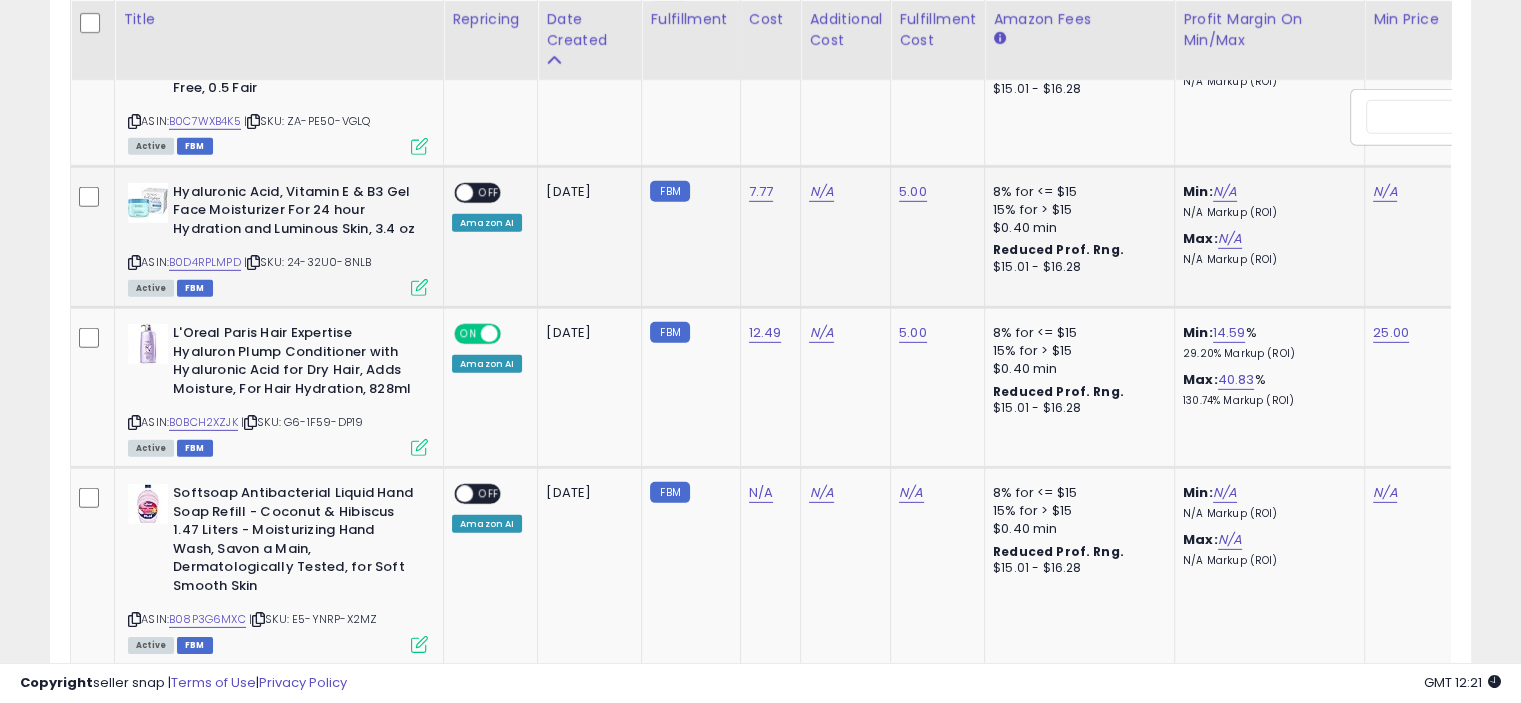 scroll, scrollTop: 0, scrollLeft: 126, axis: horizontal 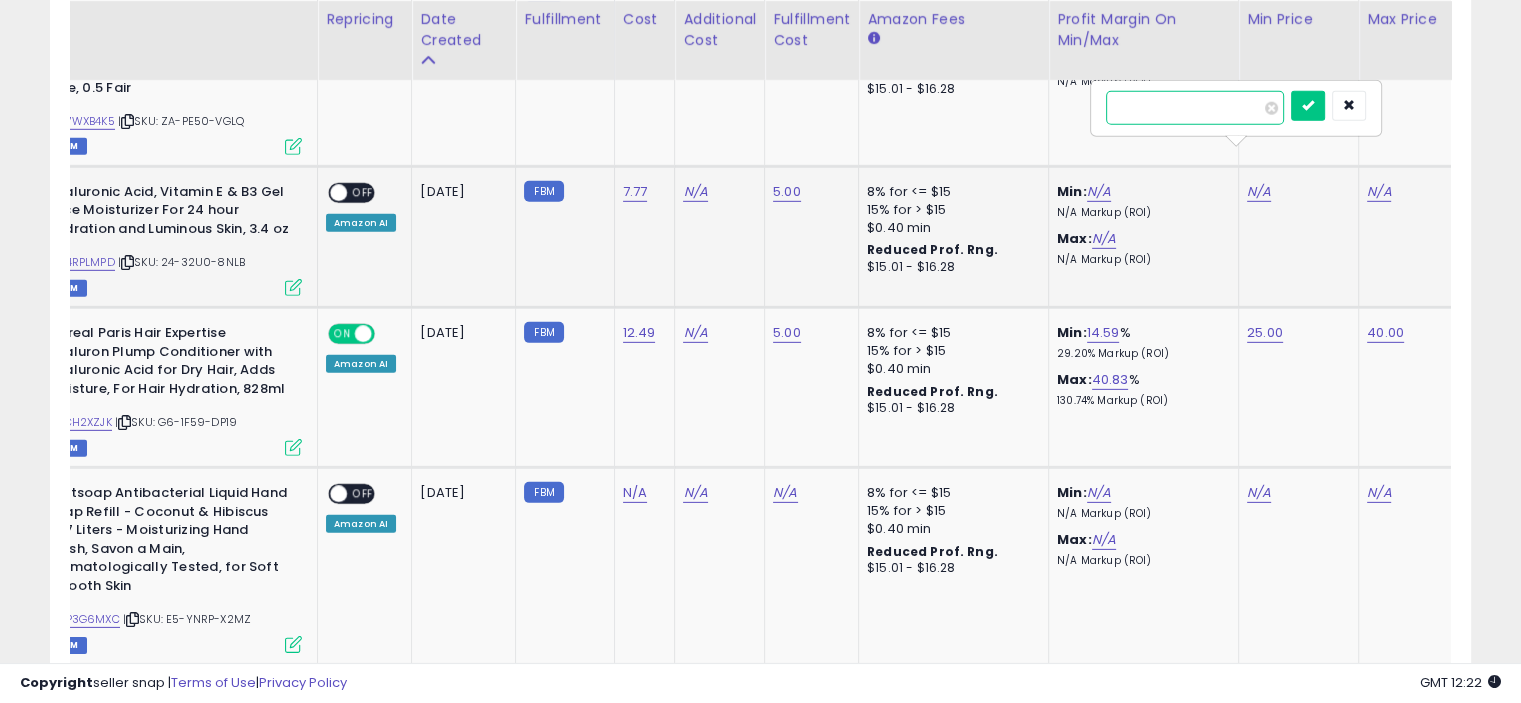 type on "****" 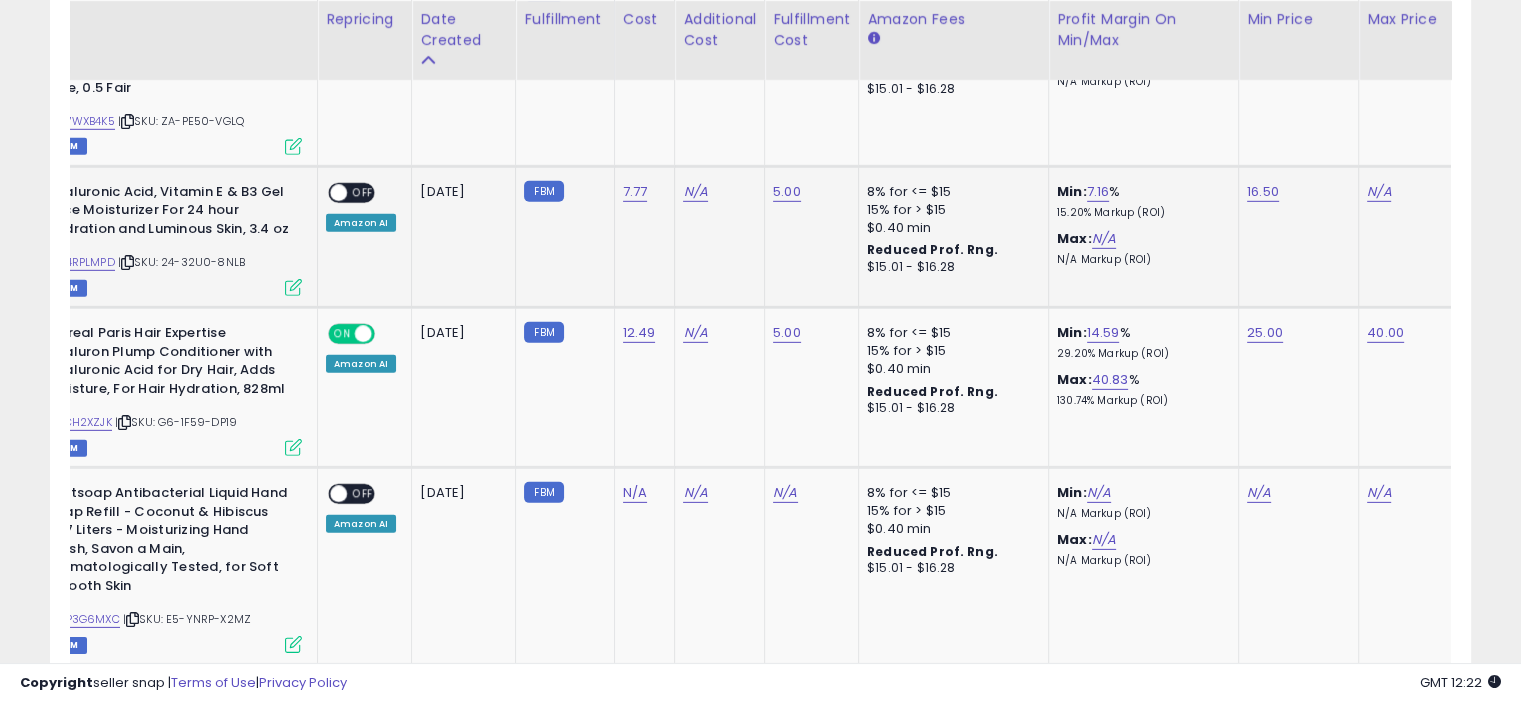 scroll, scrollTop: 0, scrollLeft: 21, axis: horizontal 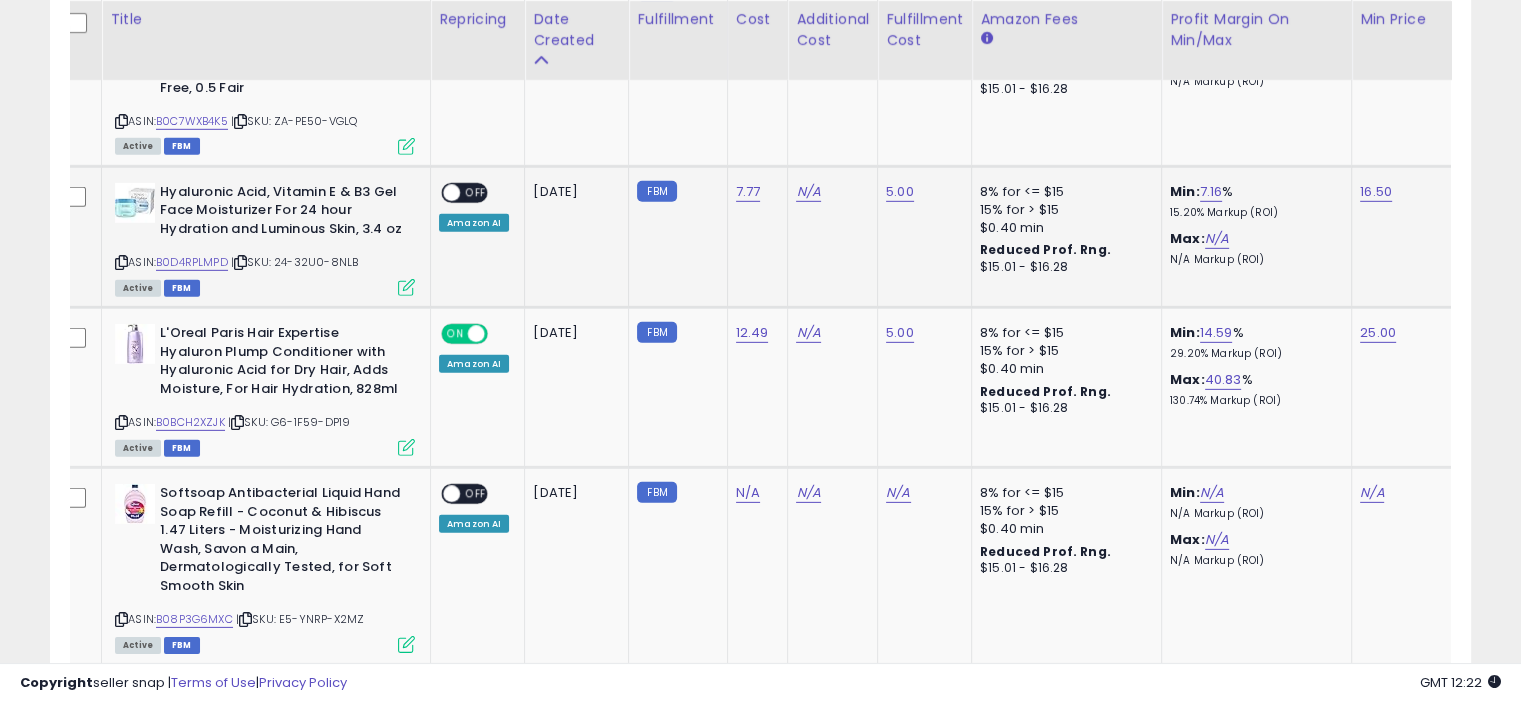 click on "Active FBM" at bounding box center [265, 287] 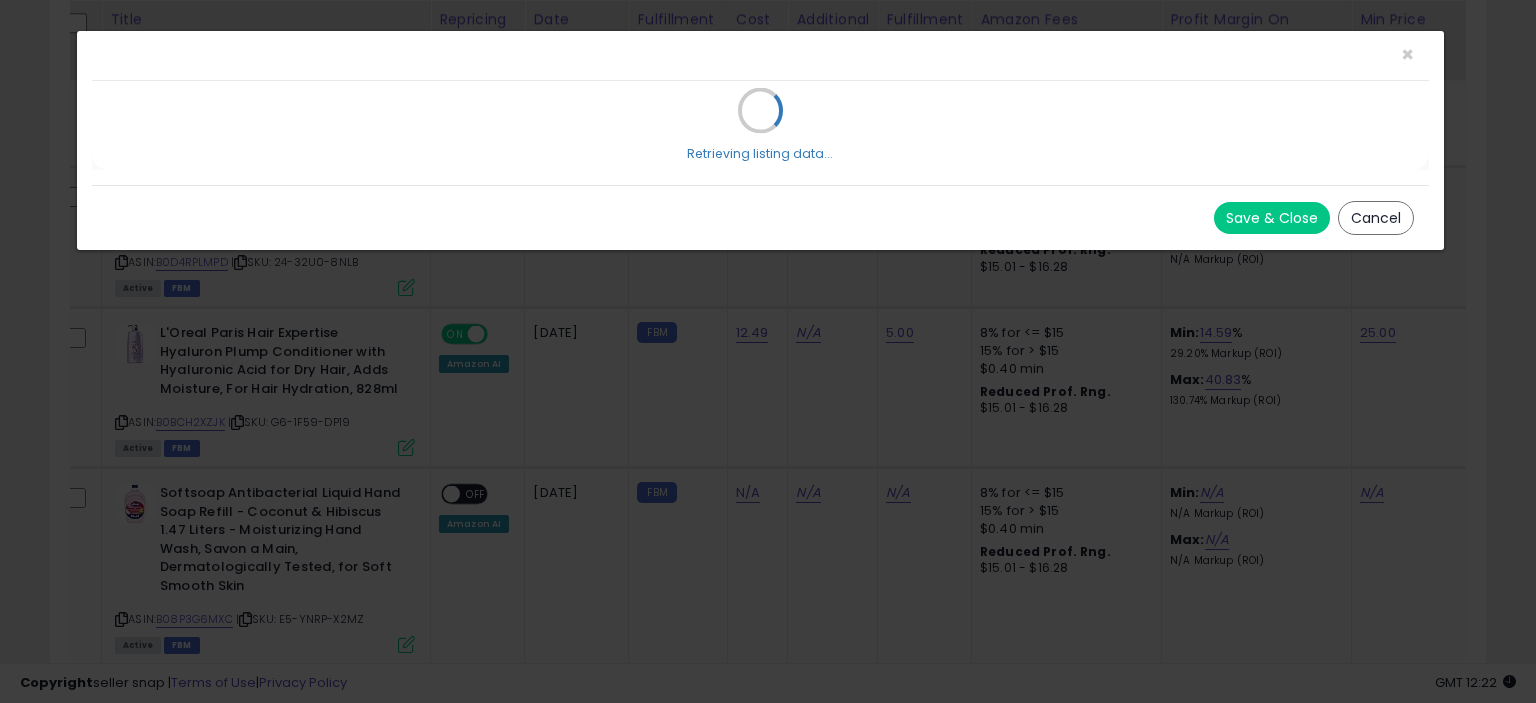 scroll, scrollTop: 999589, scrollLeft: 999168, axis: both 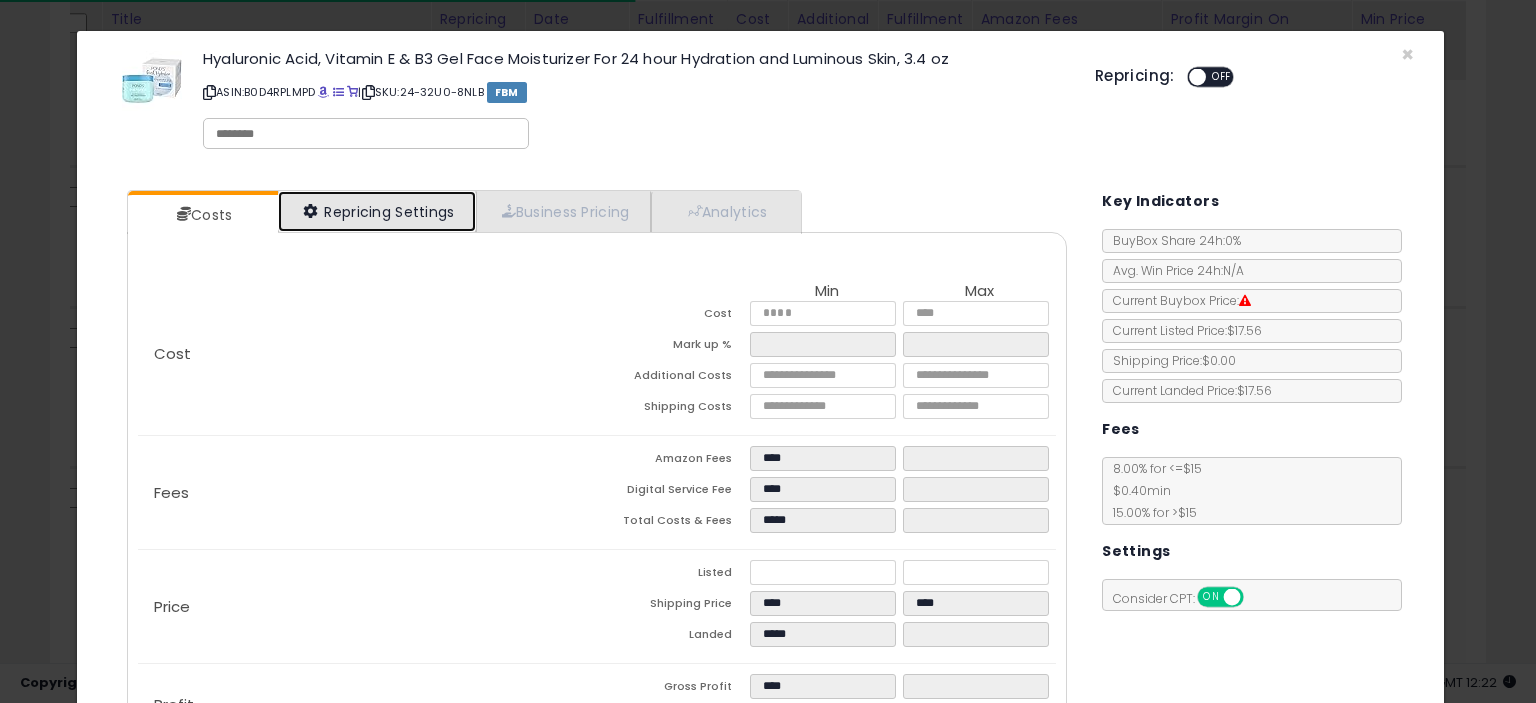click on "Repricing Settings" at bounding box center (377, 211) 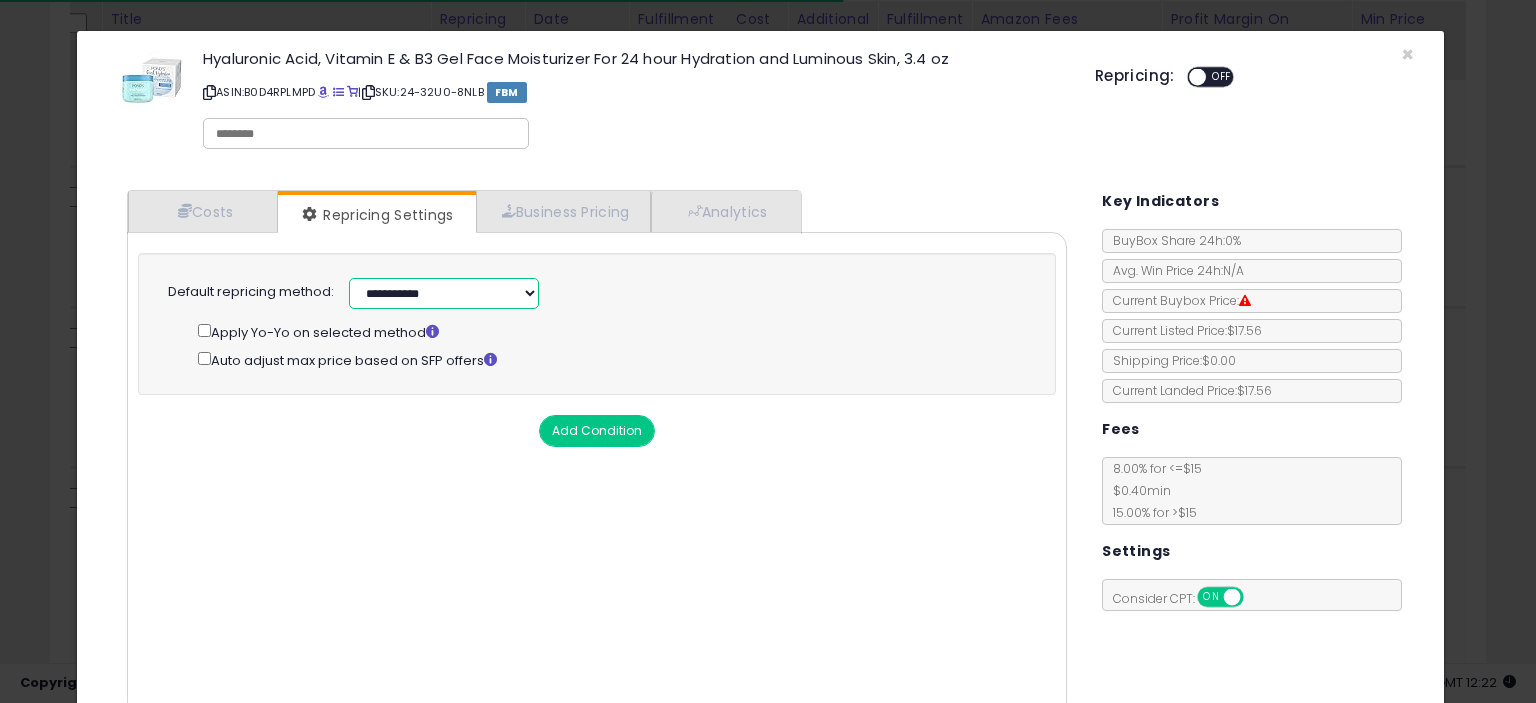click on "**********" at bounding box center (444, 293) 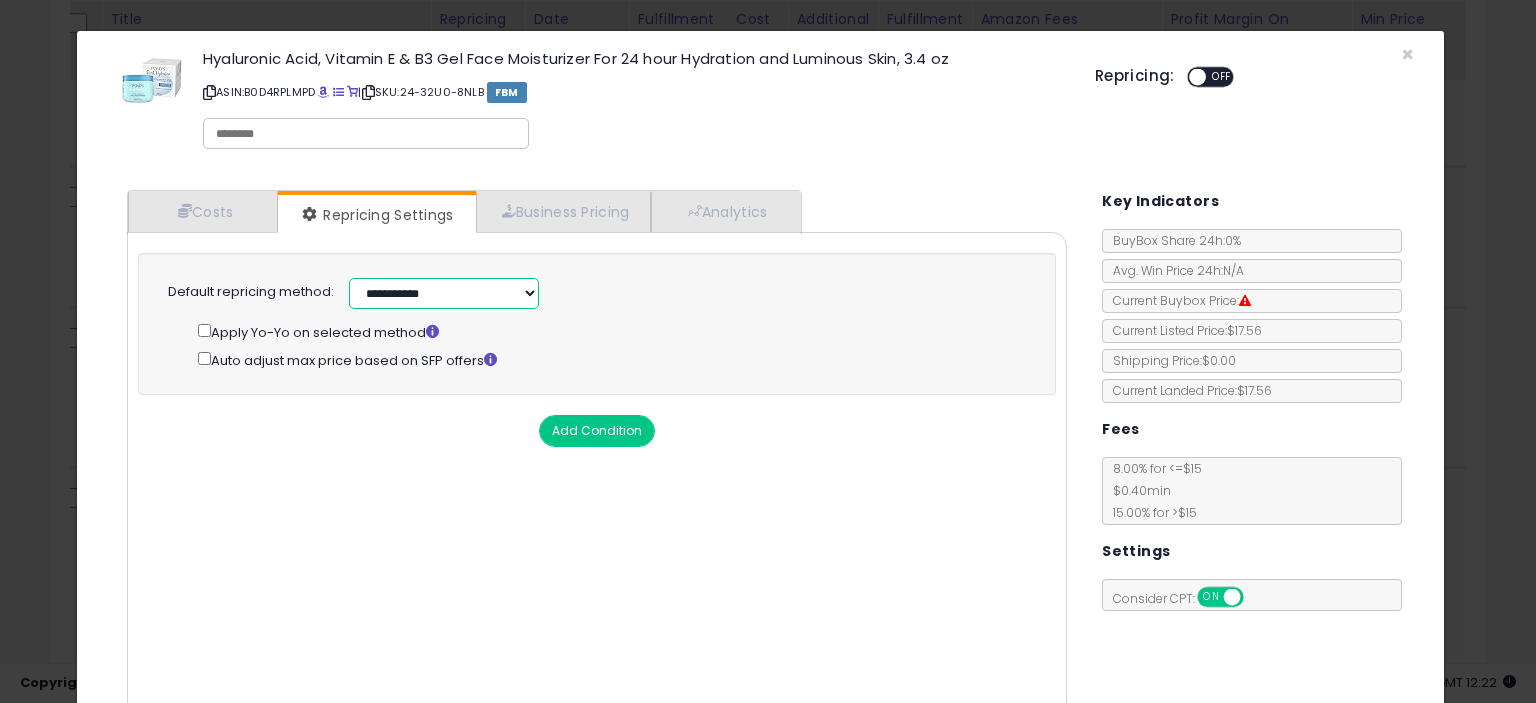 select on "**********" 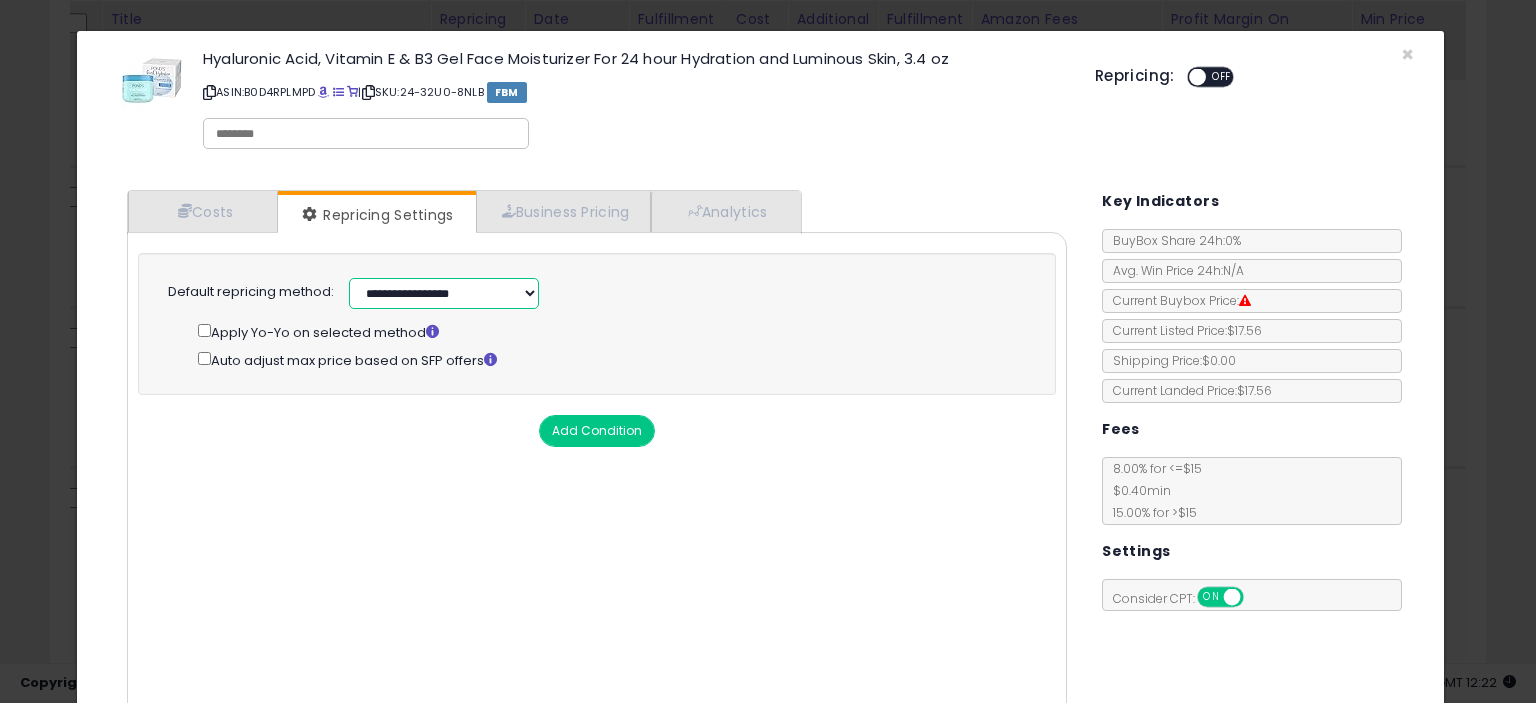 click on "**********" at bounding box center [444, 293] 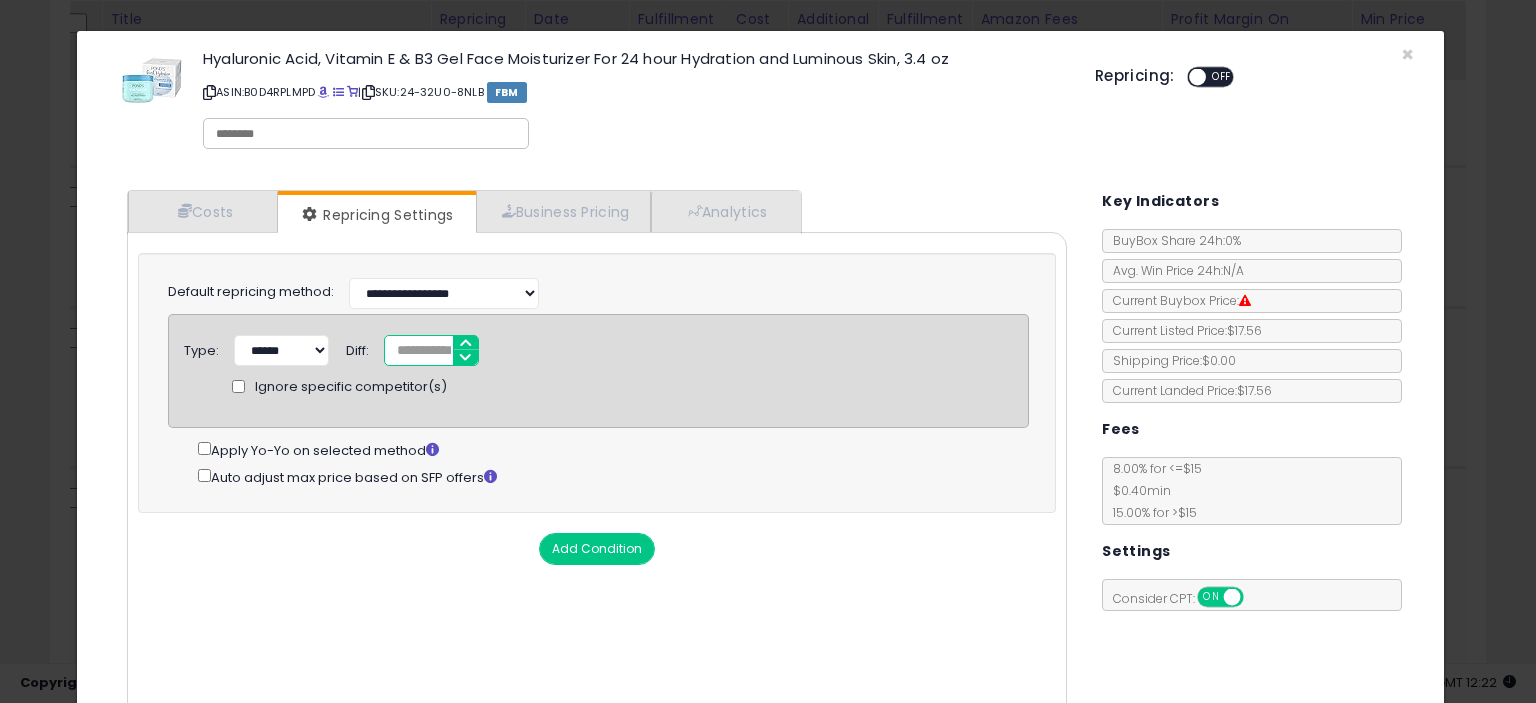 click on "*" at bounding box center (431, 350) 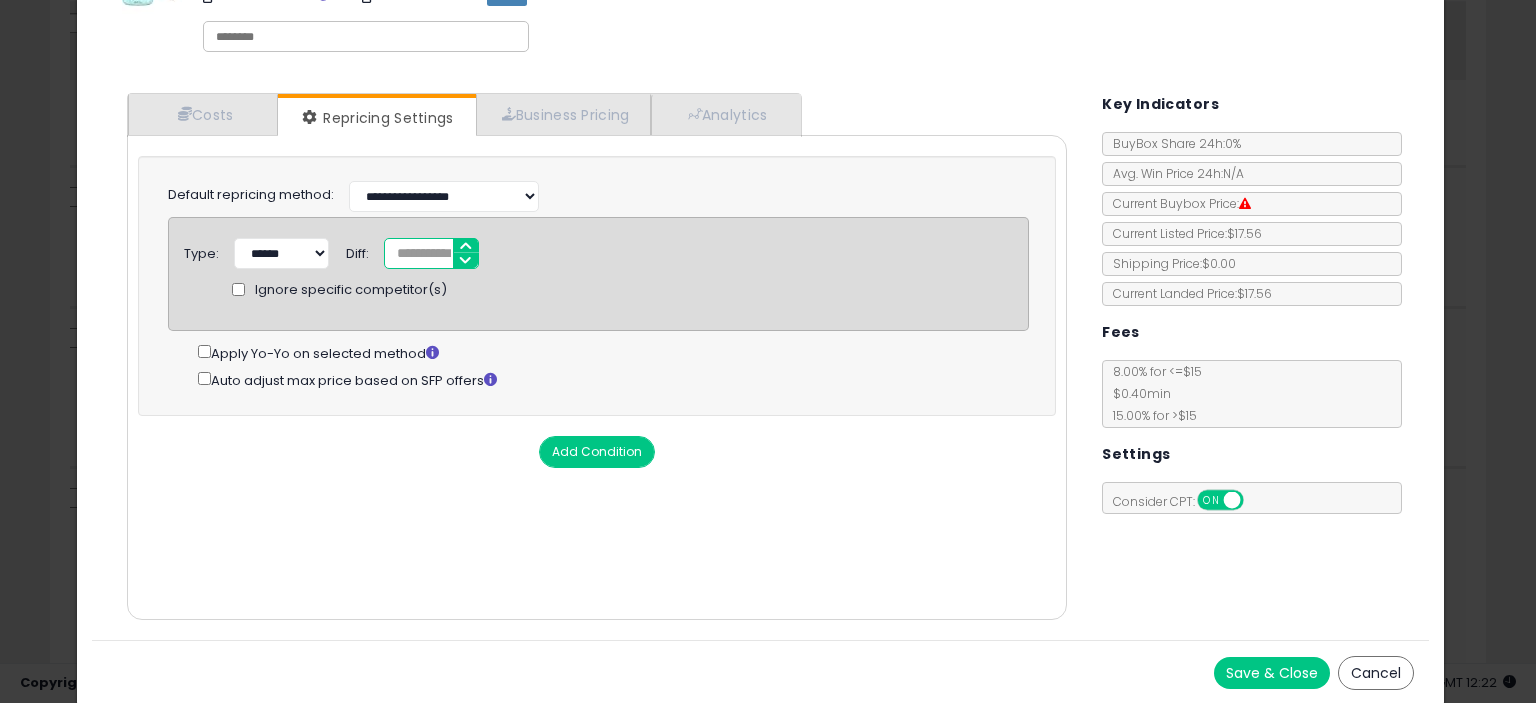 scroll, scrollTop: 96, scrollLeft: 0, axis: vertical 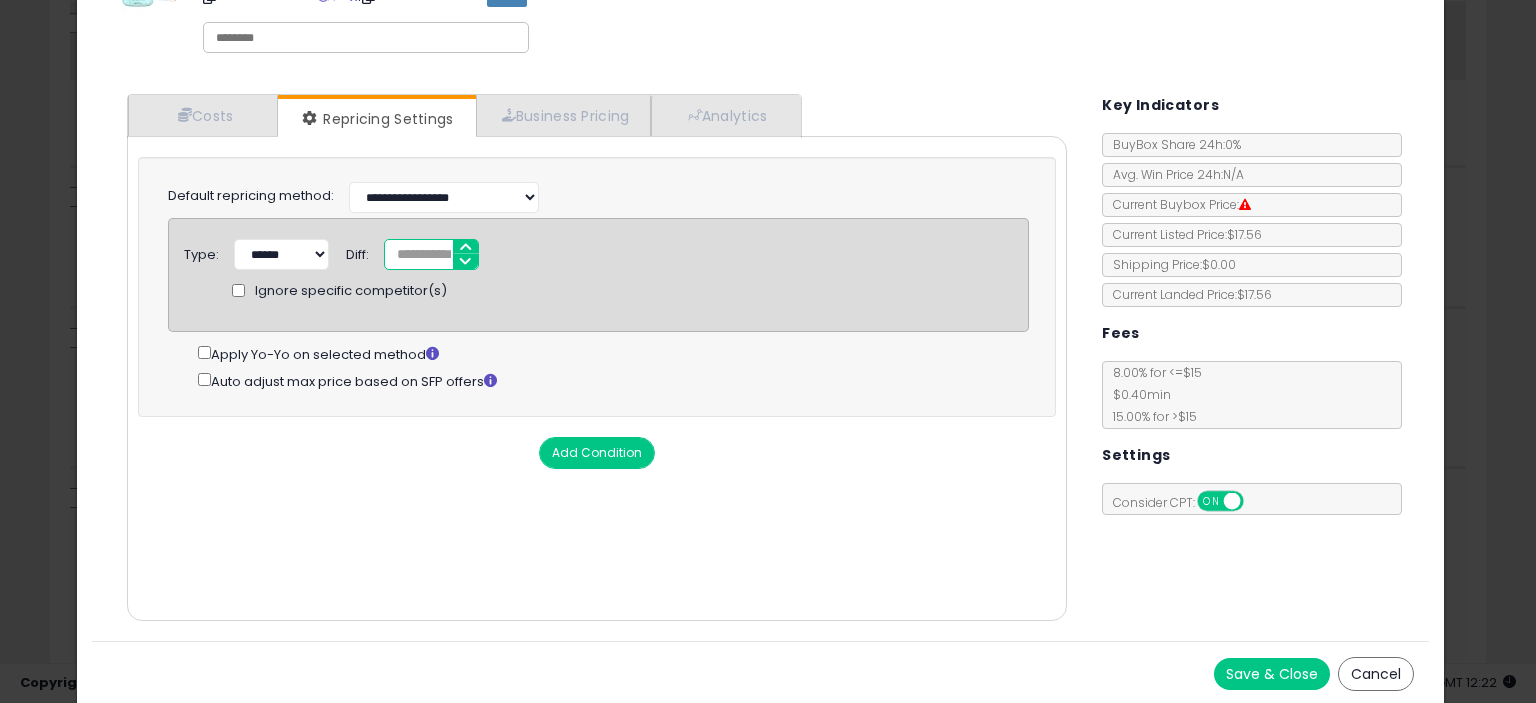 type on "*****" 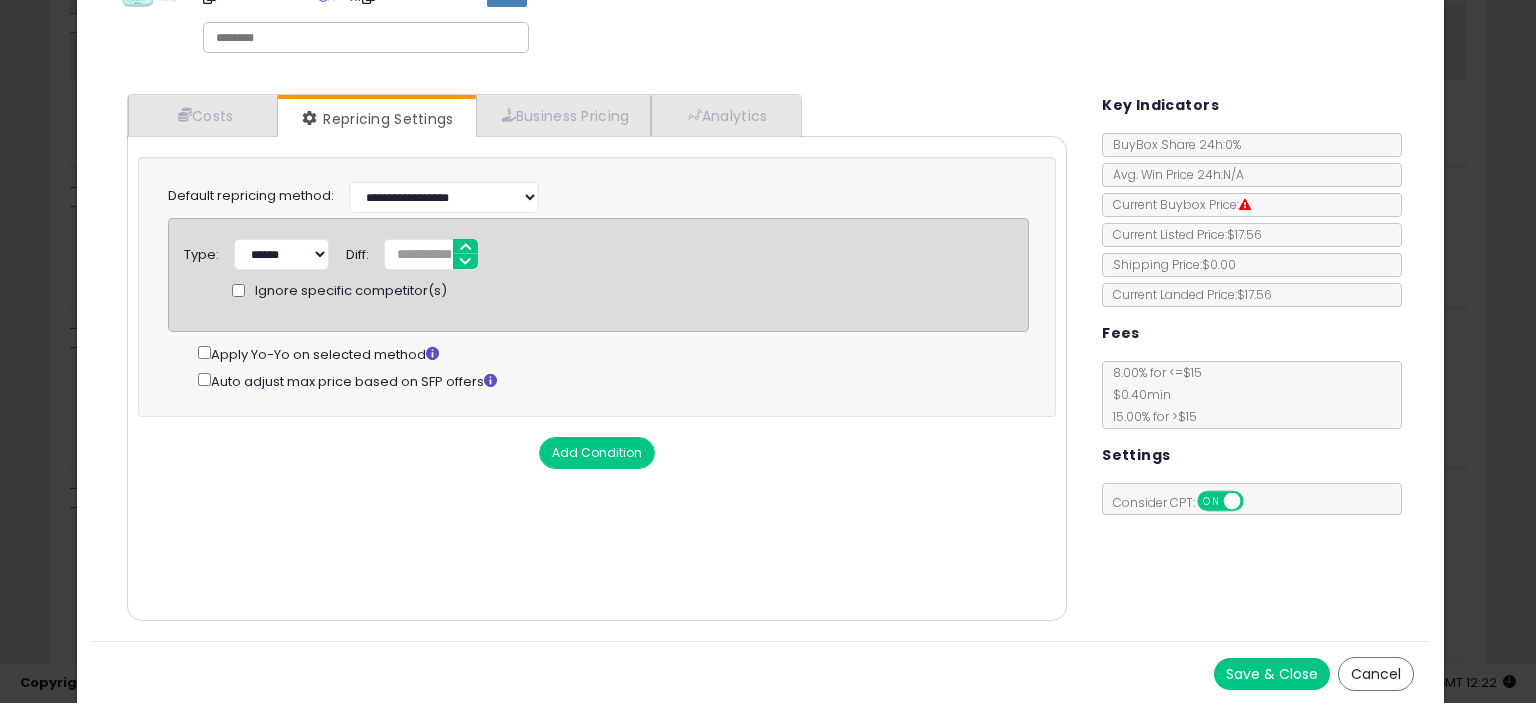 click on "Save & Close" at bounding box center [1272, 674] 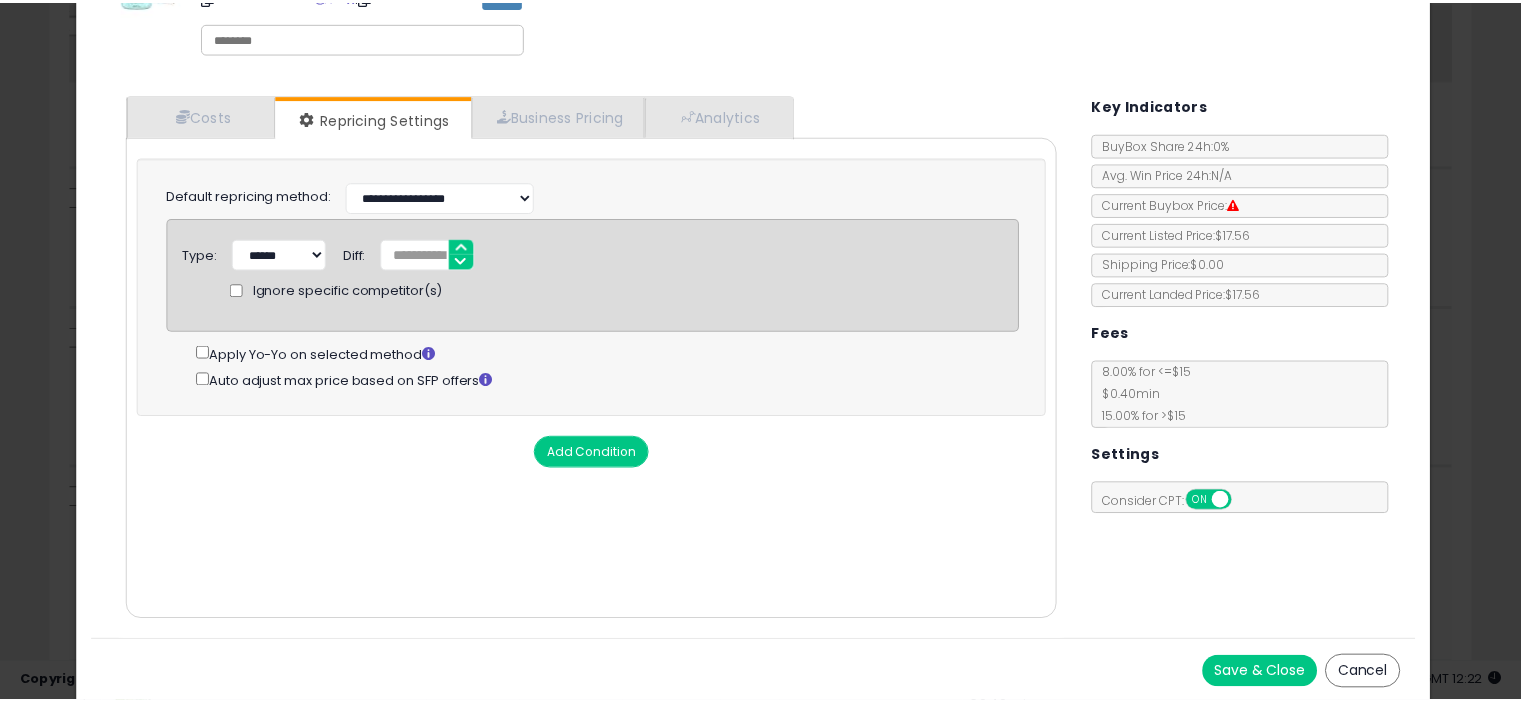 scroll, scrollTop: 0, scrollLeft: 0, axis: both 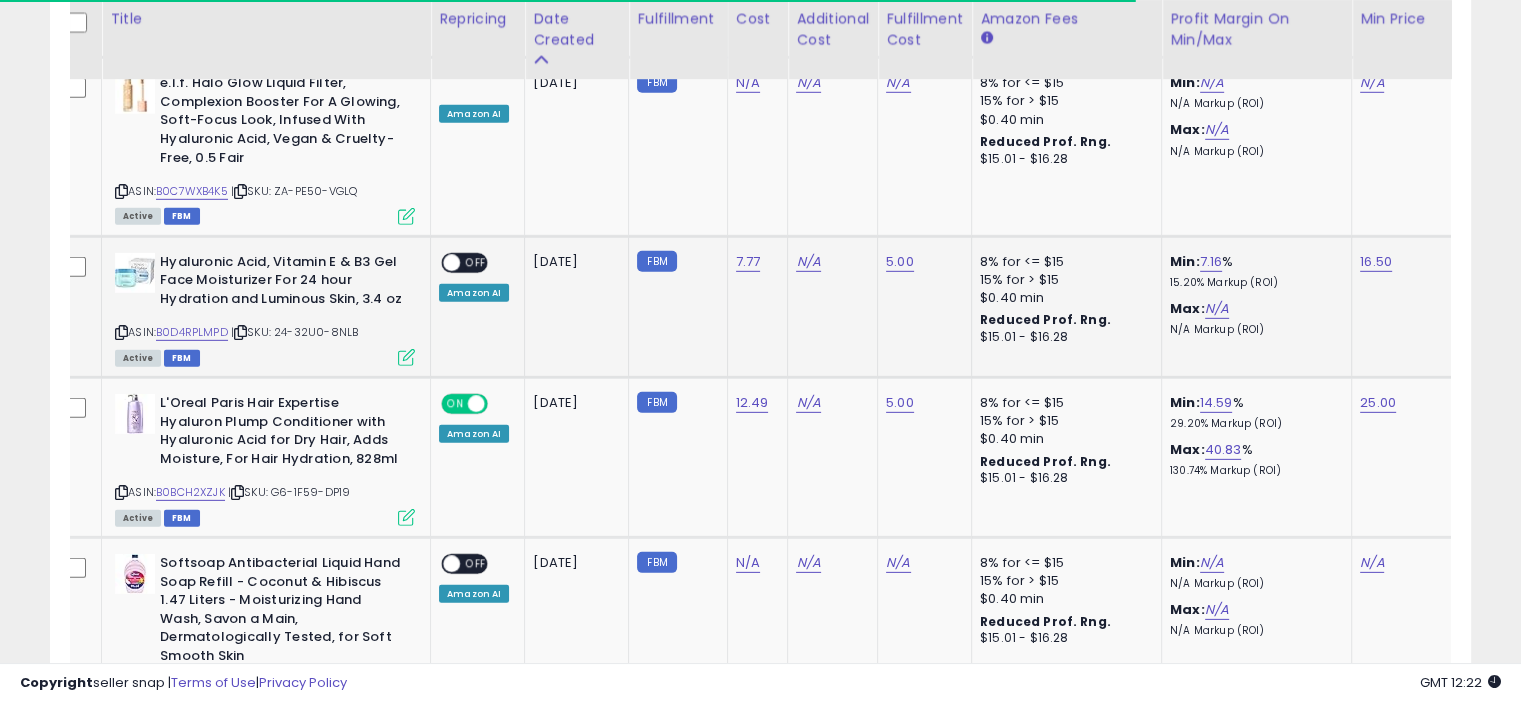 click on "OFF" at bounding box center [476, 262] 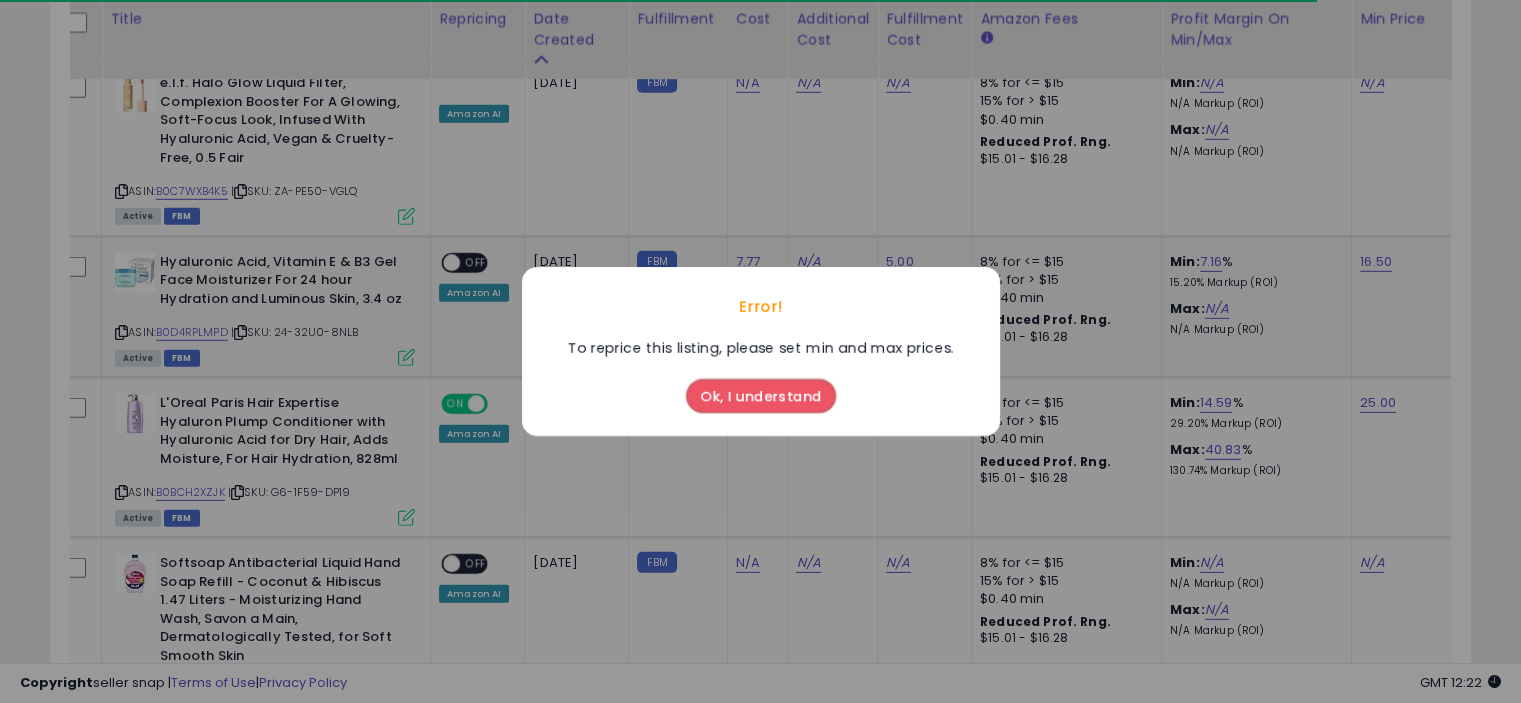 scroll, scrollTop: 5883, scrollLeft: 0, axis: vertical 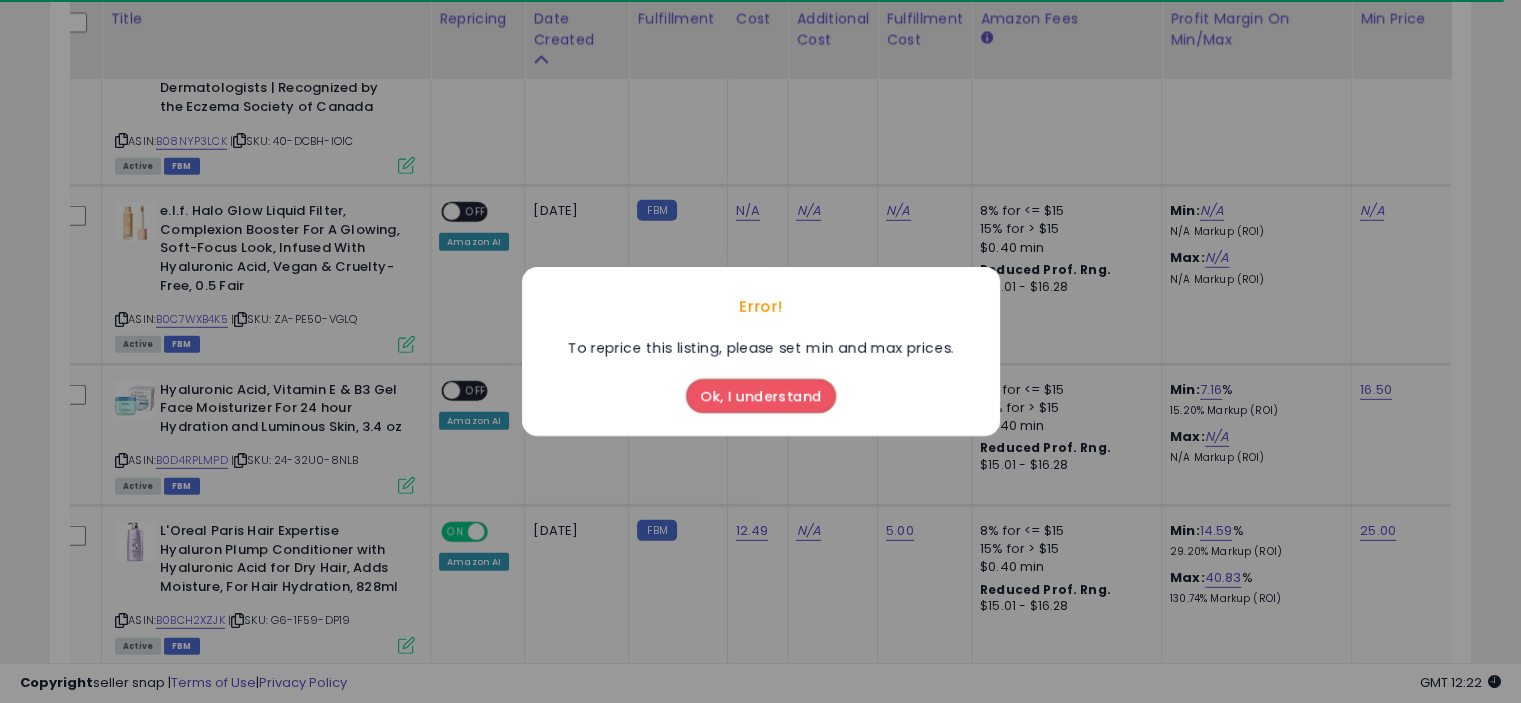 click on "Ok, I understand" at bounding box center (761, 396) 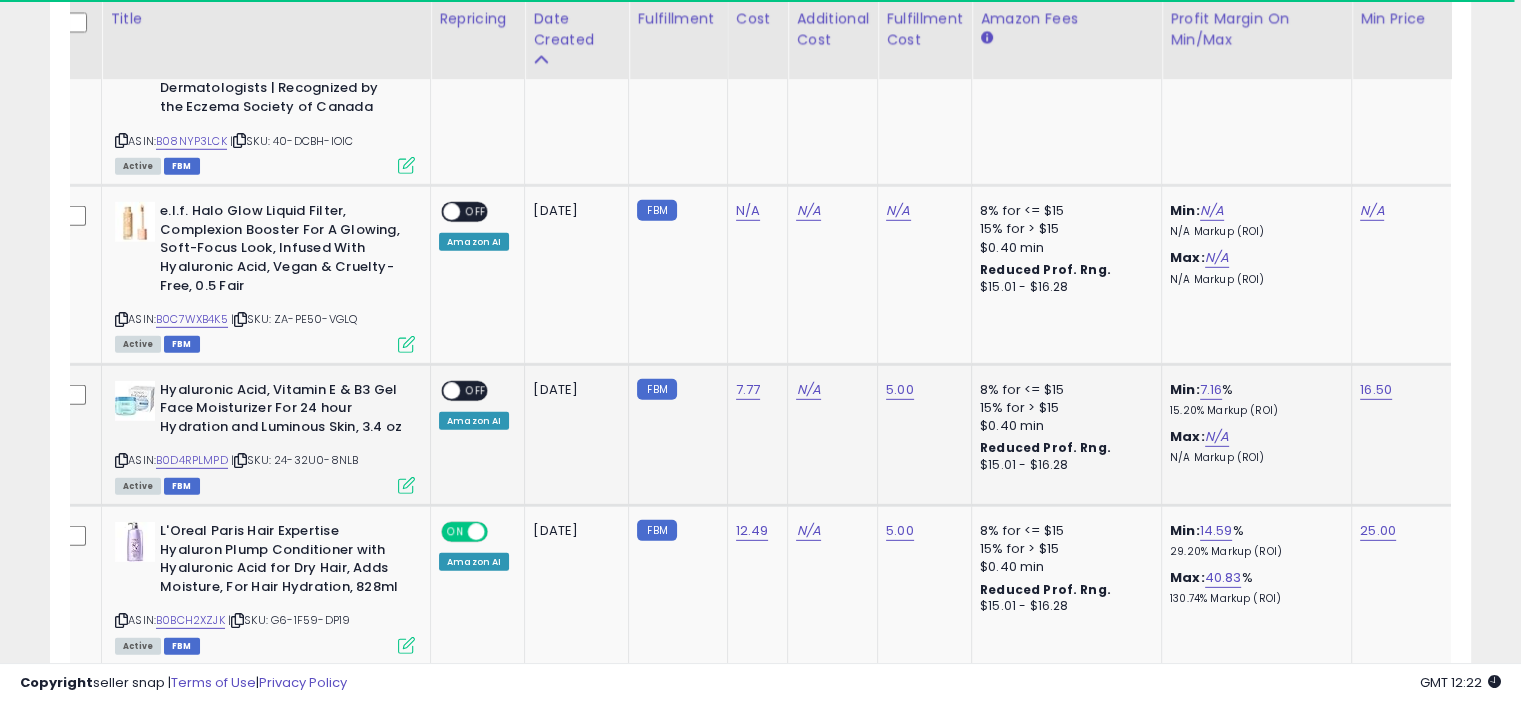 scroll, scrollTop: 0, scrollLeft: 181, axis: horizontal 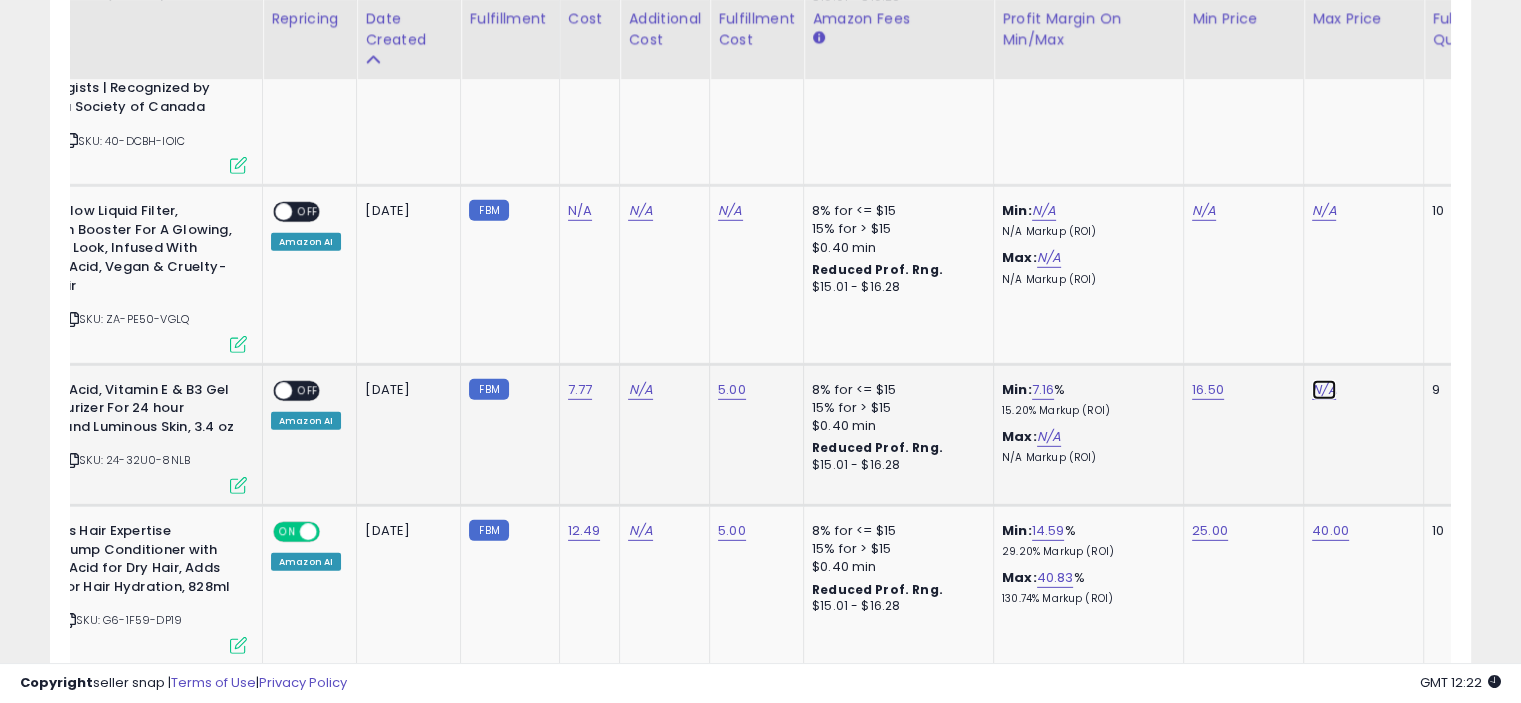 click on "N/A" at bounding box center [1324, -4809] 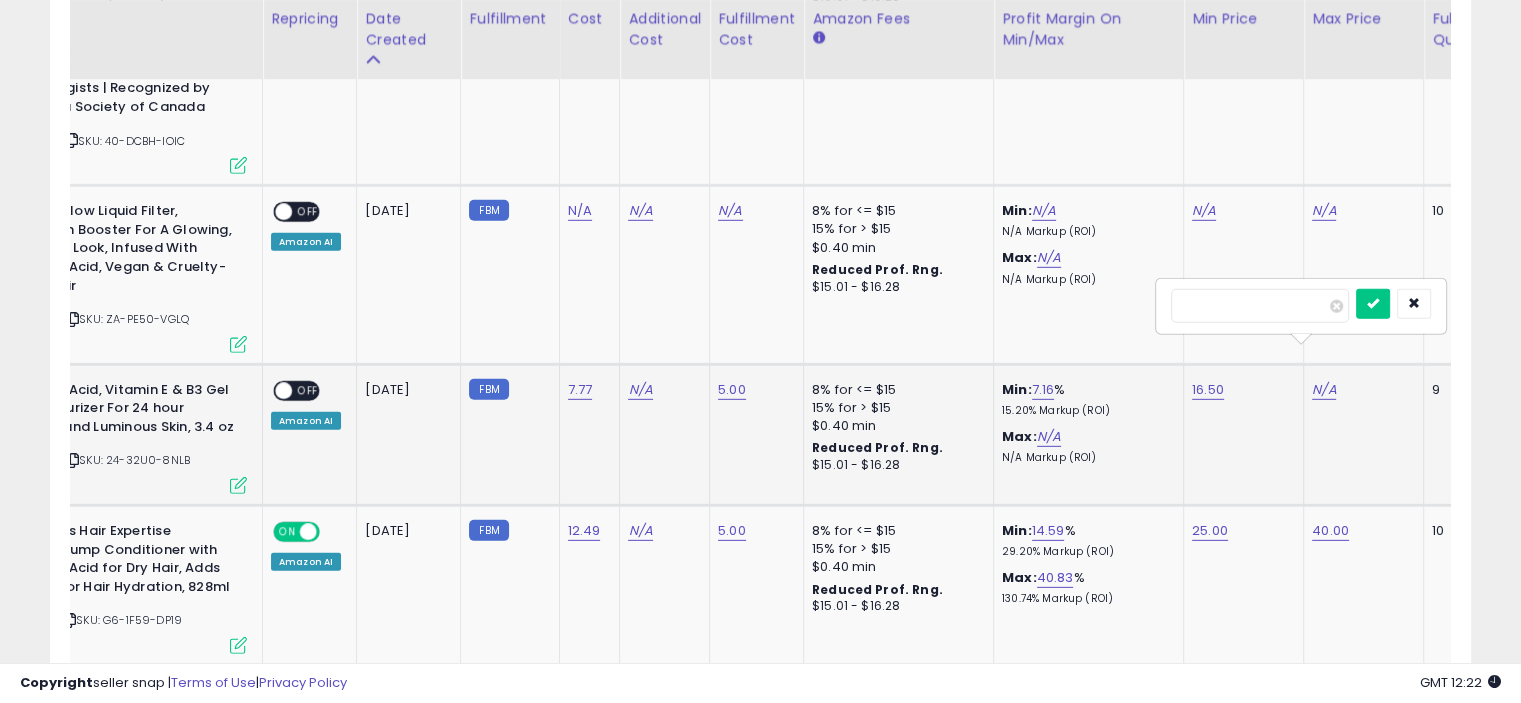 scroll, scrollTop: 0, scrollLeft: 246, axis: horizontal 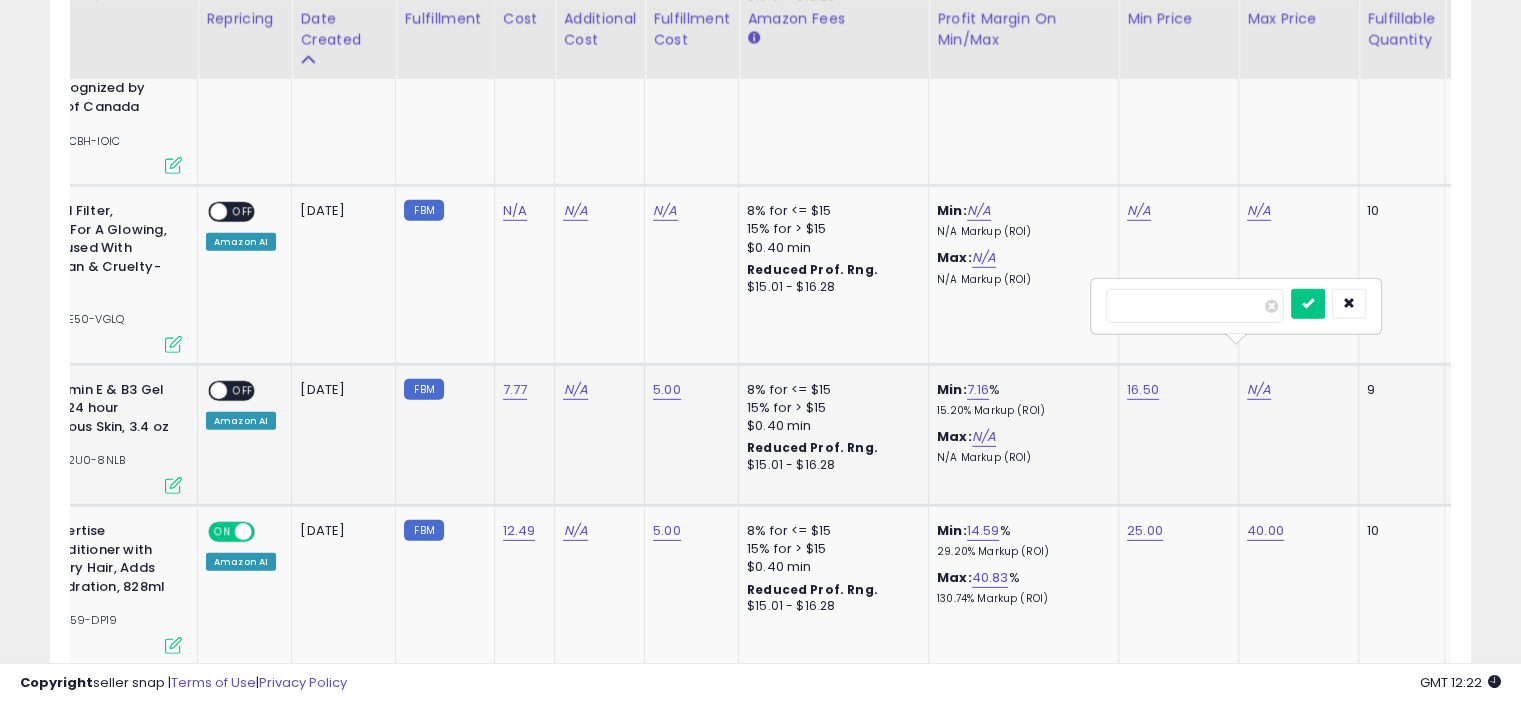 type on "**" 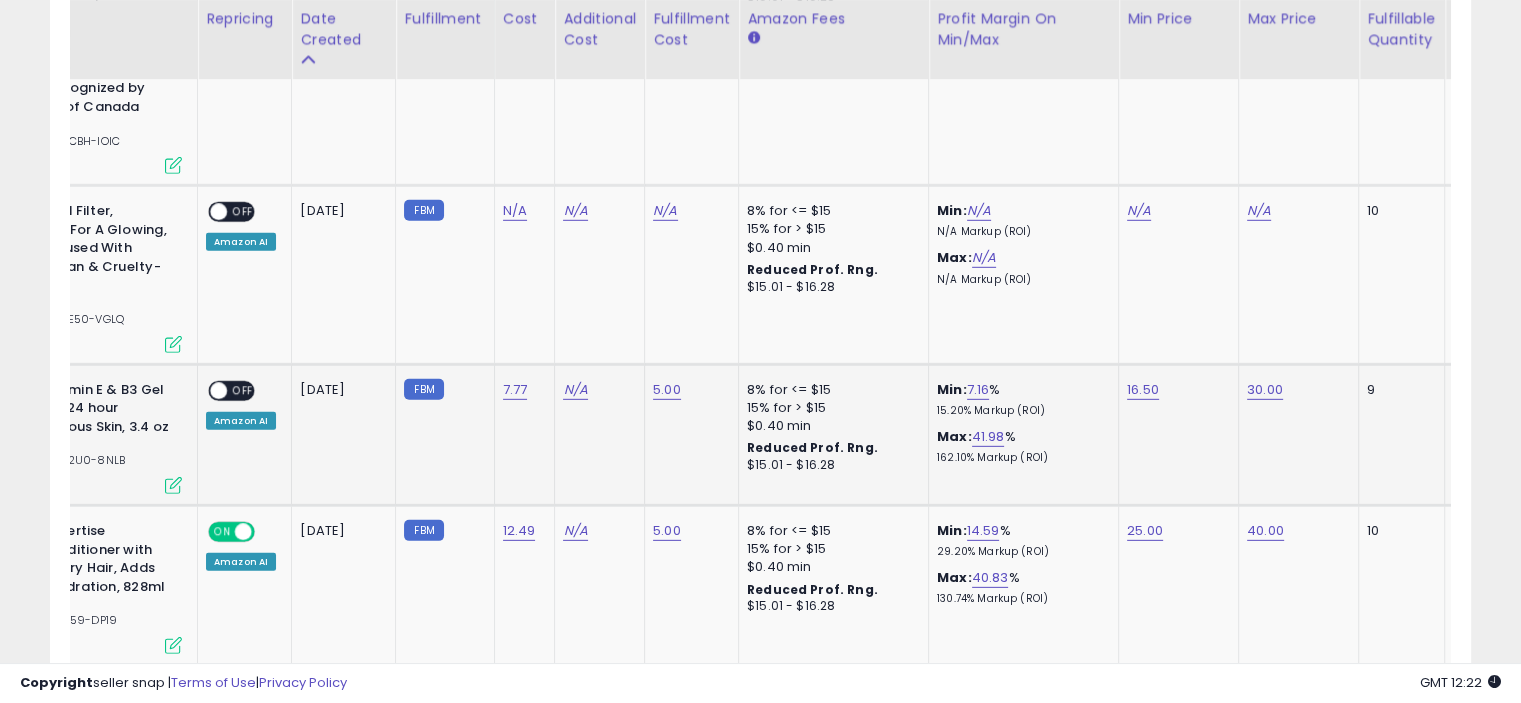 scroll, scrollTop: 0, scrollLeft: 82, axis: horizontal 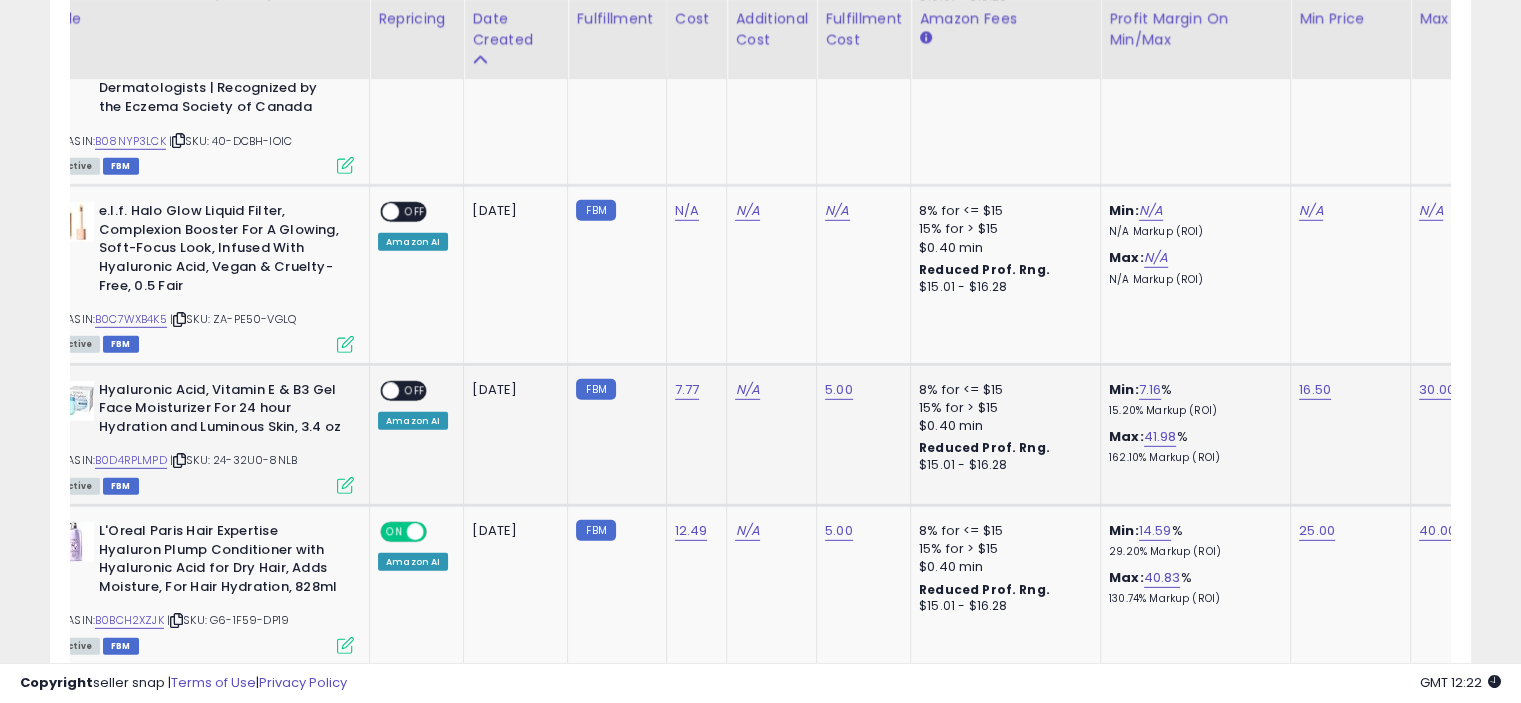 click on "[STORE NAME] | SKU: 24-32U0-8NLB Active FBM" at bounding box center (204, 436) 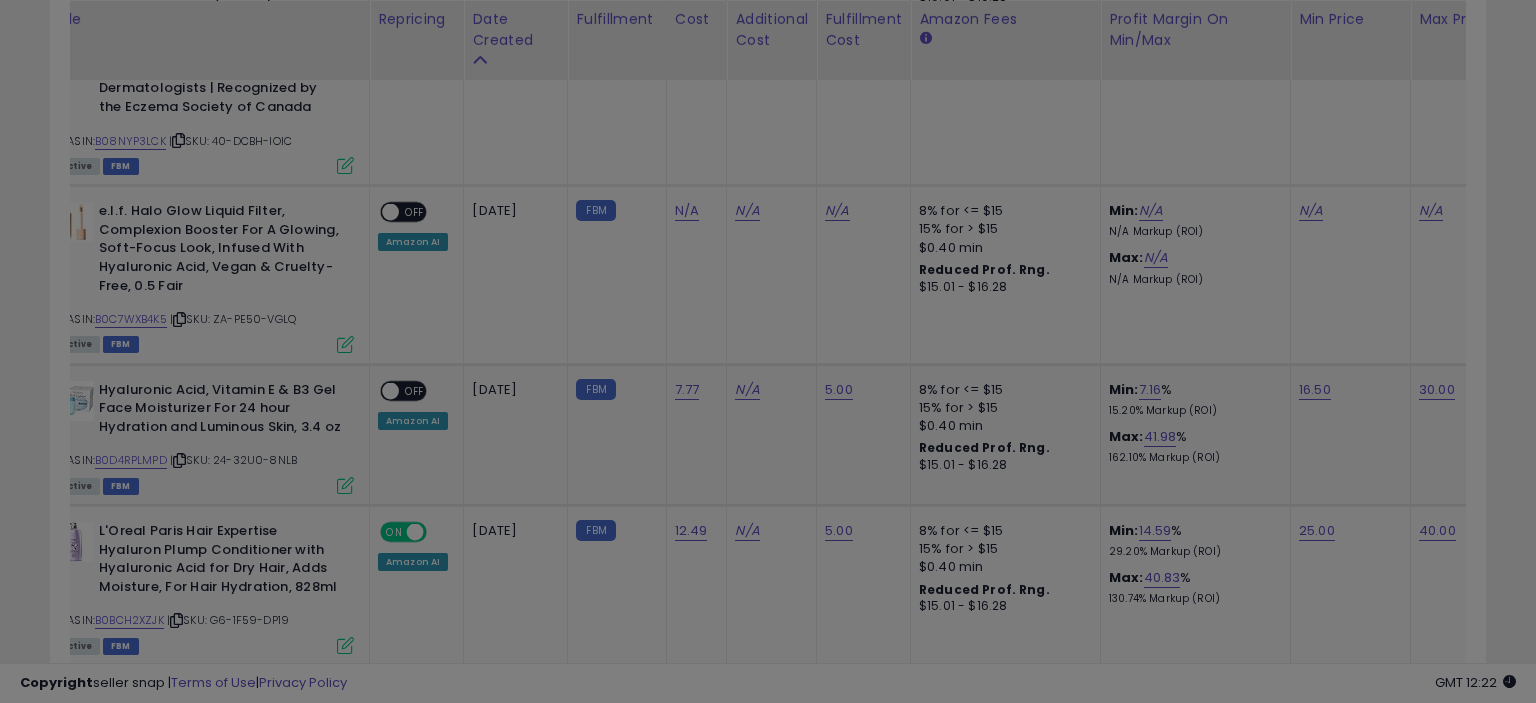 scroll, scrollTop: 999589, scrollLeft: 999168, axis: both 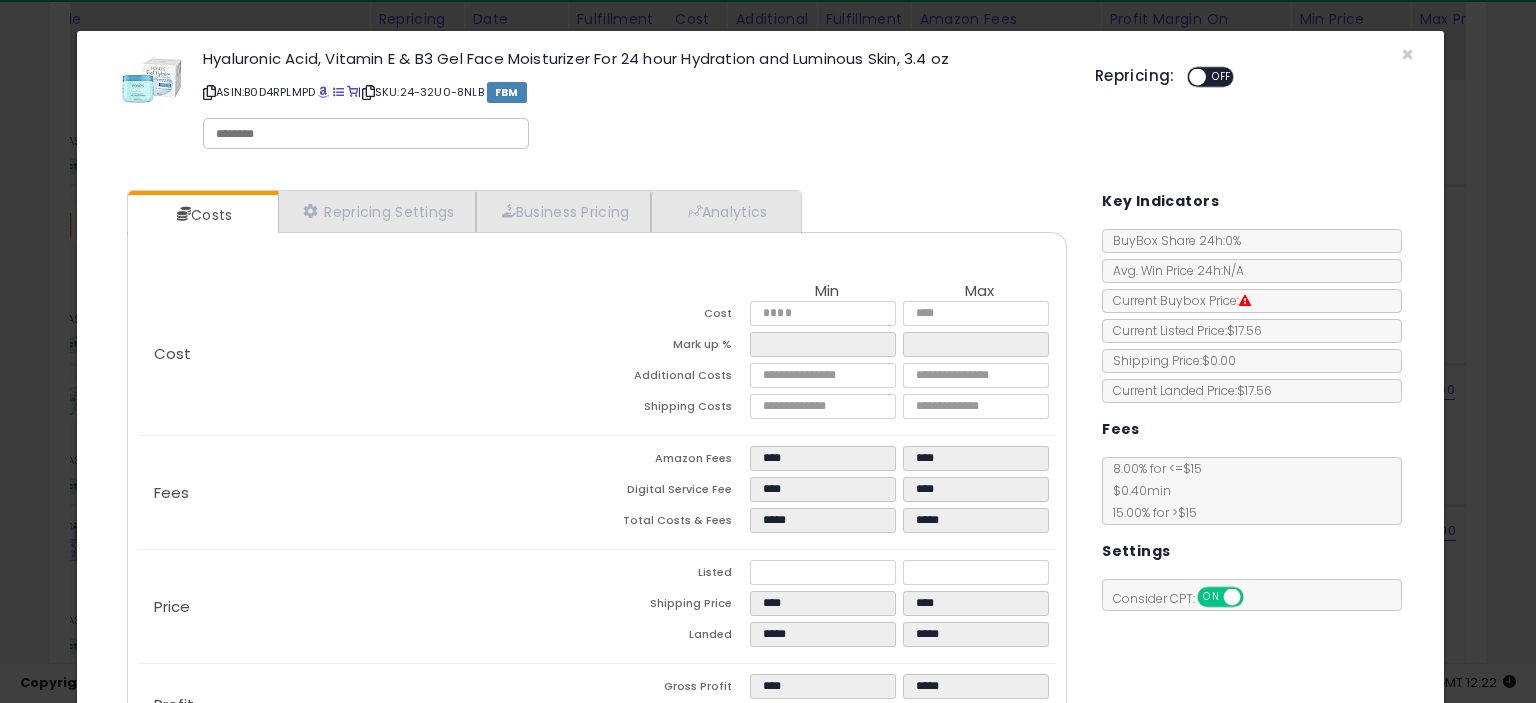 click at bounding box center [1197, 77] 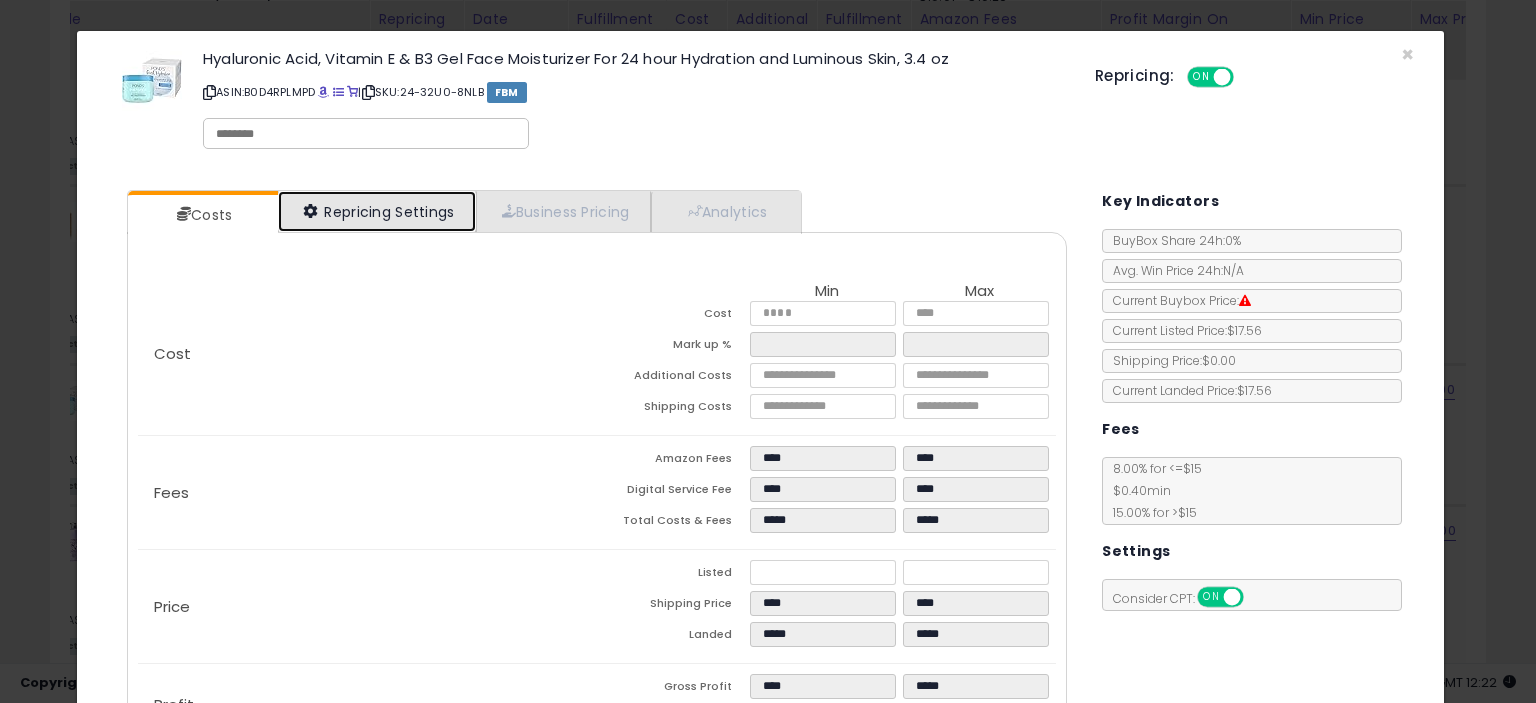 click on "Repricing Settings" at bounding box center [377, 211] 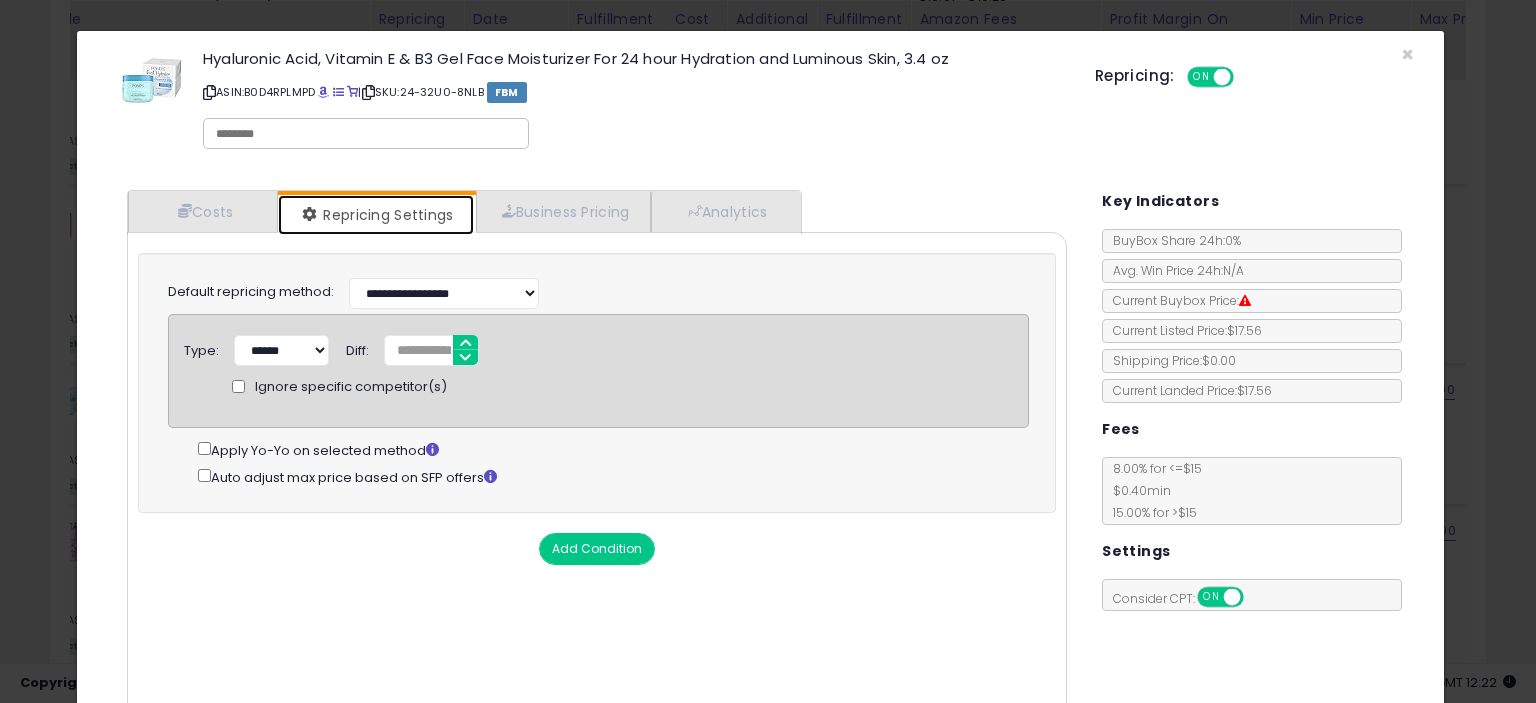 scroll, scrollTop: 97, scrollLeft: 0, axis: vertical 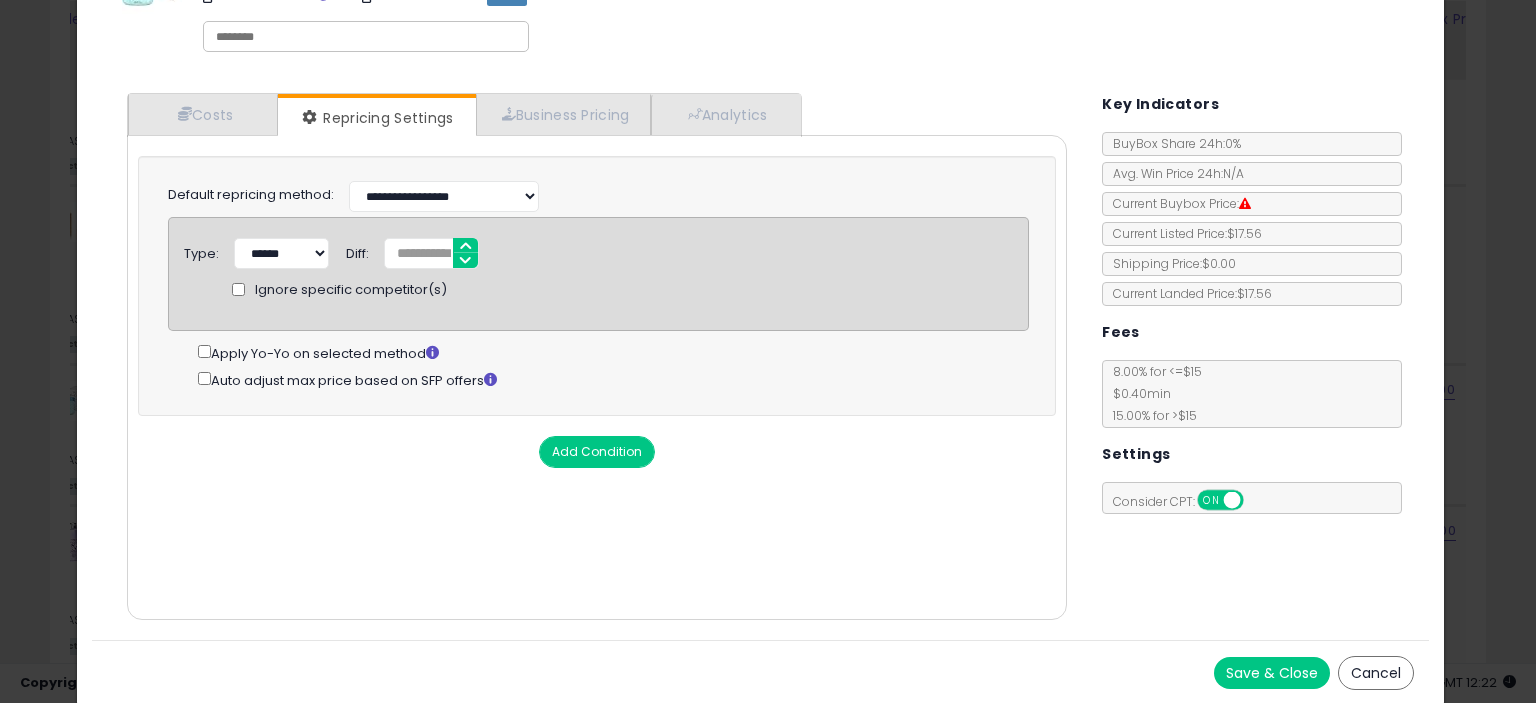 click on "Save & Close" at bounding box center (1272, 673) 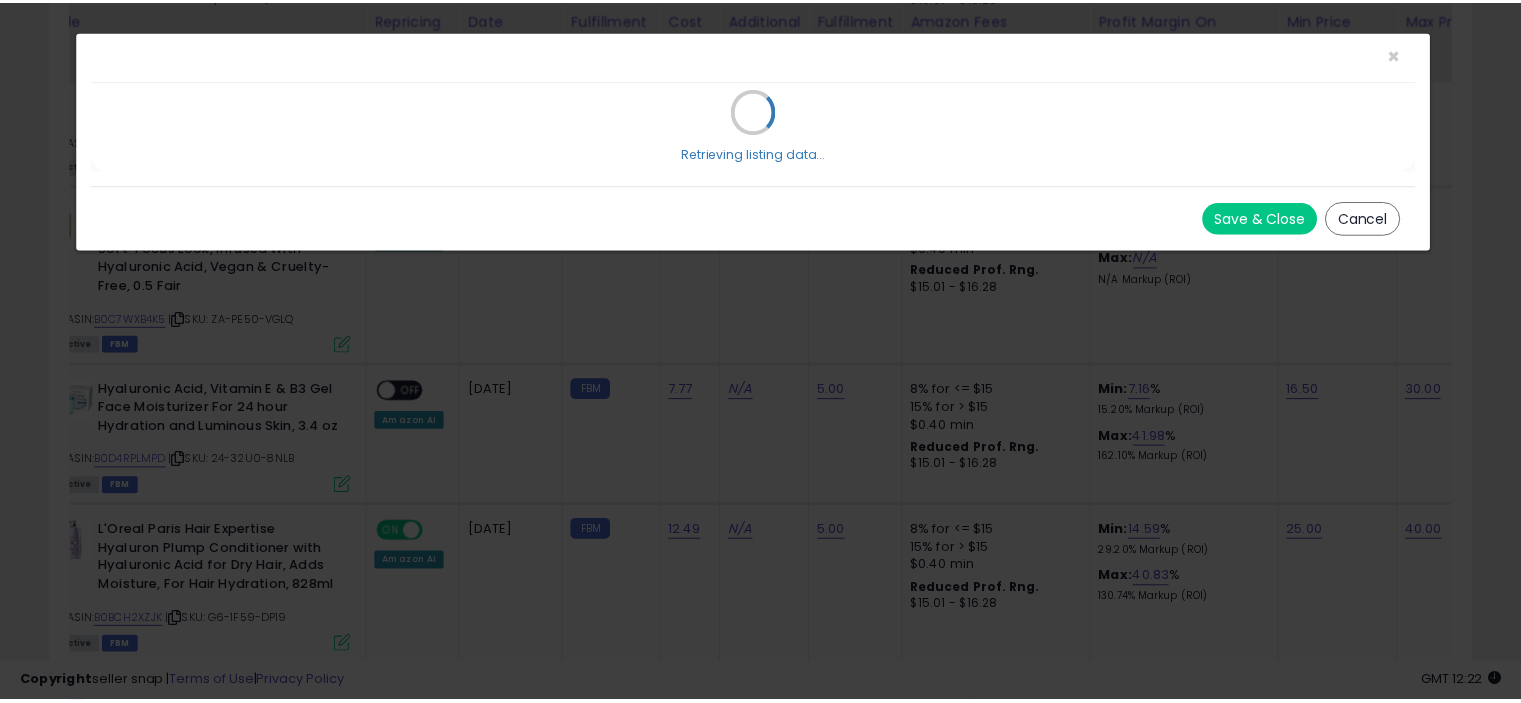 scroll, scrollTop: 0, scrollLeft: 0, axis: both 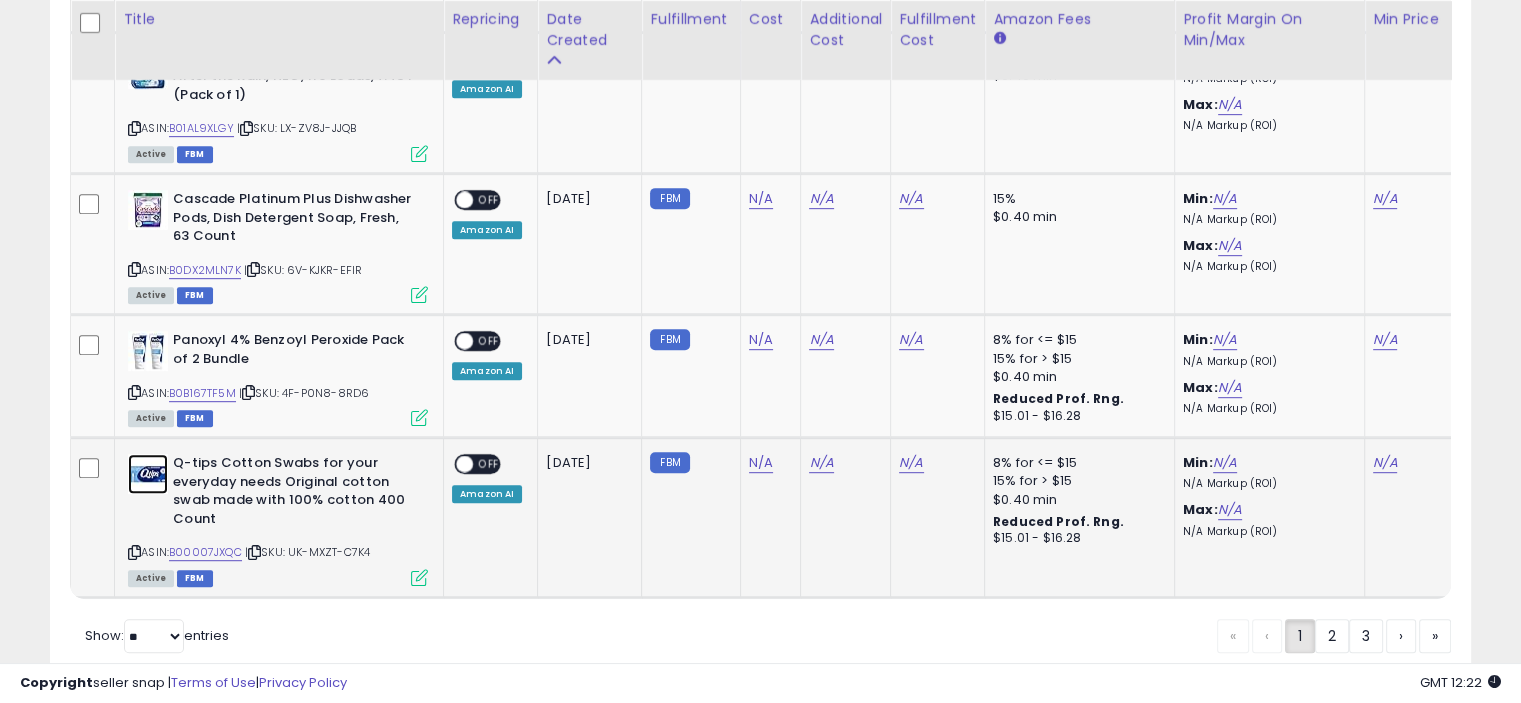 click at bounding box center [148, 474] 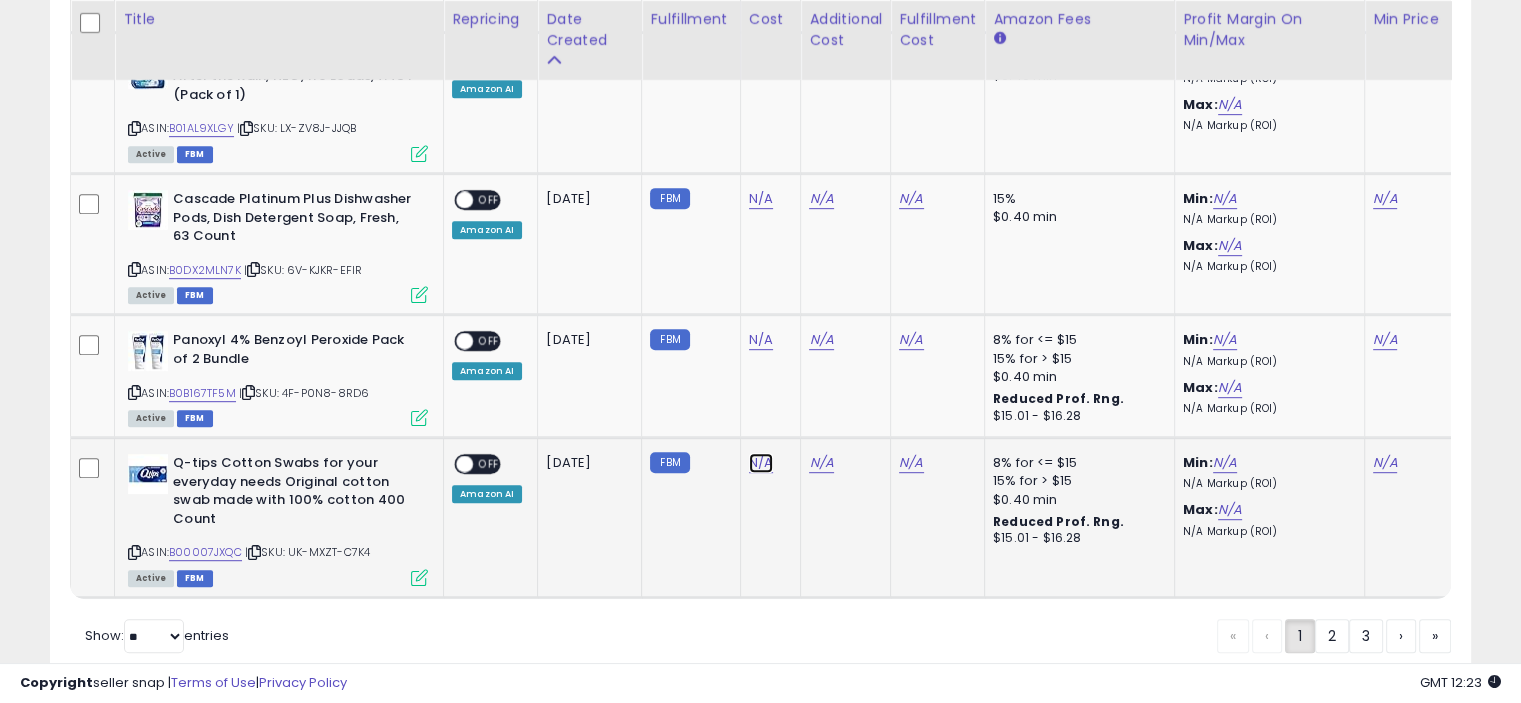 click on "N/A" at bounding box center [761, -7521] 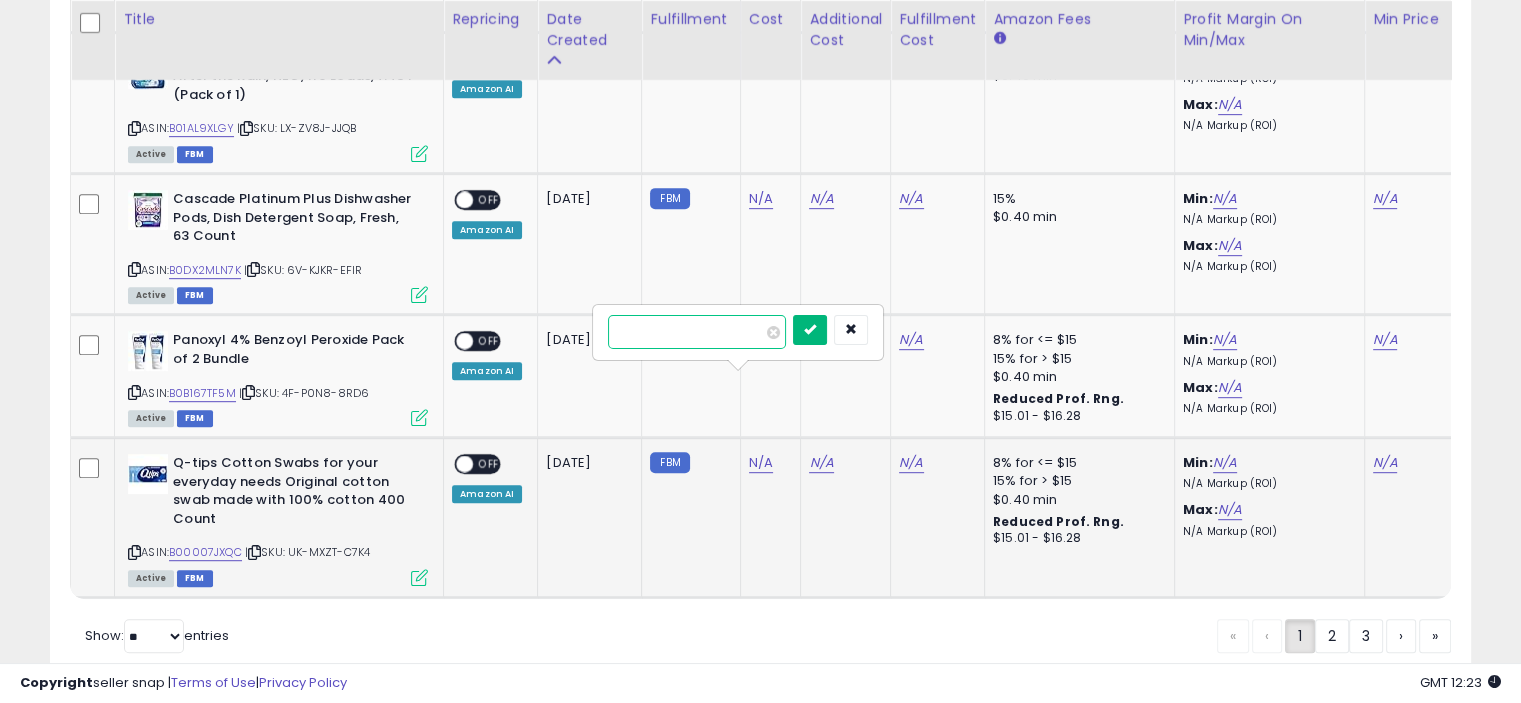 type on "****" 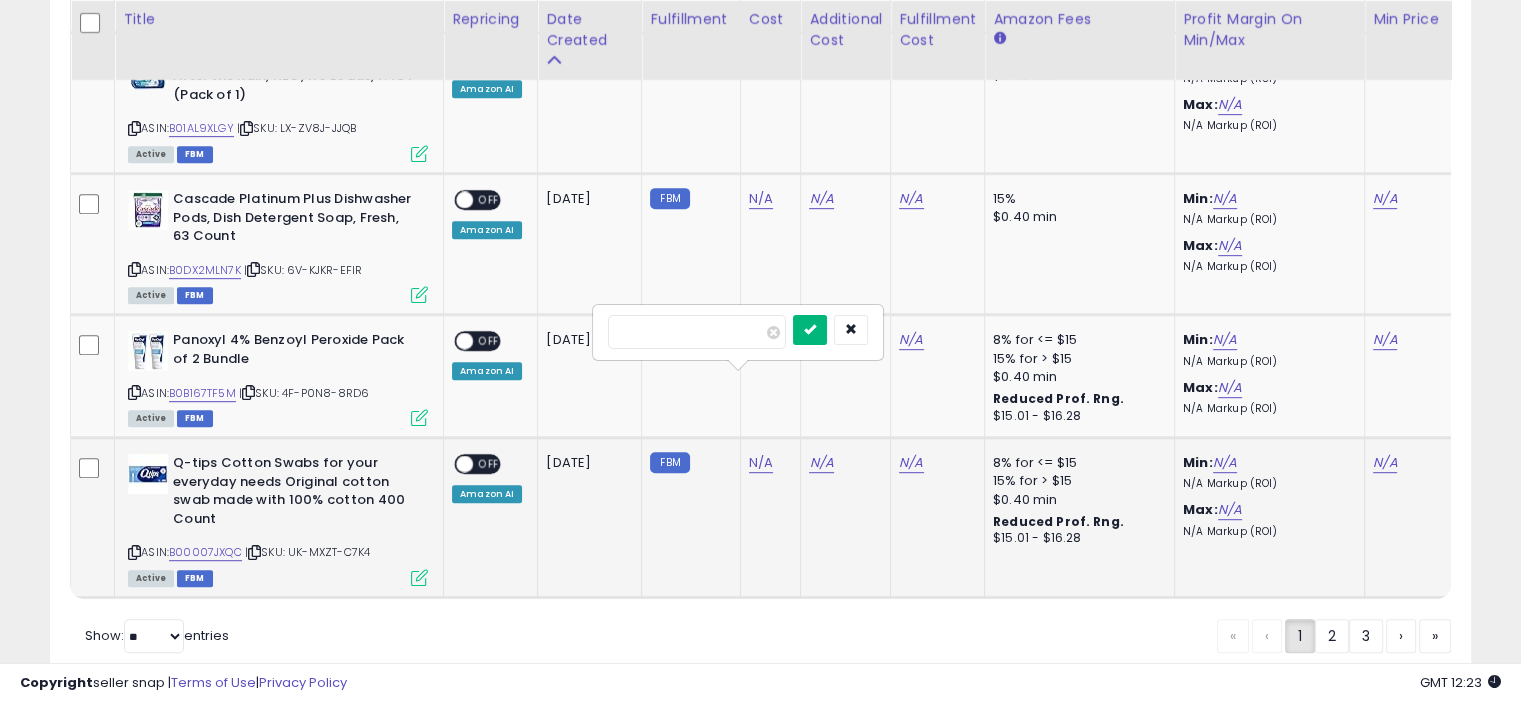click at bounding box center (810, 329) 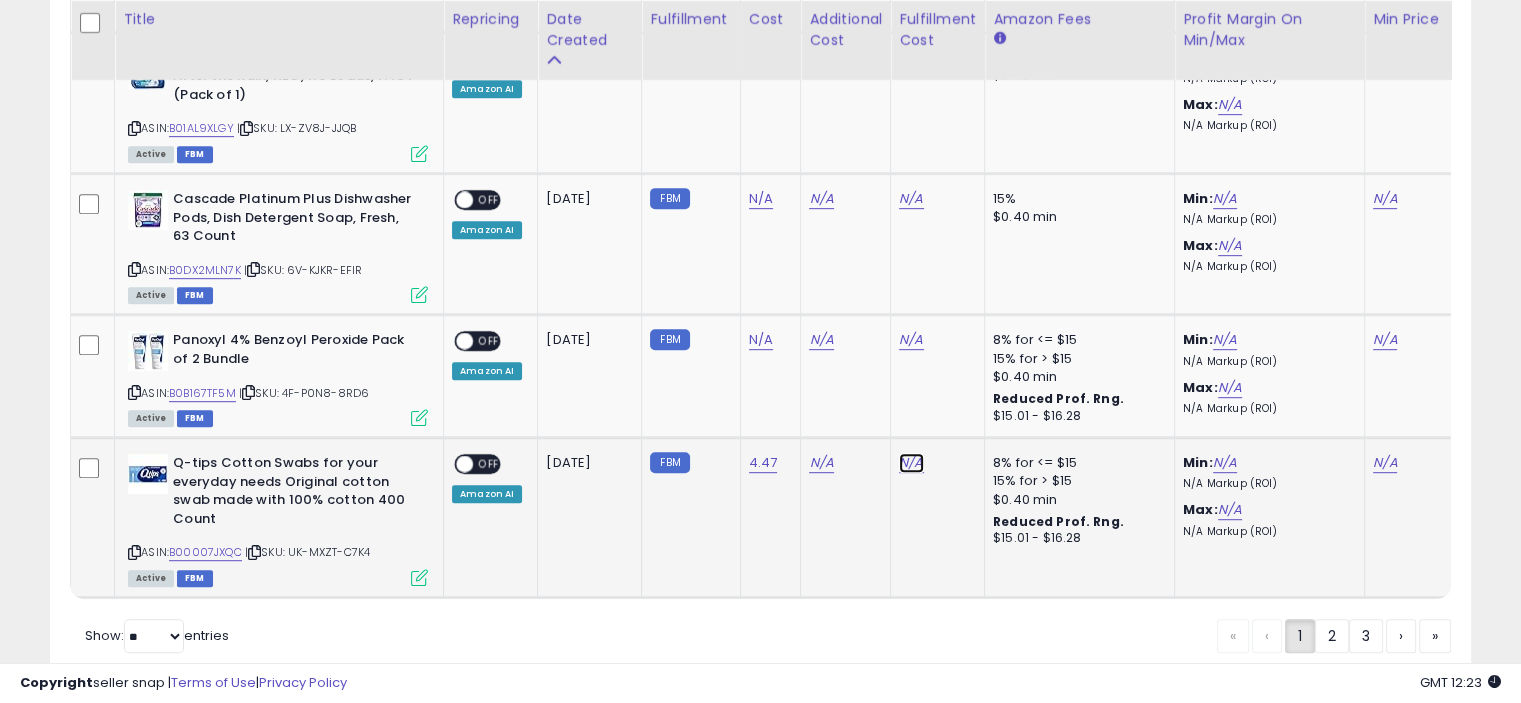 click on "N/A" at bounding box center (911, -7521) 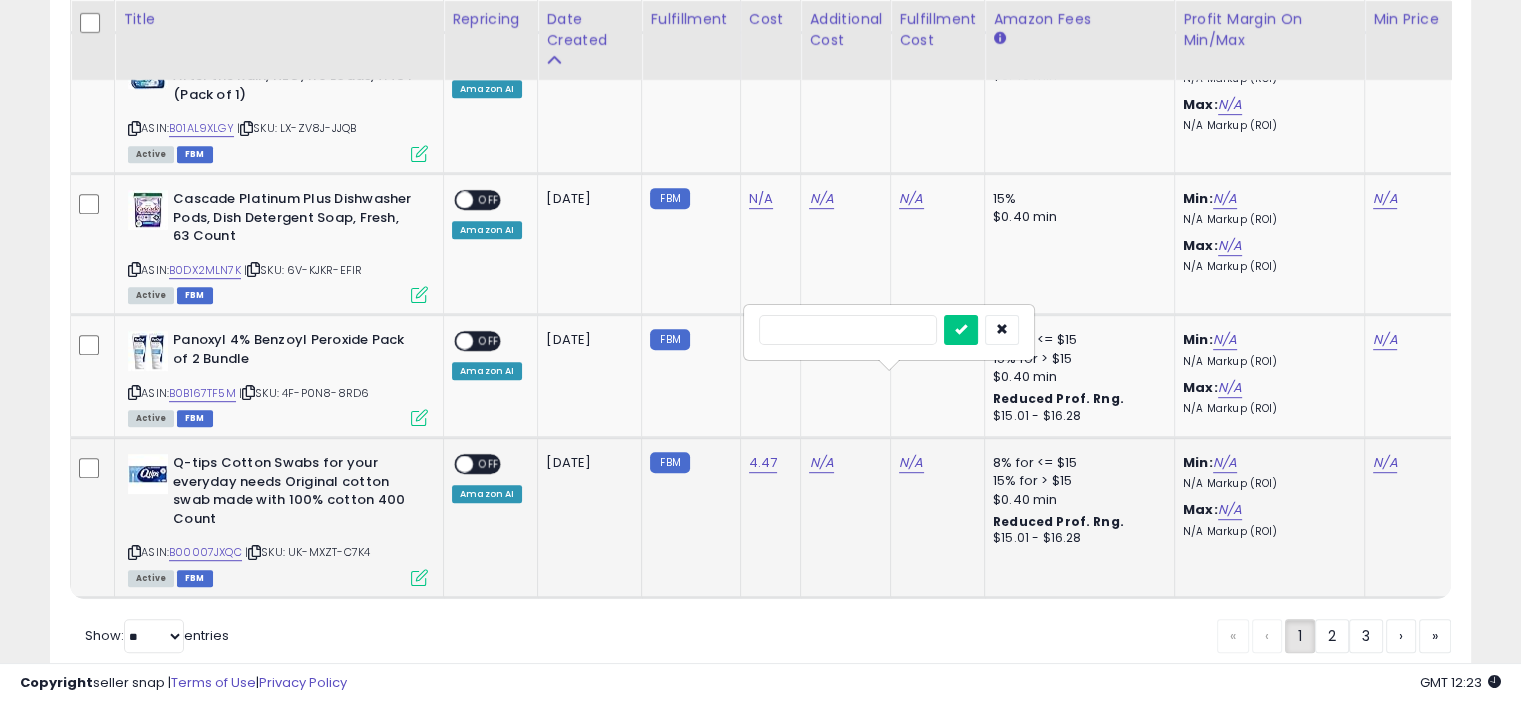 type on "*" 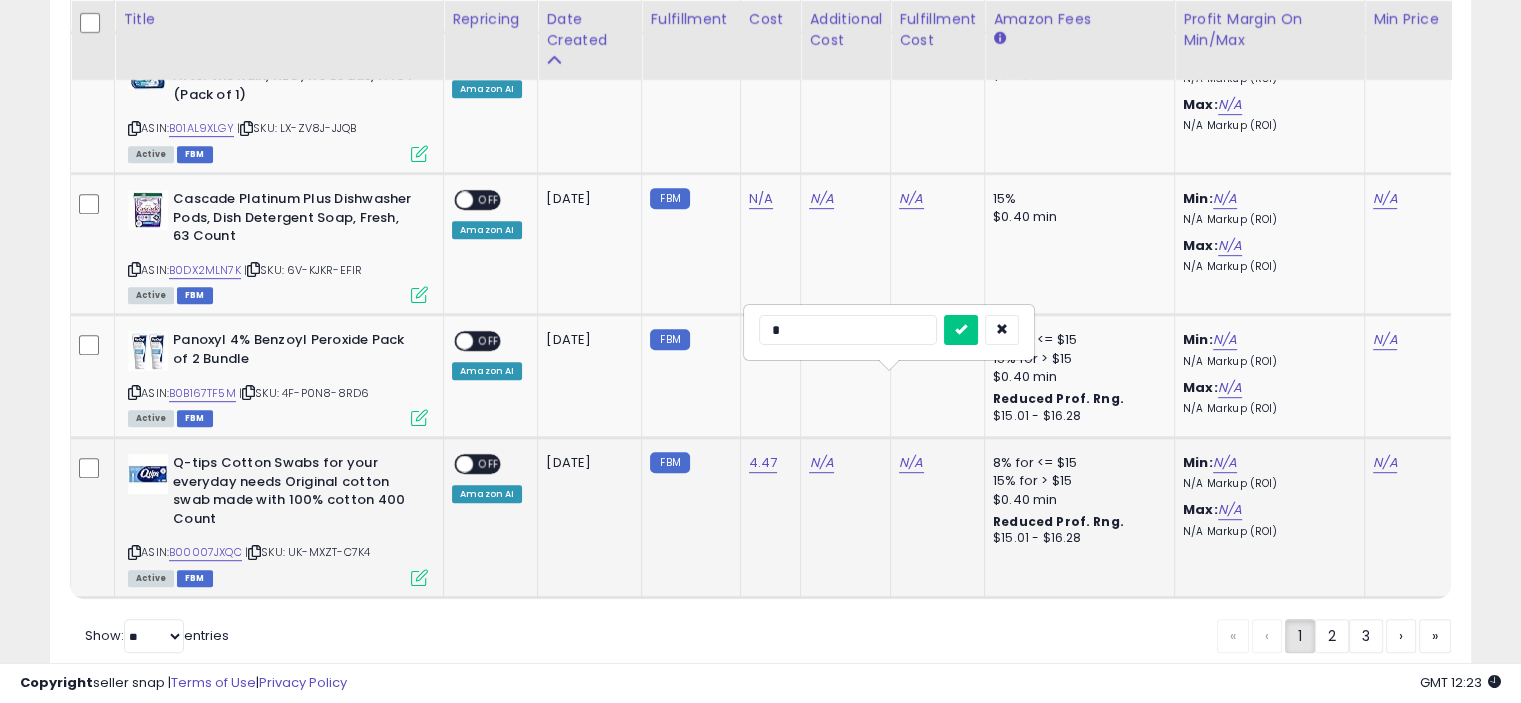 click at bounding box center [961, 330] 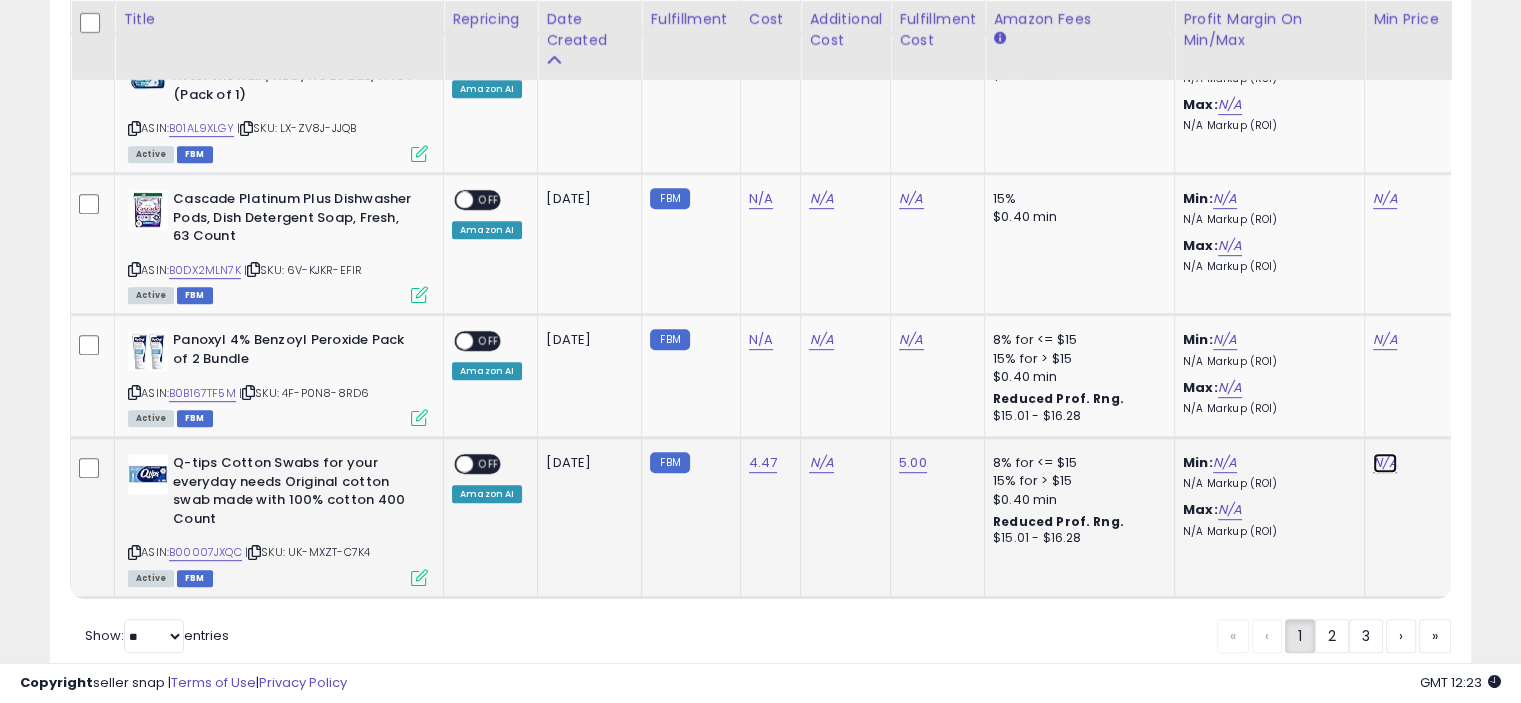 click on "N/A" at bounding box center (1385, -7521) 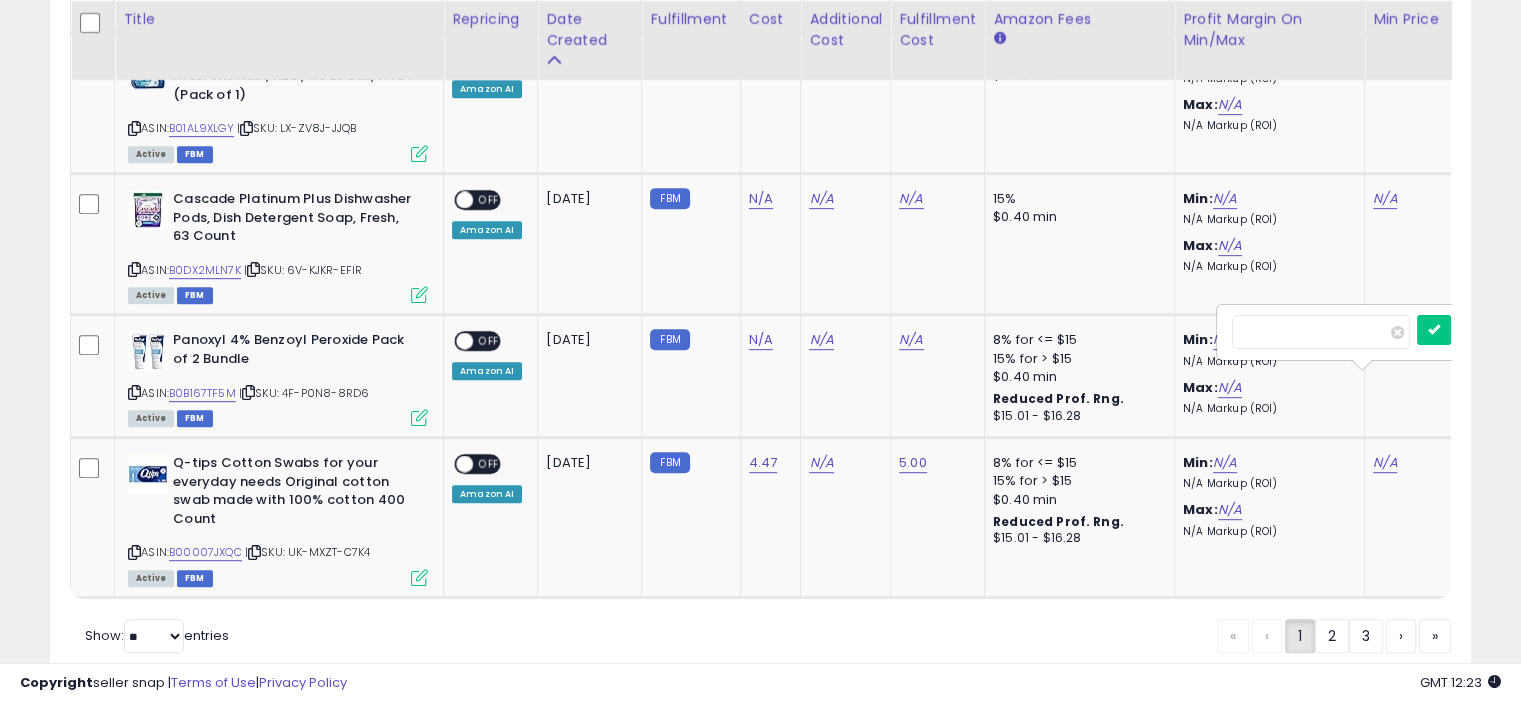scroll, scrollTop: 0, scrollLeft: 126, axis: horizontal 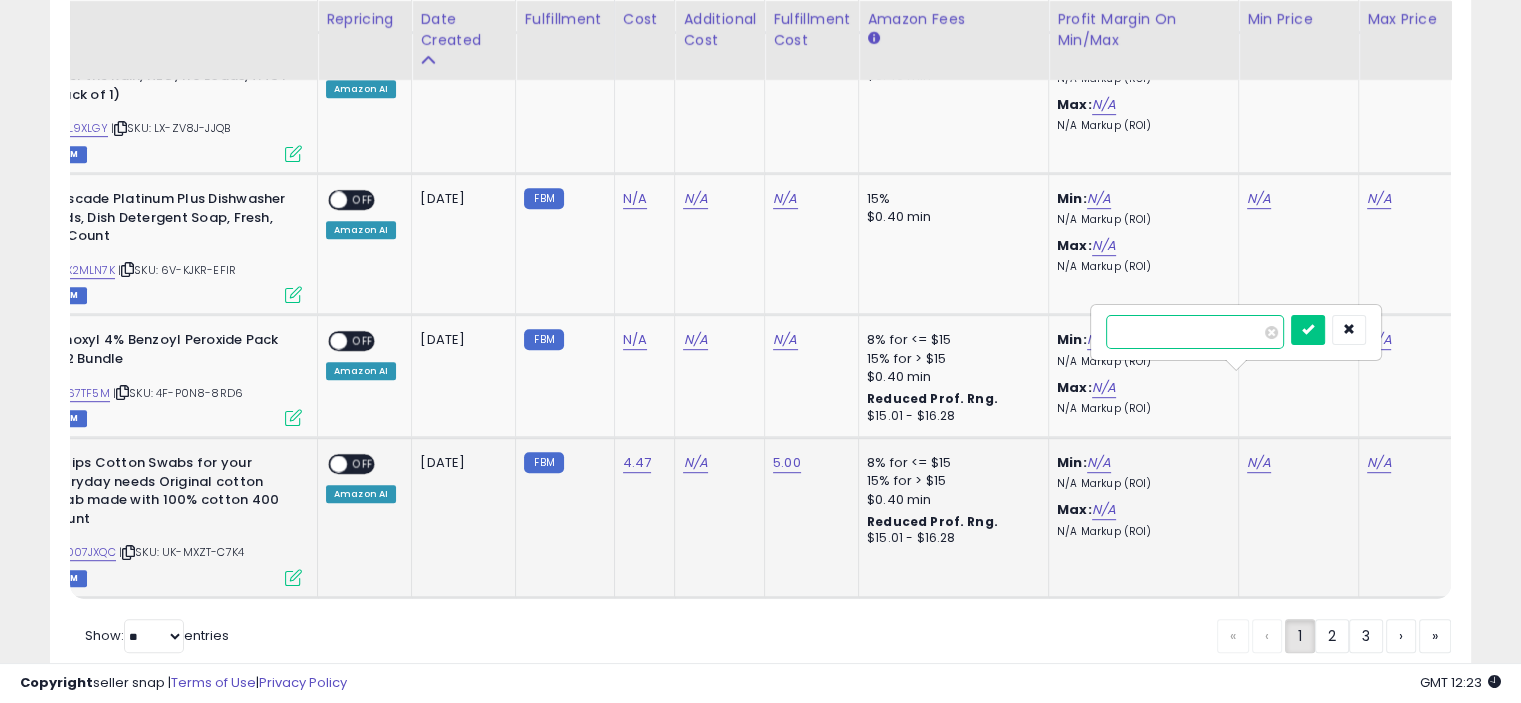 type on "**" 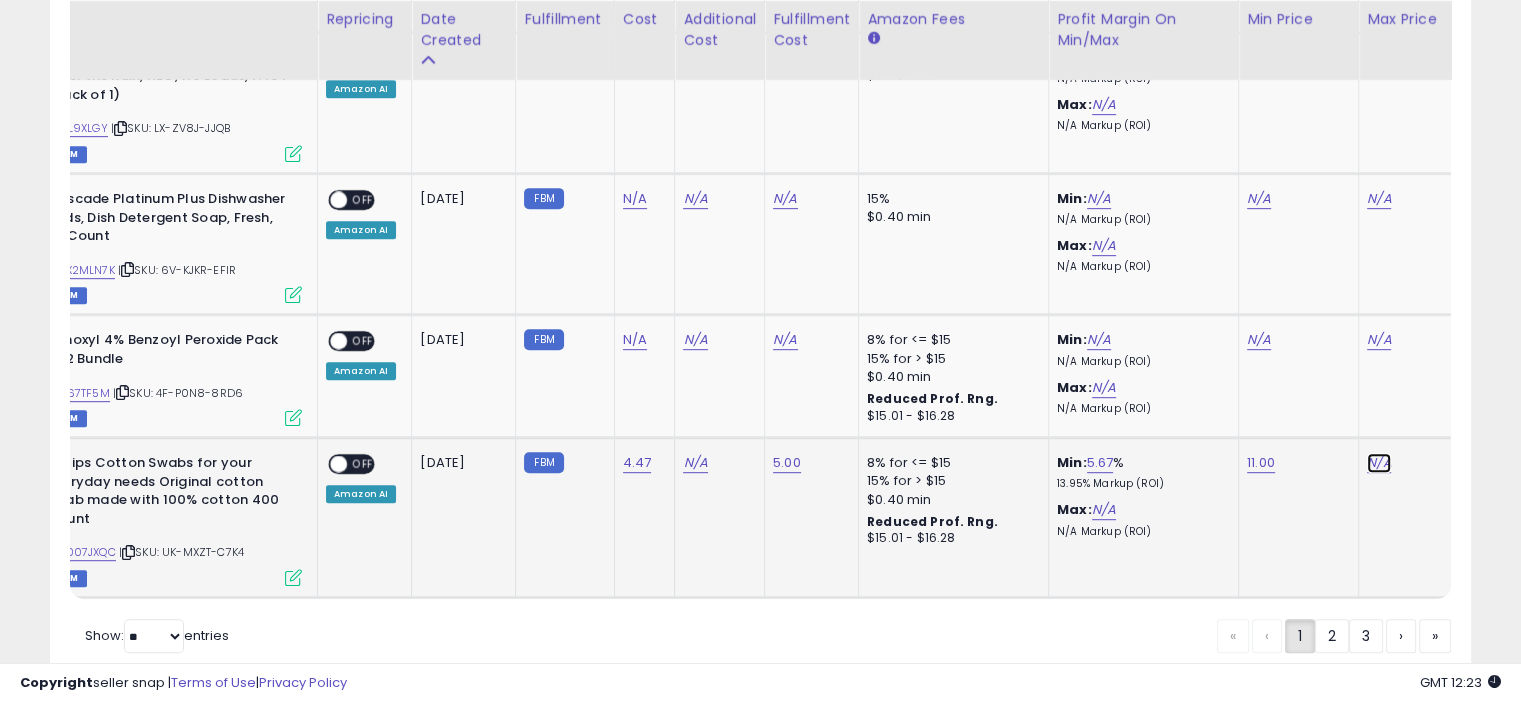 click on "N/A" at bounding box center (1379, -7521) 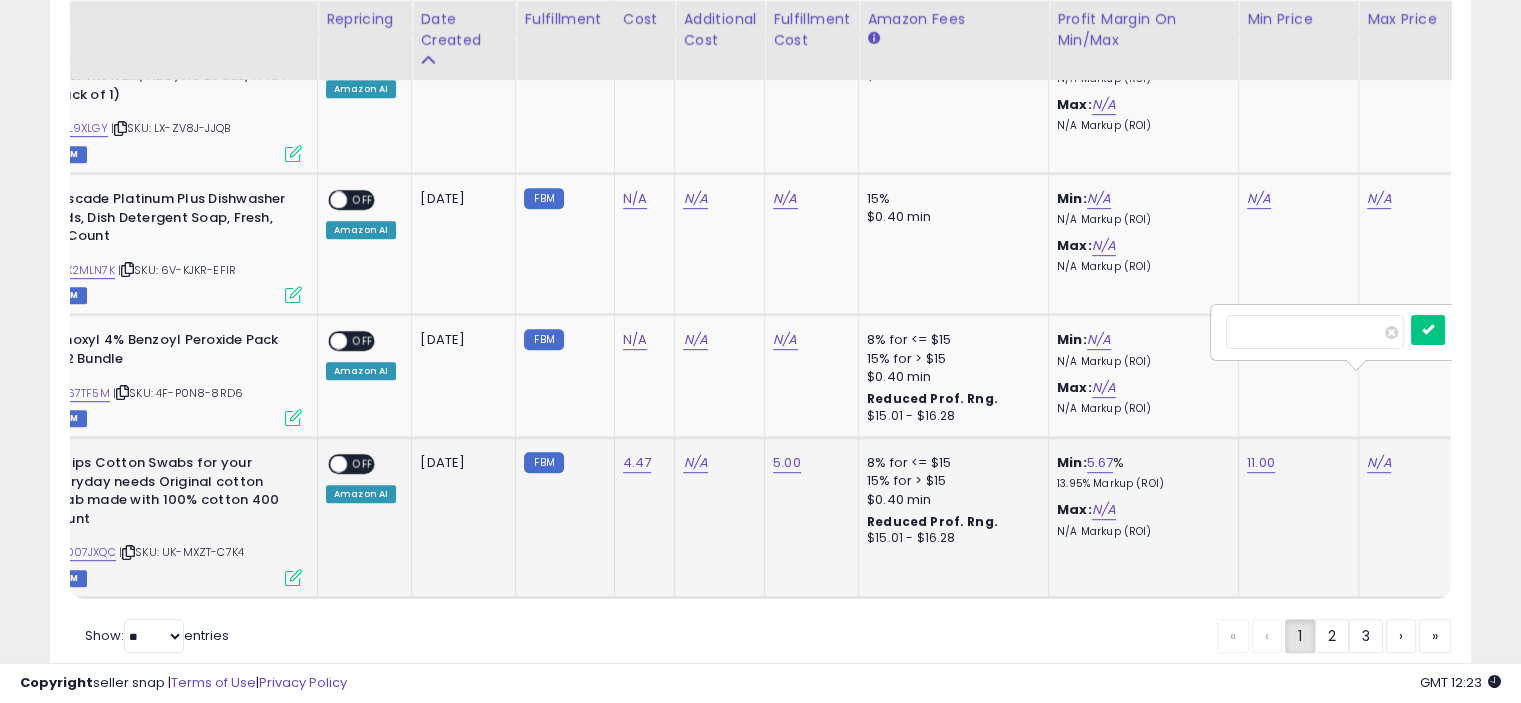 scroll, scrollTop: 0, scrollLeft: 246, axis: horizontal 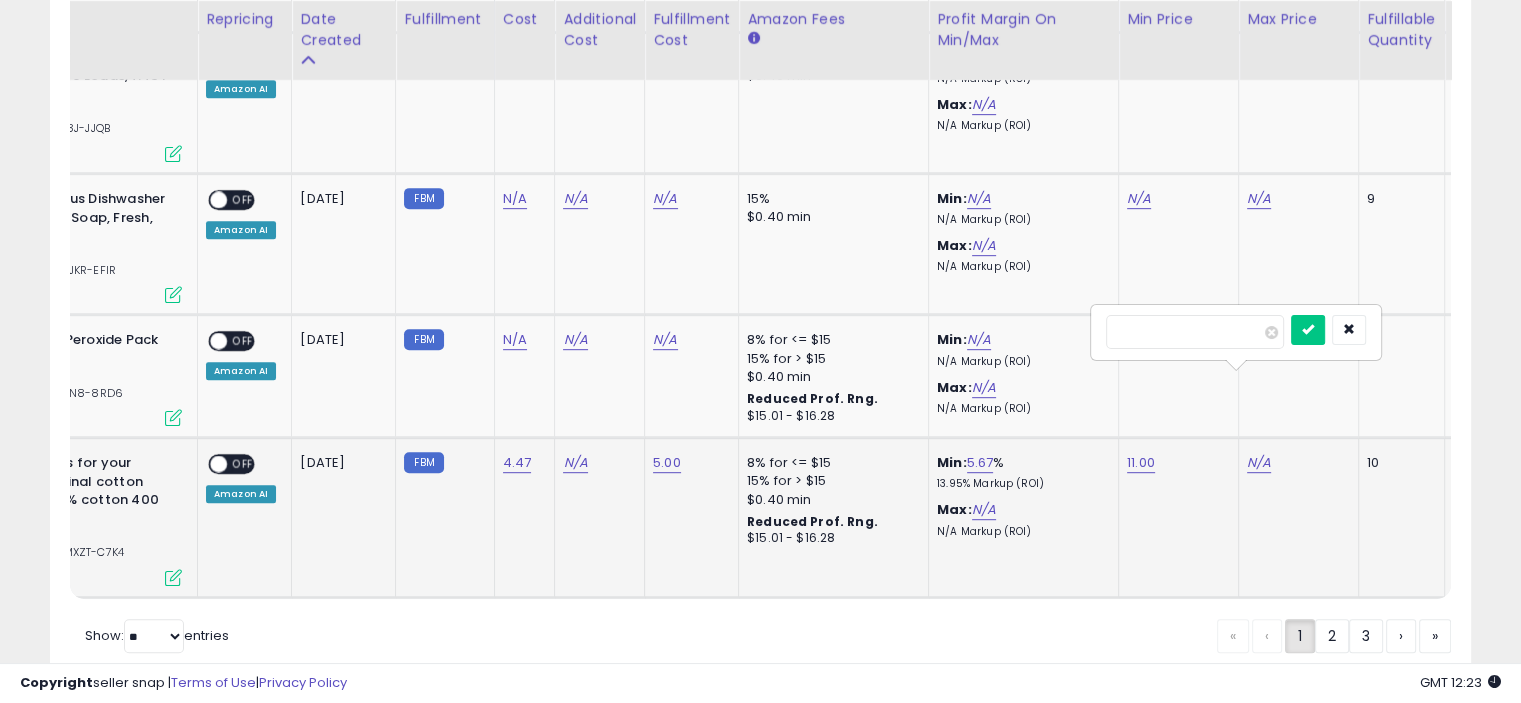 type on "**" 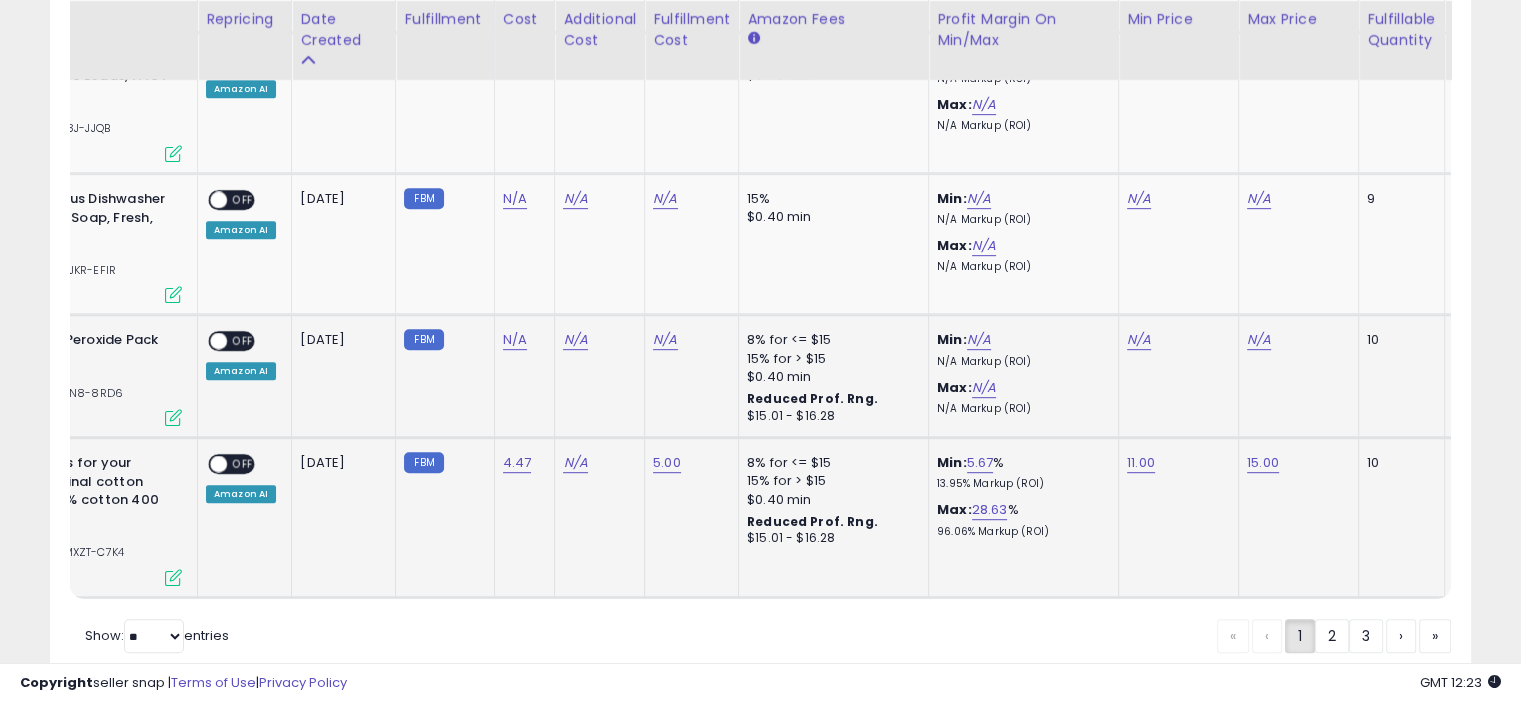 scroll, scrollTop: 0, scrollLeft: 0, axis: both 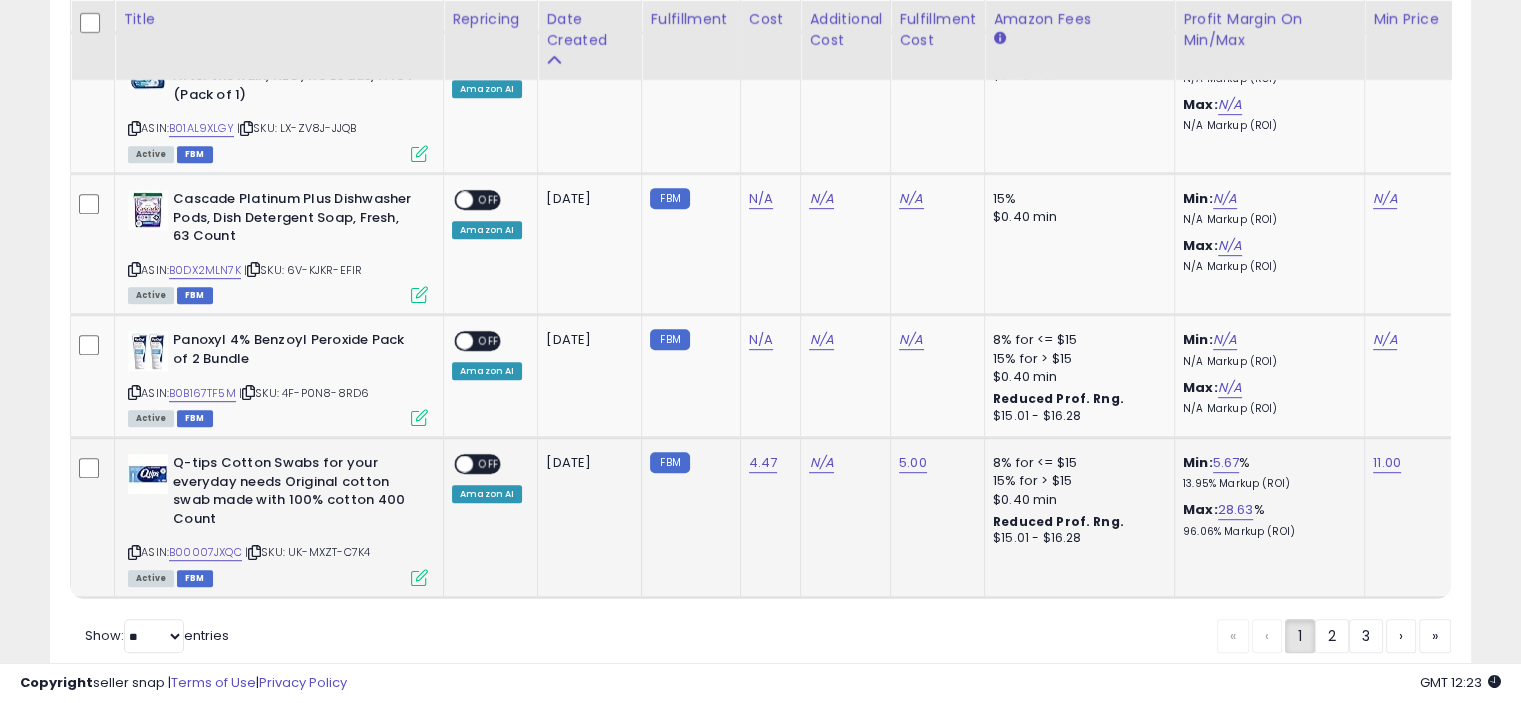 click at bounding box center [419, 577] 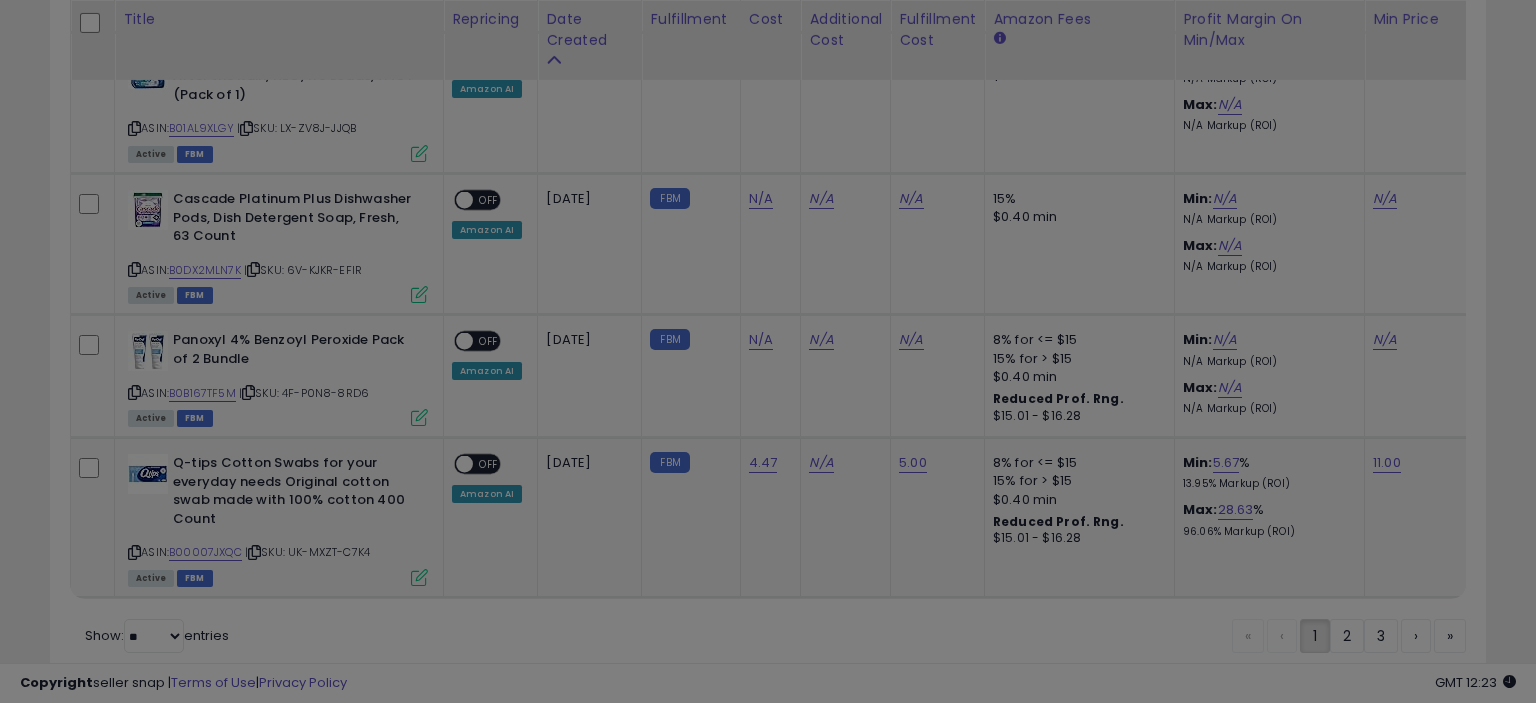 scroll, scrollTop: 999589, scrollLeft: 999168, axis: both 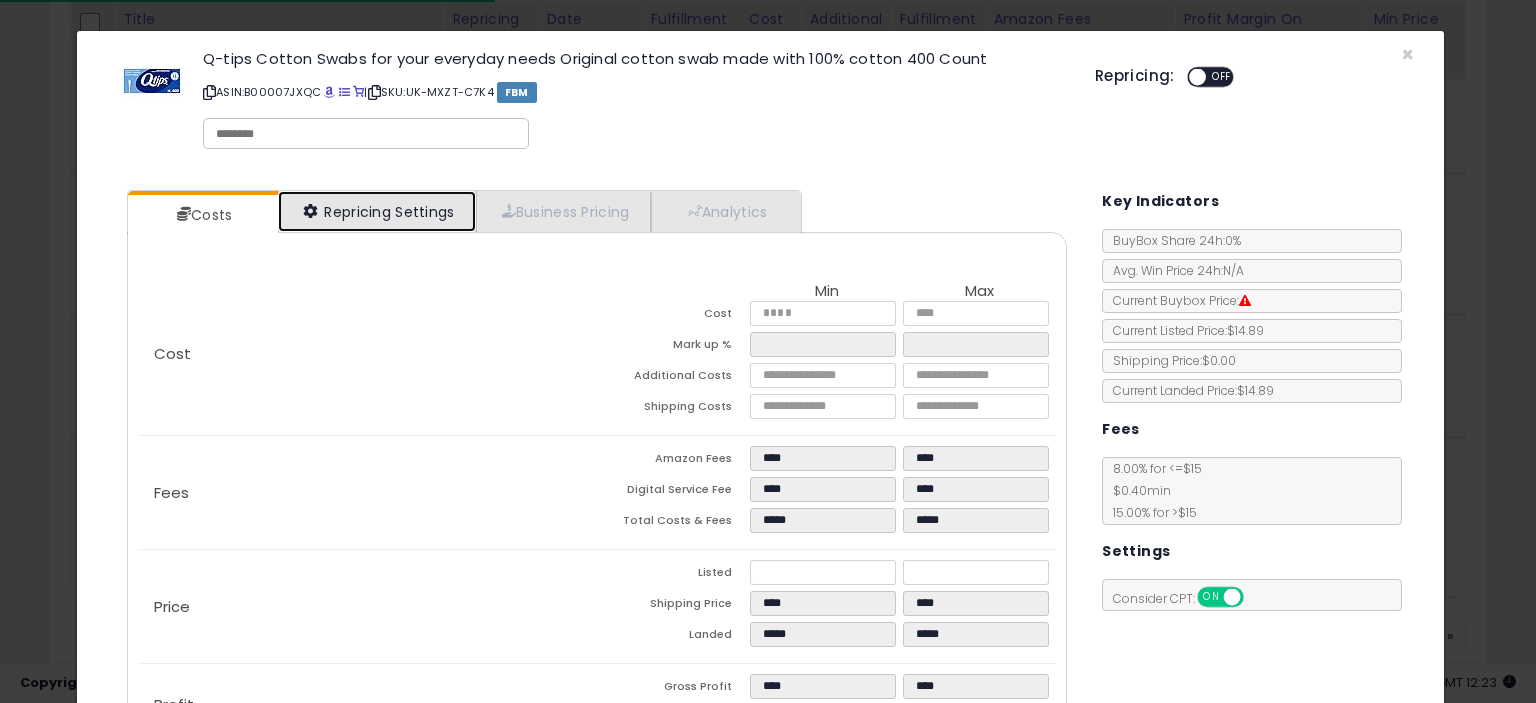 click on "Repricing Settings" at bounding box center (377, 211) 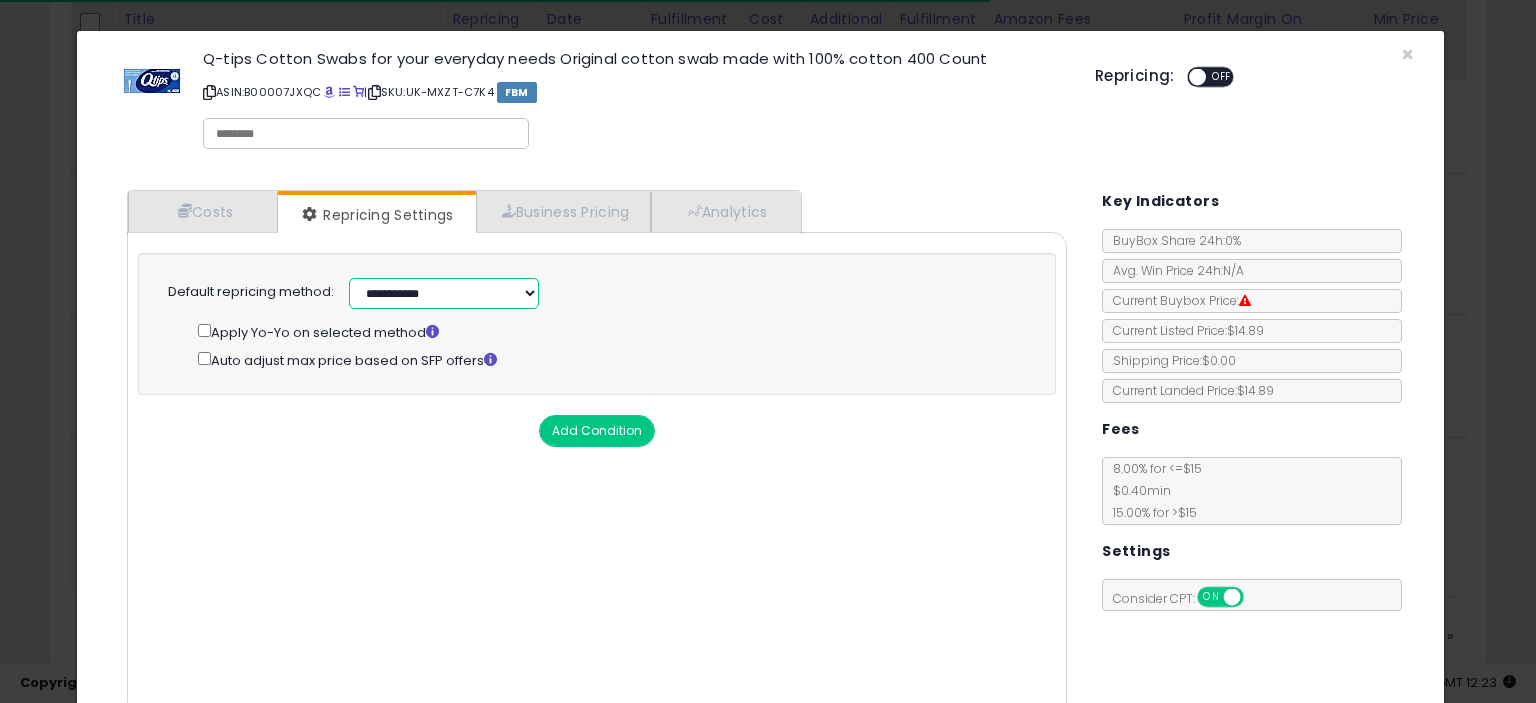 click on "**********" at bounding box center (444, 293) 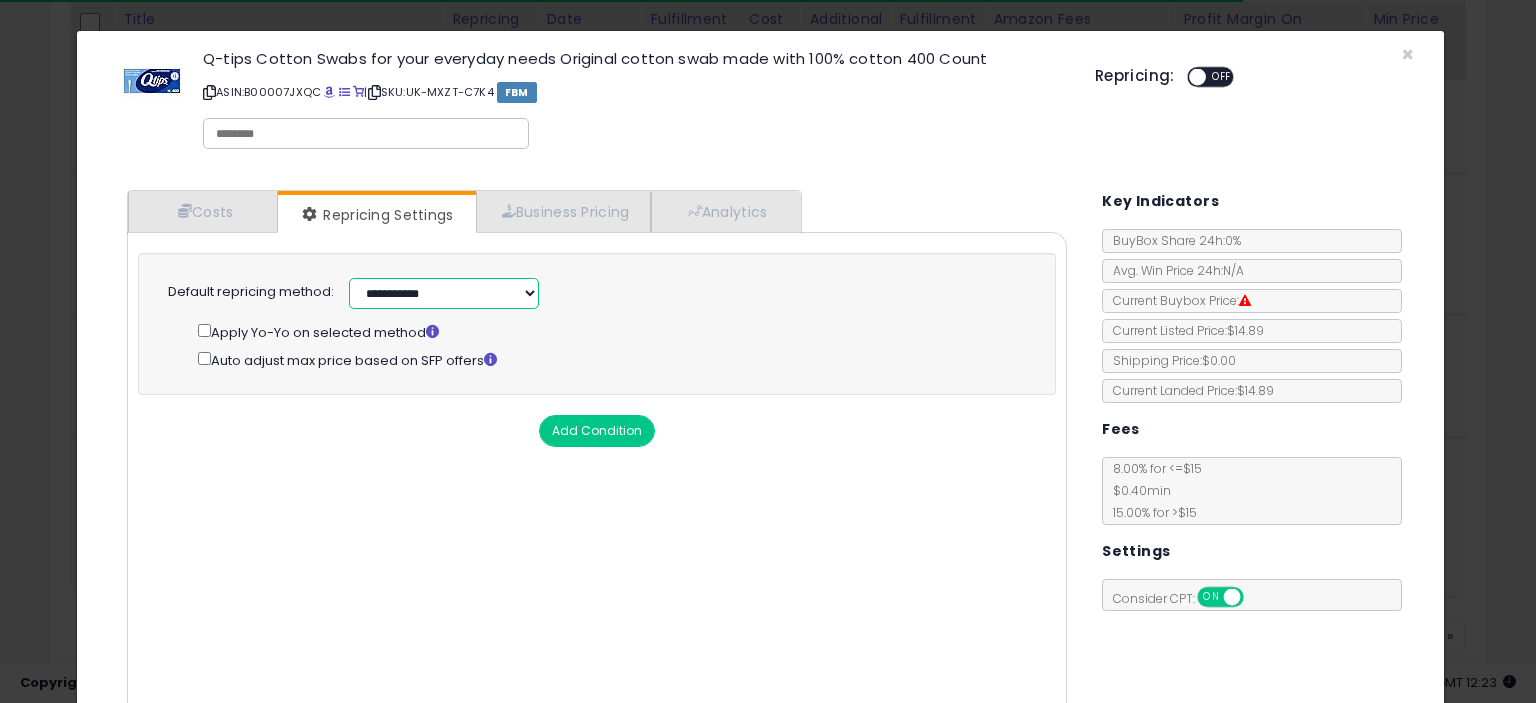 select on "**********" 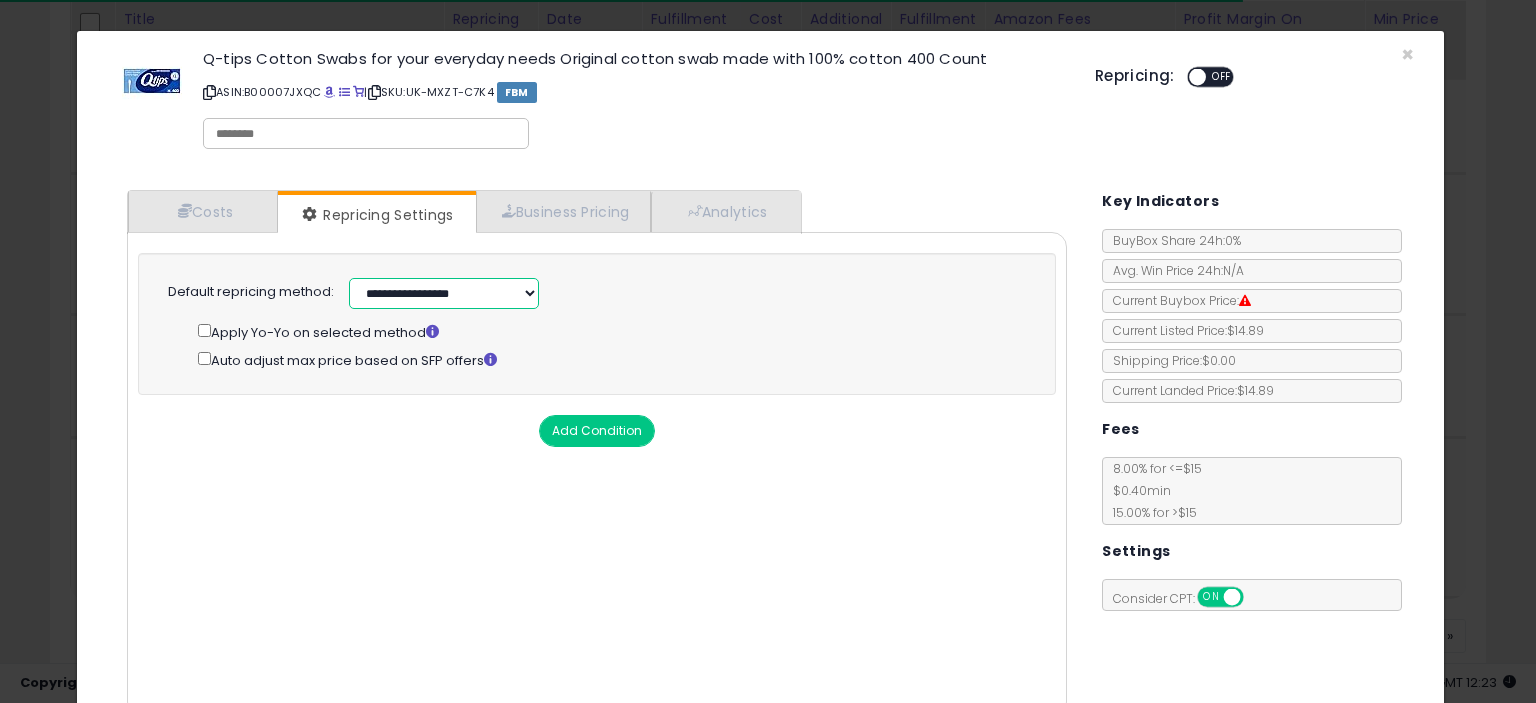 click on "**********" at bounding box center [444, 293] 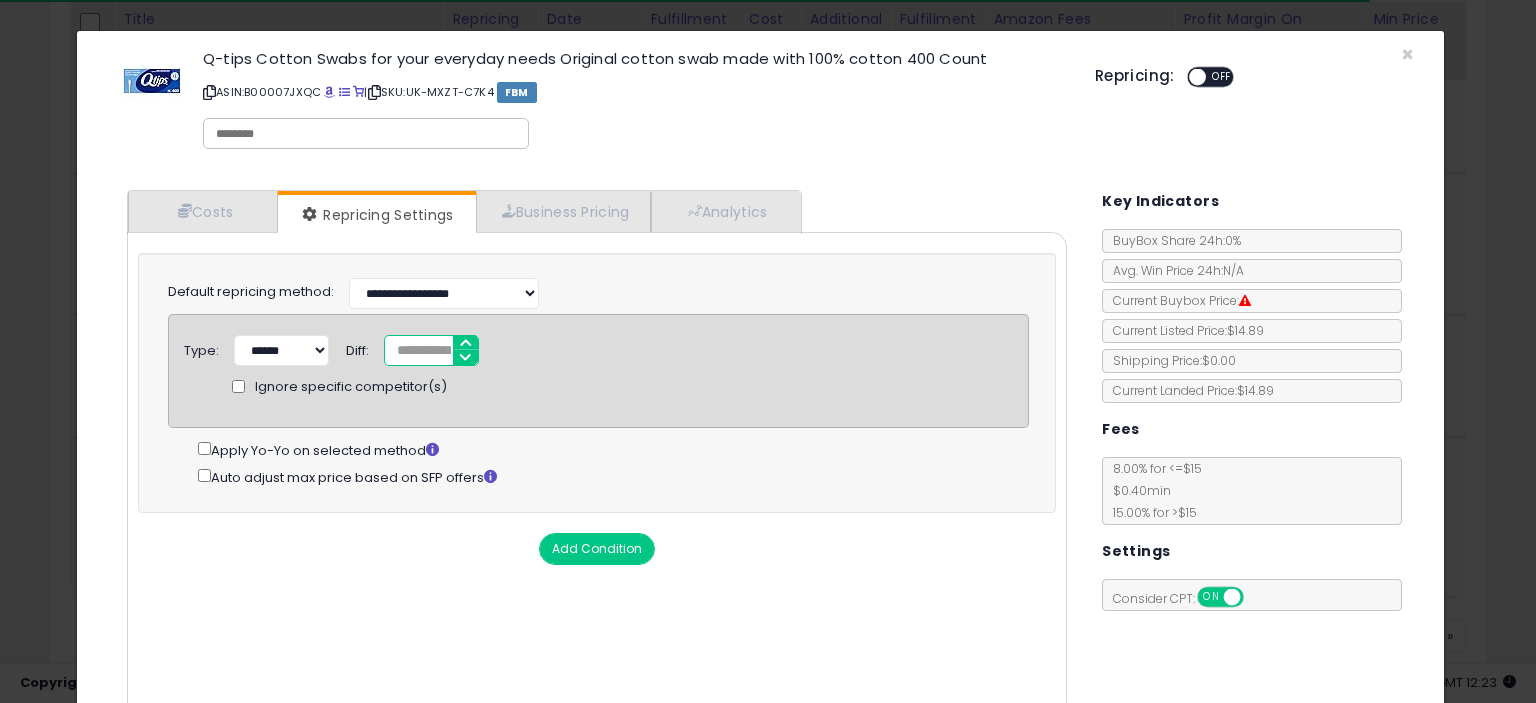 click on "*" at bounding box center (431, 350) 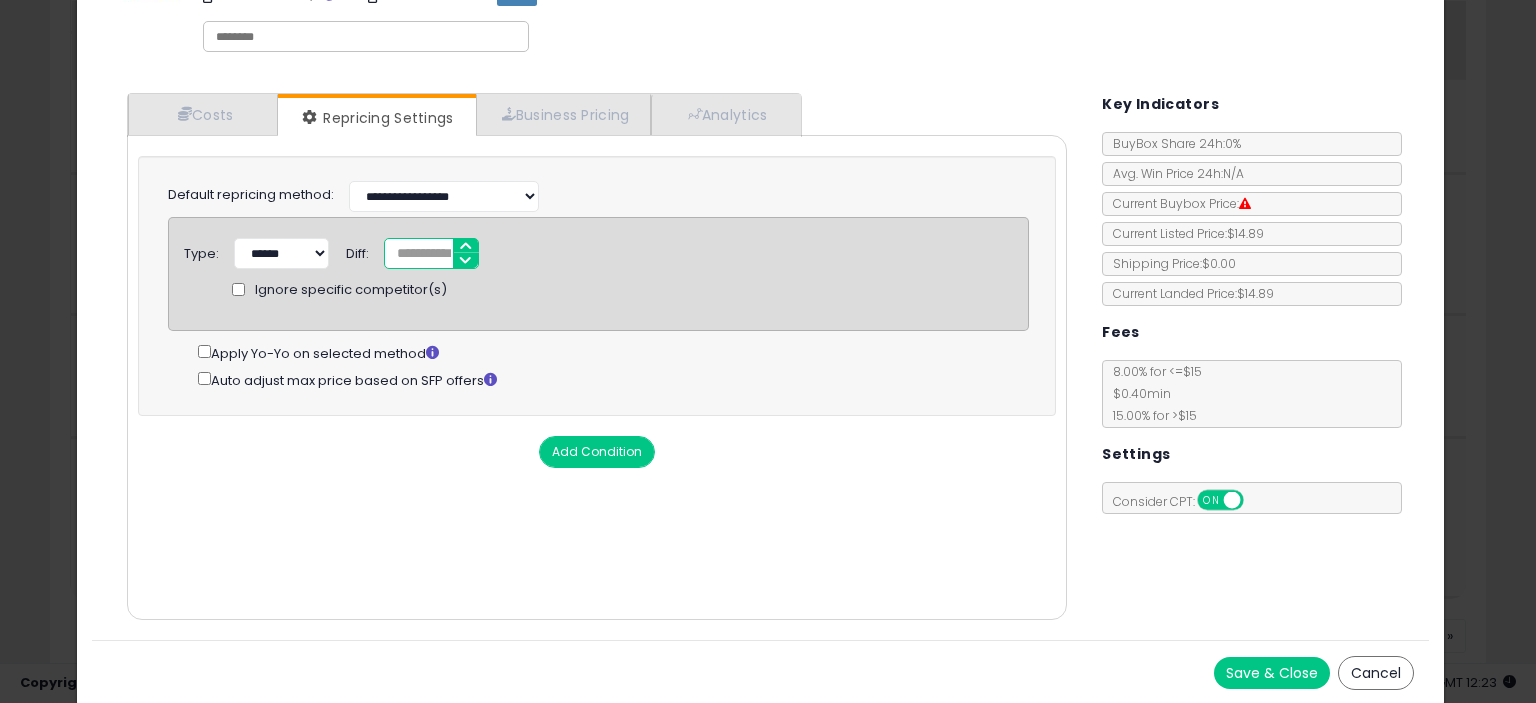 scroll, scrollTop: 0, scrollLeft: 0, axis: both 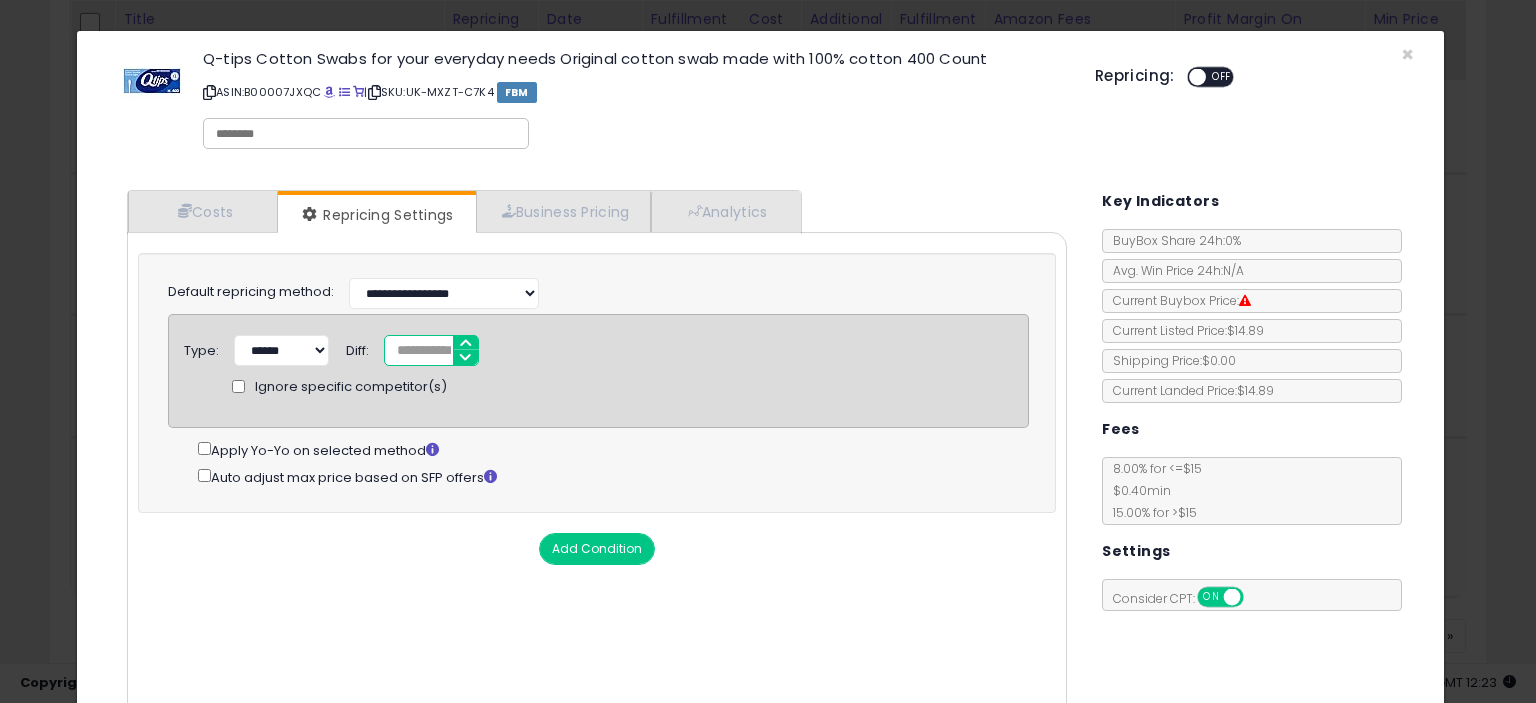 type on "*****" 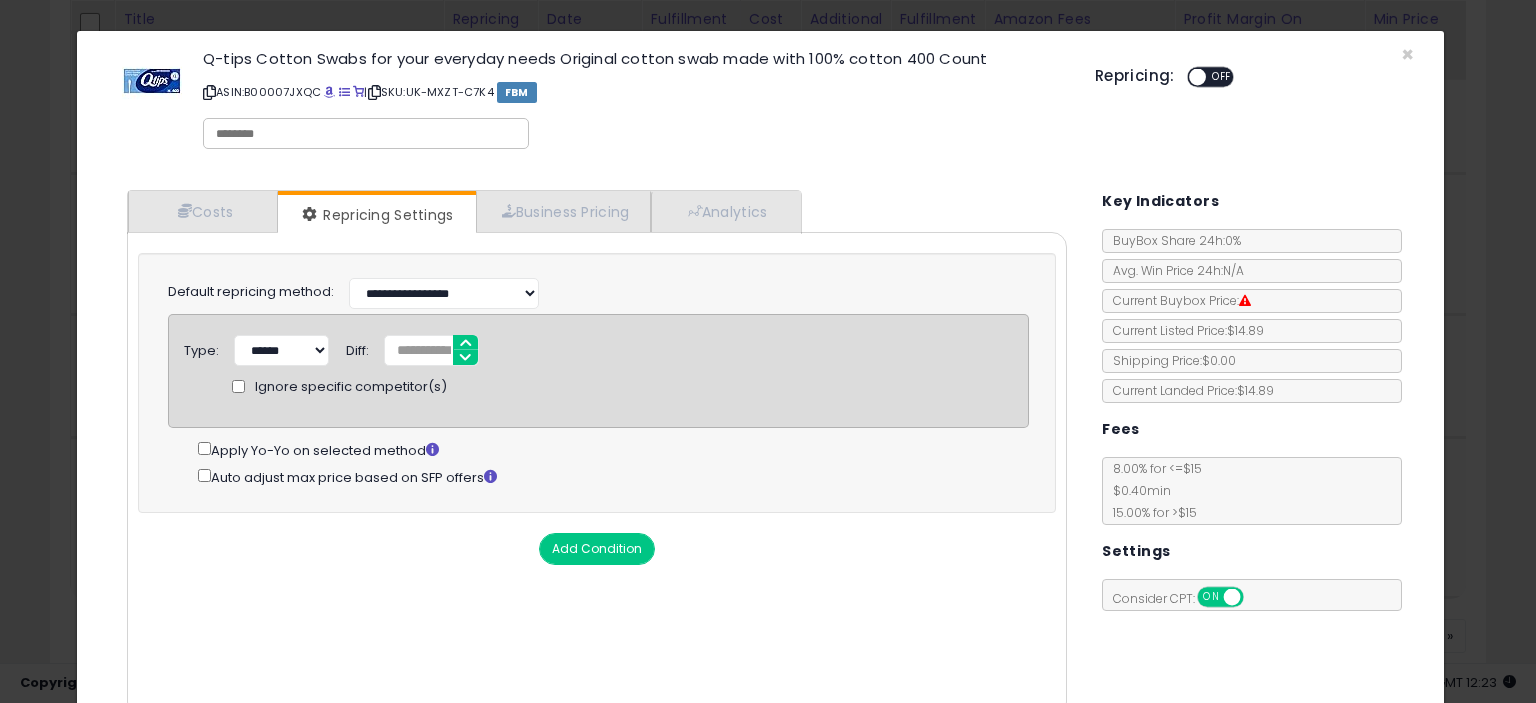 click on "OFF" at bounding box center (1222, 77) 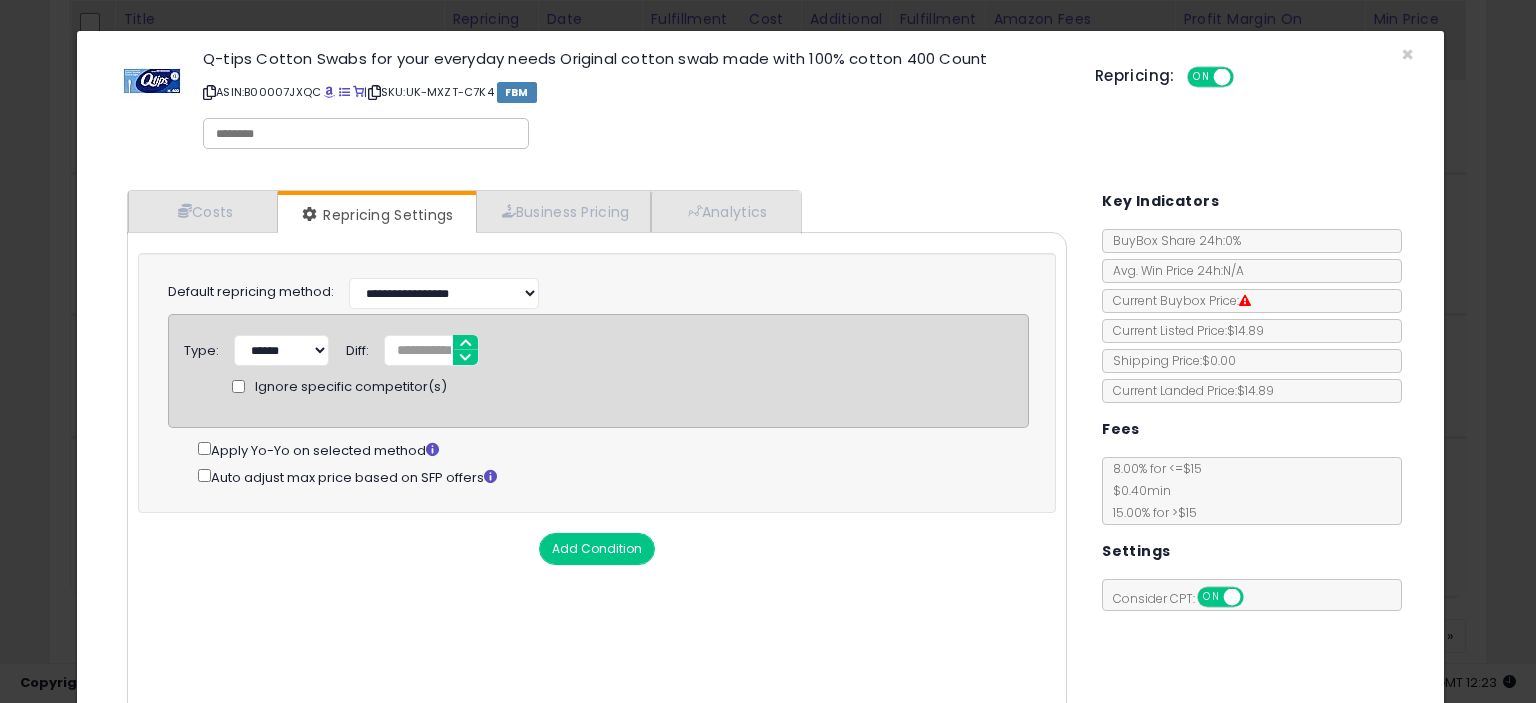 scroll, scrollTop: 97, scrollLeft: 0, axis: vertical 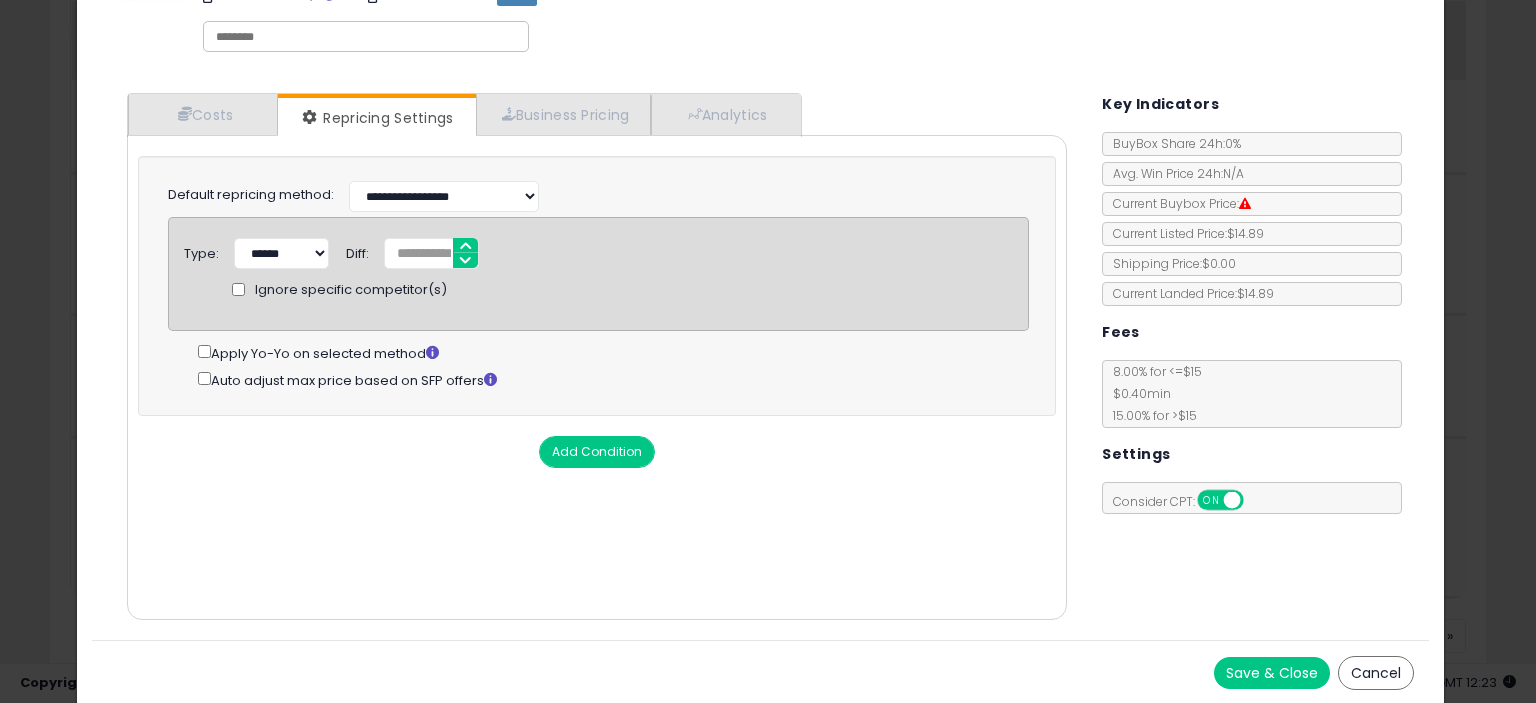 click on "Save & Close" at bounding box center [1272, 673] 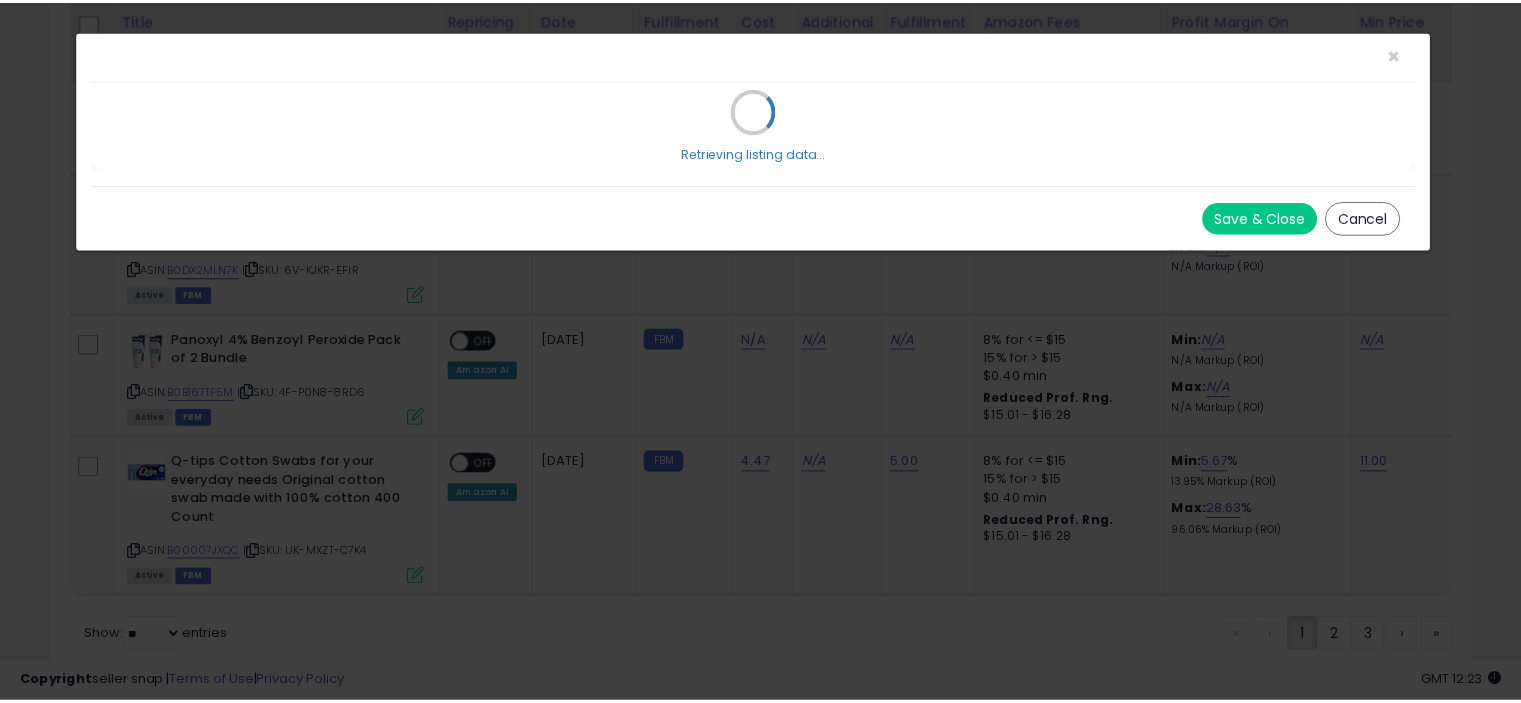 scroll, scrollTop: 0, scrollLeft: 0, axis: both 